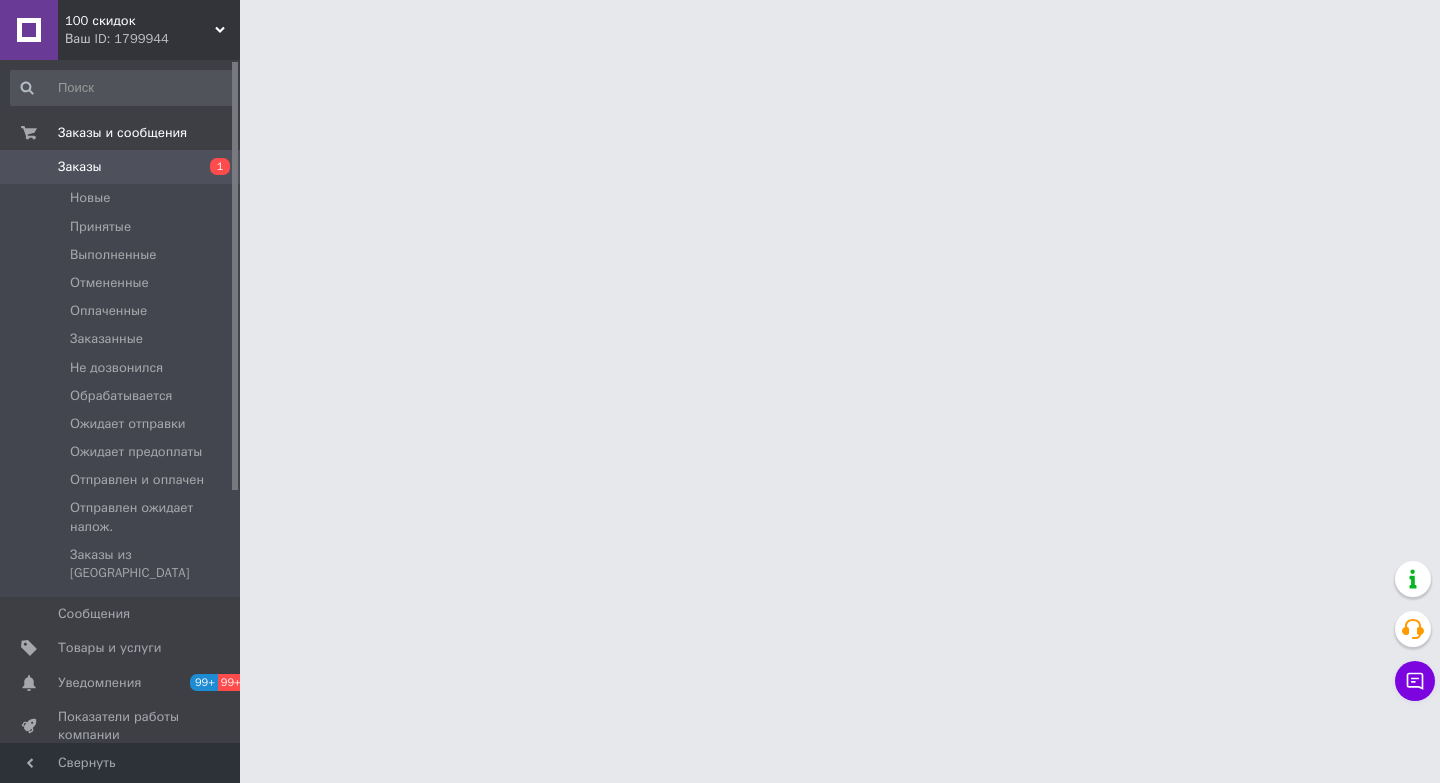 scroll, scrollTop: 0, scrollLeft: 0, axis: both 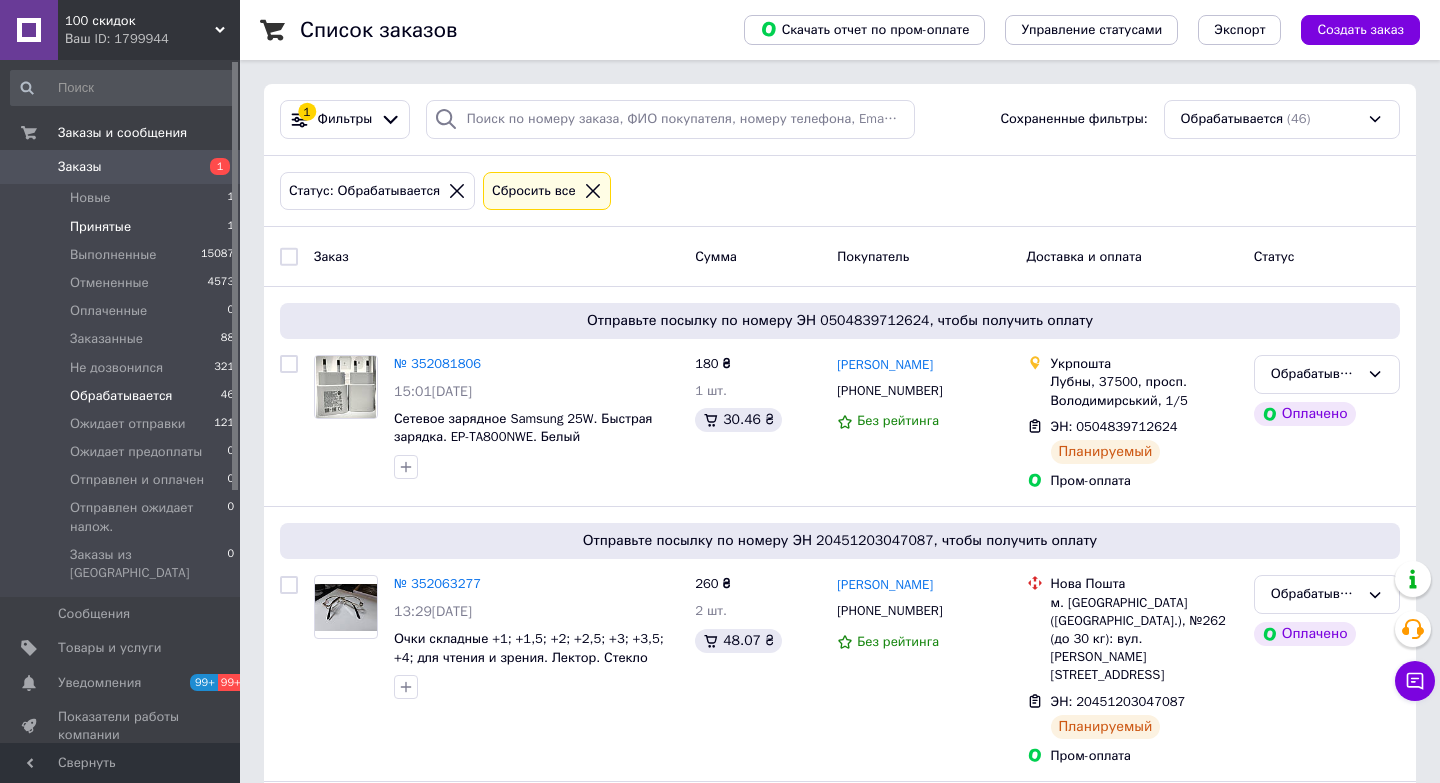 click on "Принятые" at bounding box center [100, 227] 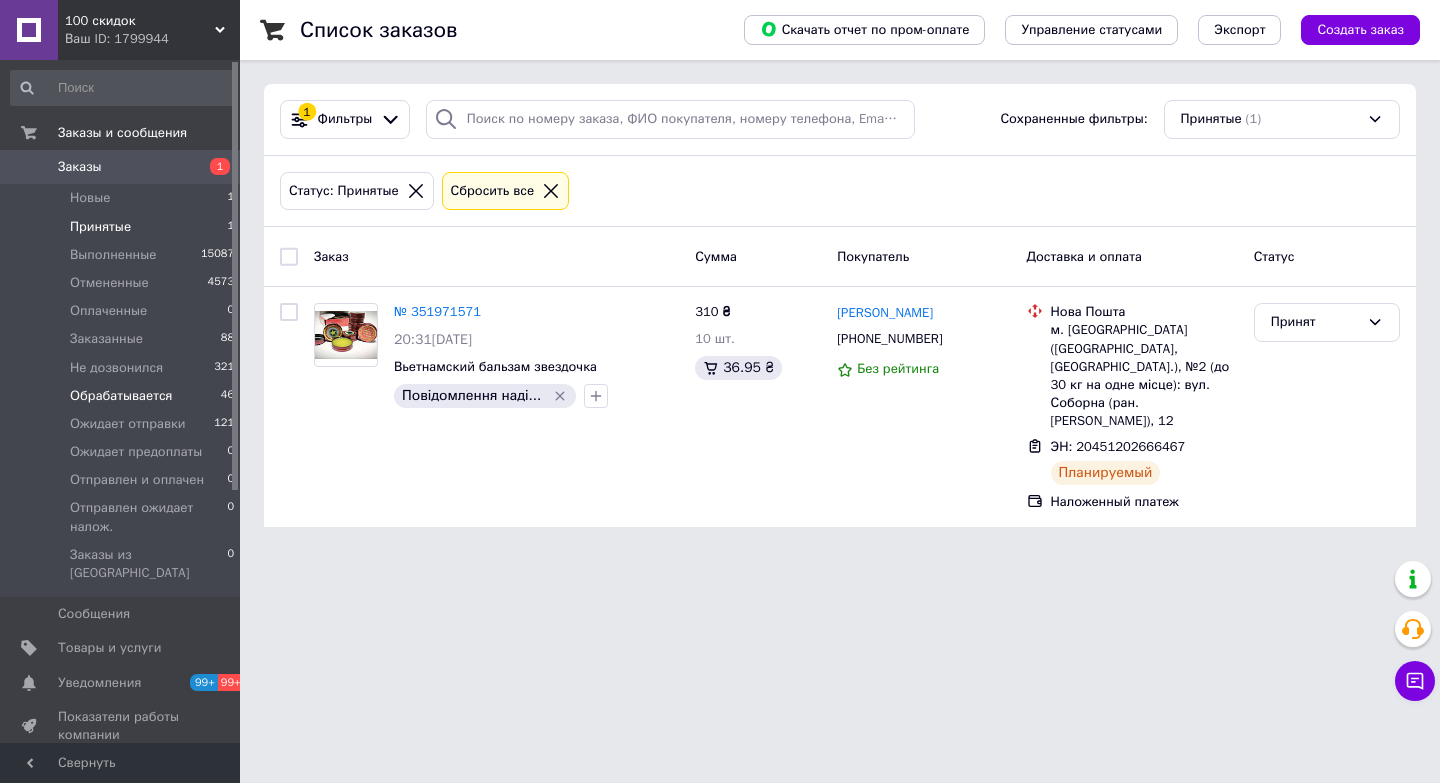 click on "Обрабатывается" at bounding box center [121, 396] 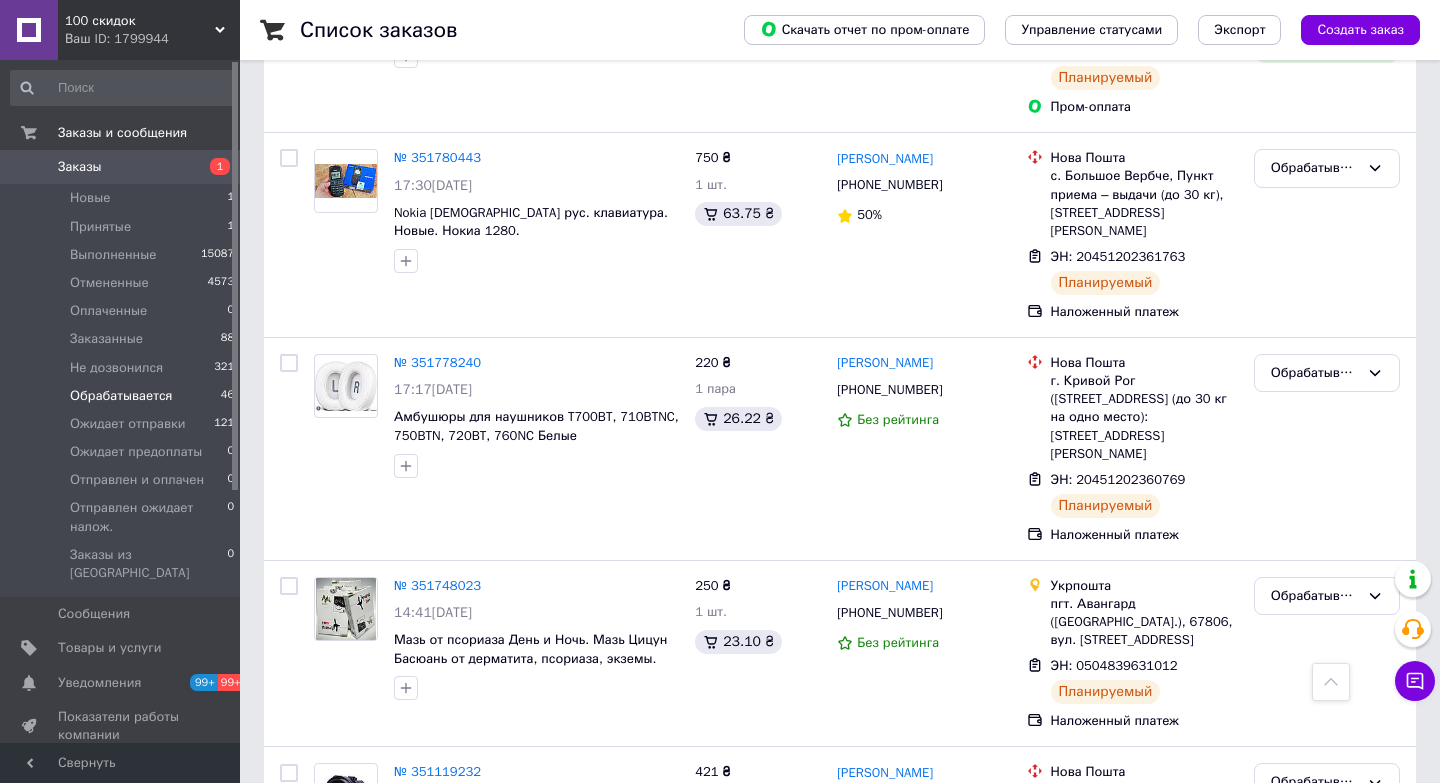 scroll, scrollTop: 9359, scrollLeft: 0, axis: vertical 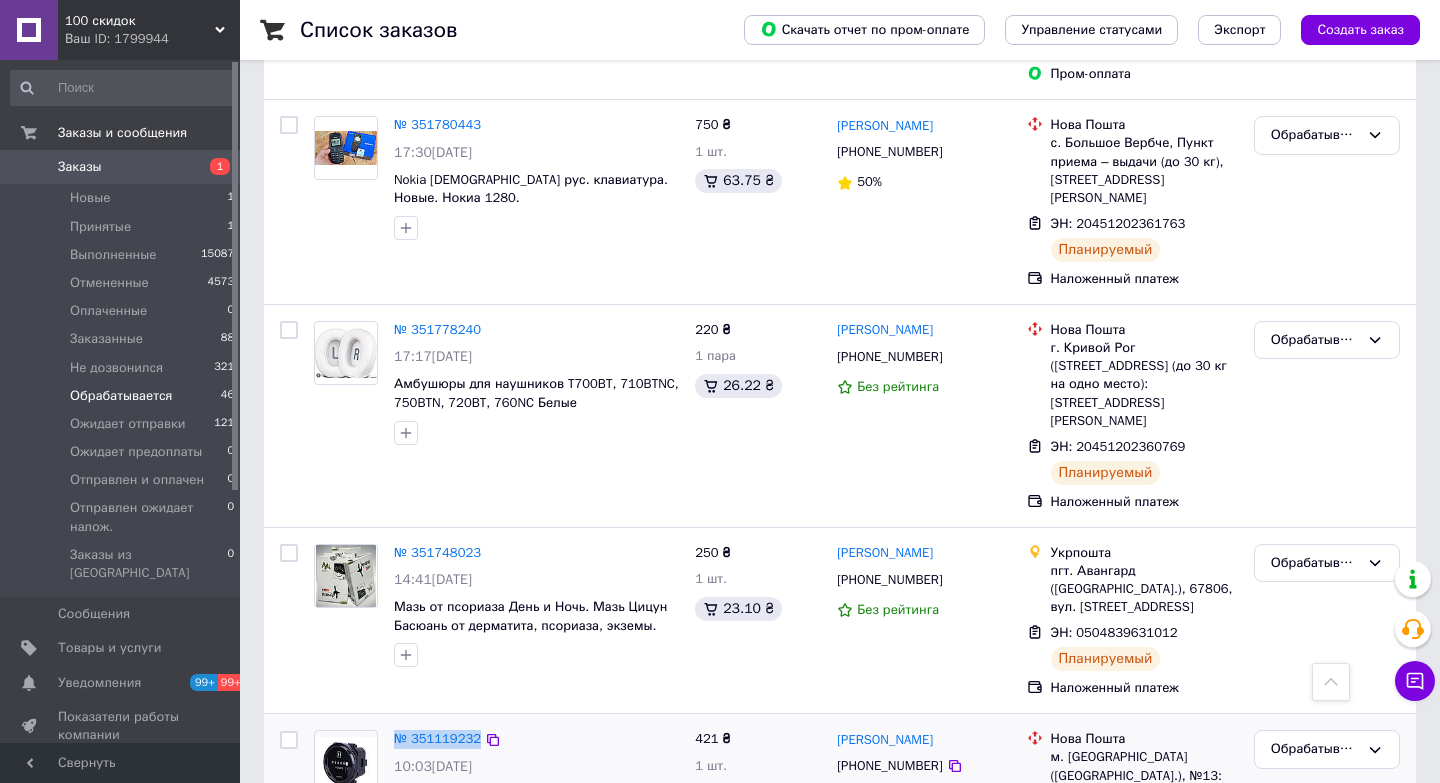 click at bounding box center (289, 740) 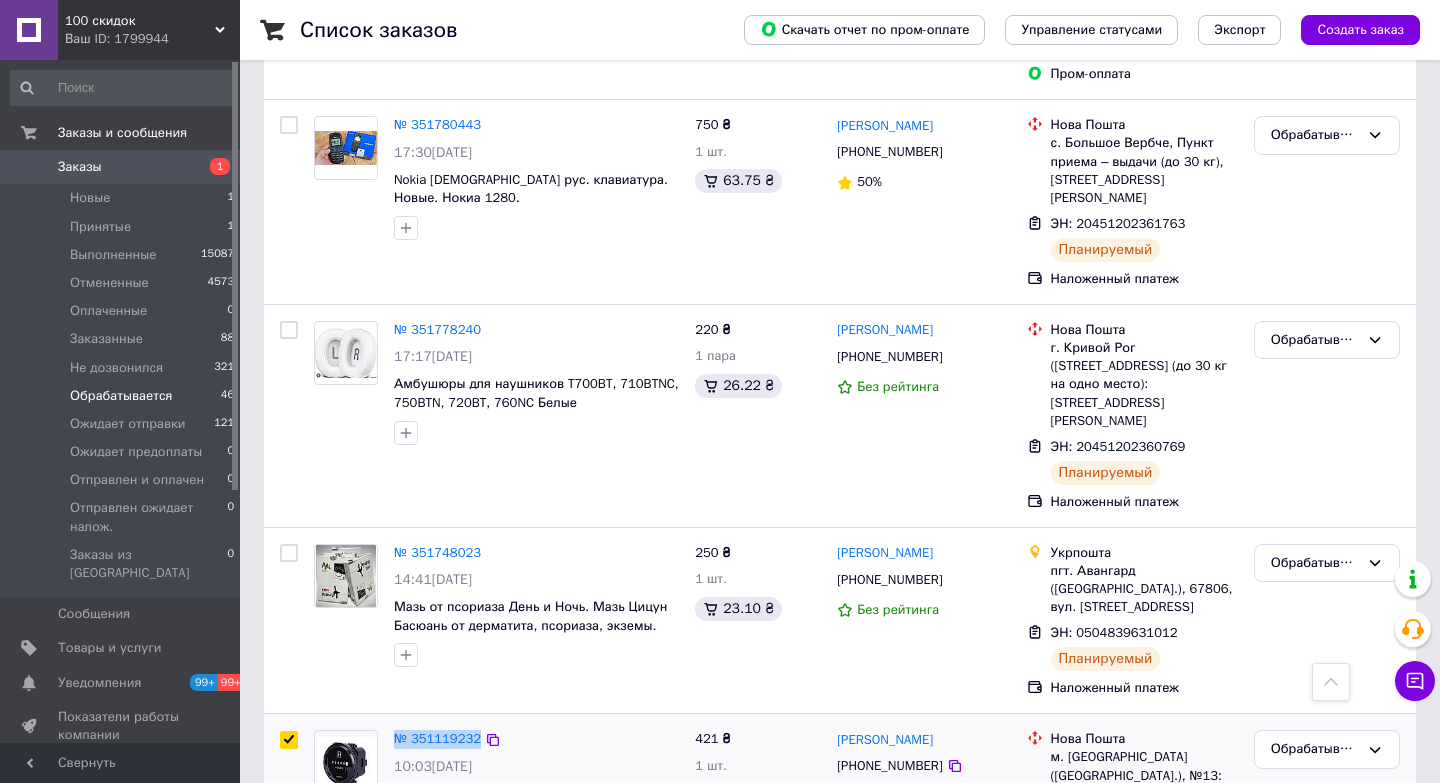 checkbox on "true" 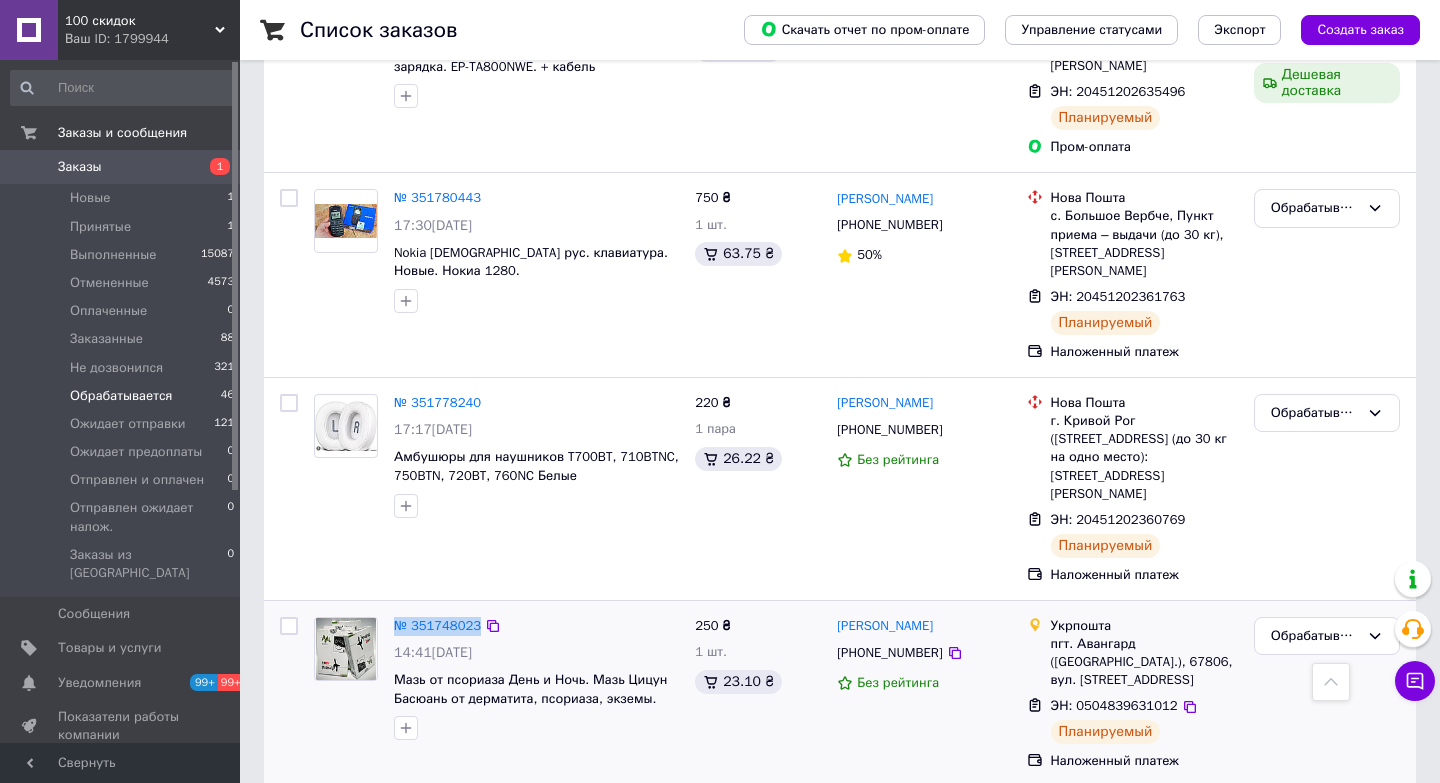 click at bounding box center [289, 626] 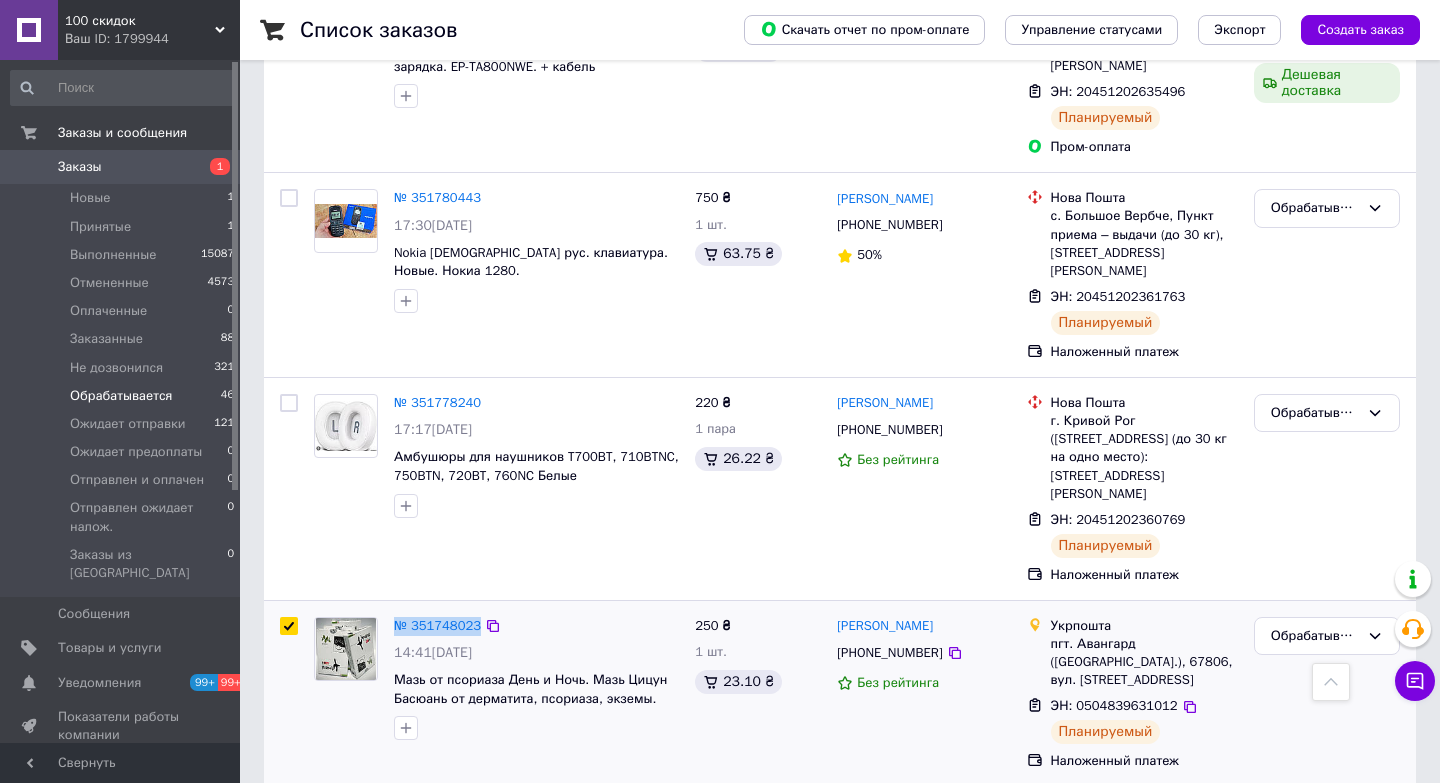 checkbox on "true" 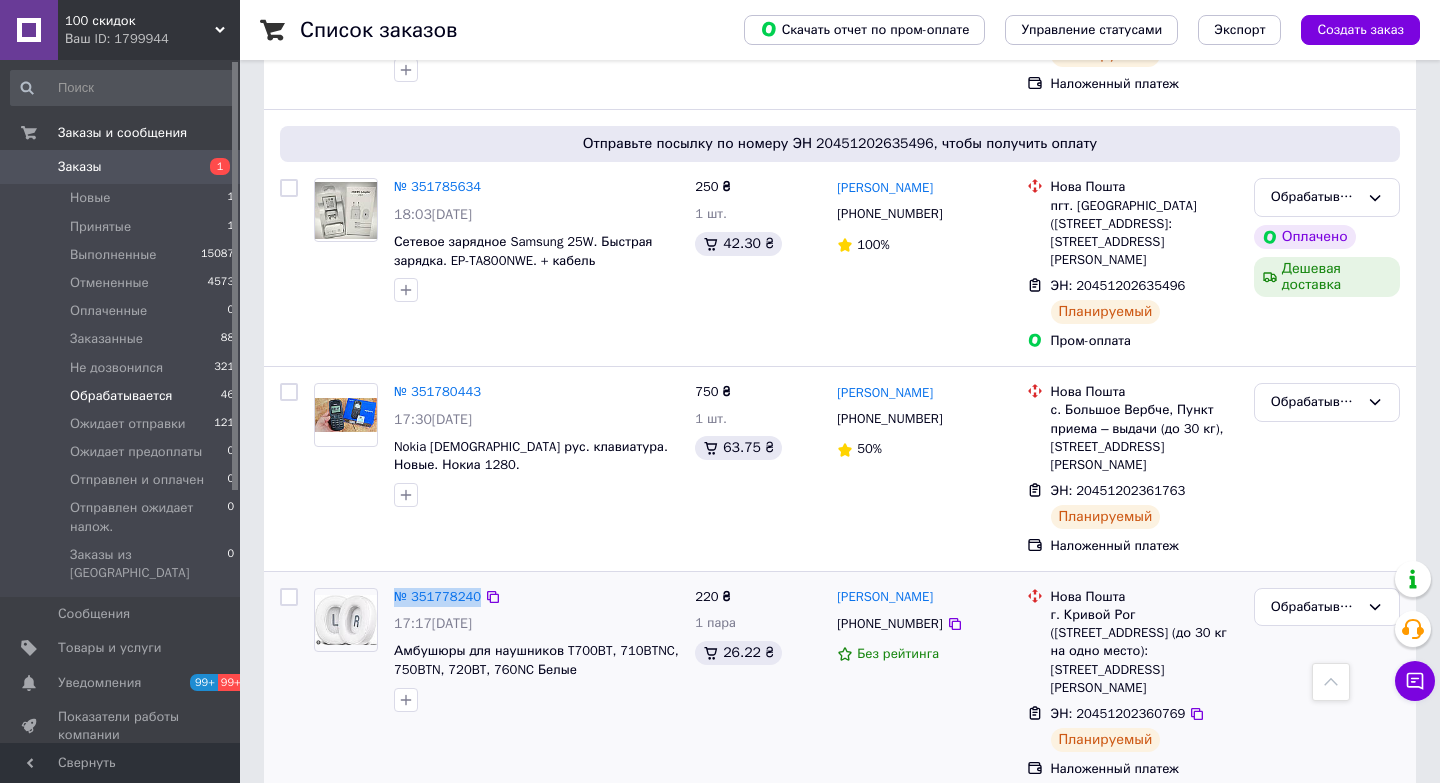 click at bounding box center (289, 597) 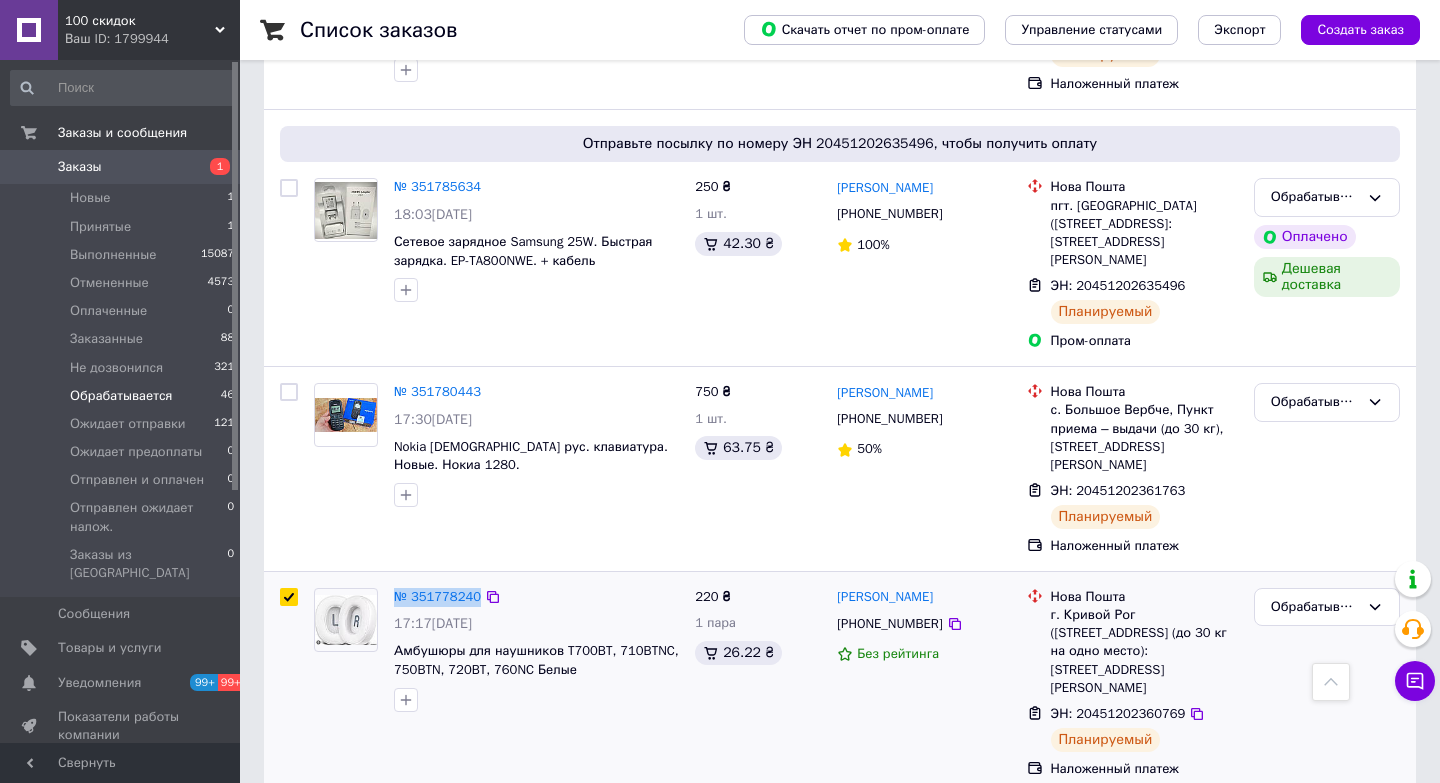 checkbox on "true" 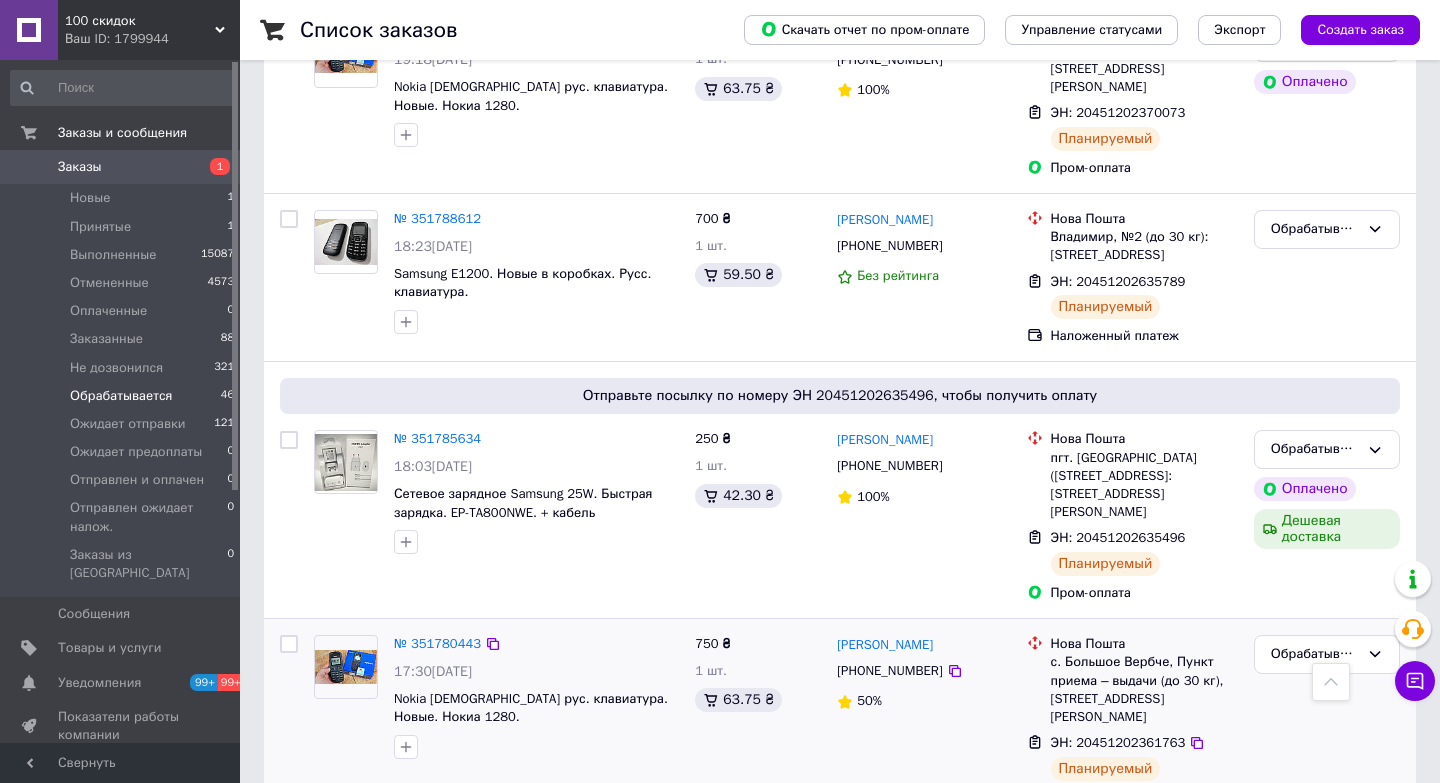 scroll, scrollTop: 8820, scrollLeft: 0, axis: vertical 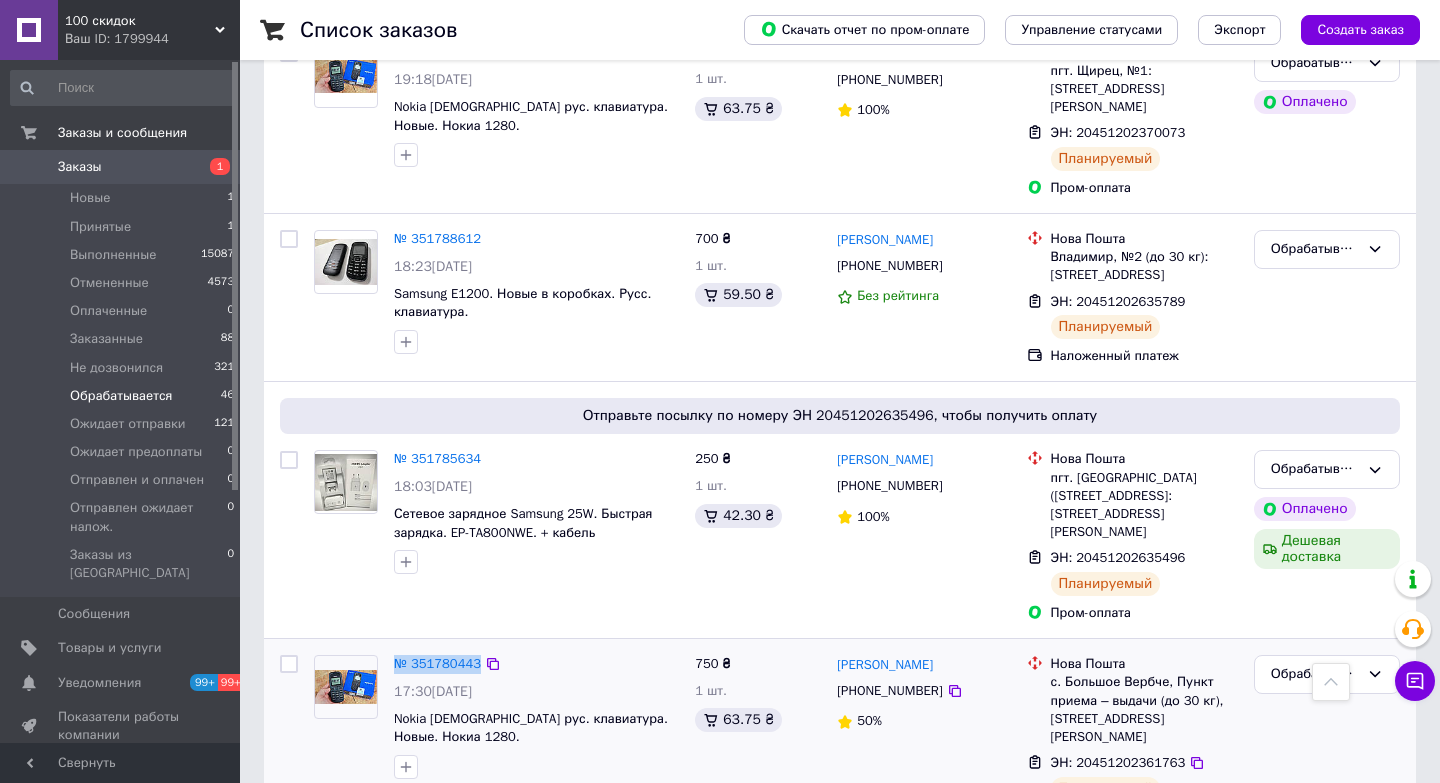 click at bounding box center [289, 664] 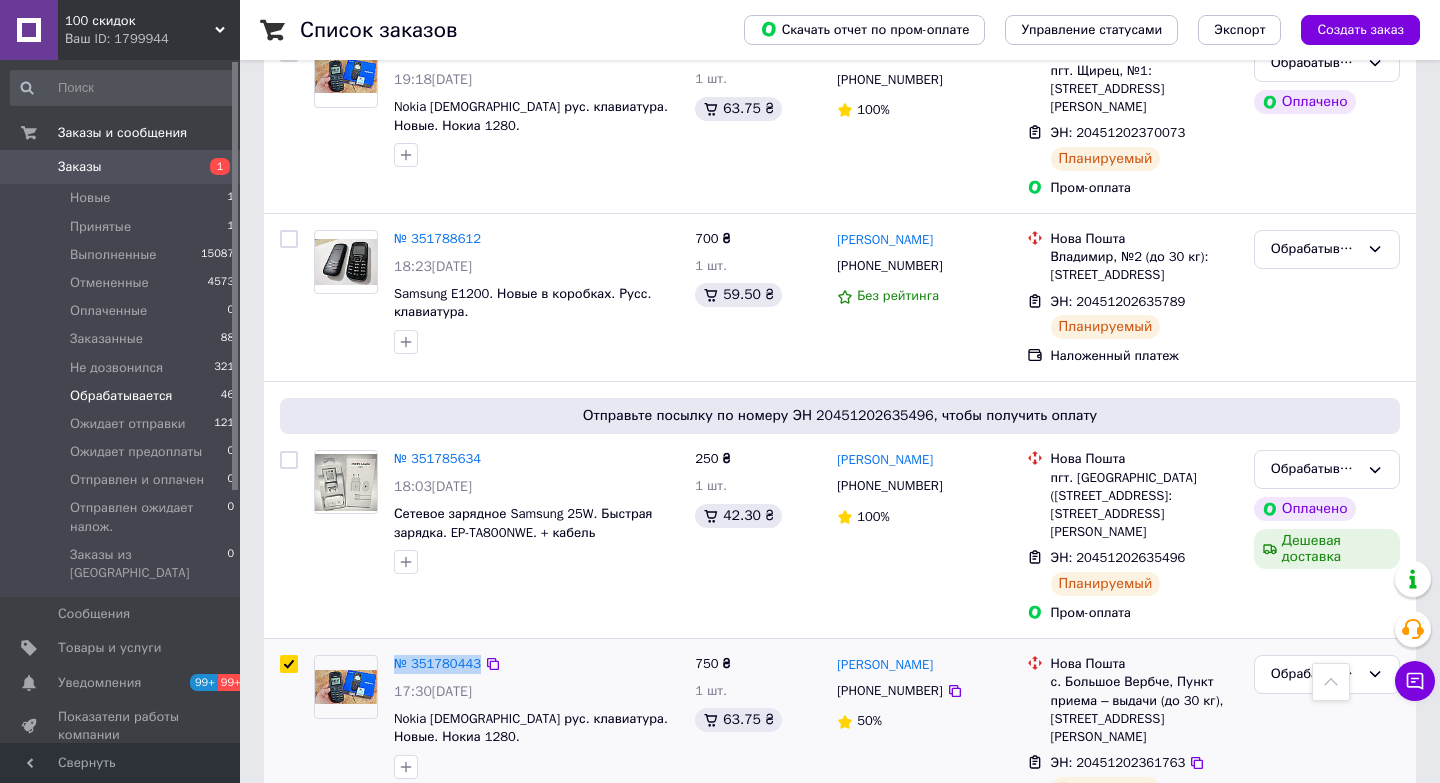 checkbox on "true" 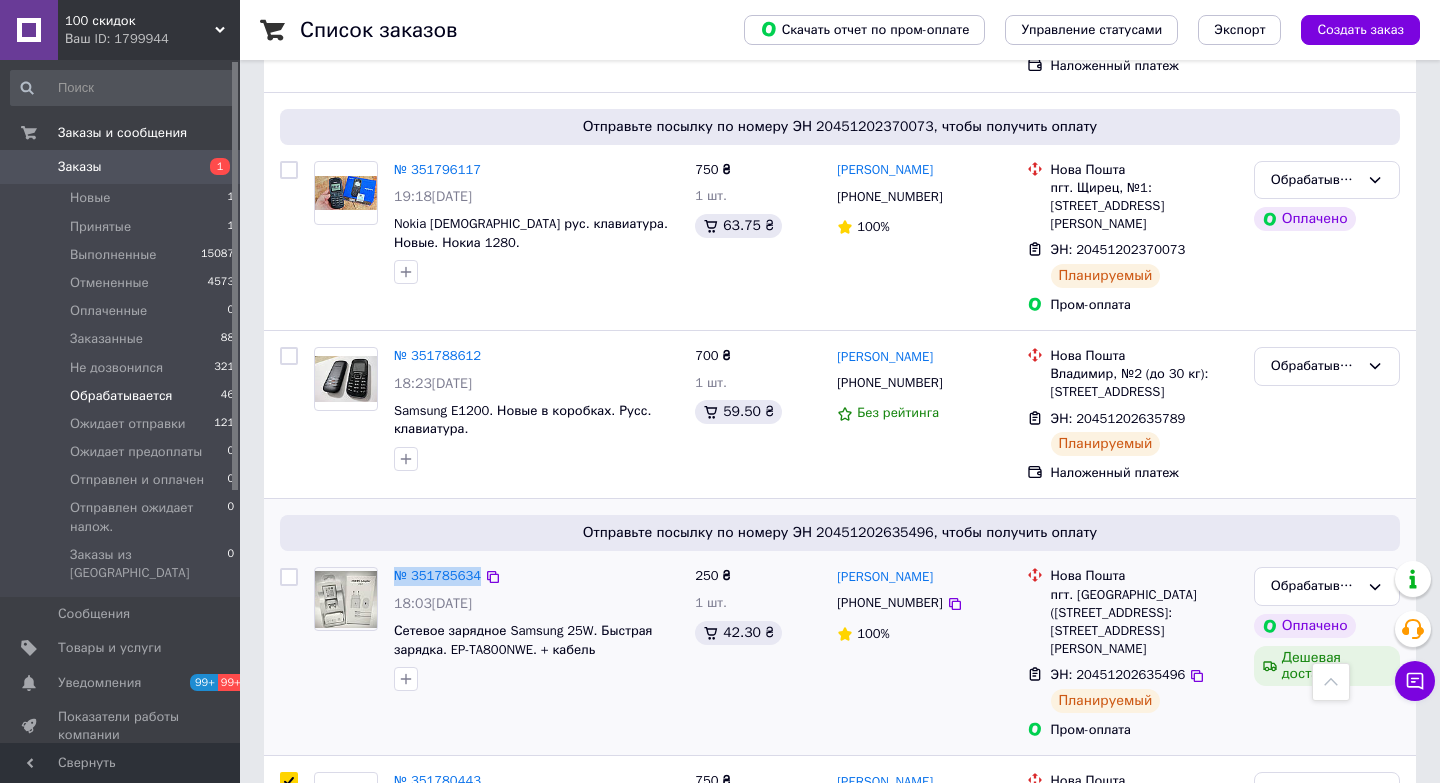 click at bounding box center [289, 577] 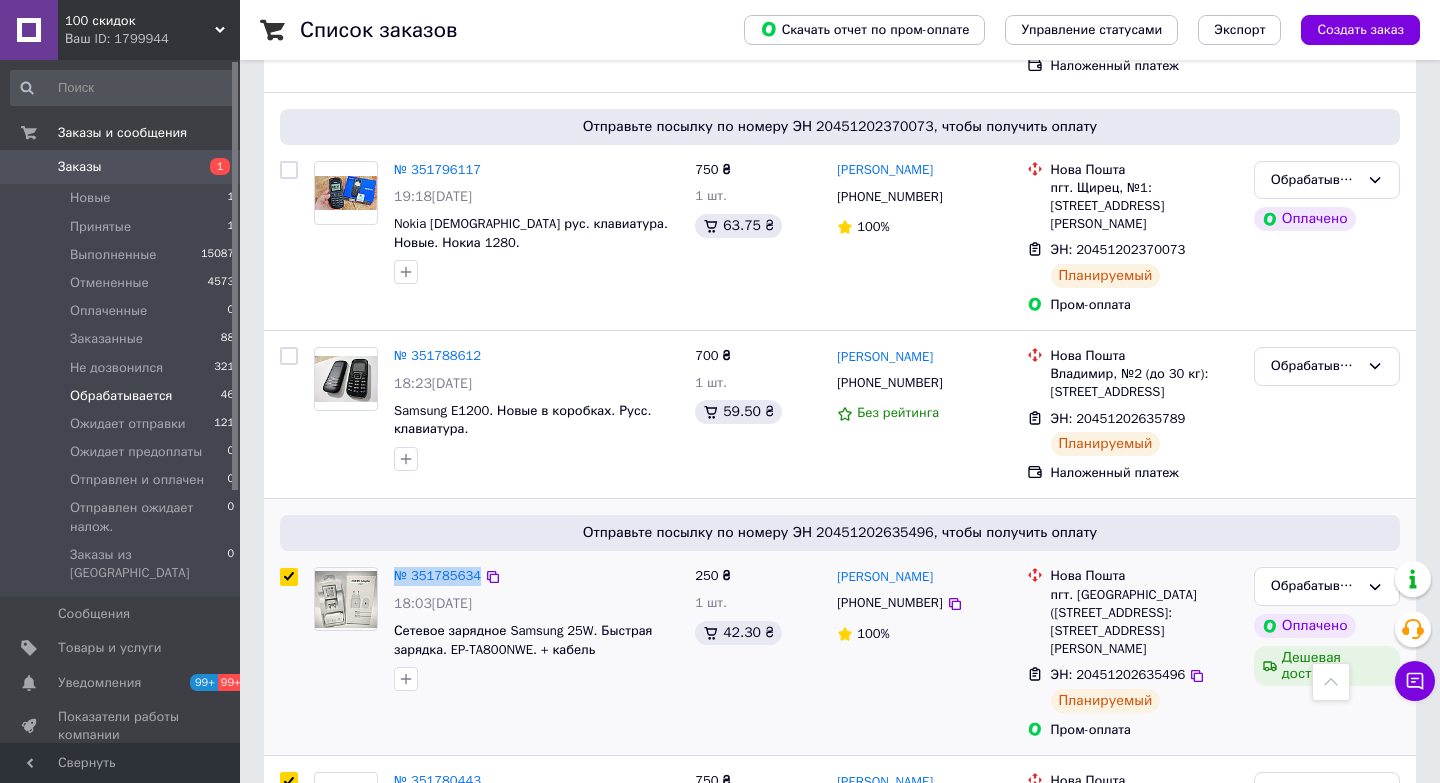checkbox on "true" 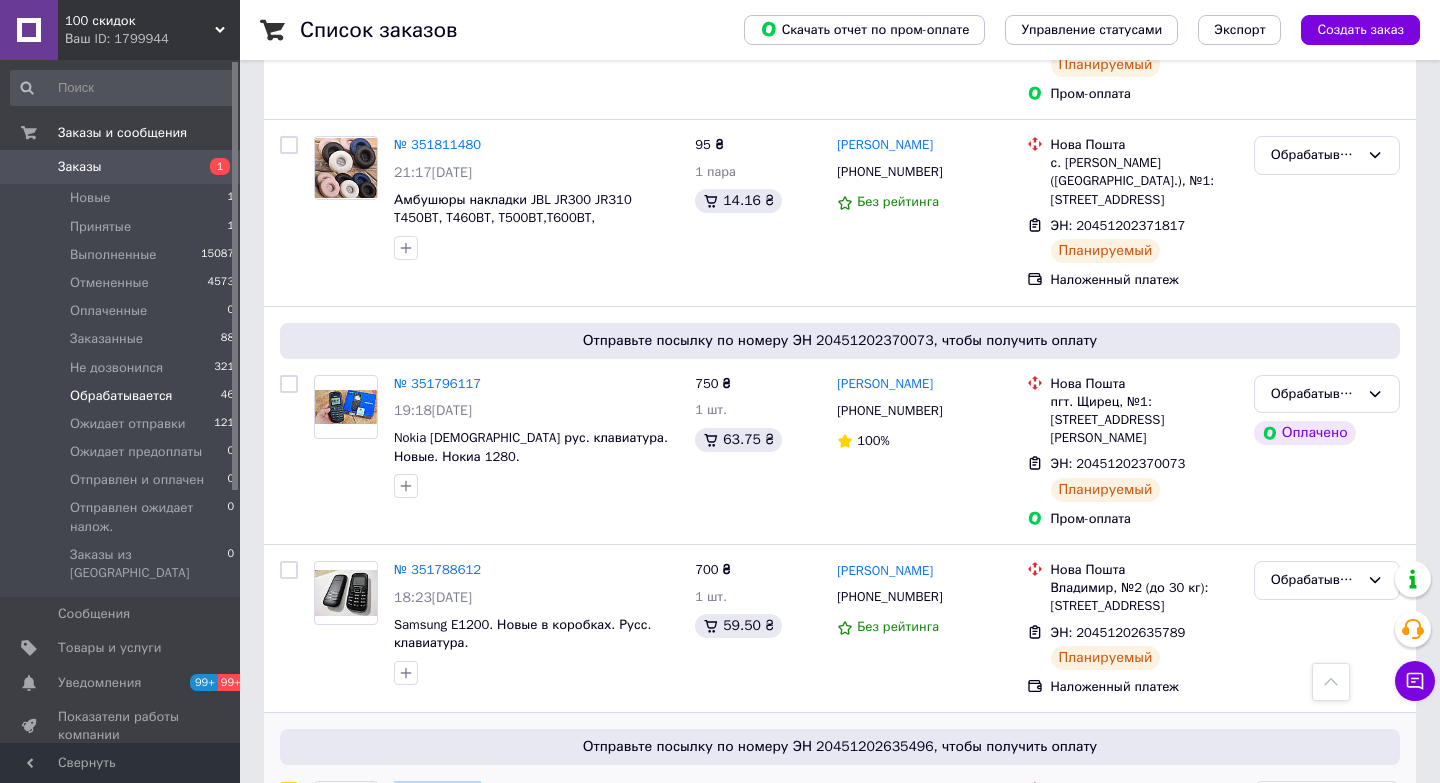 scroll, scrollTop: 8477, scrollLeft: 0, axis: vertical 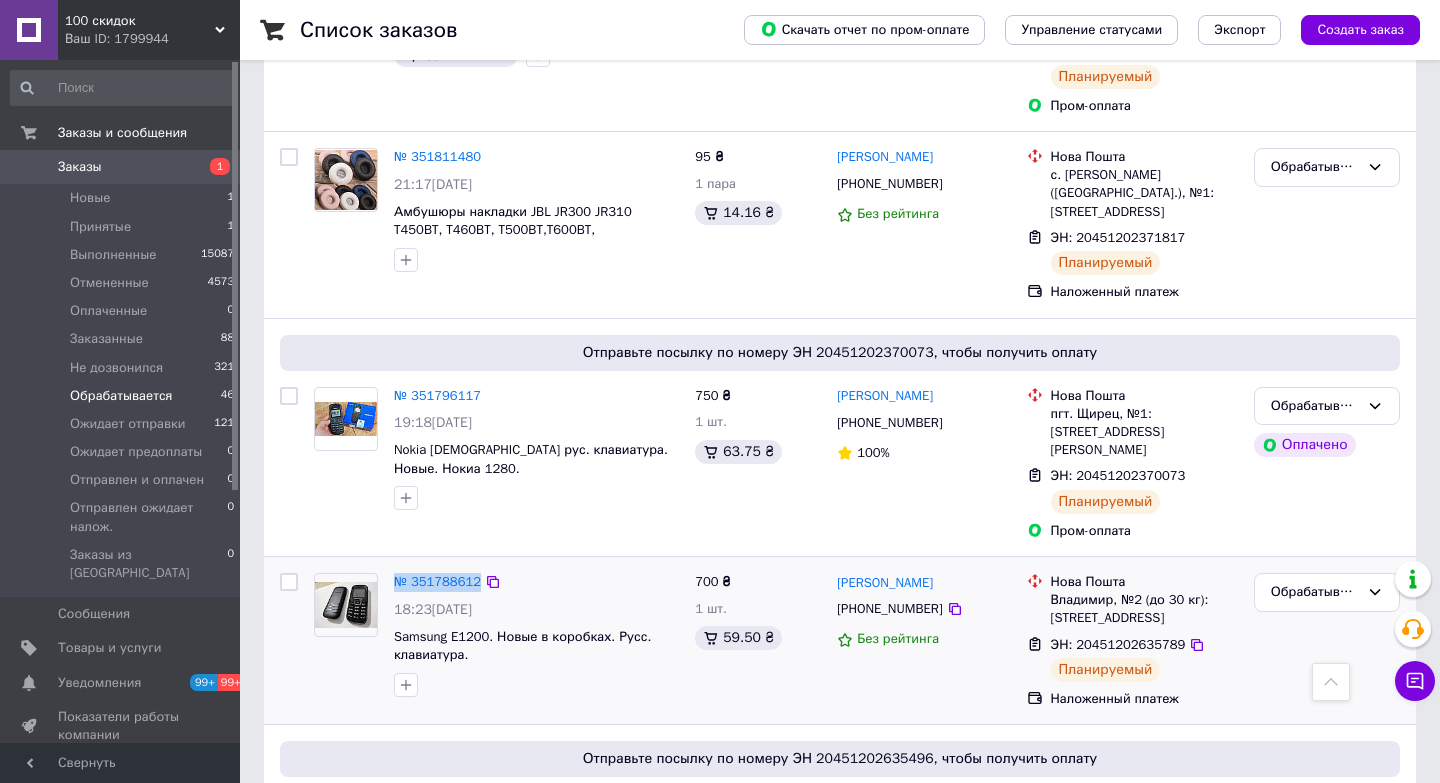 click at bounding box center (289, 582) 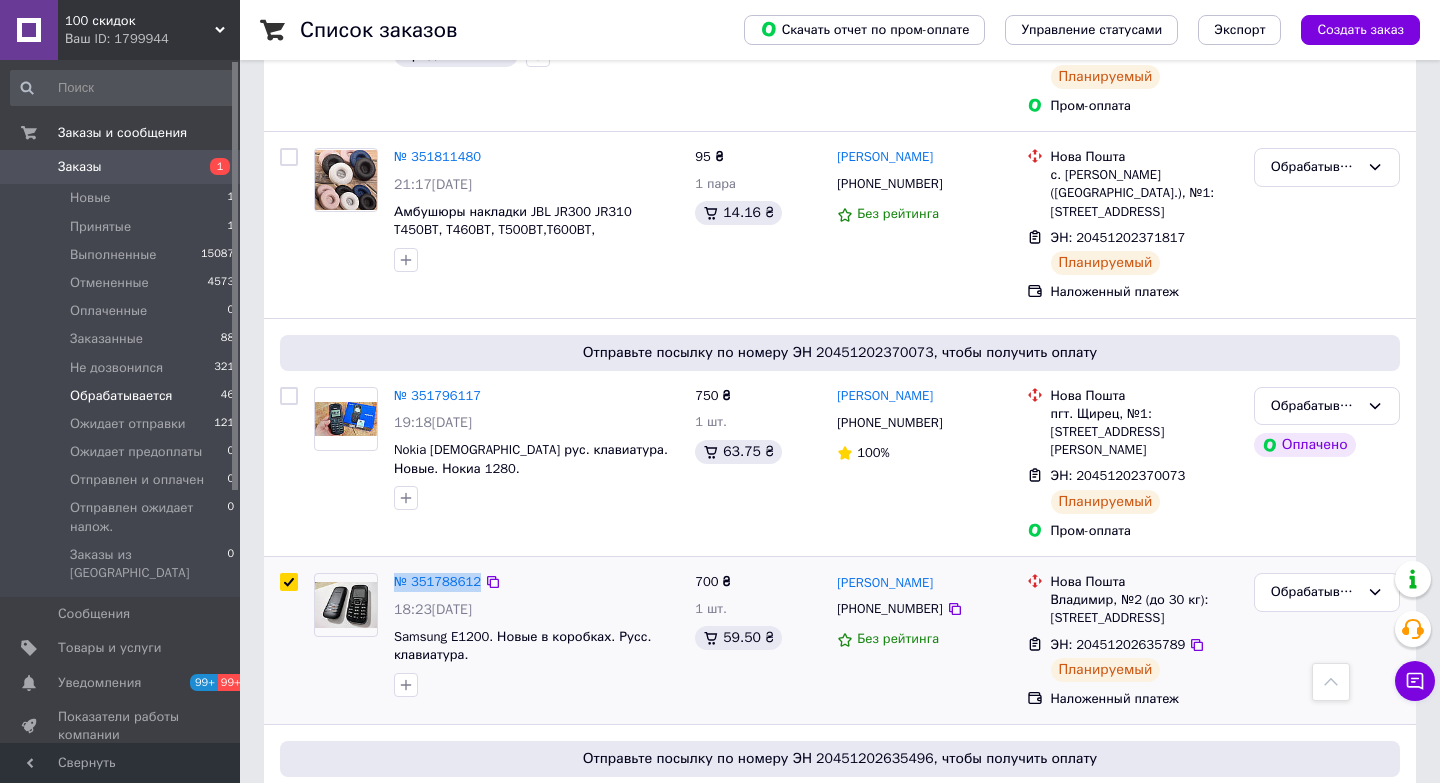 checkbox on "true" 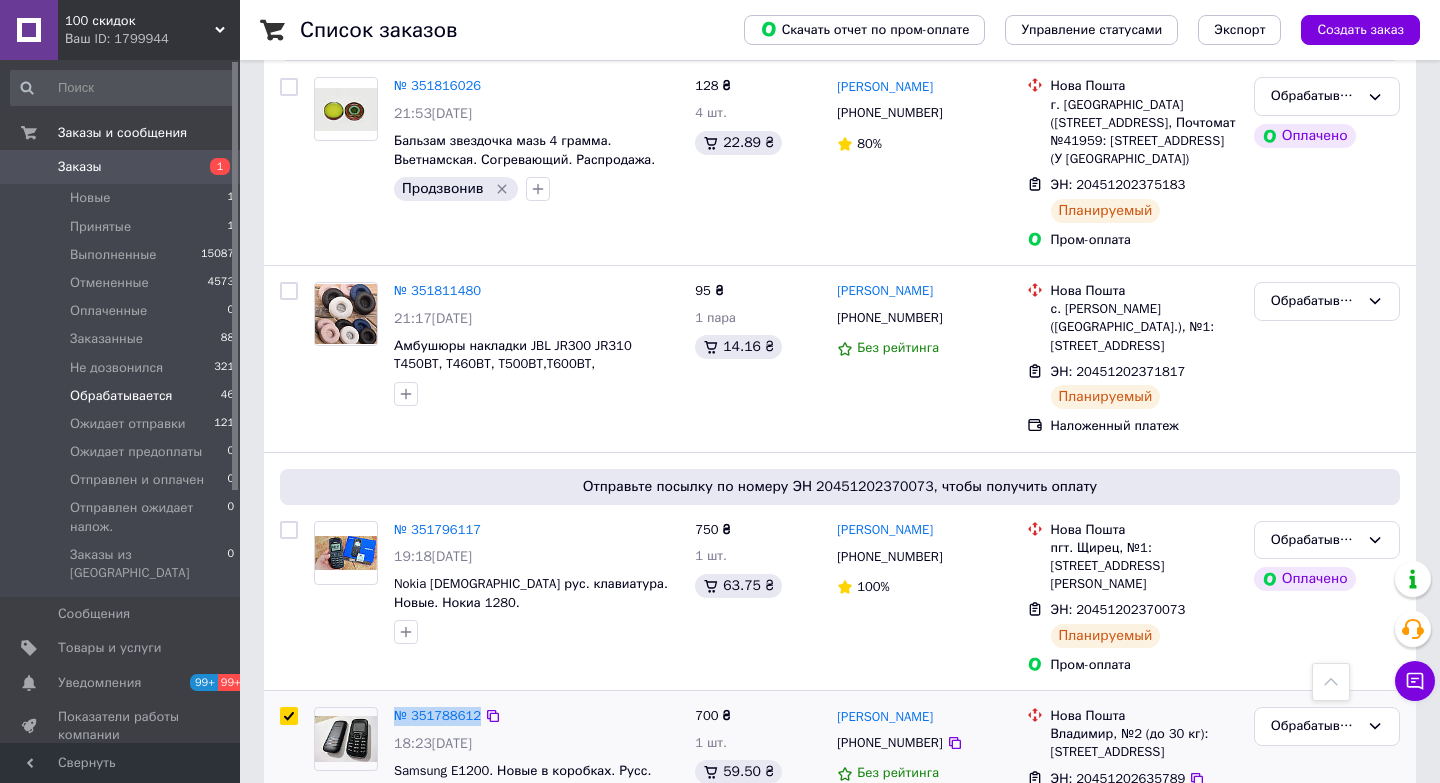 scroll, scrollTop: 8309, scrollLeft: 0, axis: vertical 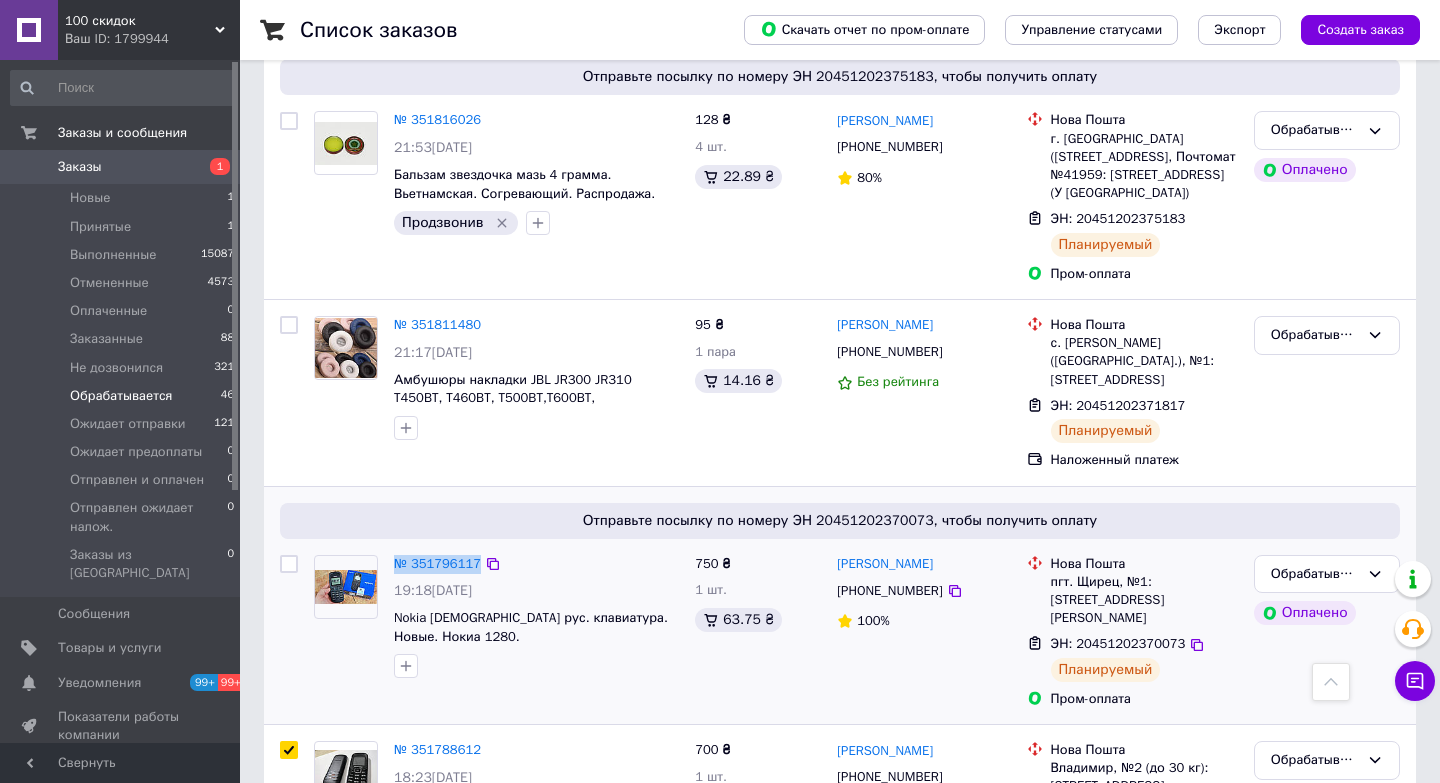 click at bounding box center [289, 564] 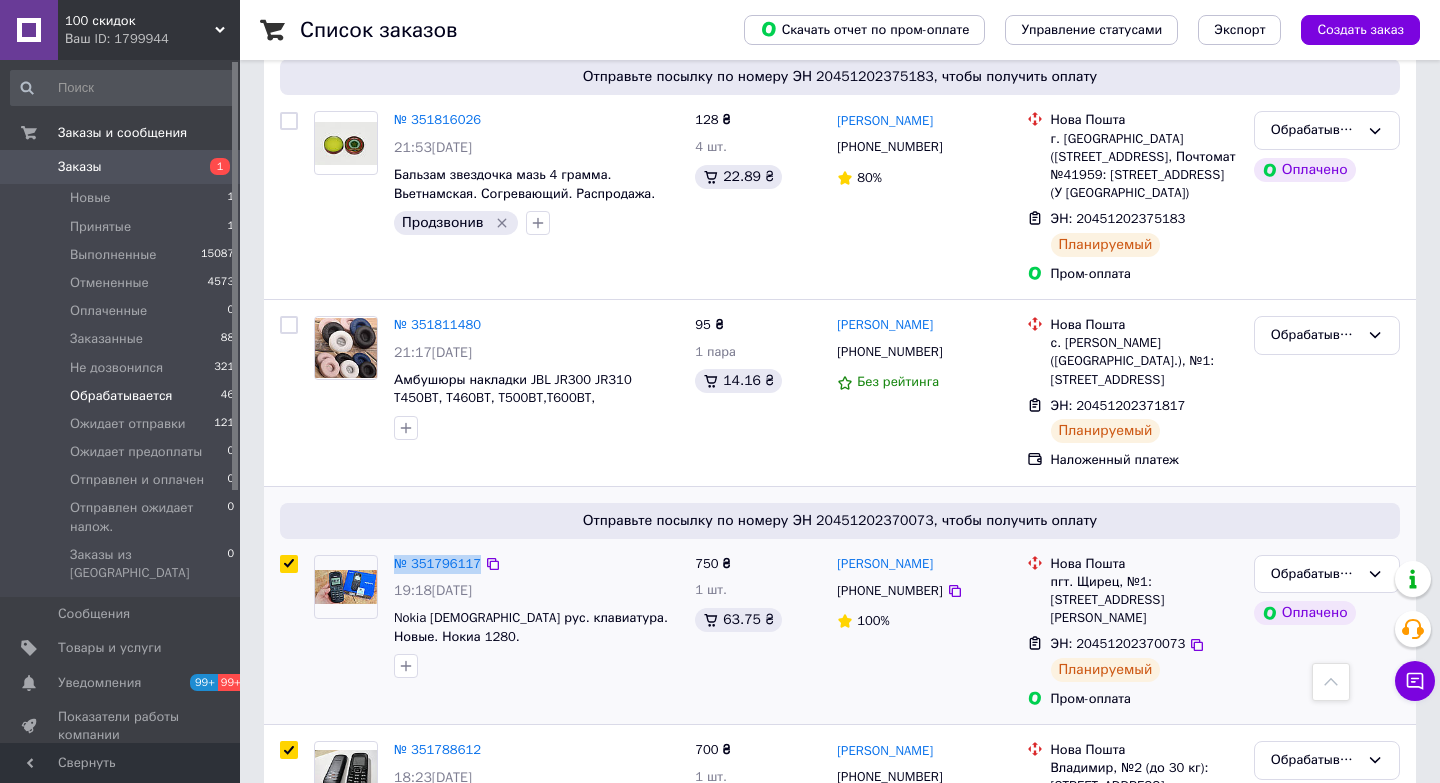 checkbox on "true" 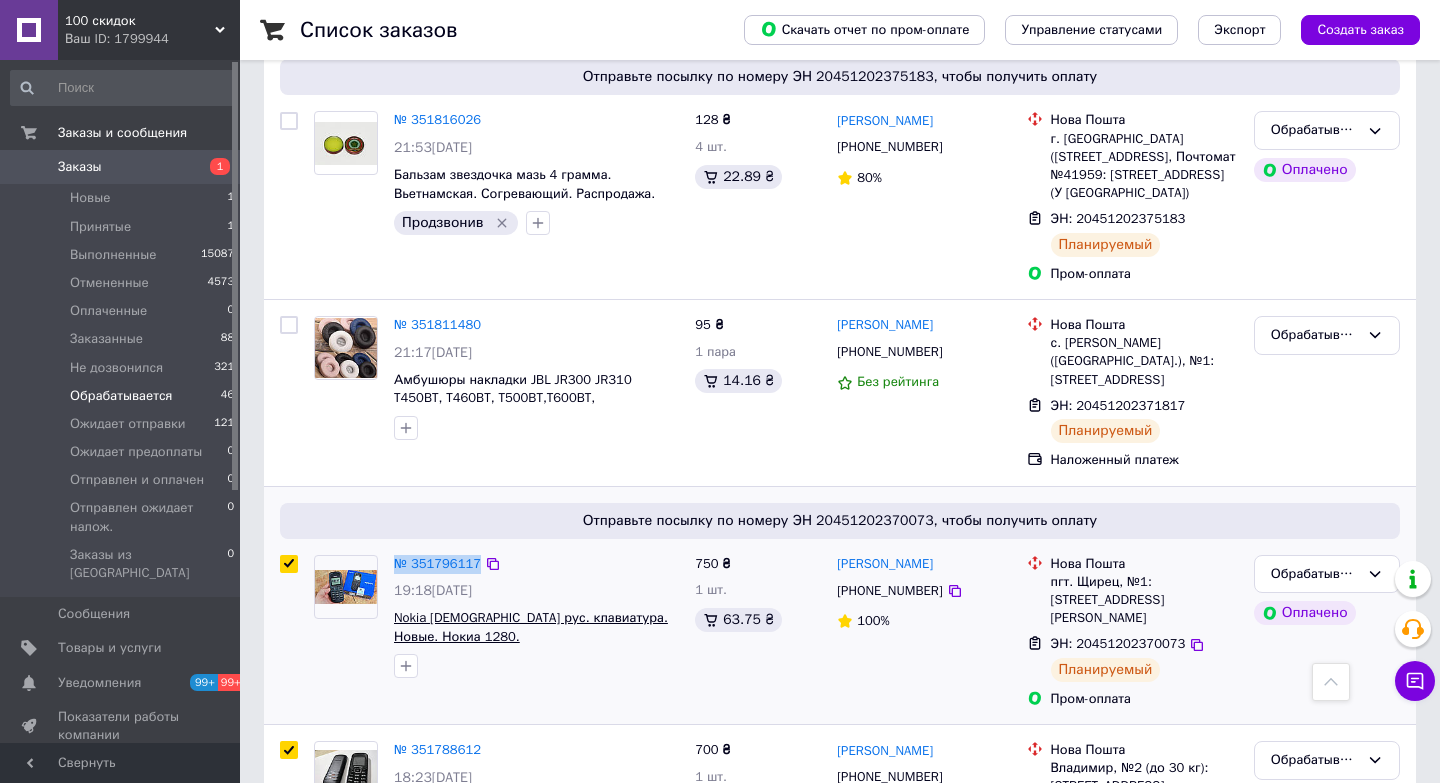 scroll, scrollTop: 8102, scrollLeft: 0, axis: vertical 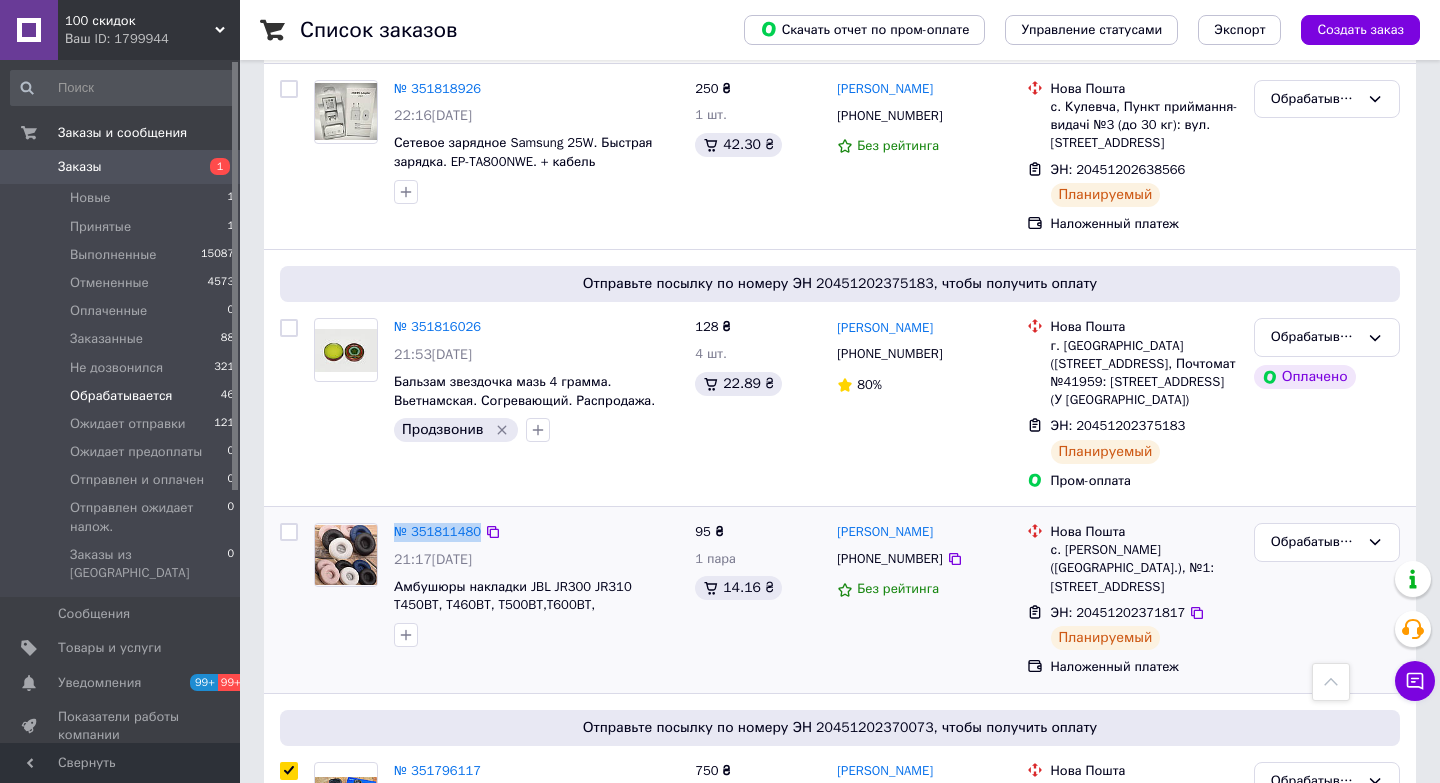 click at bounding box center [289, 532] 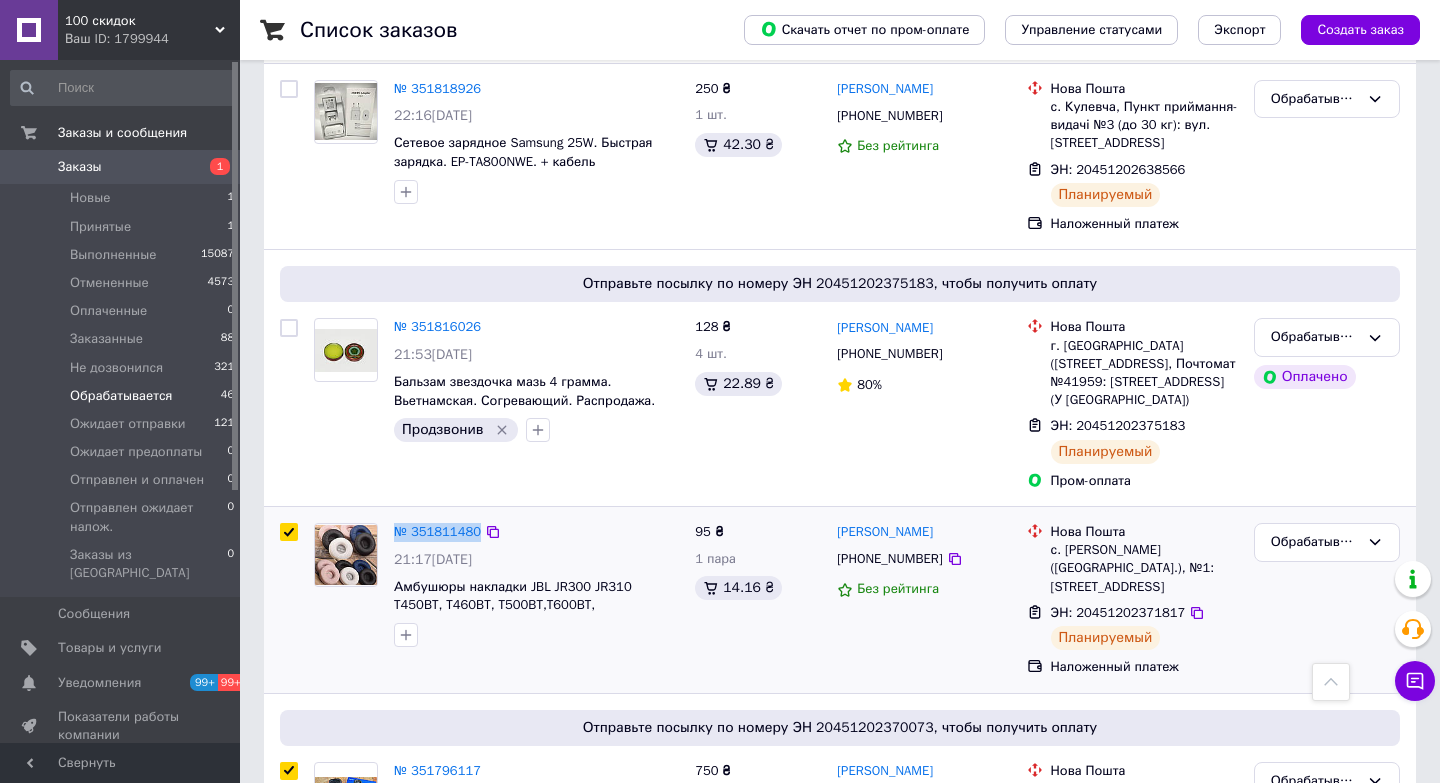 checkbox on "true" 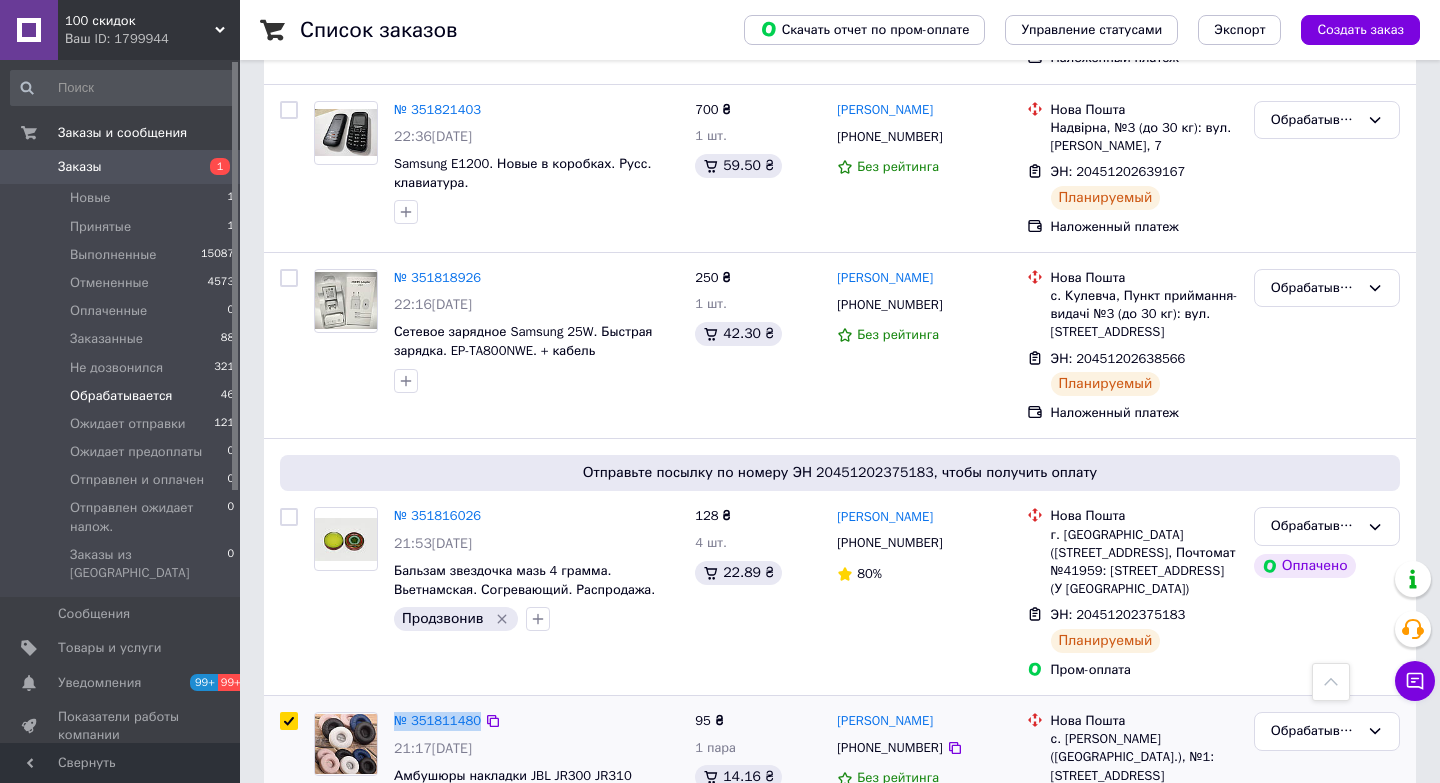 scroll, scrollTop: 7914, scrollLeft: 0, axis: vertical 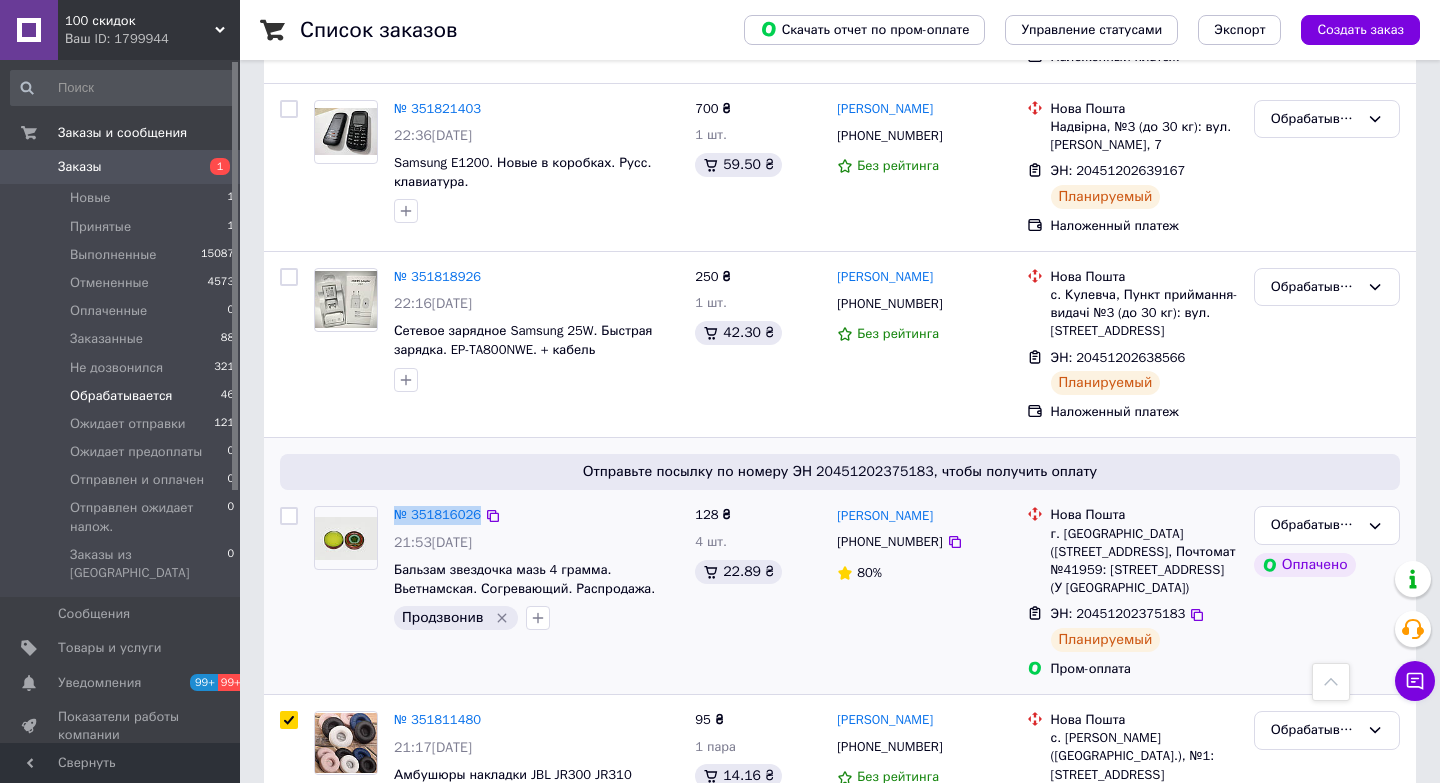 click at bounding box center (289, 516) 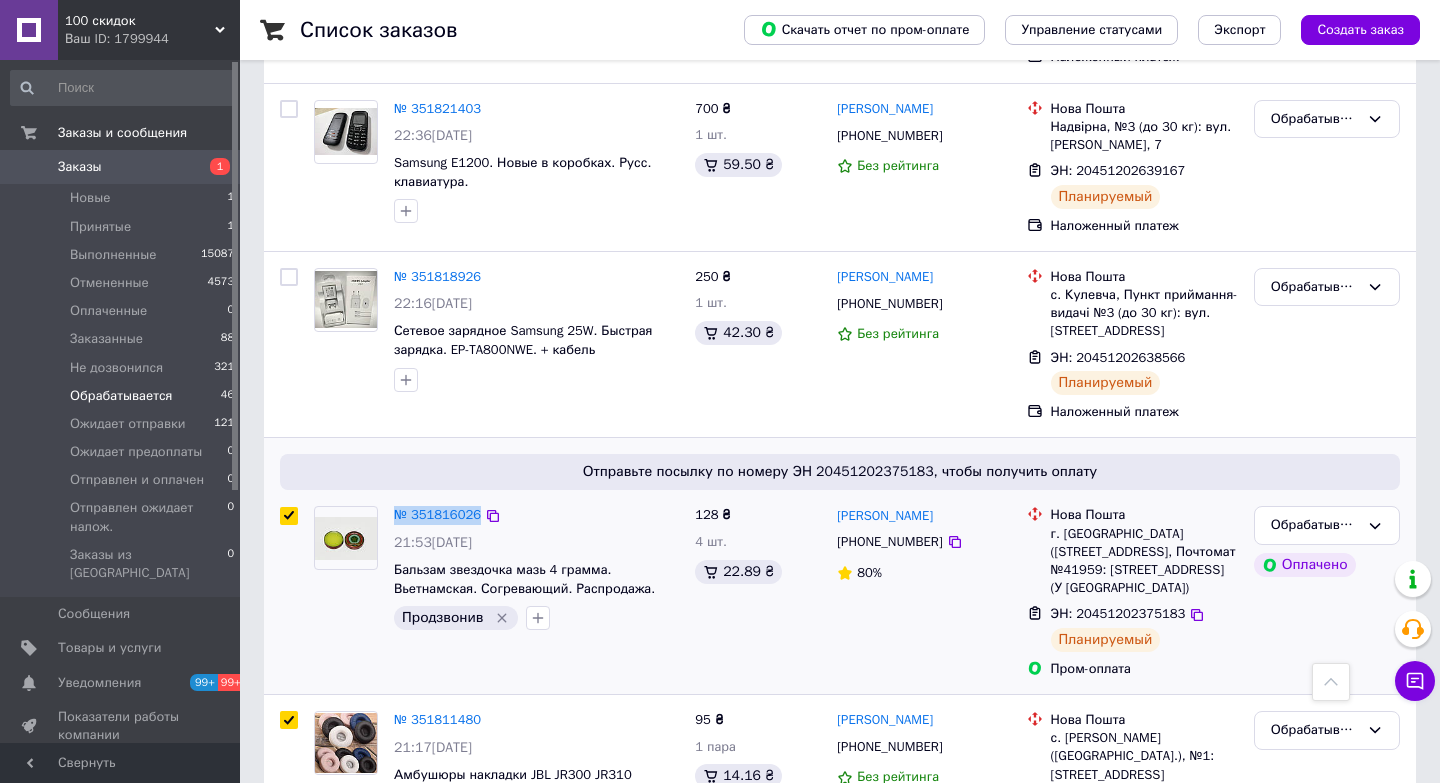 checkbox on "true" 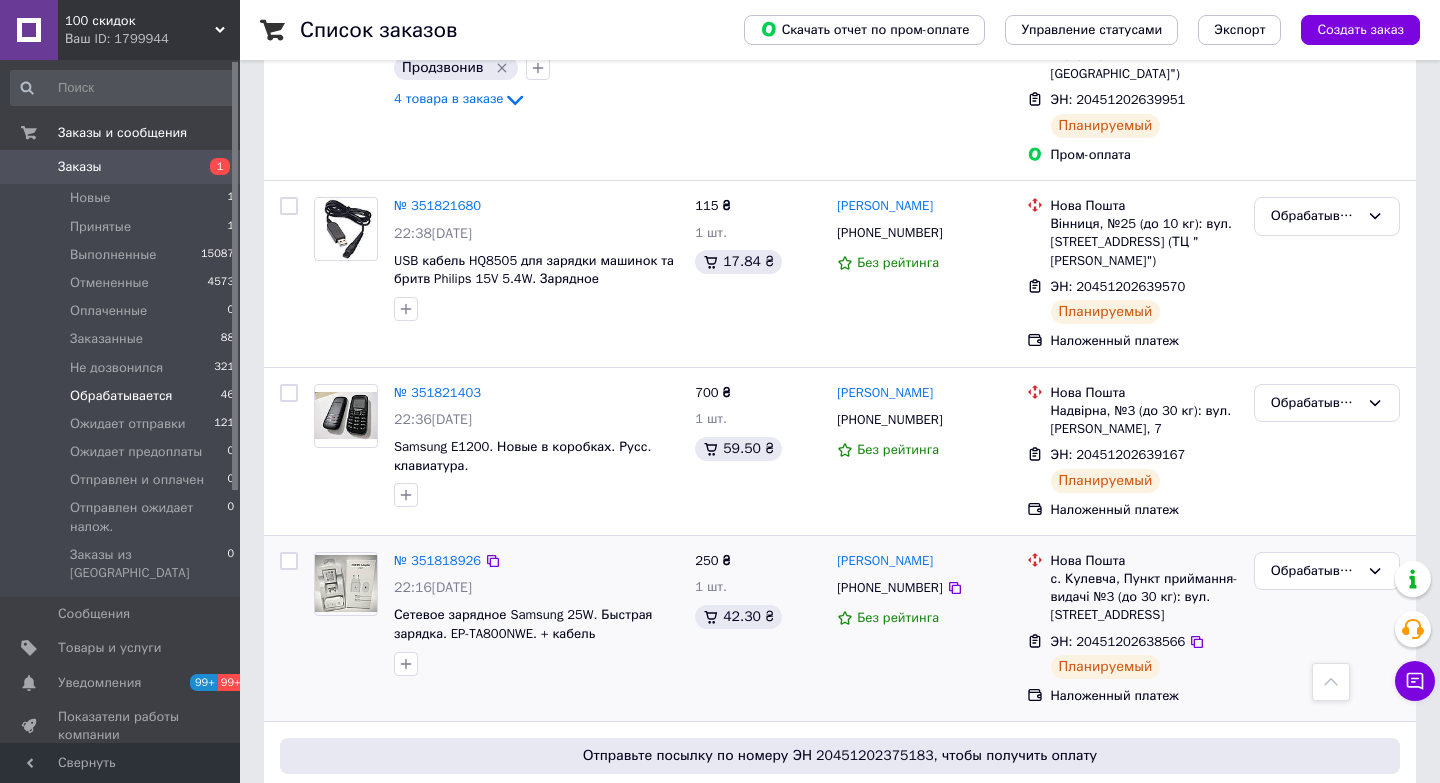 scroll, scrollTop: 7626, scrollLeft: 0, axis: vertical 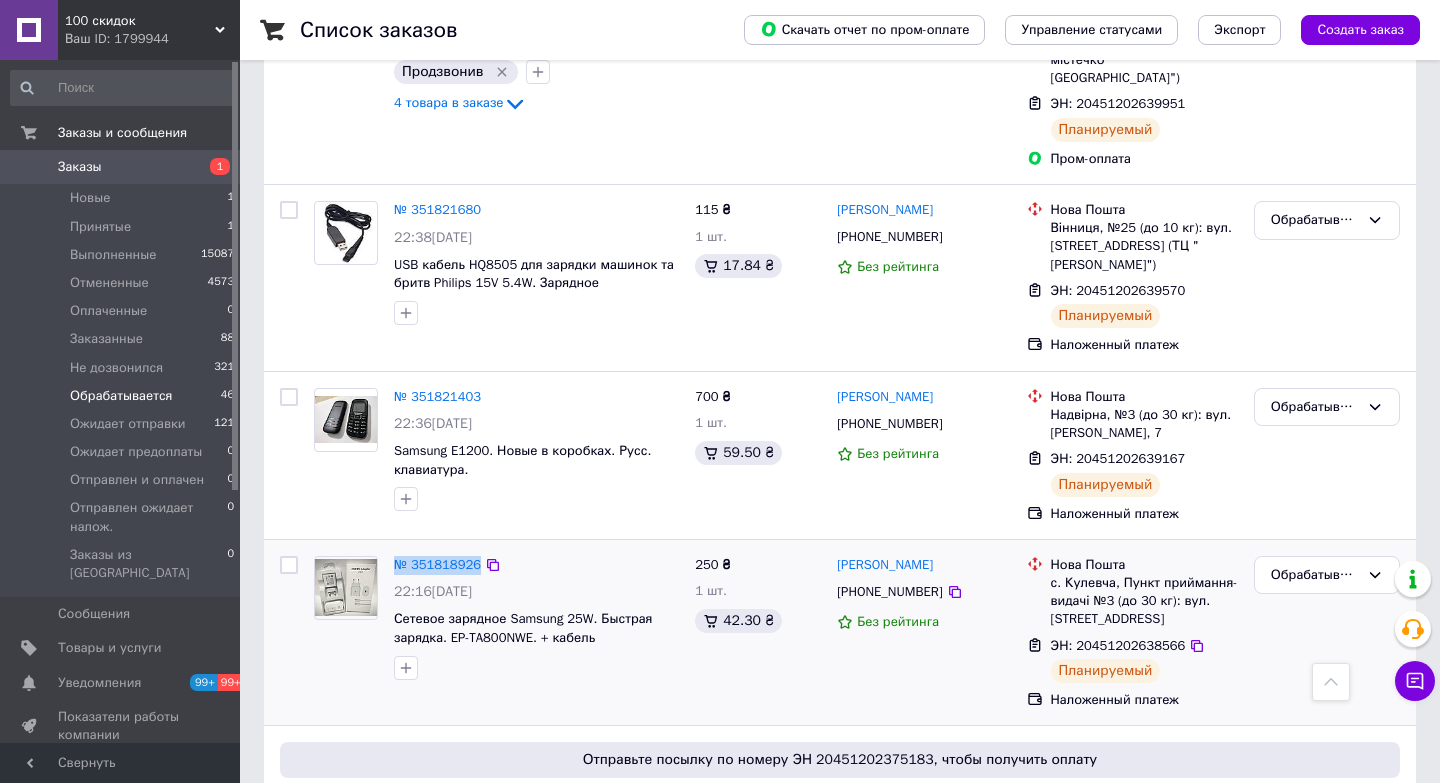 click at bounding box center (289, 565) 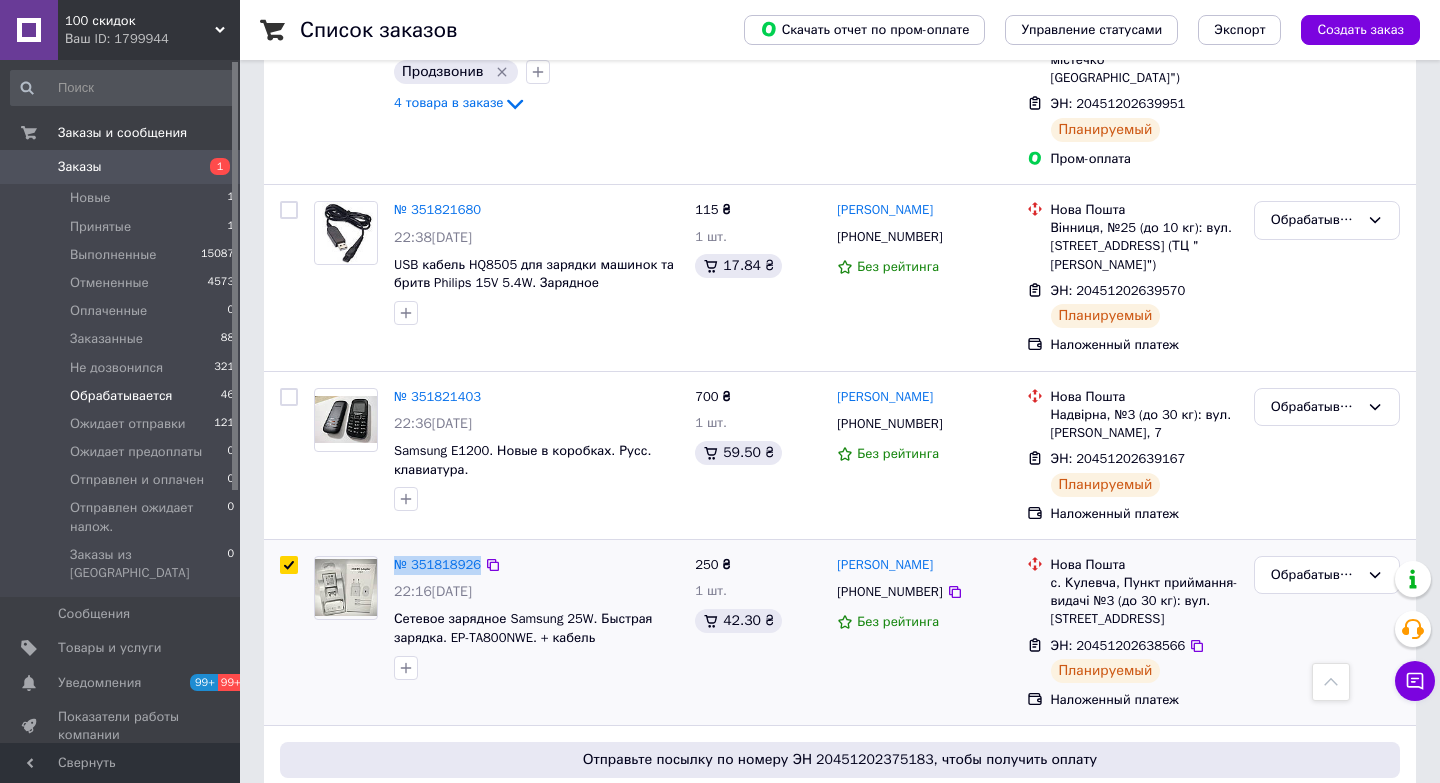 checkbox on "true" 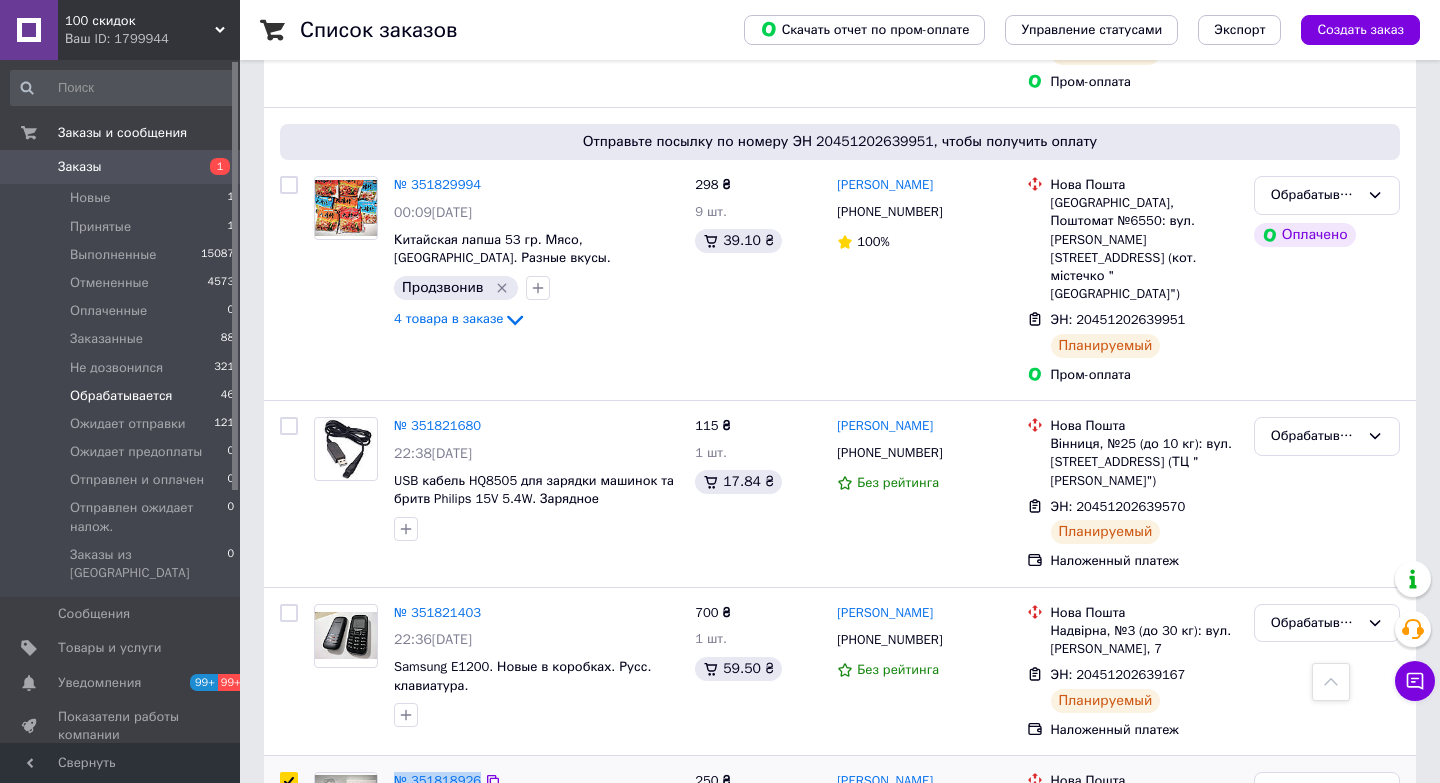 scroll, scrollTop: 7411, scrollLeft: 0, axis: vertical 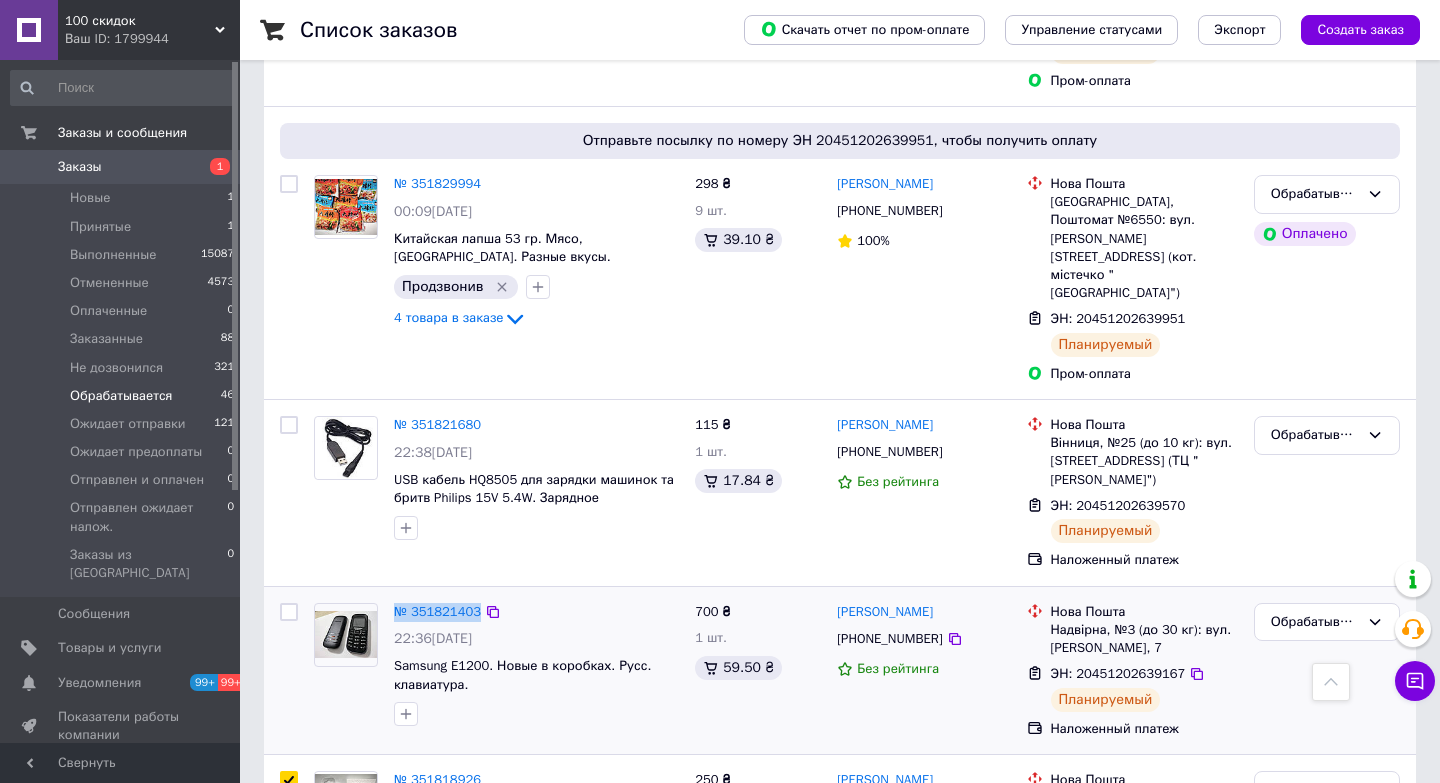 click at bounding box center [289, 612] 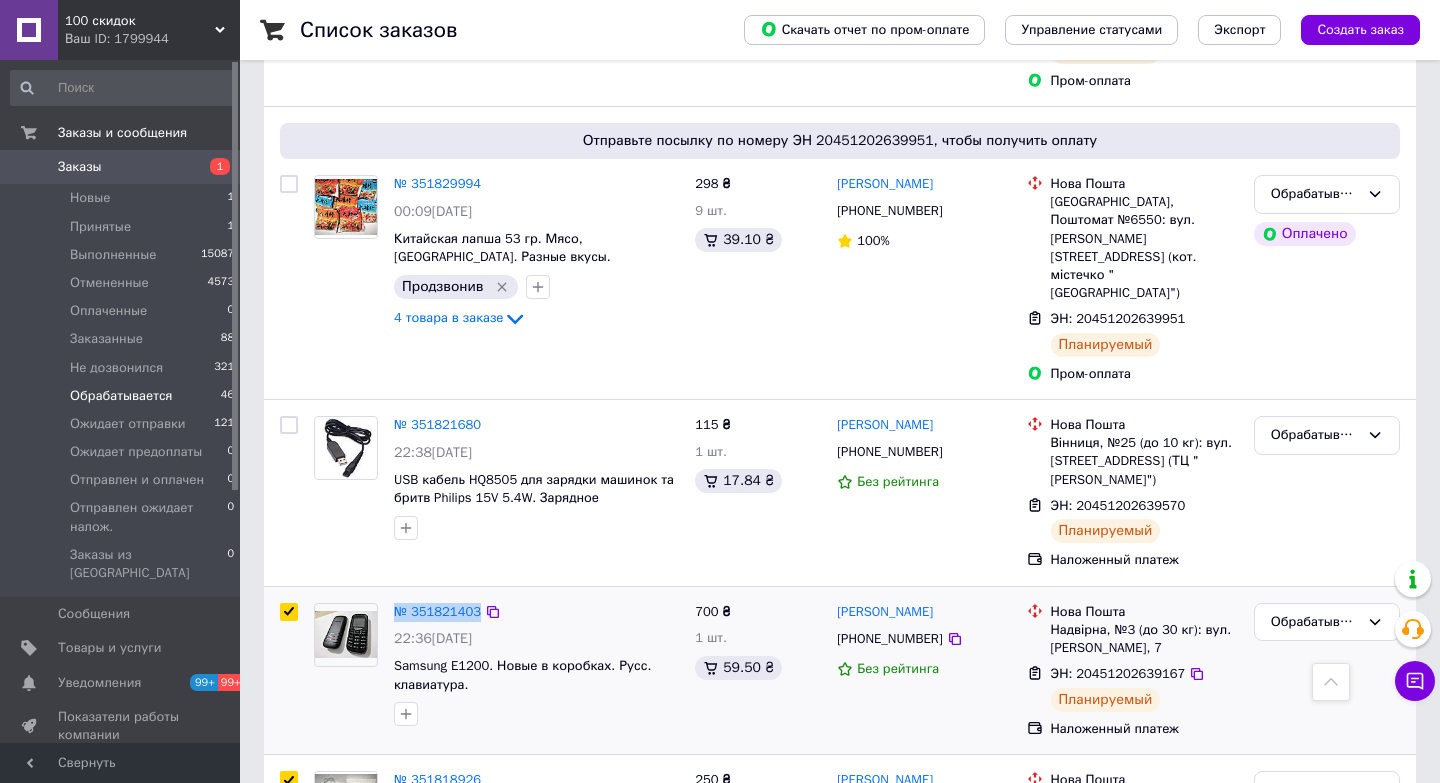 checkbox on "true" 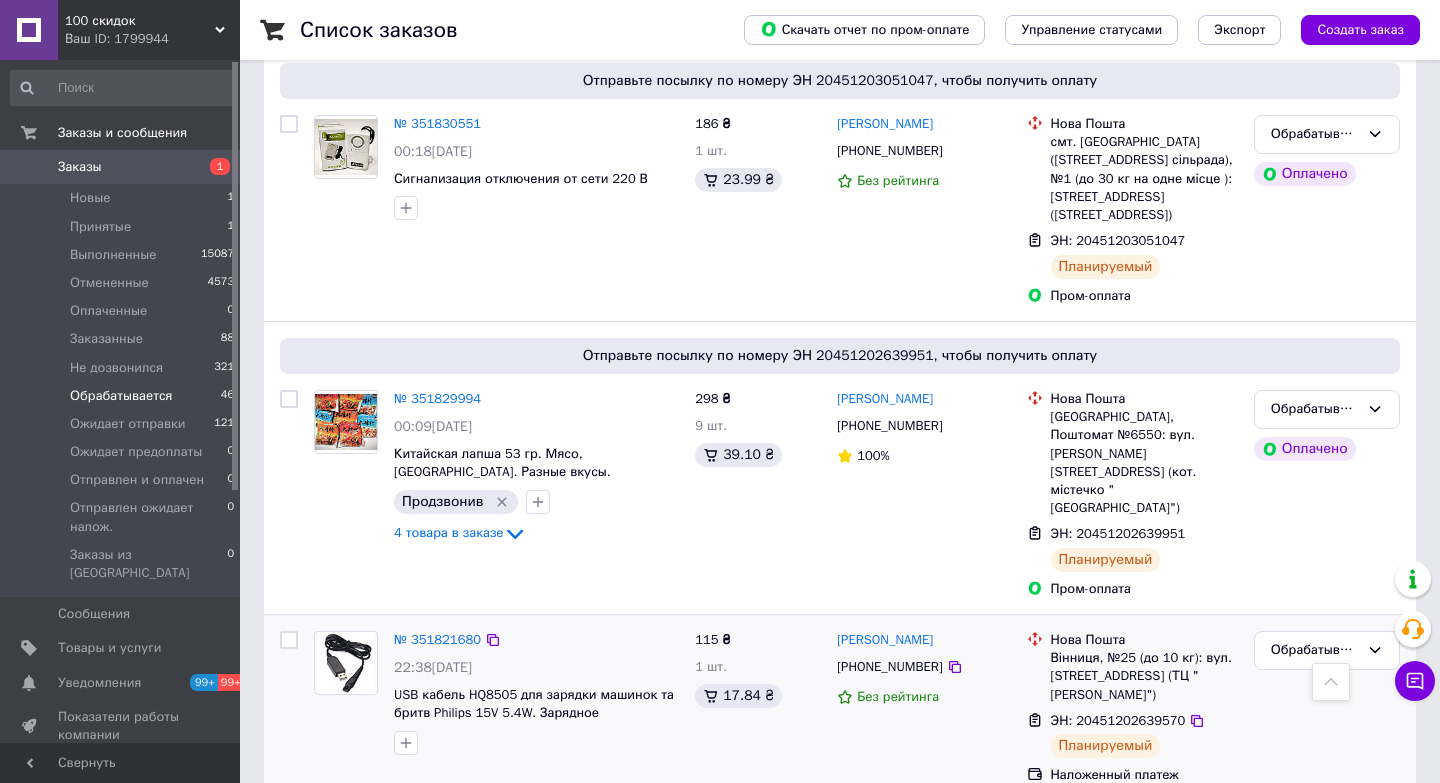scroll, scrollTop: 7184, scrollLeft: 0, axis: vertical 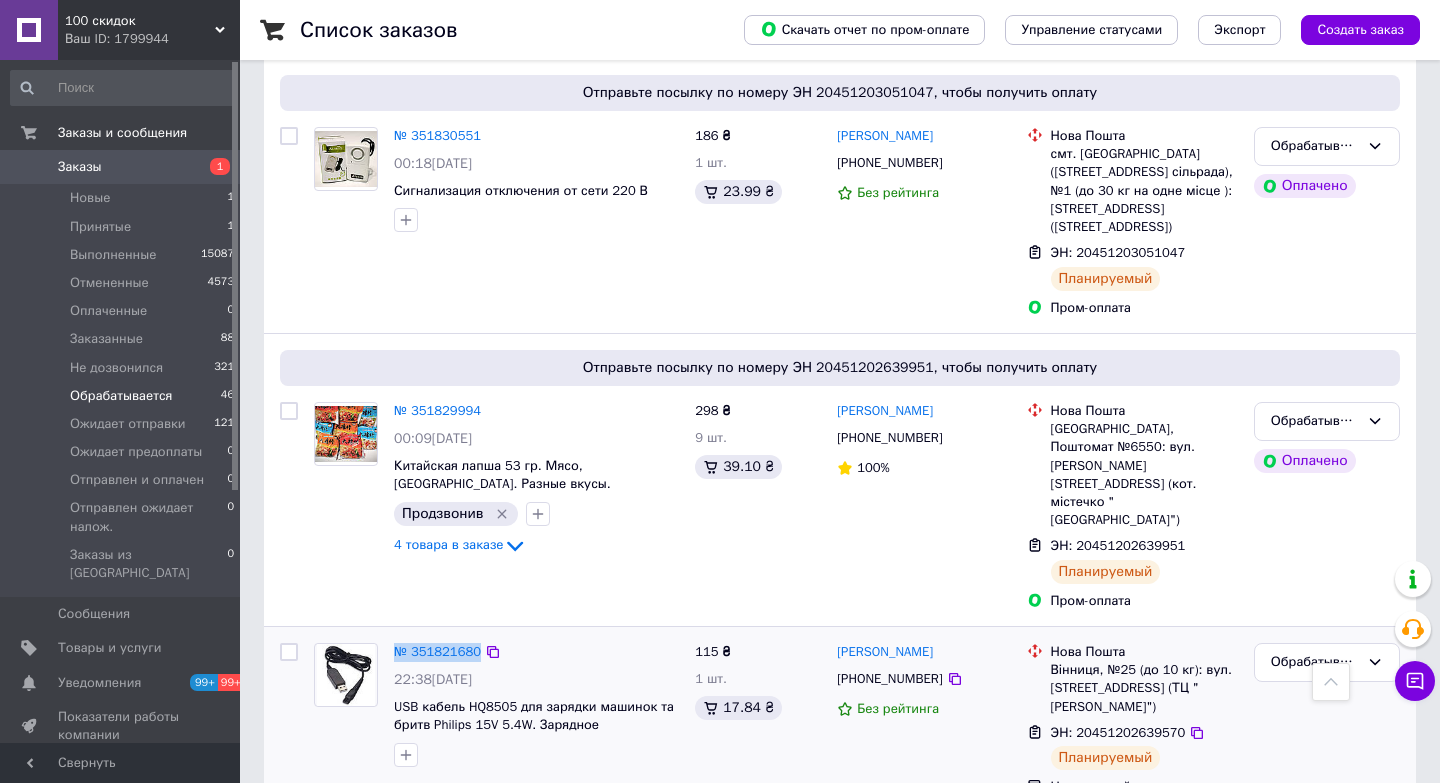 click at bounding box center (289, 652) 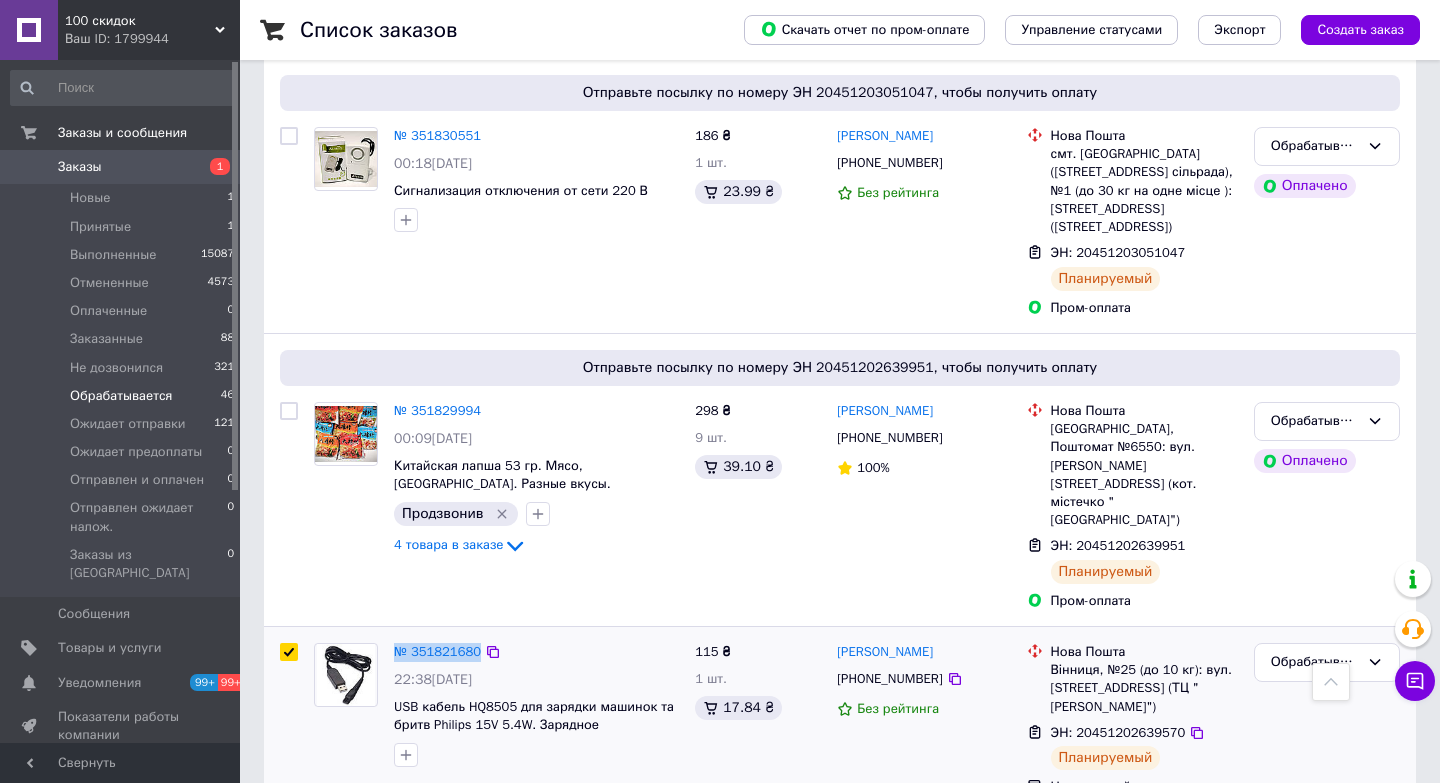 checkbox on "true" 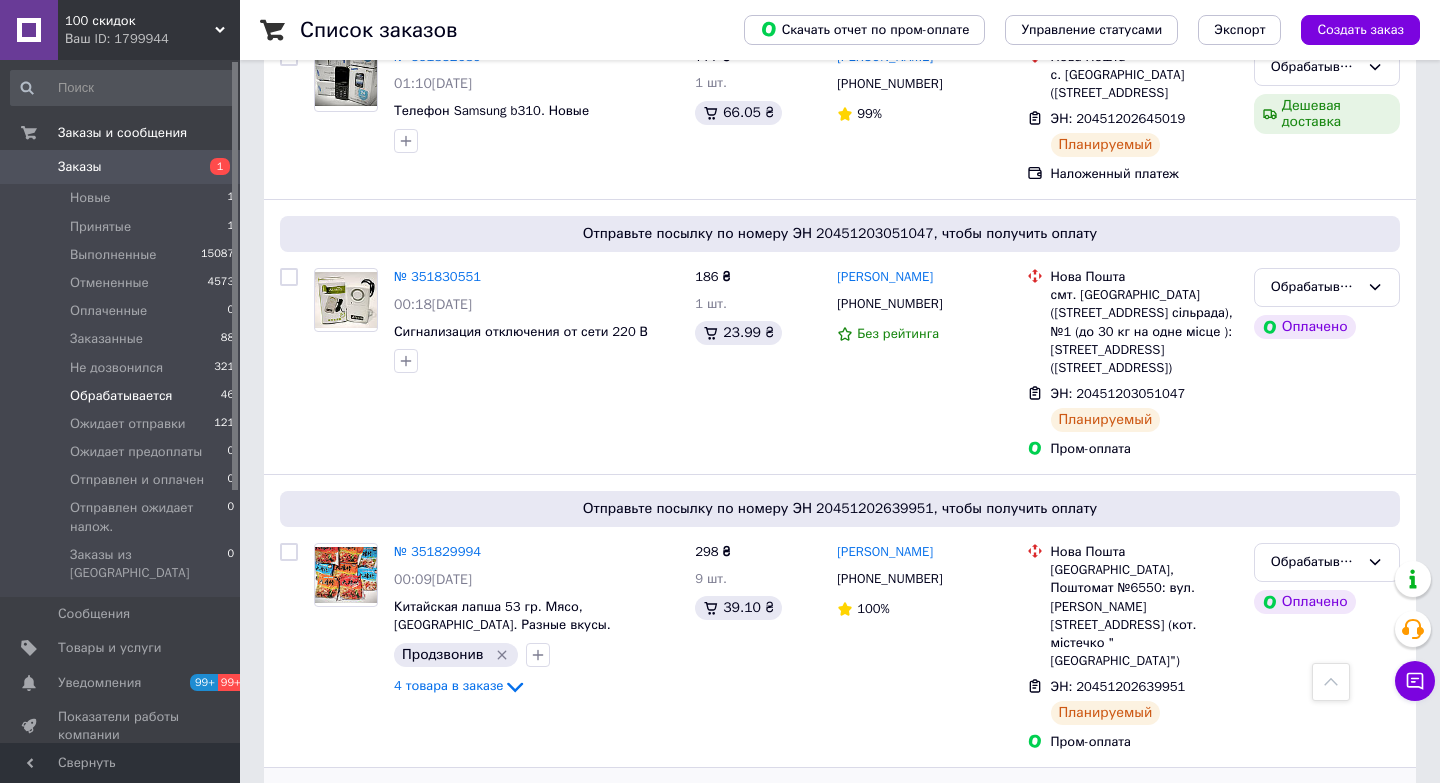 scroll, scrollTop: 7044, scrollLeft: 0, axis: vertical 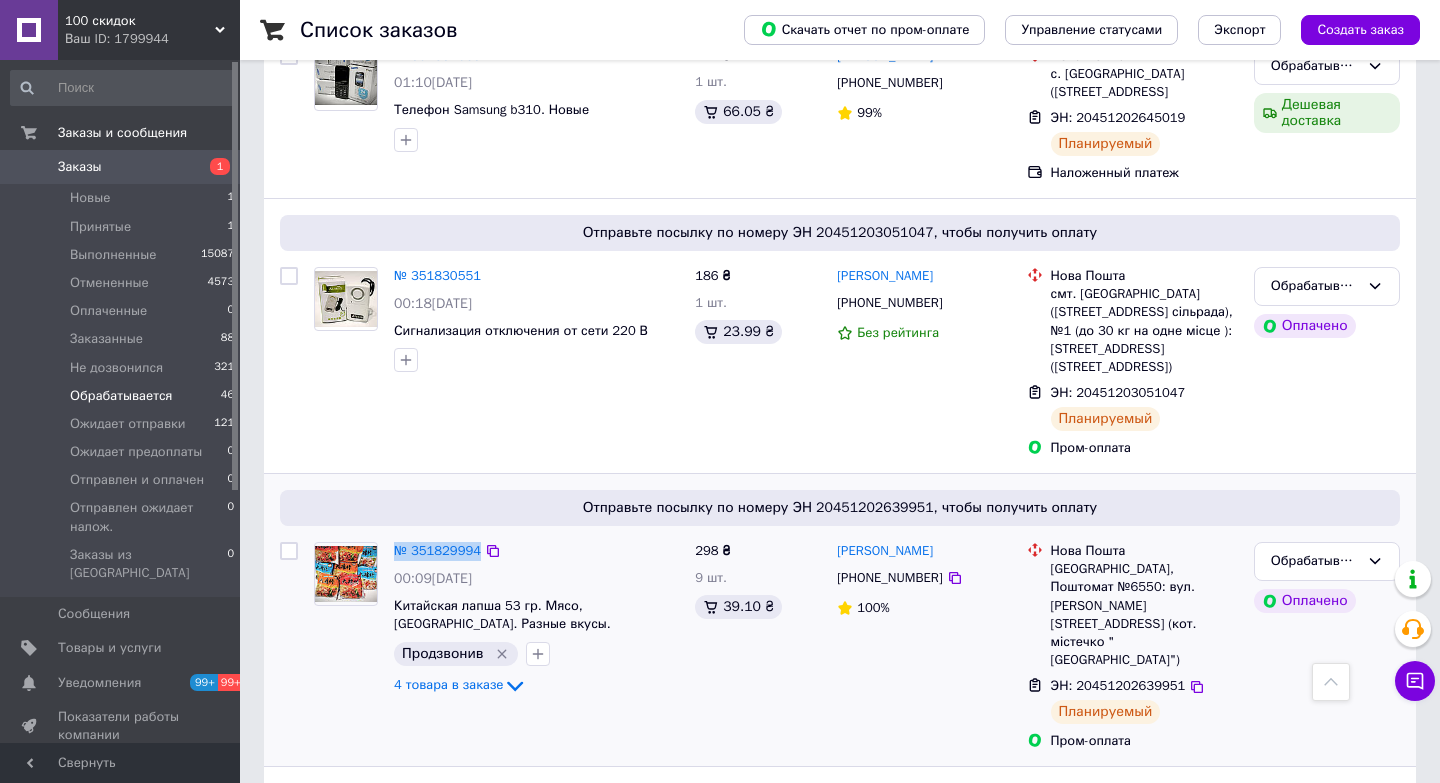 click at bounding box center (289, 551) 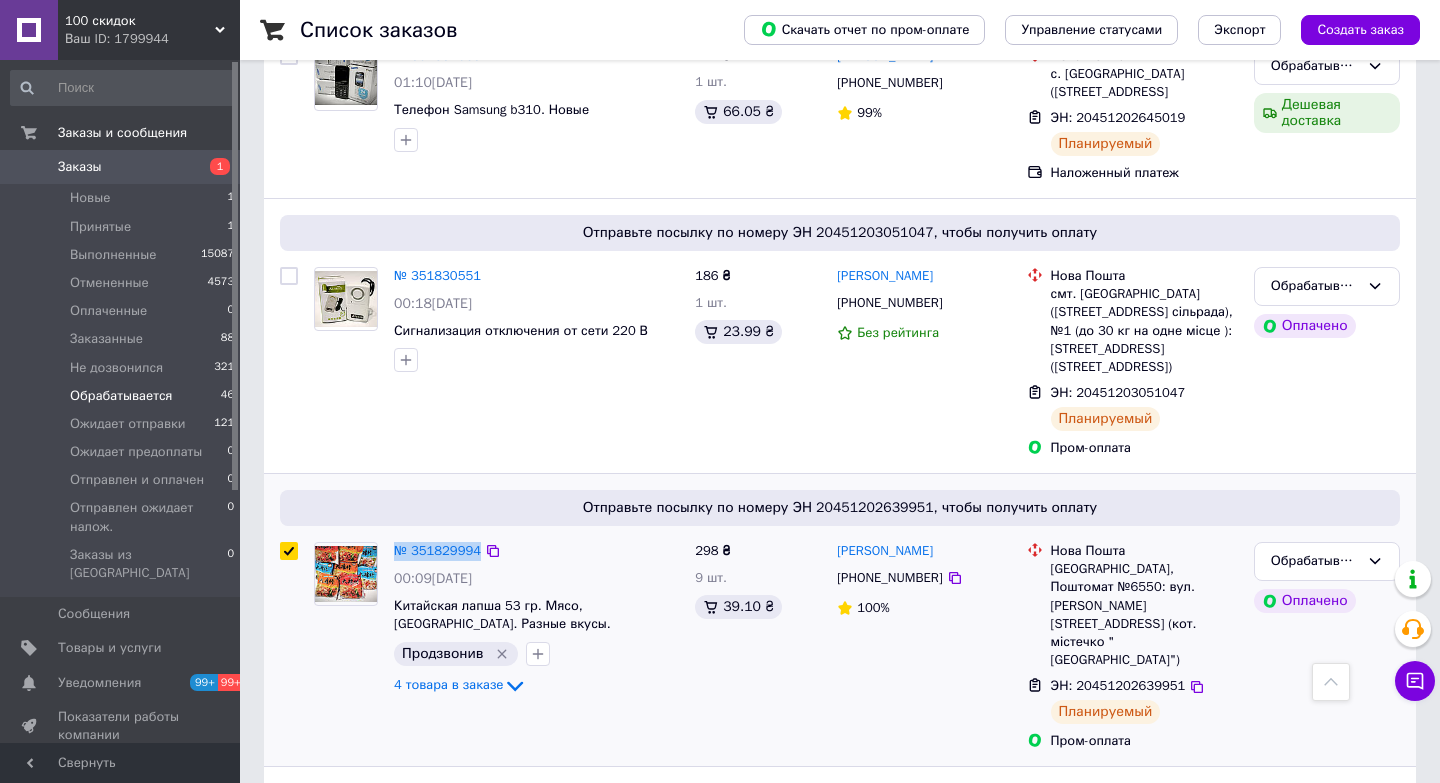checkbox on "true" 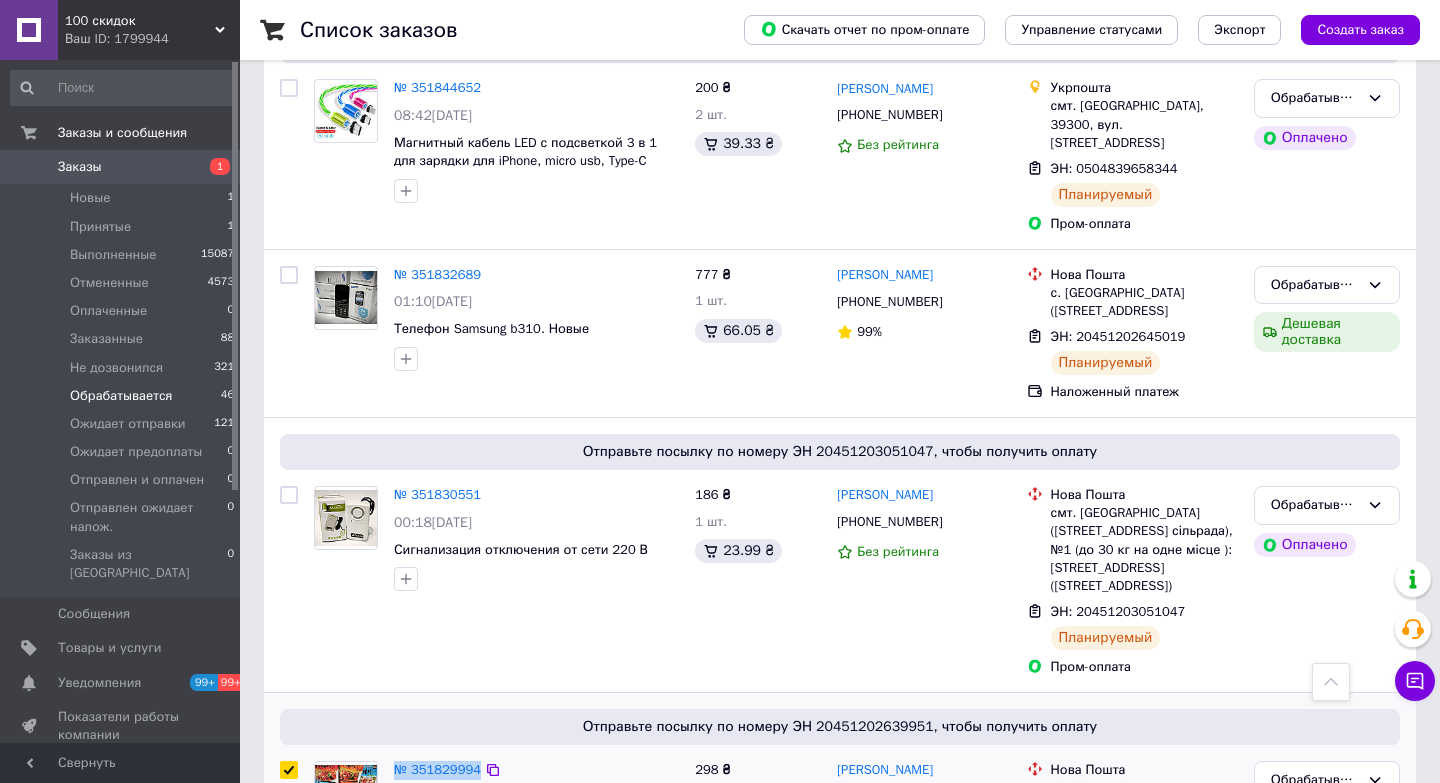 scroll, scrollTop: 6824, scrollLeft: 0, axis: vertical 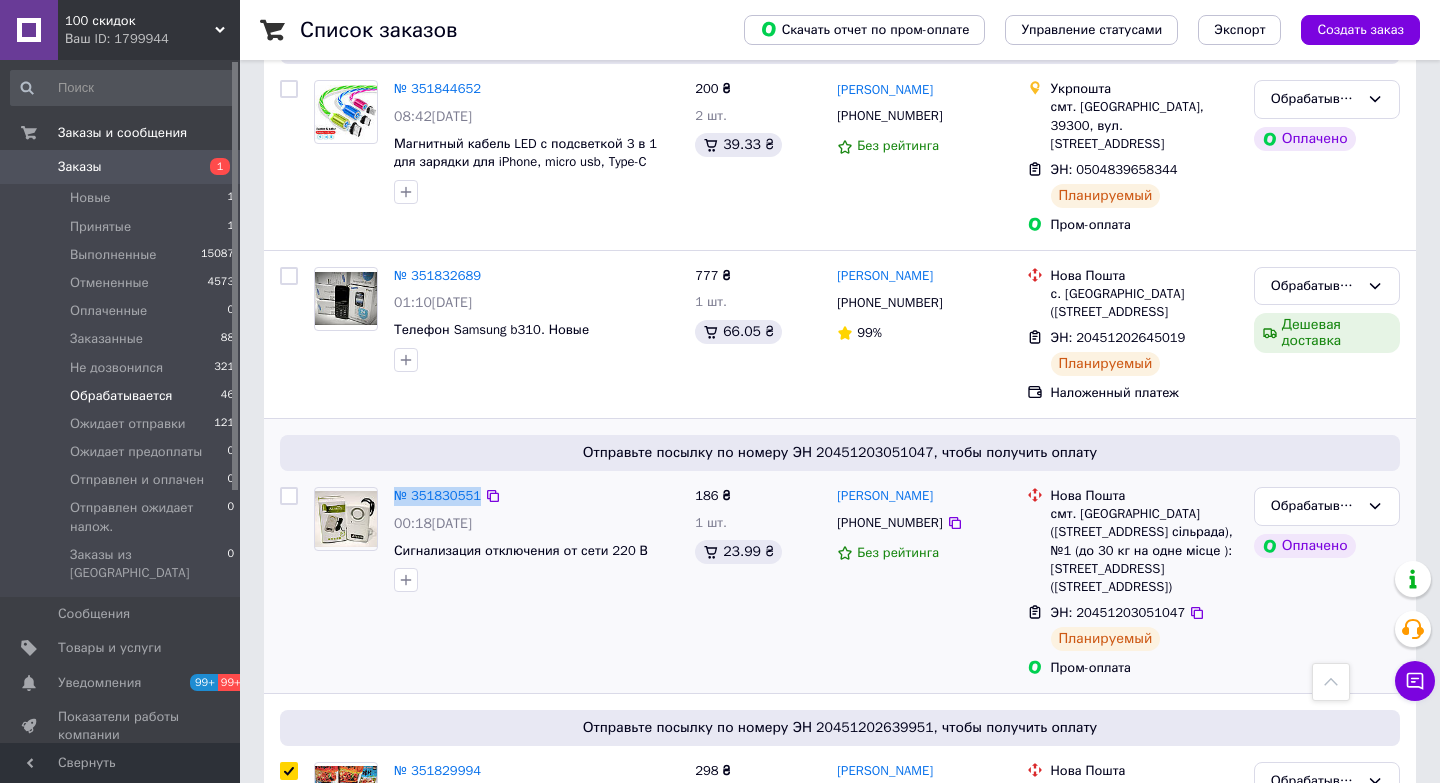 click at bounding box center [289, 582] 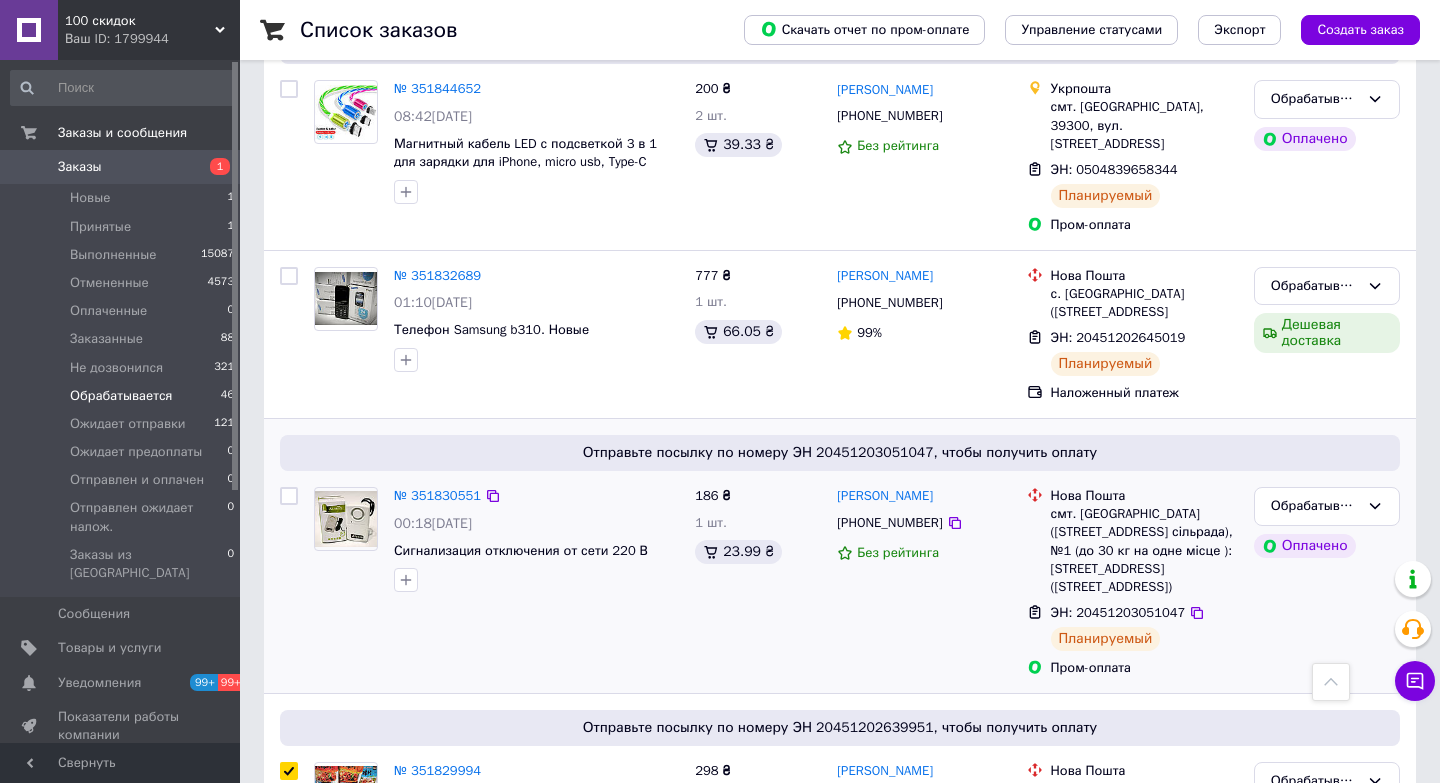 click at bounding box center (289, 496) 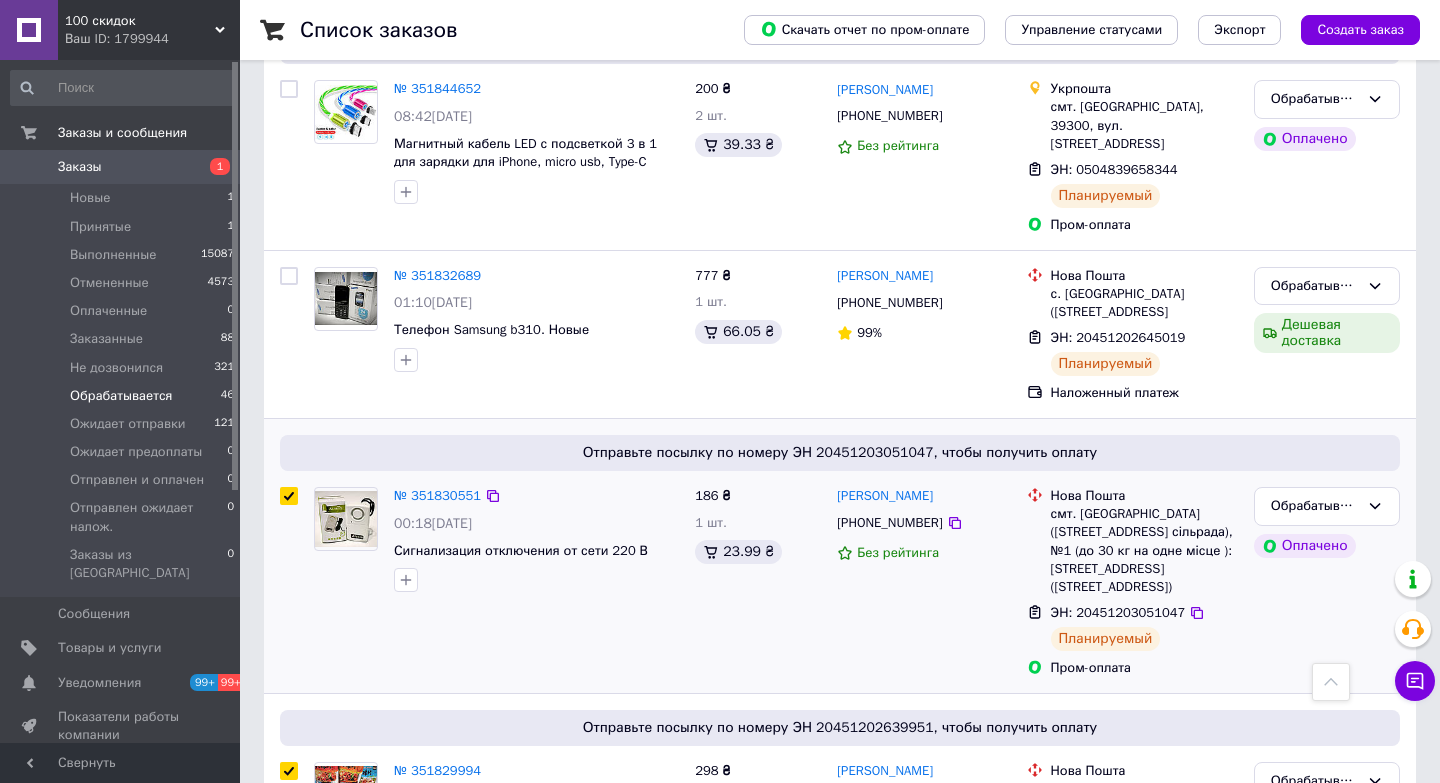 checkbox on "true" 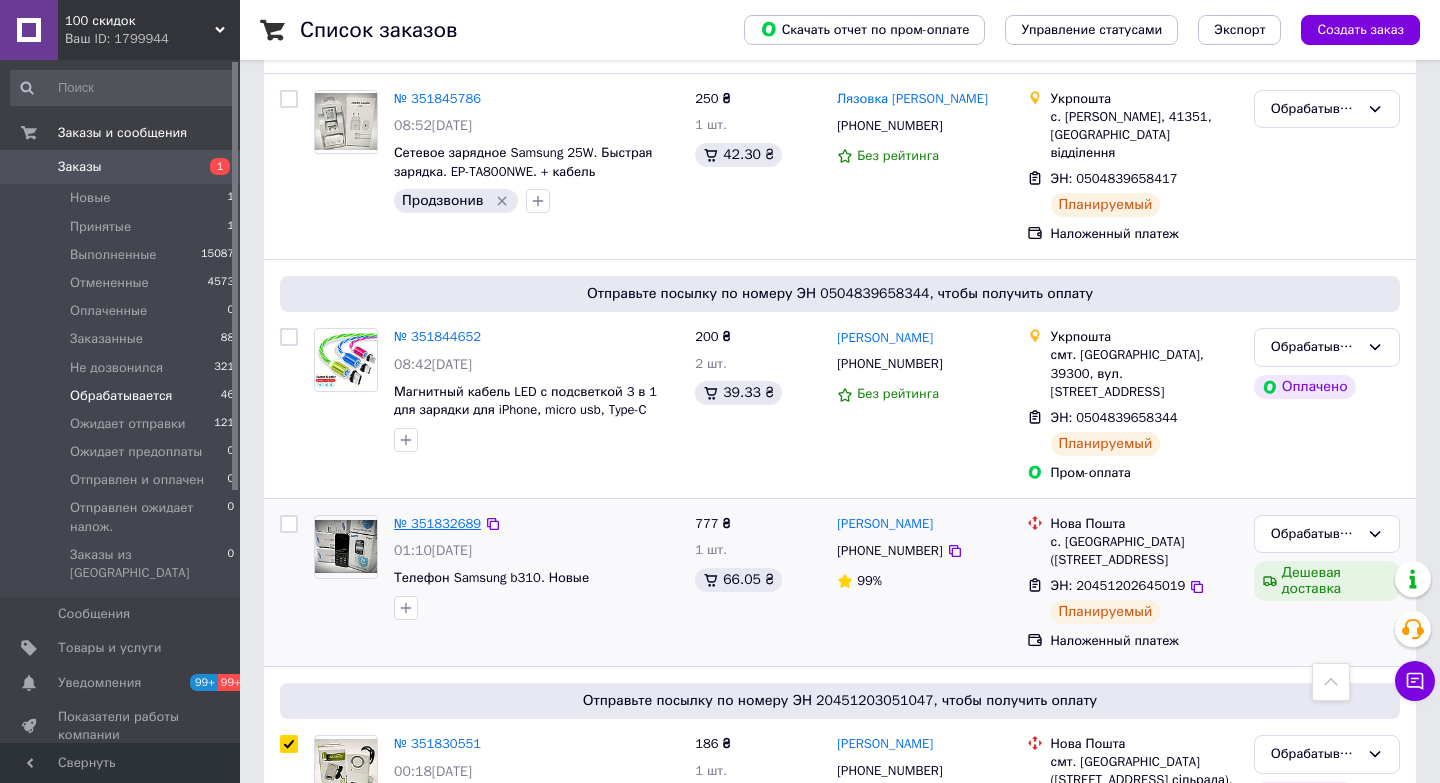 scroll, scrollTop: 6552, scrollLeft: 0, axis: vertical 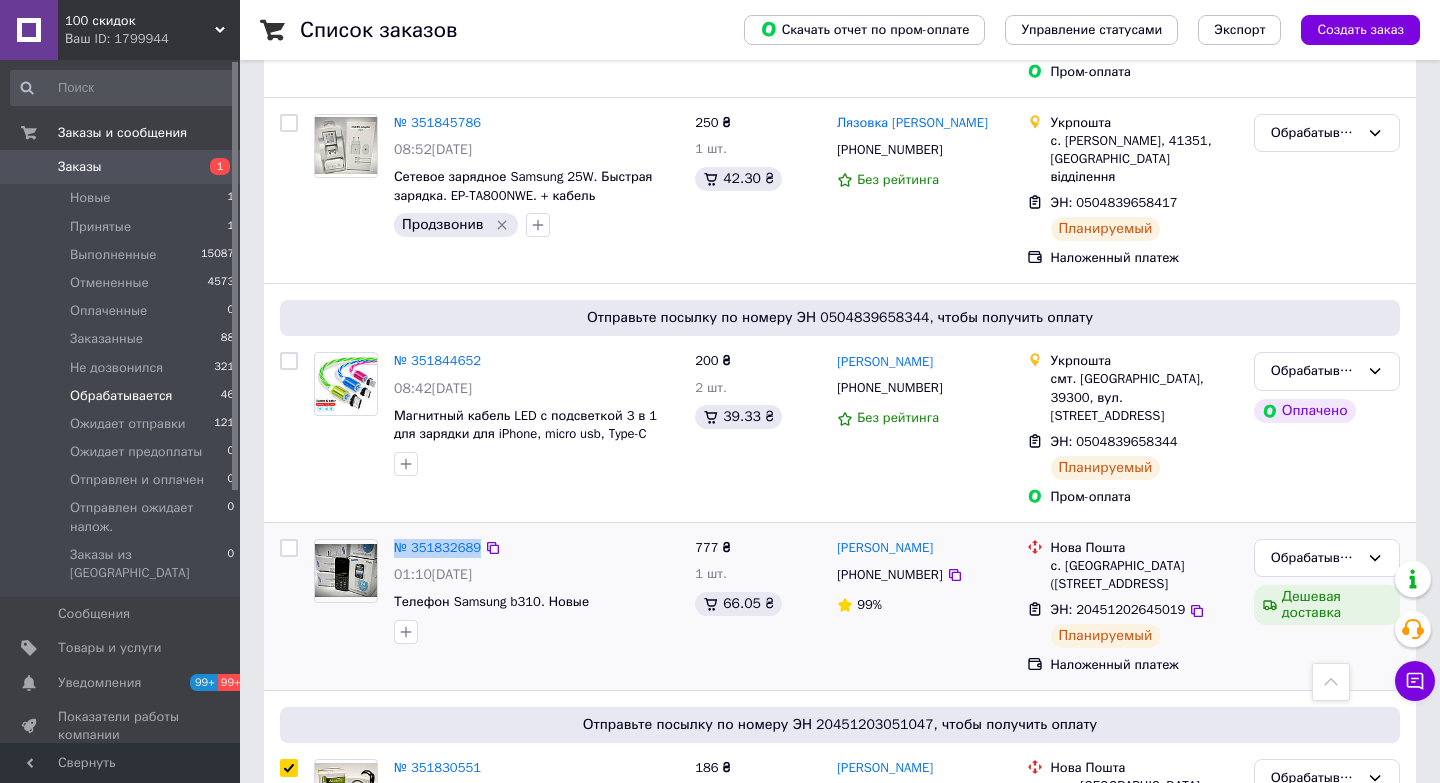 click at bounding box center [289, 548] 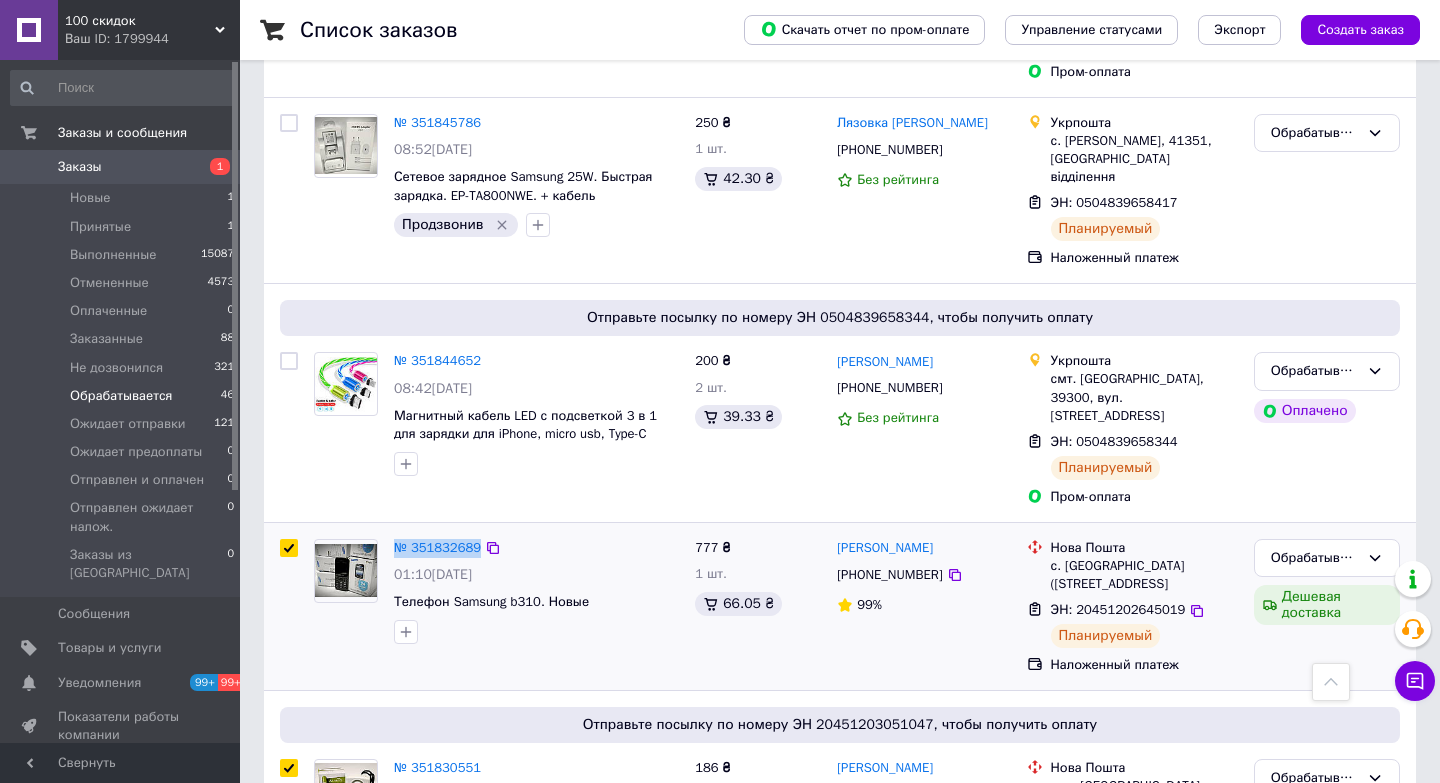 checkbox on "true" 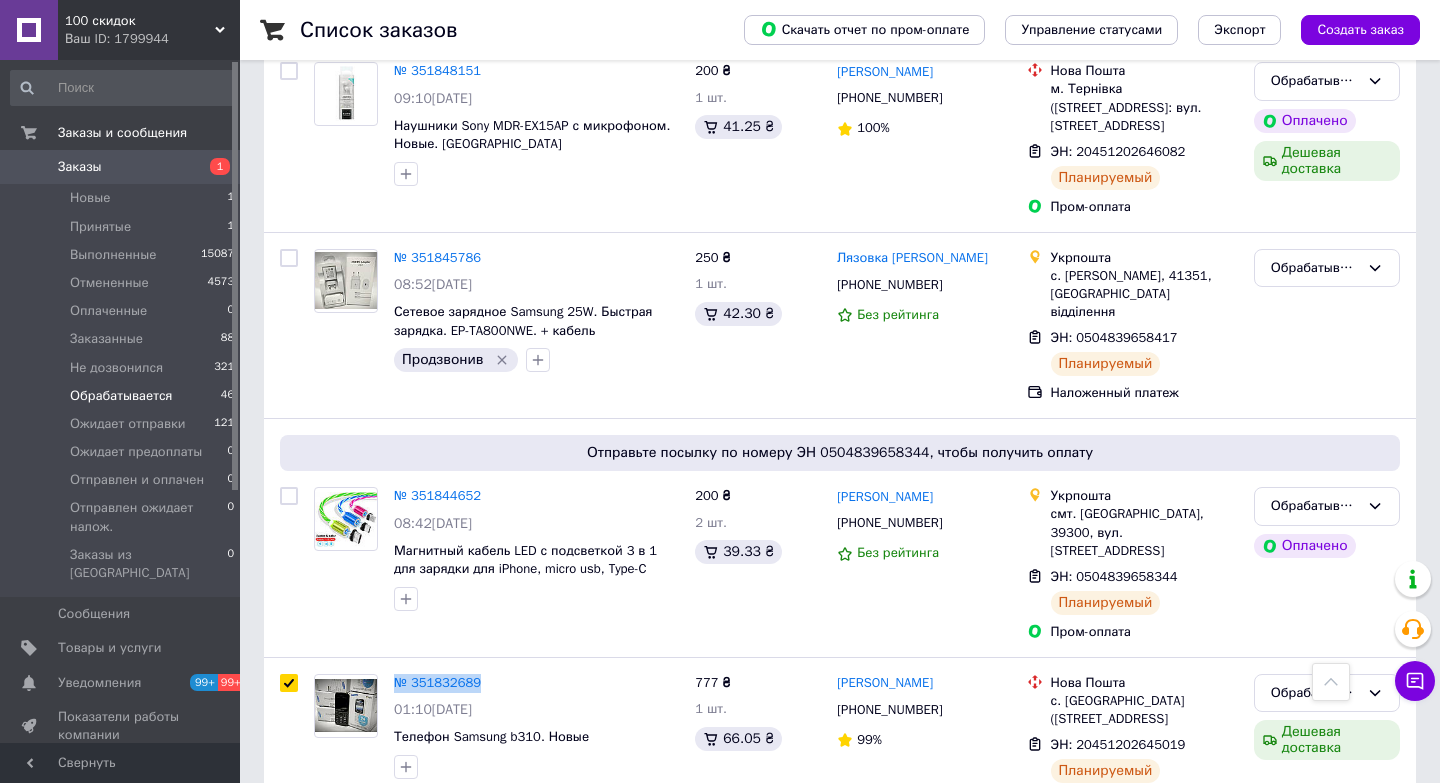 scroll, scrollTop: 6410, scrollLeft: 0, axis: vertical 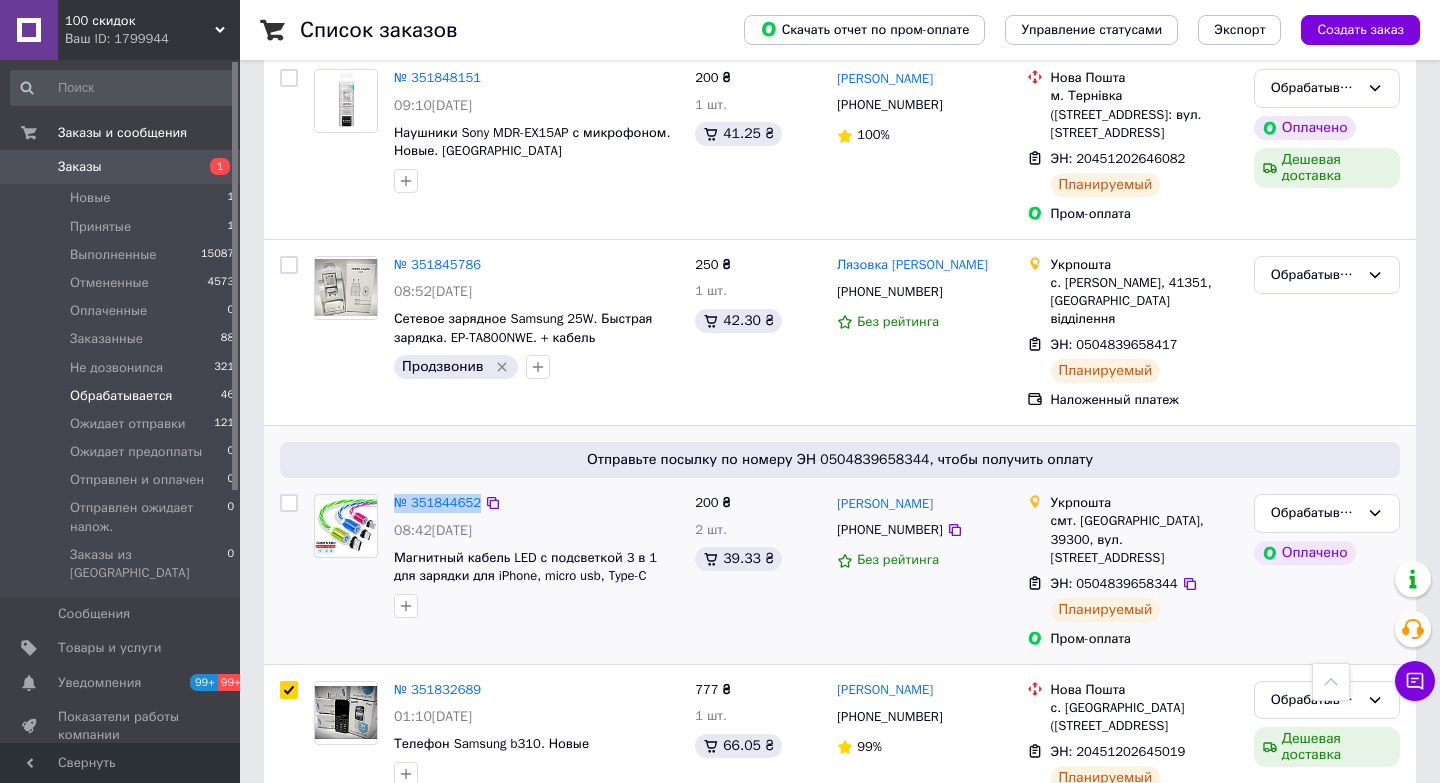 click at bounding box center [289, 503] 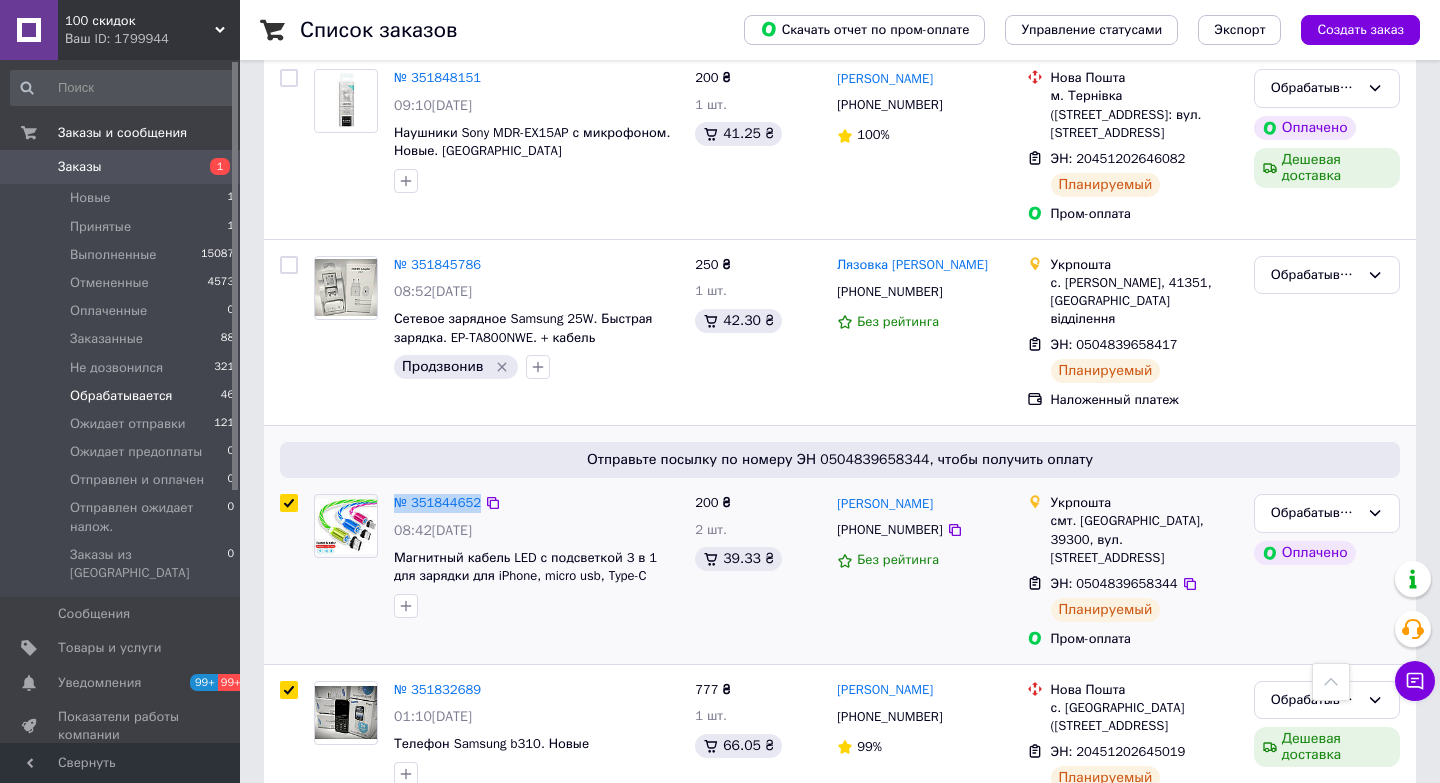 checkbox on "true" 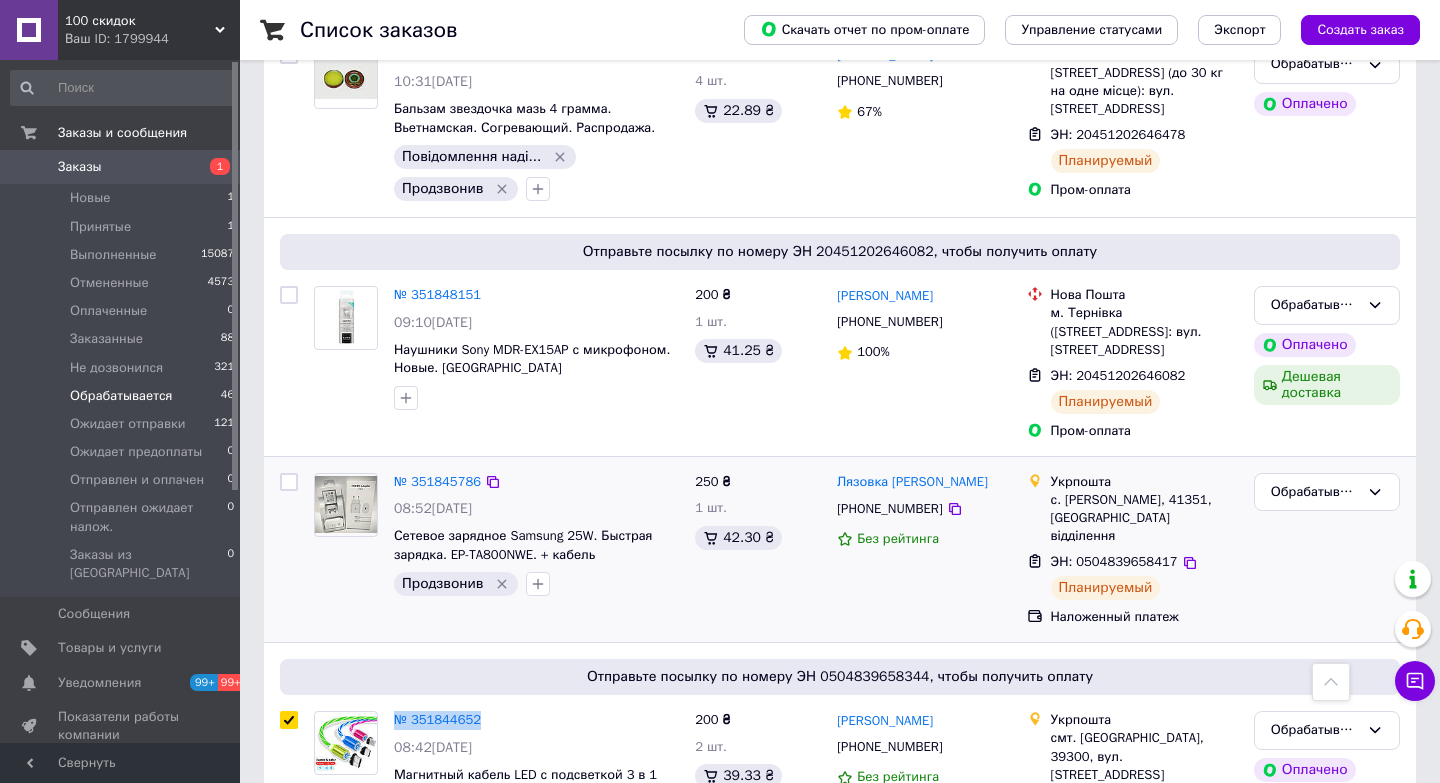 scroll, scrollTop: 6187, scrollLeft: 0, axis: vertical 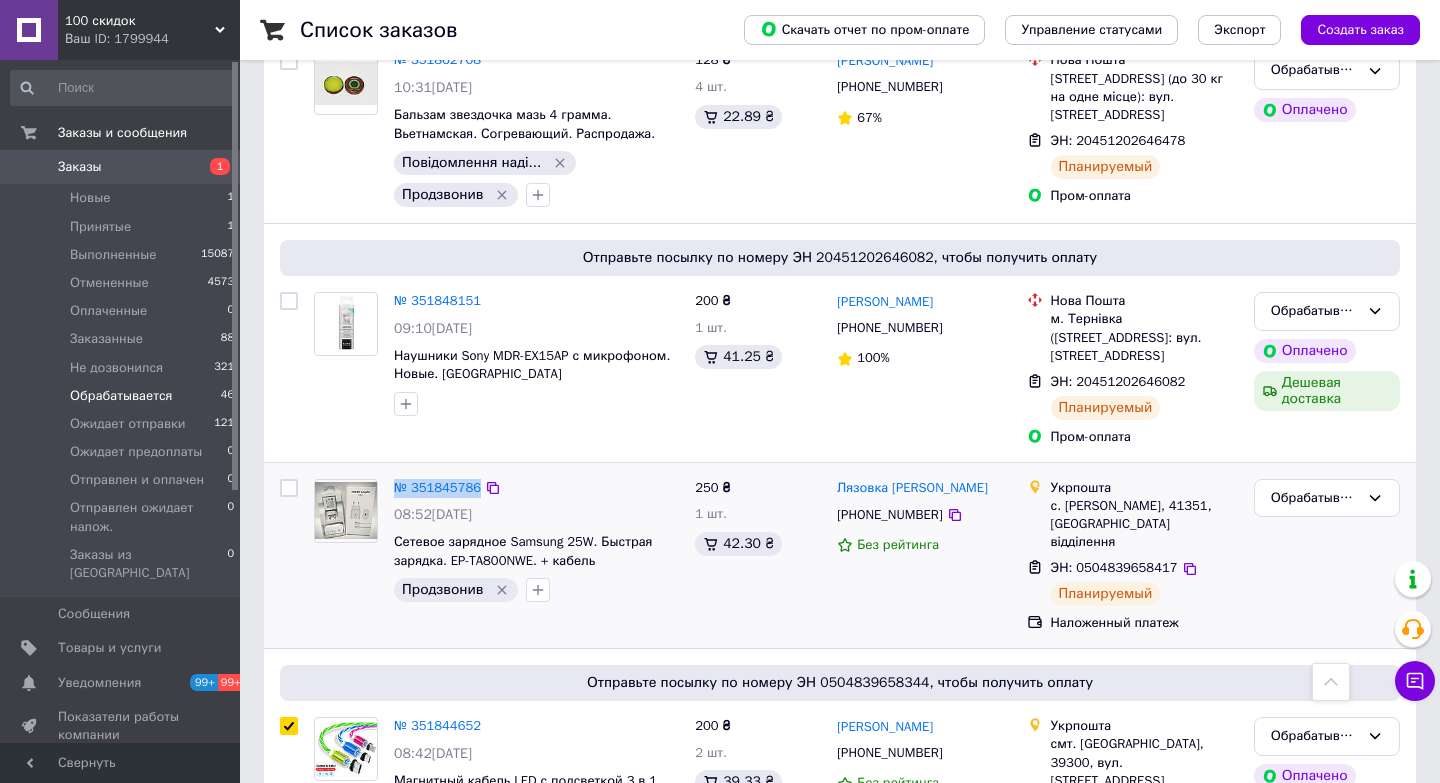 click at bounding box center [289, 488] 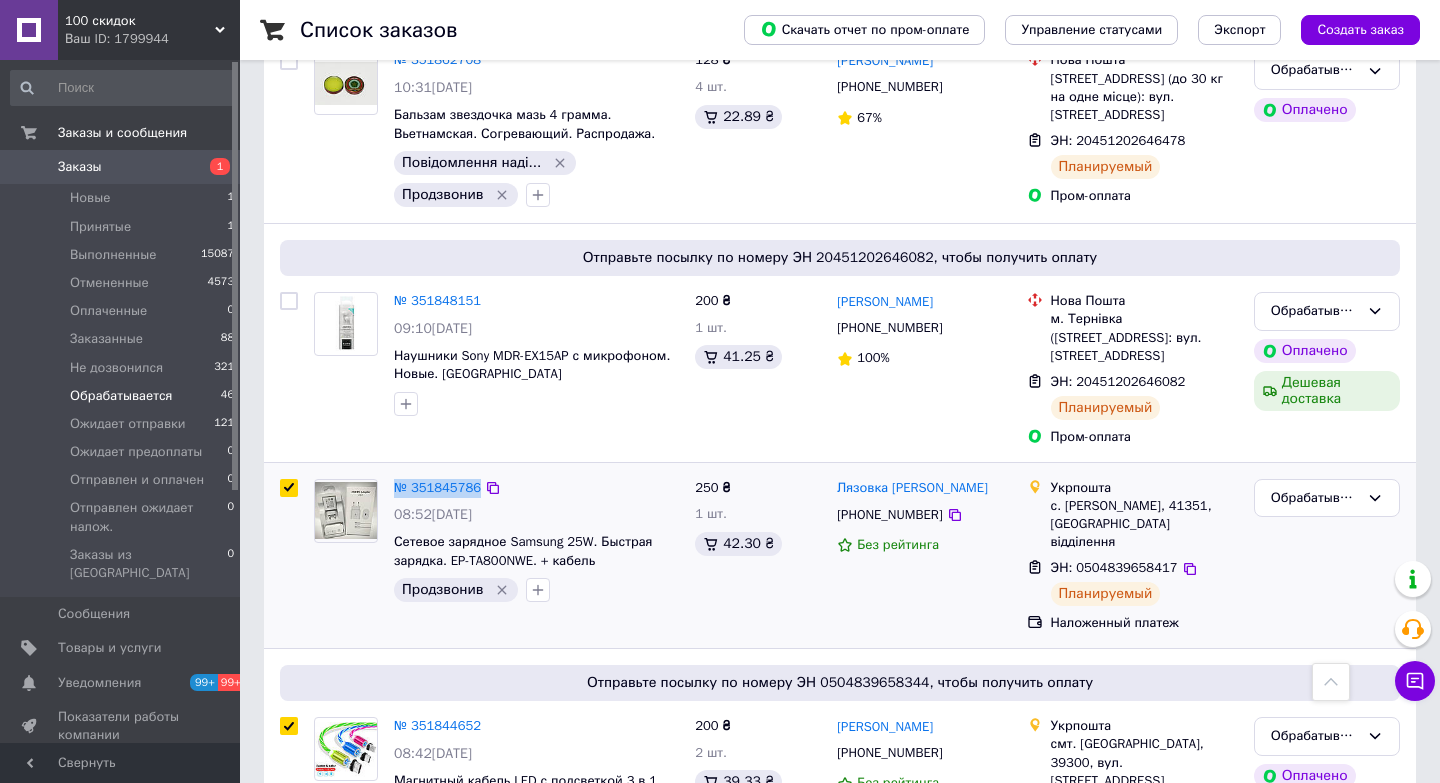 checkbox on "true" 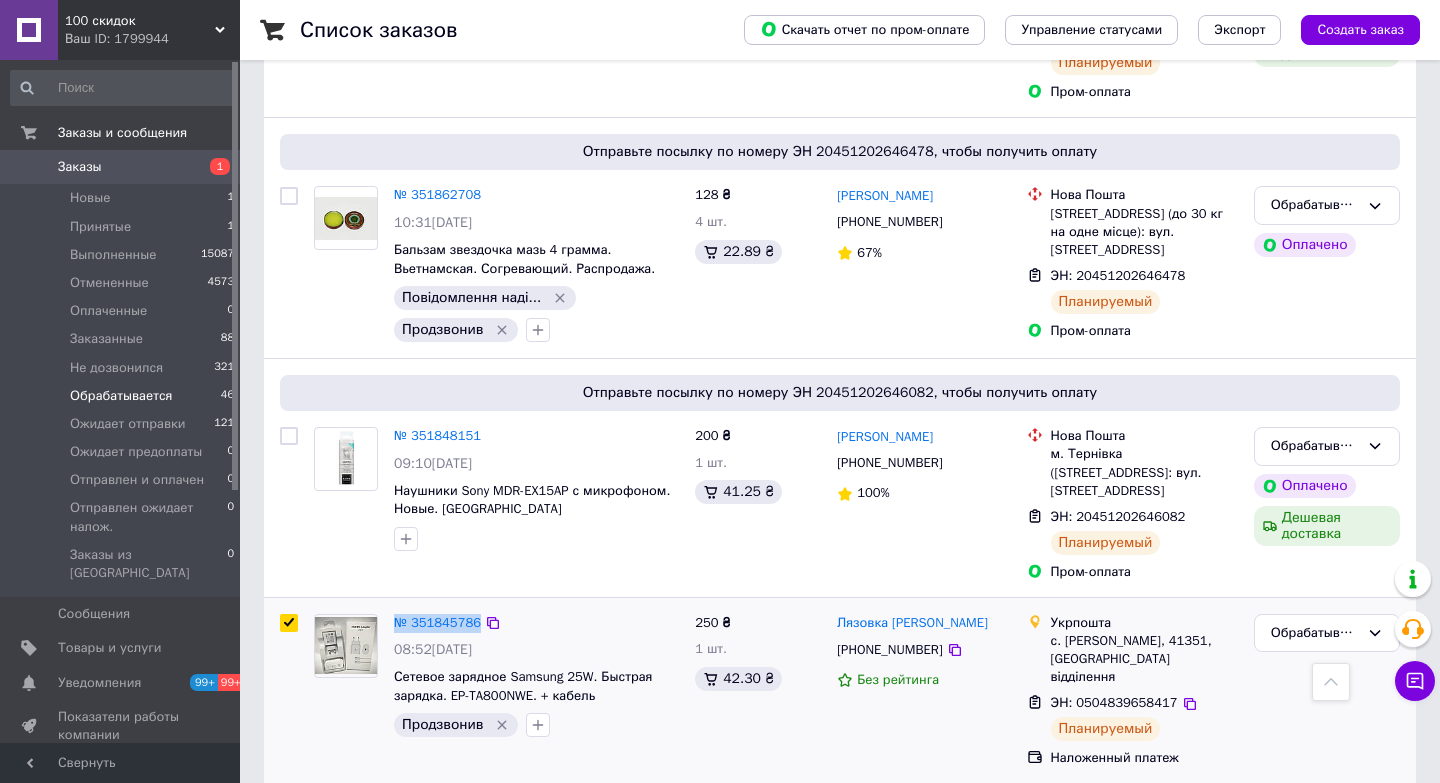 scroll, scrollTop: 6027, scrollLeft: 0, axis: vertical 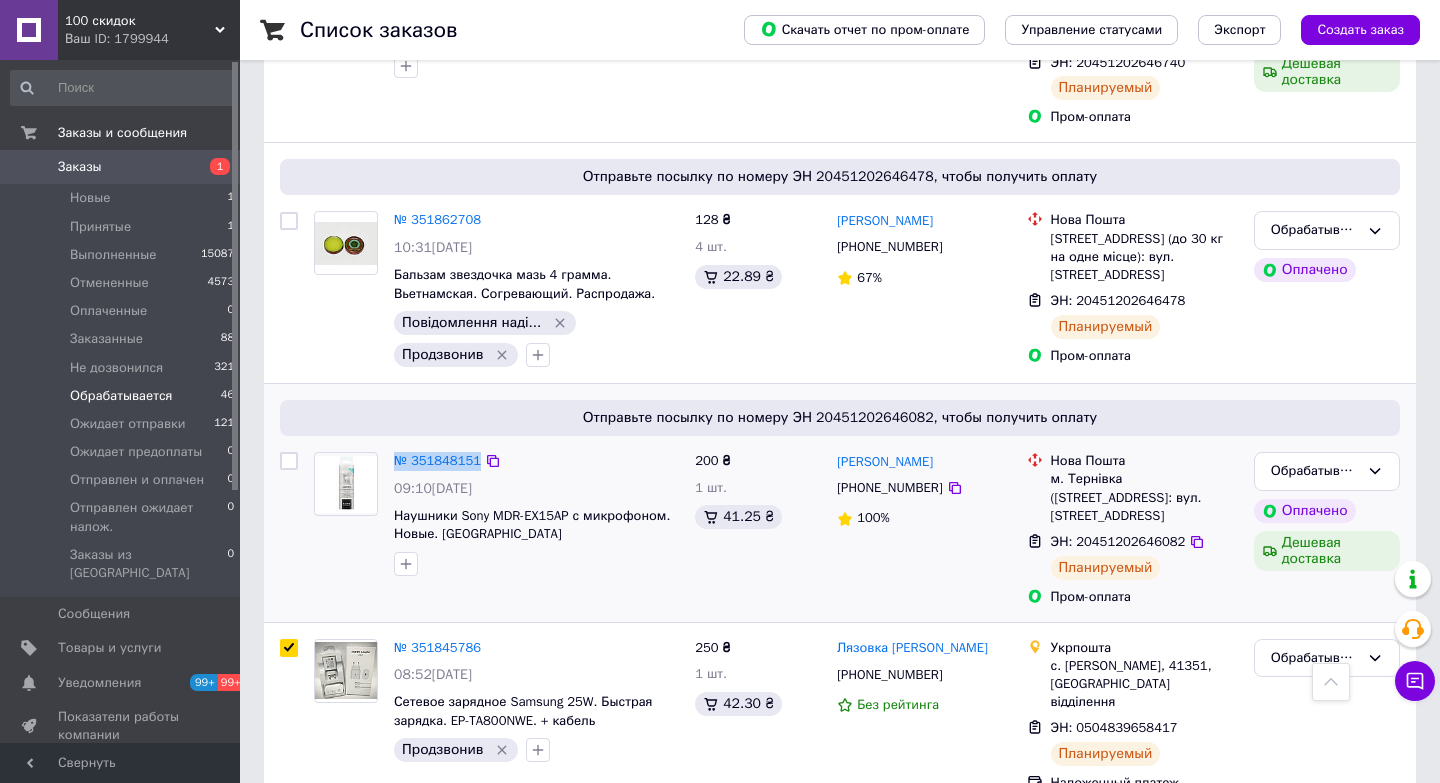 click at bounding box center [289, 461] 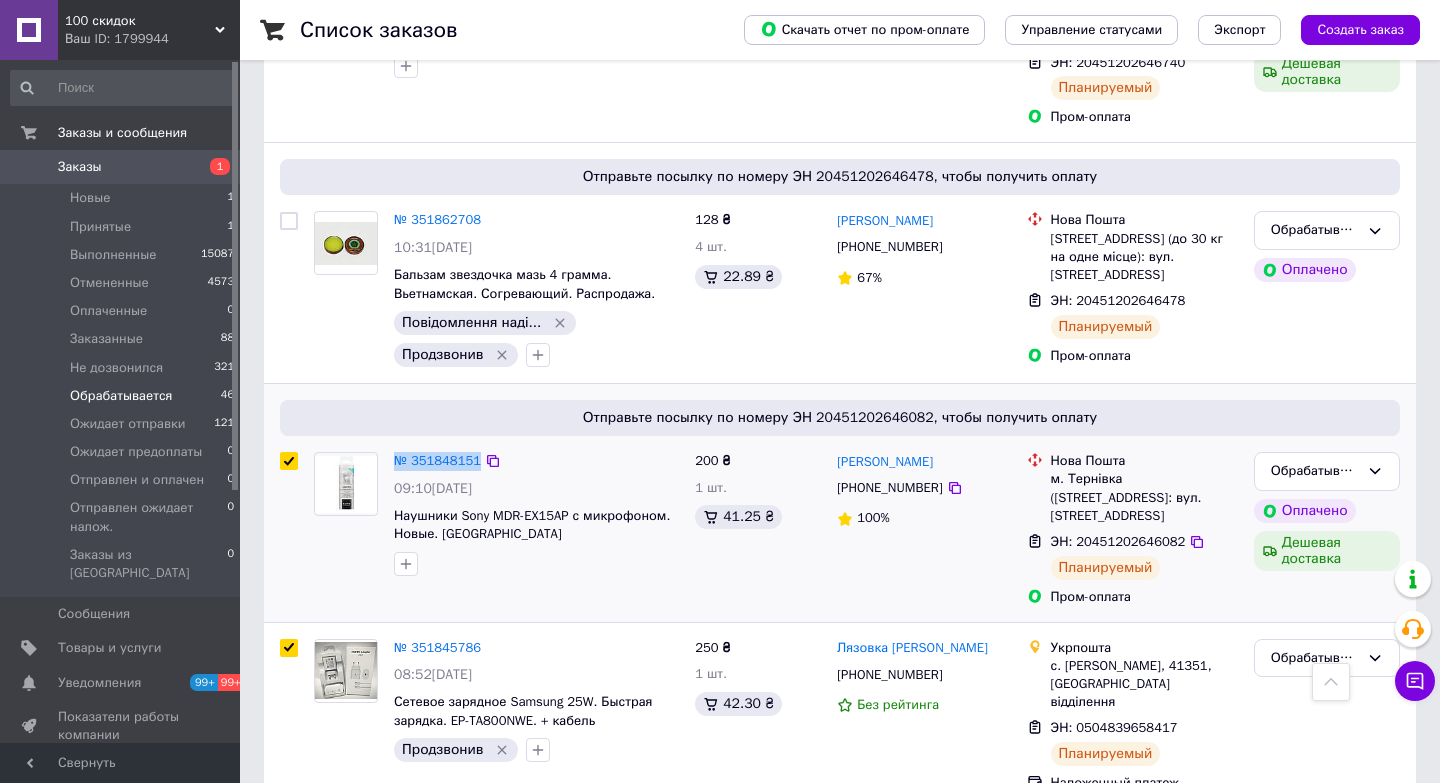 checkbox on "true" 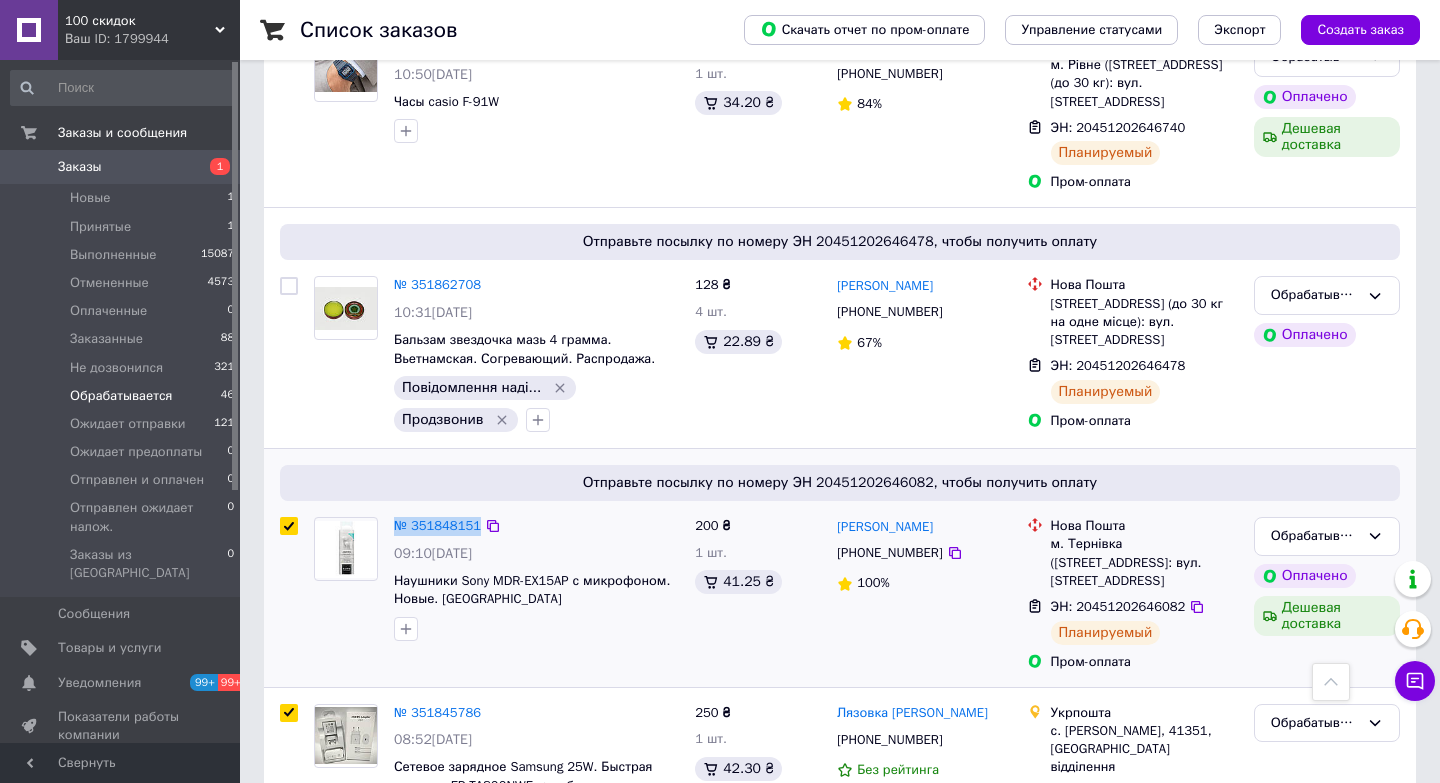scroll, scrollTop: 5866, scrollLeft: 0, axis: vertical 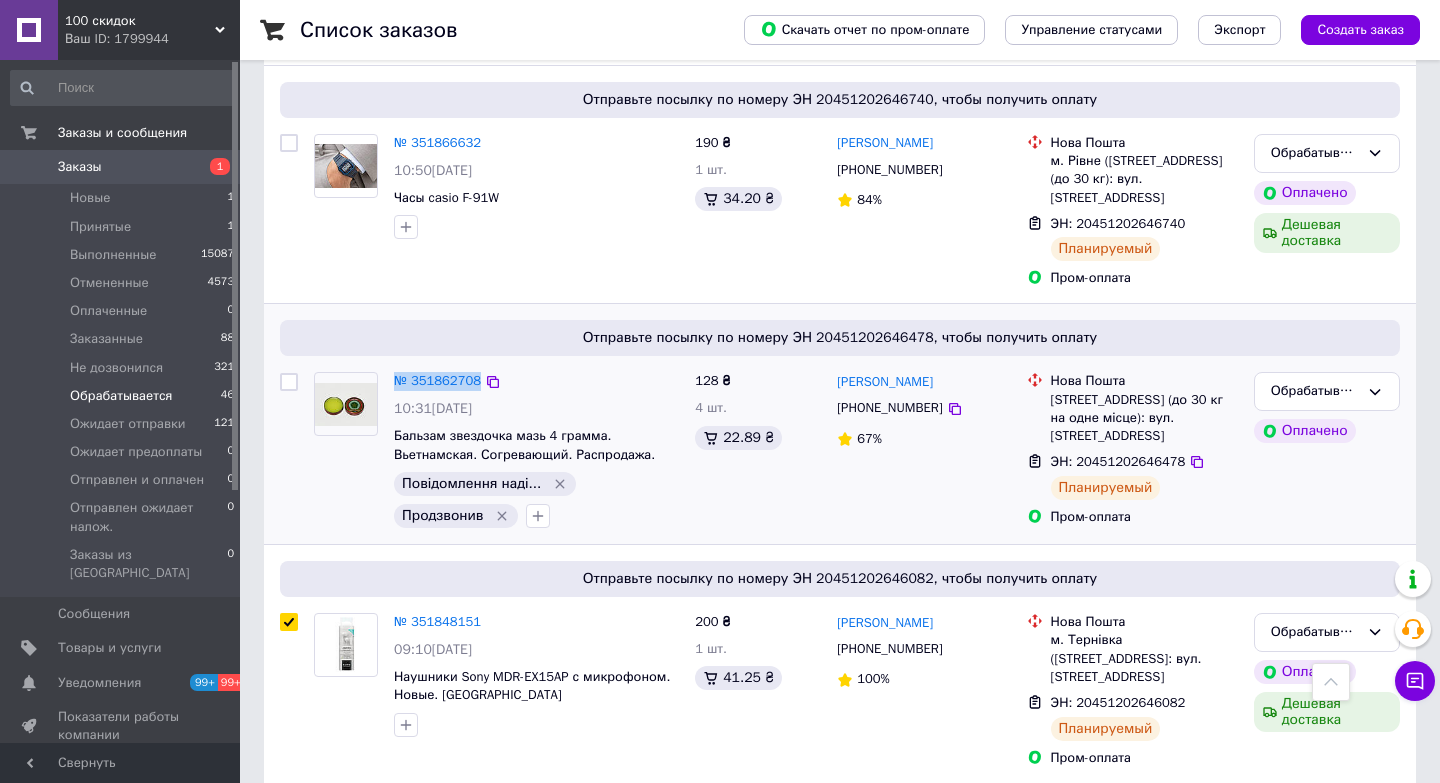 click at bounding box center [289, 382] 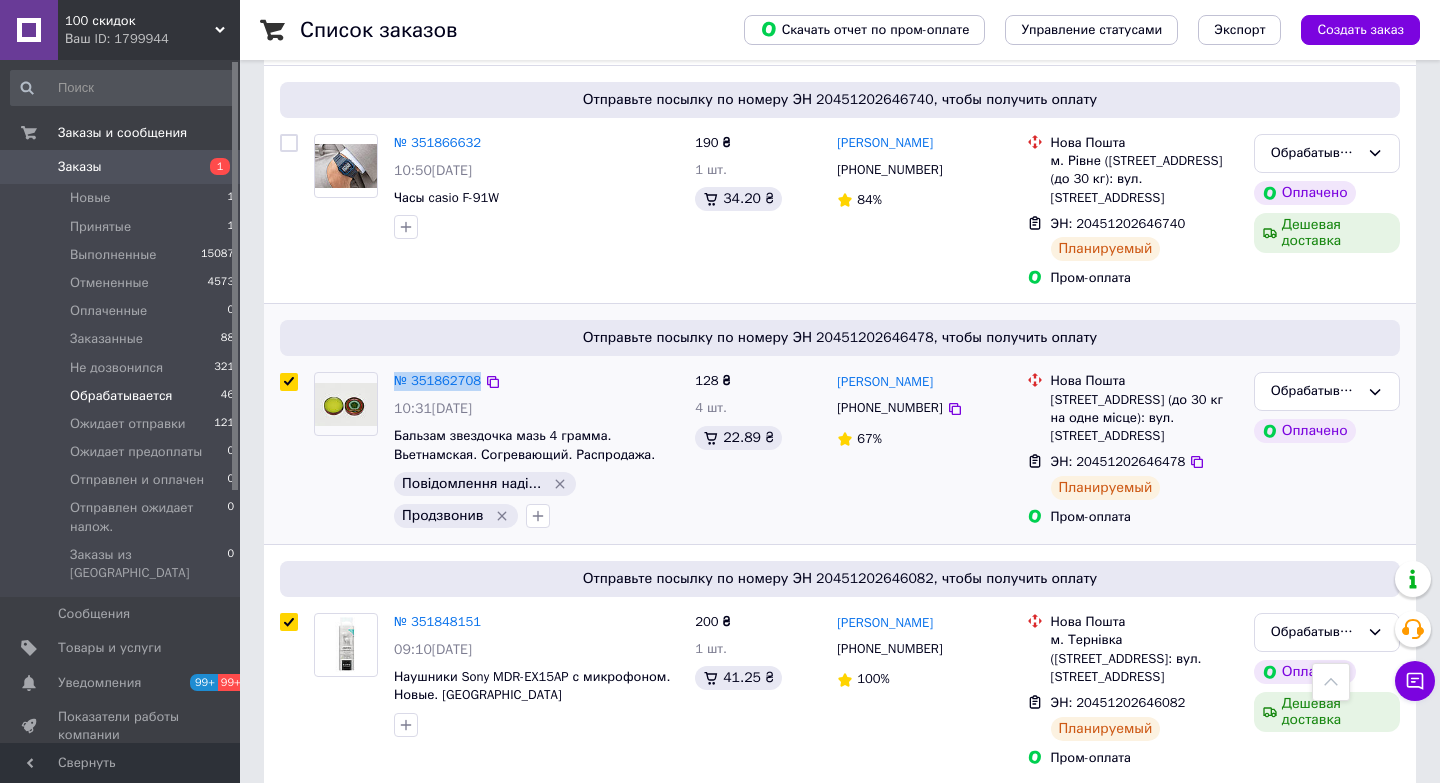 checkbox on "true" 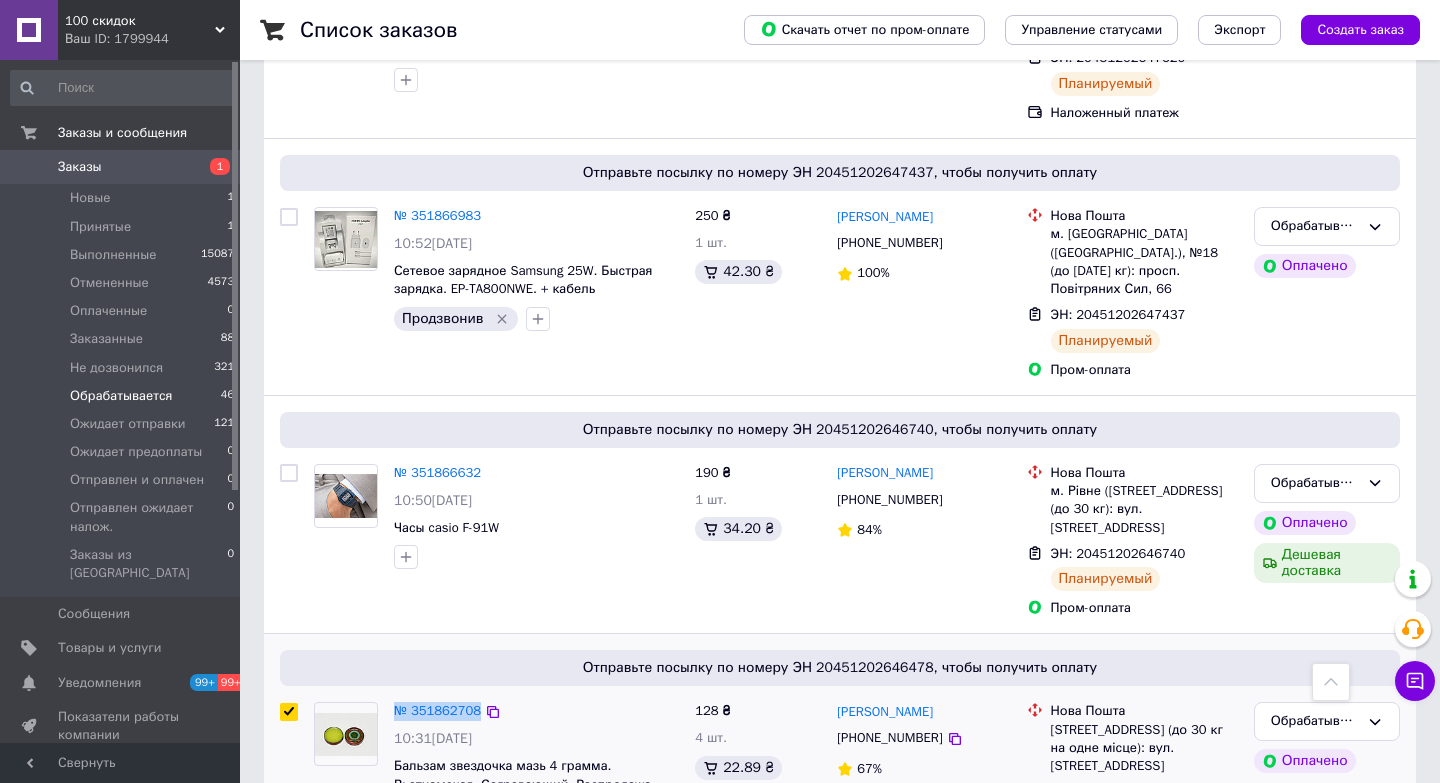 scroll, scrollTop: 5530, scrollLeft: 0, axis: vertical 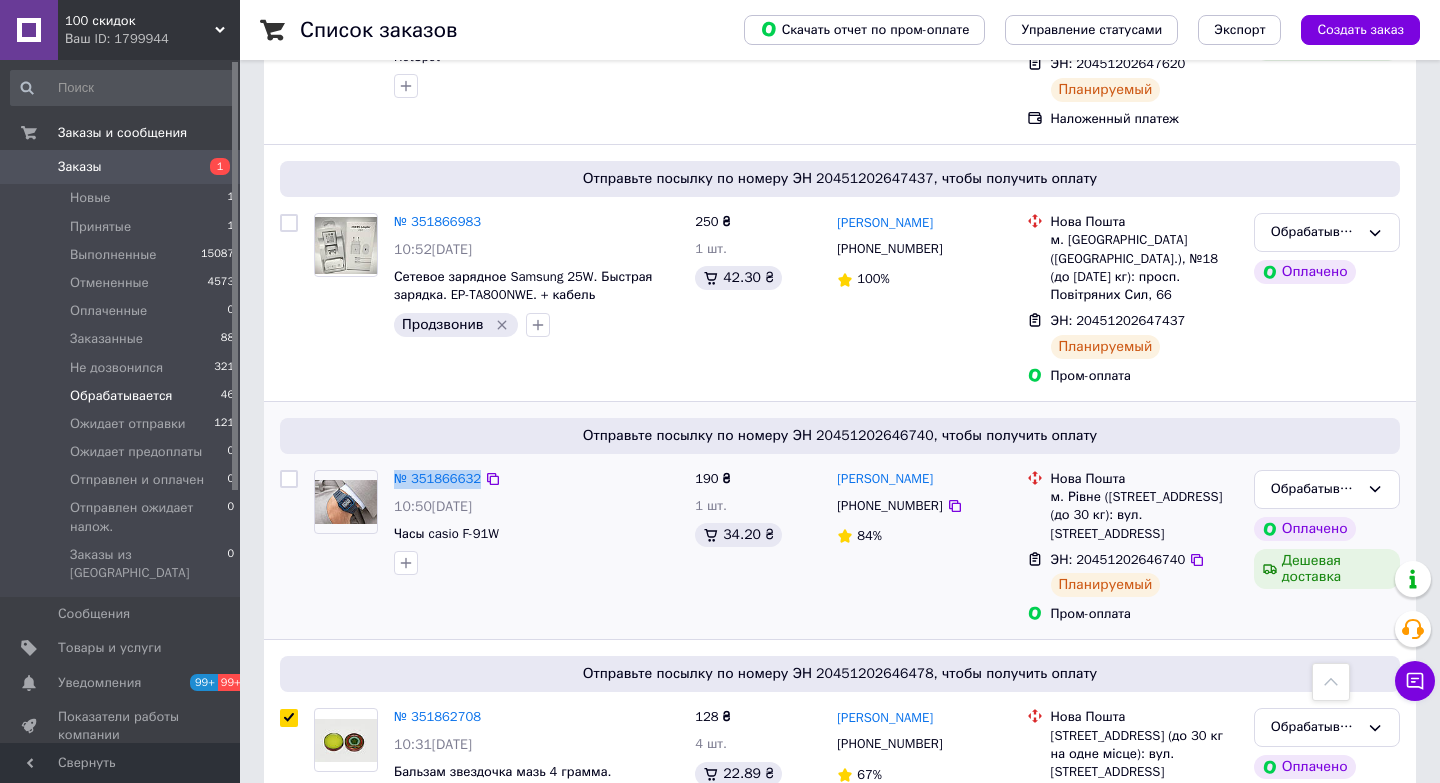 click at bounding box center [289, 479] 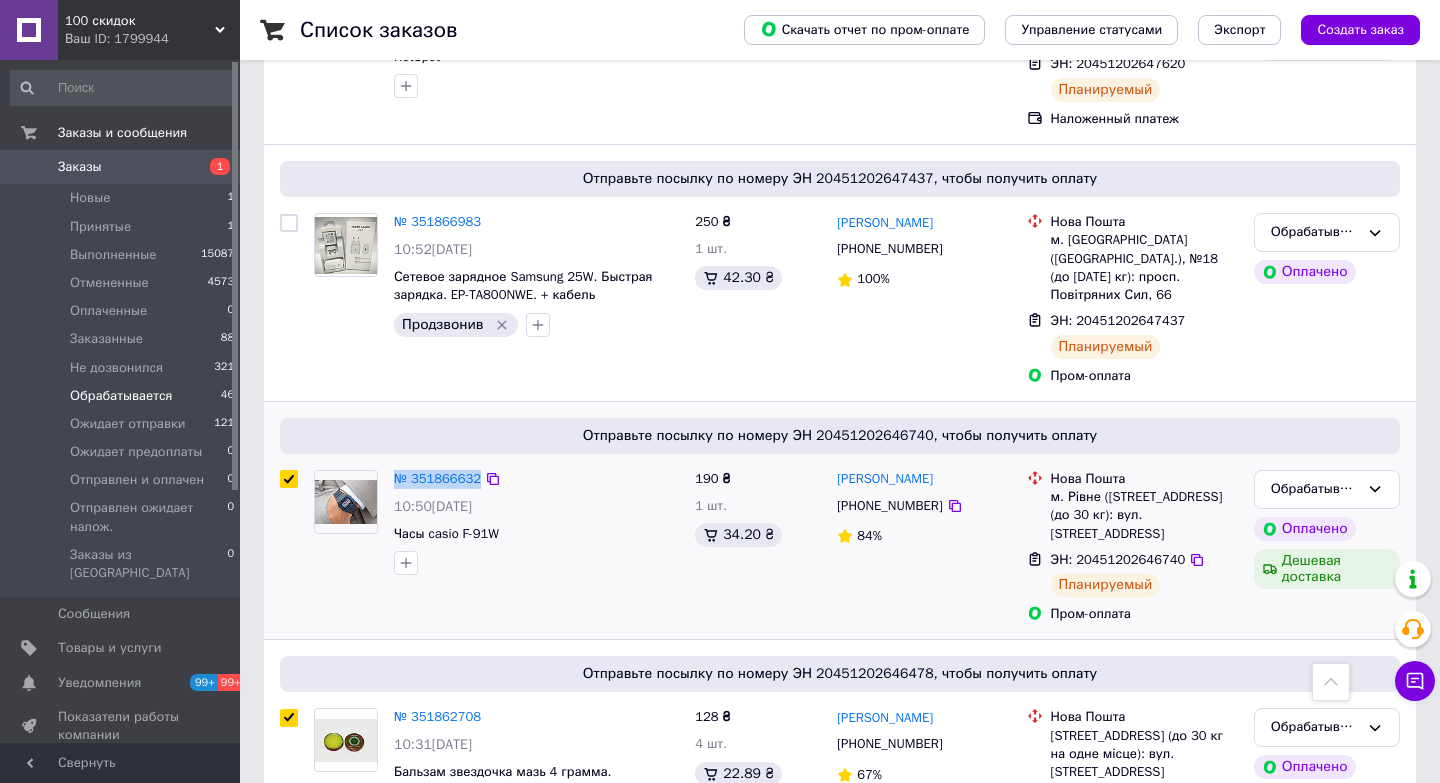 checkbox on "true" 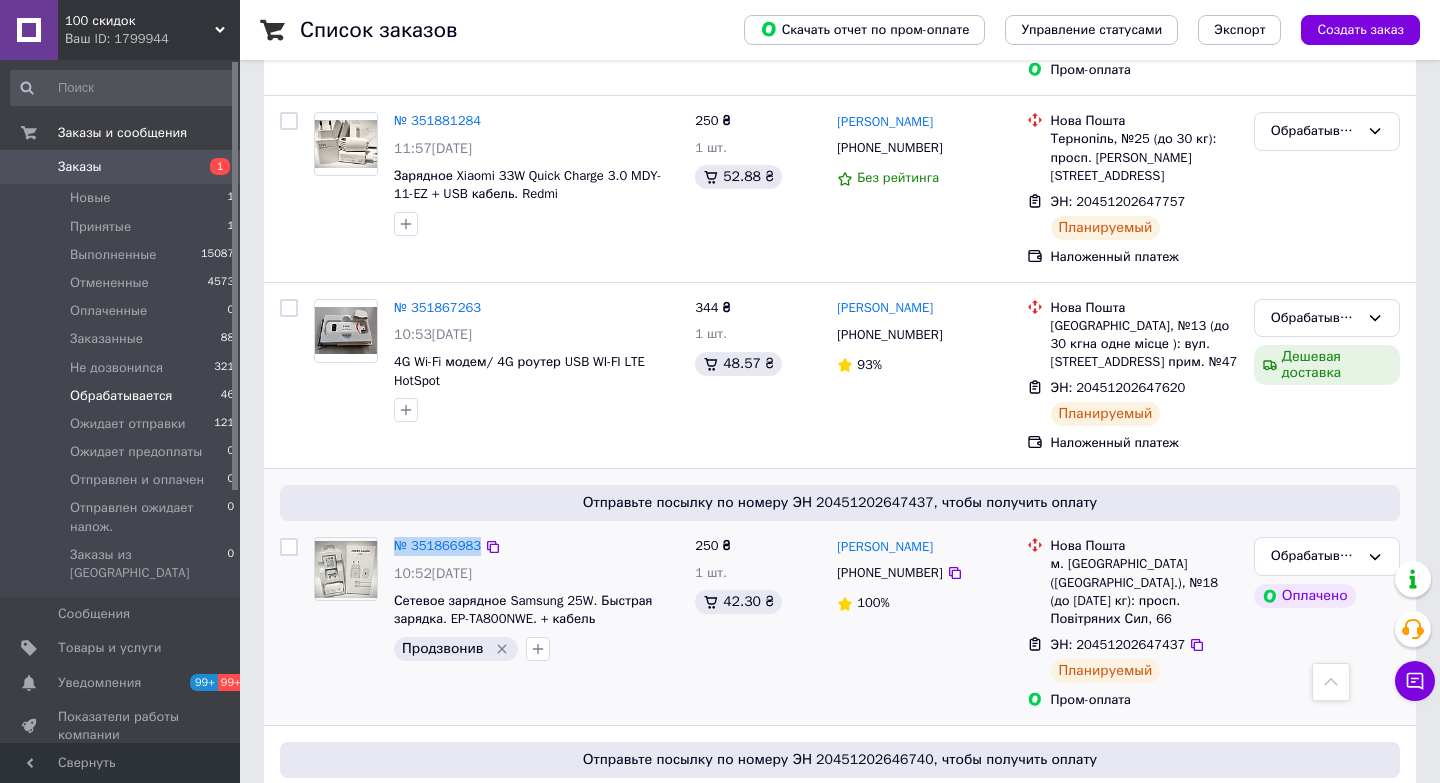 click at bounding box center [289, 547] 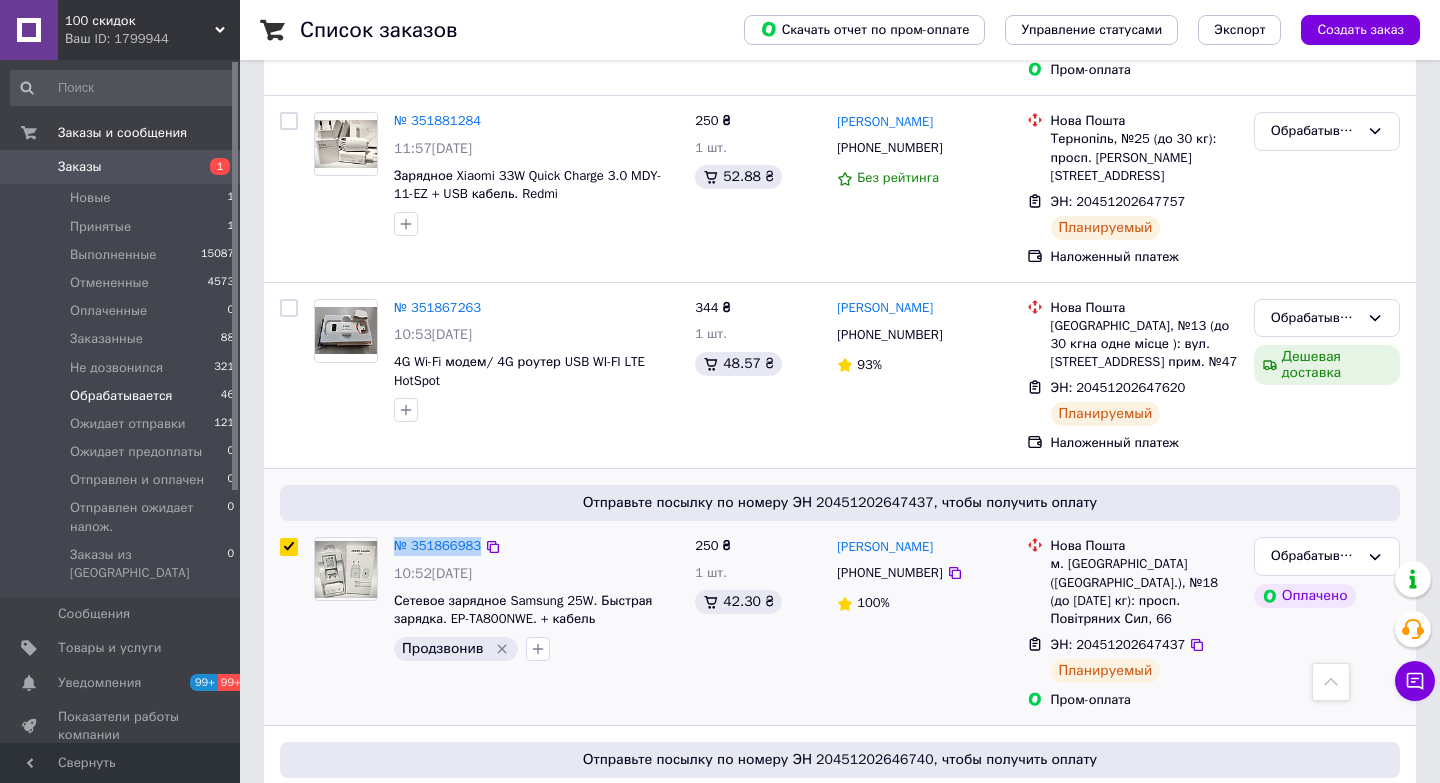 checkbox on "true" 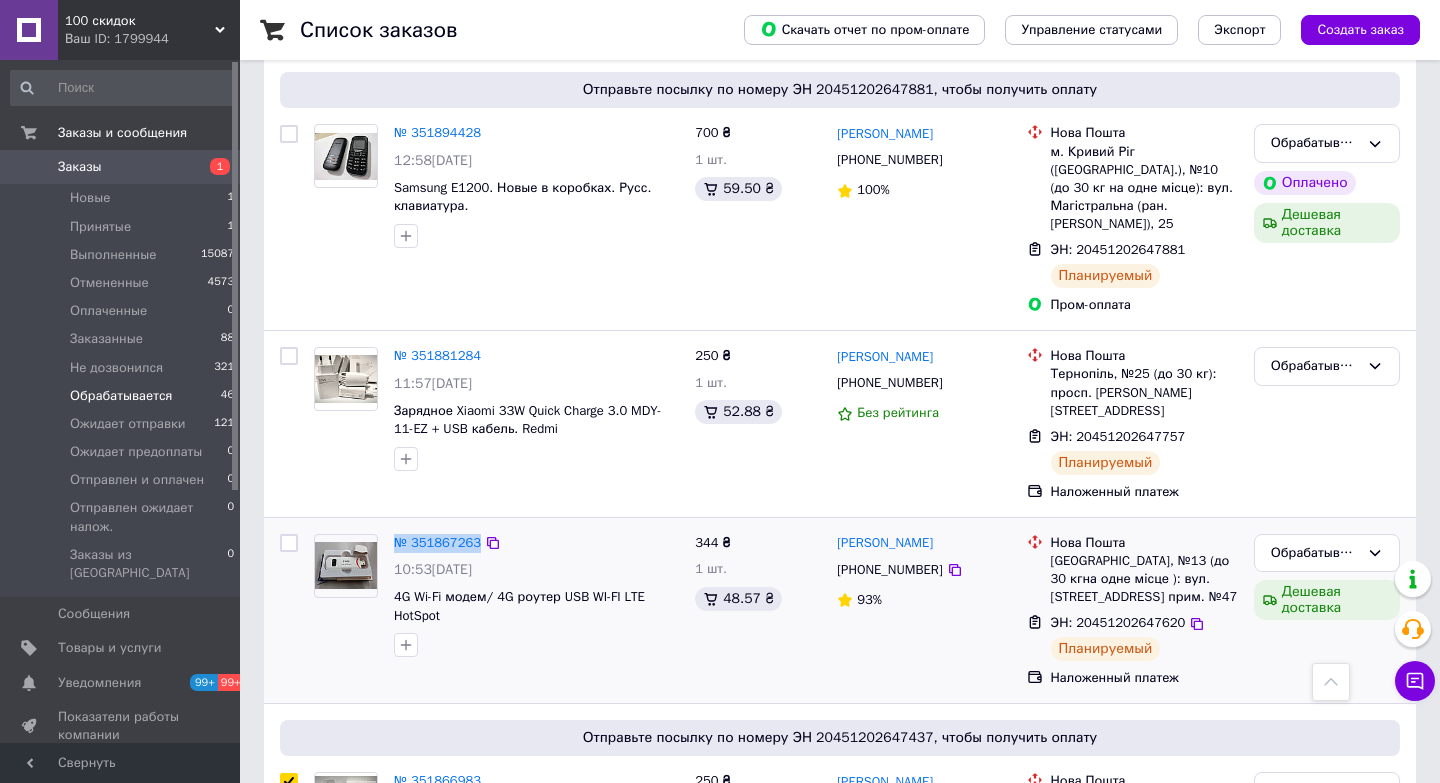 click at bounding box center [289, 543] 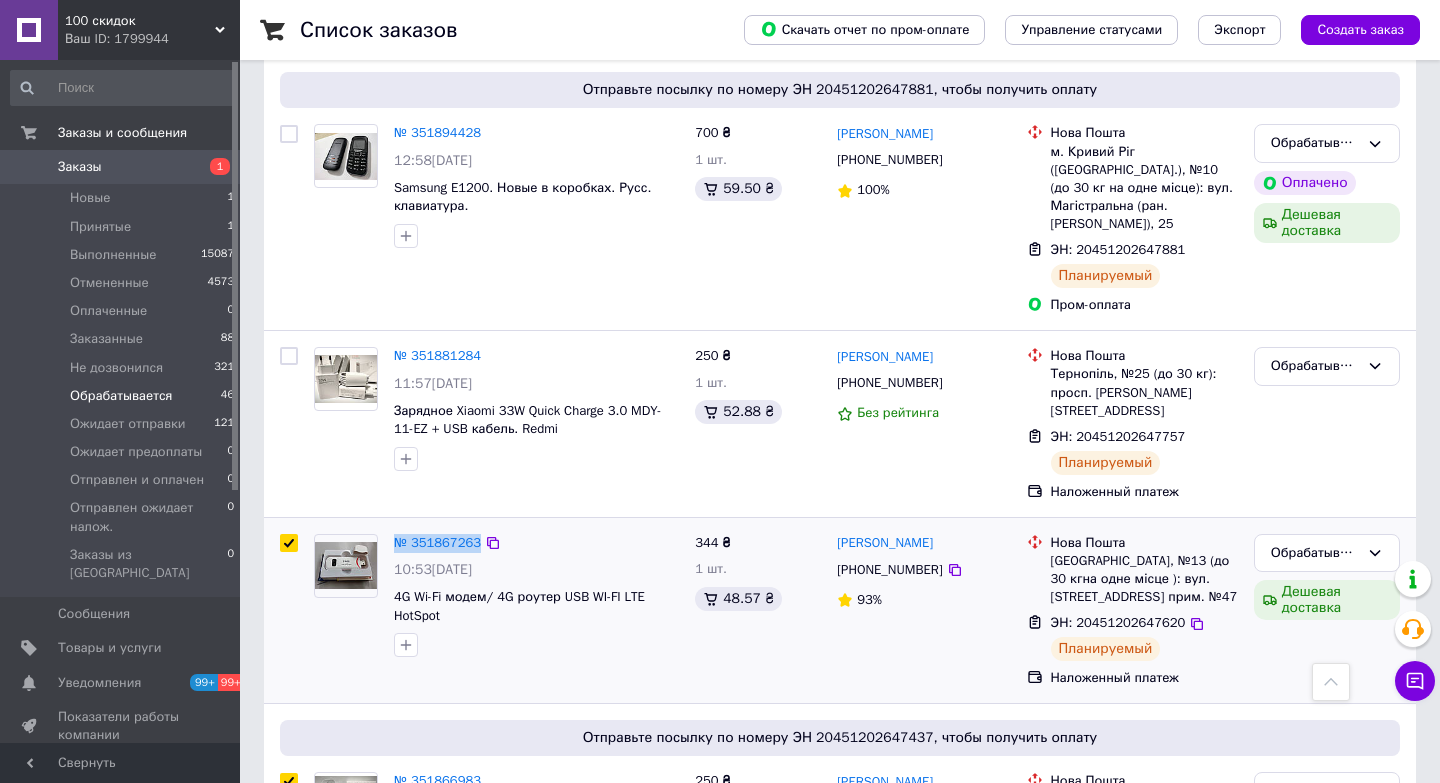 checkbox on "true" 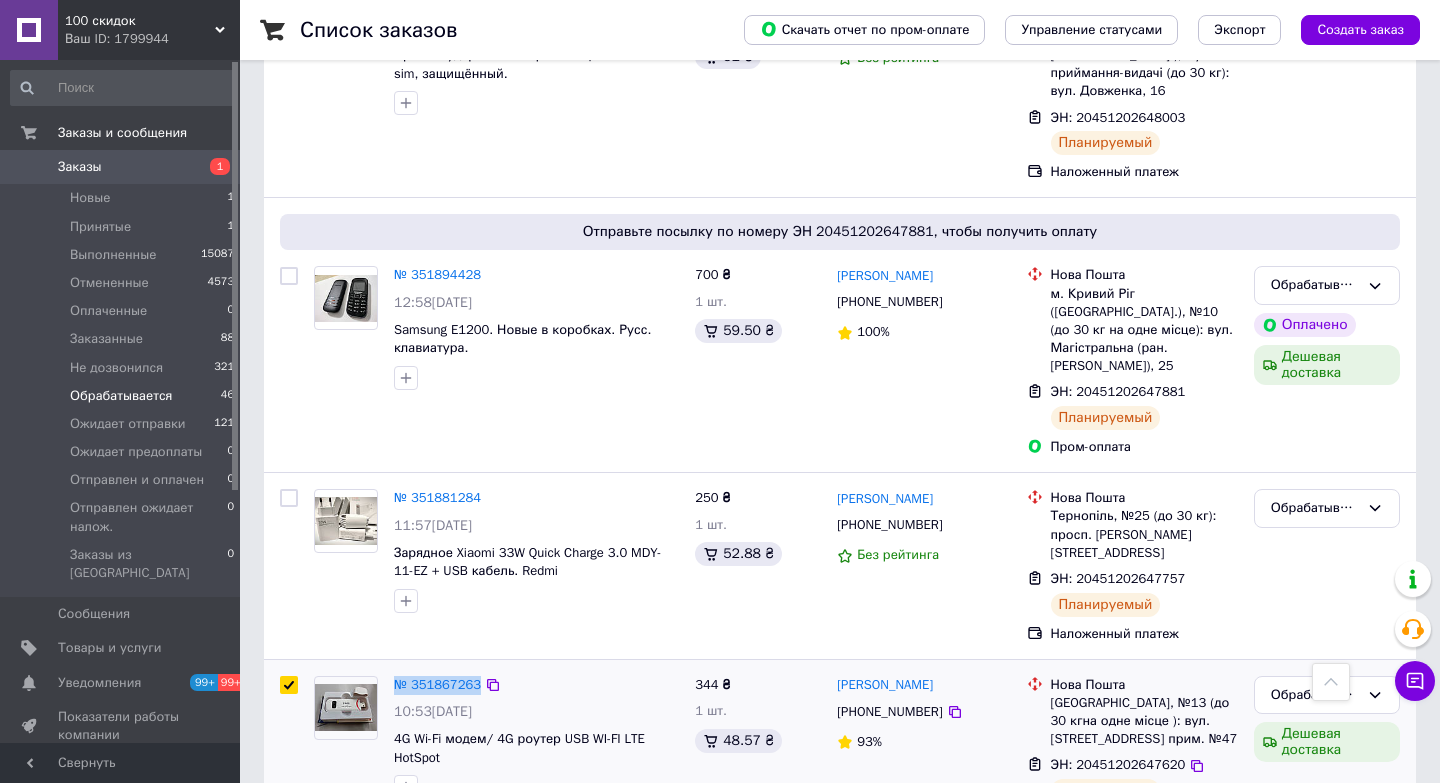 scroll, scrollTop: 4822, scrollLeft: 0, axis: vertical 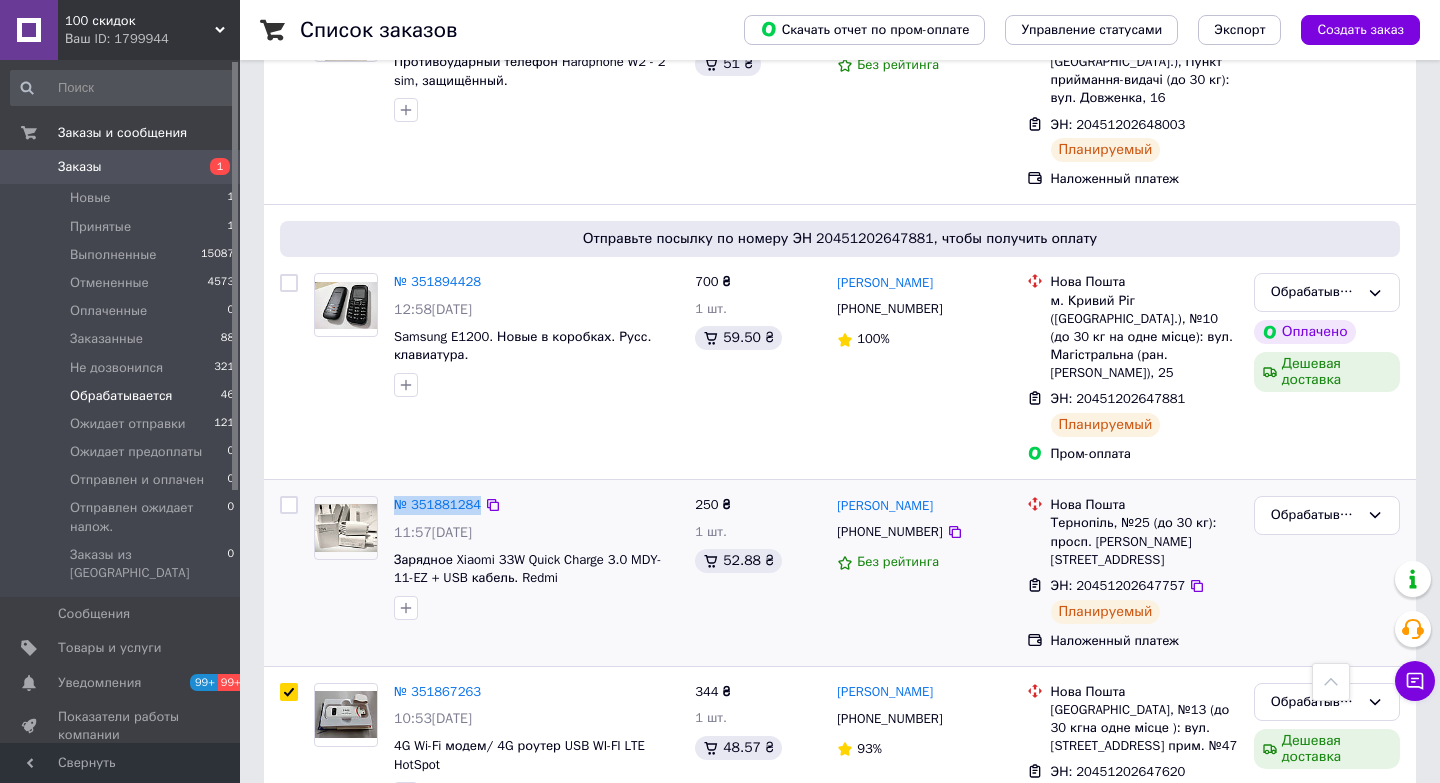 click at bounding box center (289, 505) 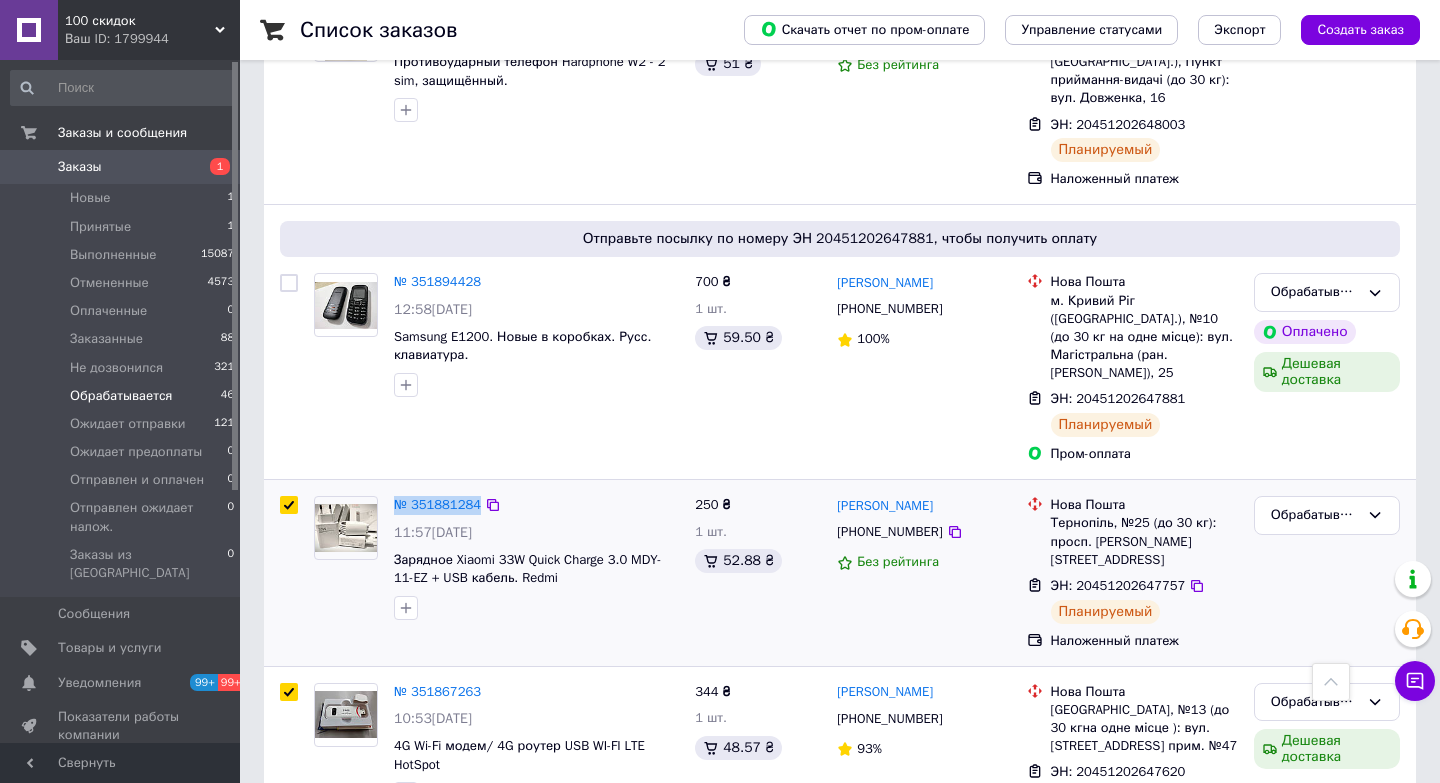 checkbox on "true" 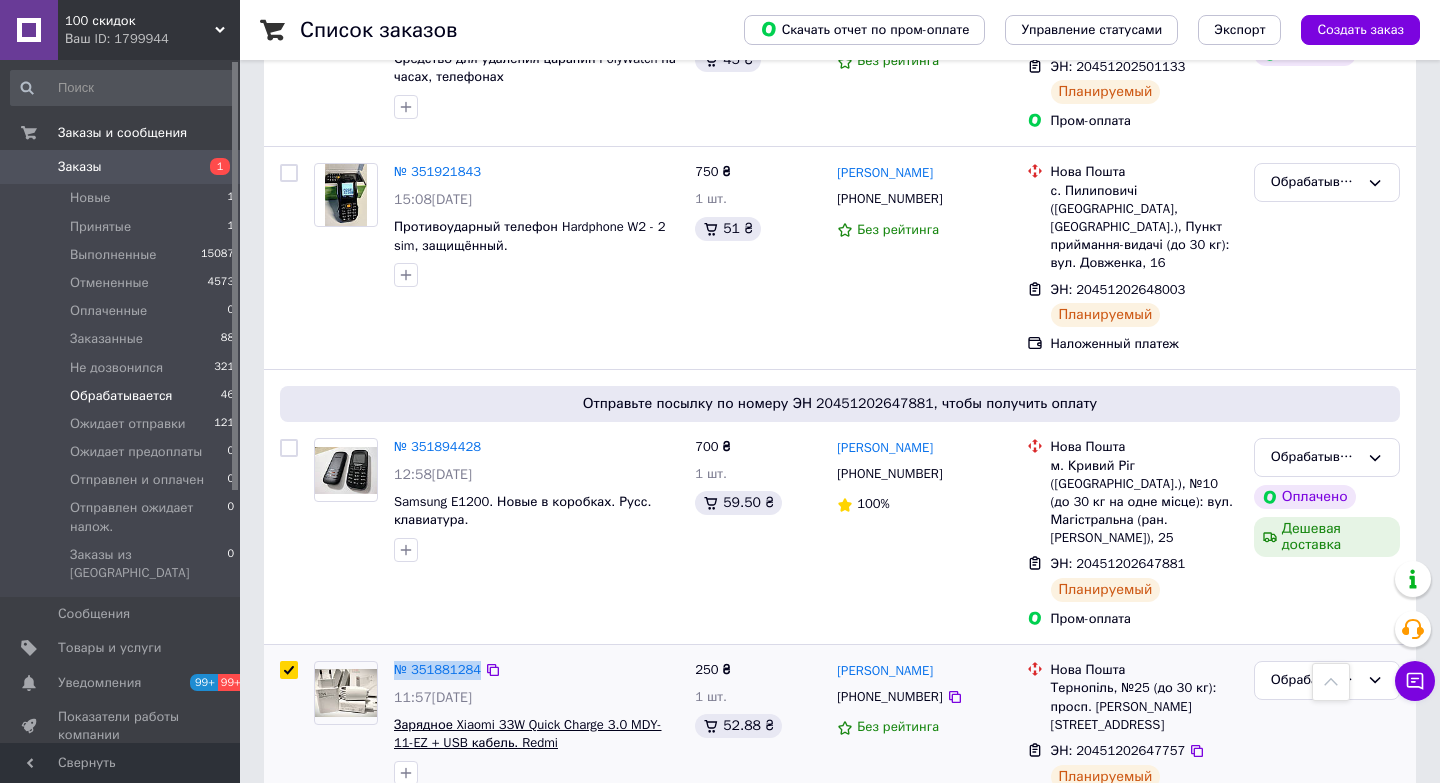 scroll, scrollTop: 4642, scrollLeft: 0, axis: vertical 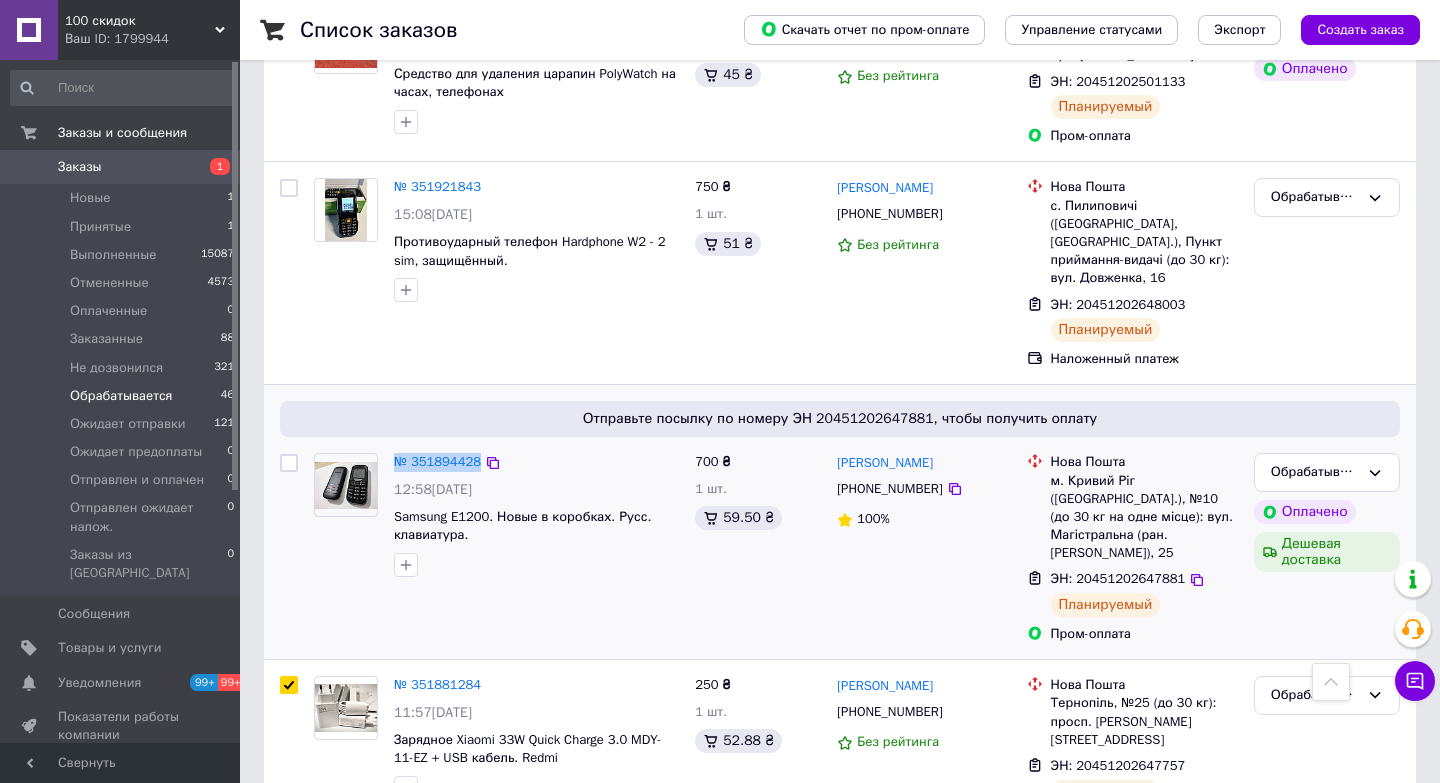 click at bounding box center [289, 463] 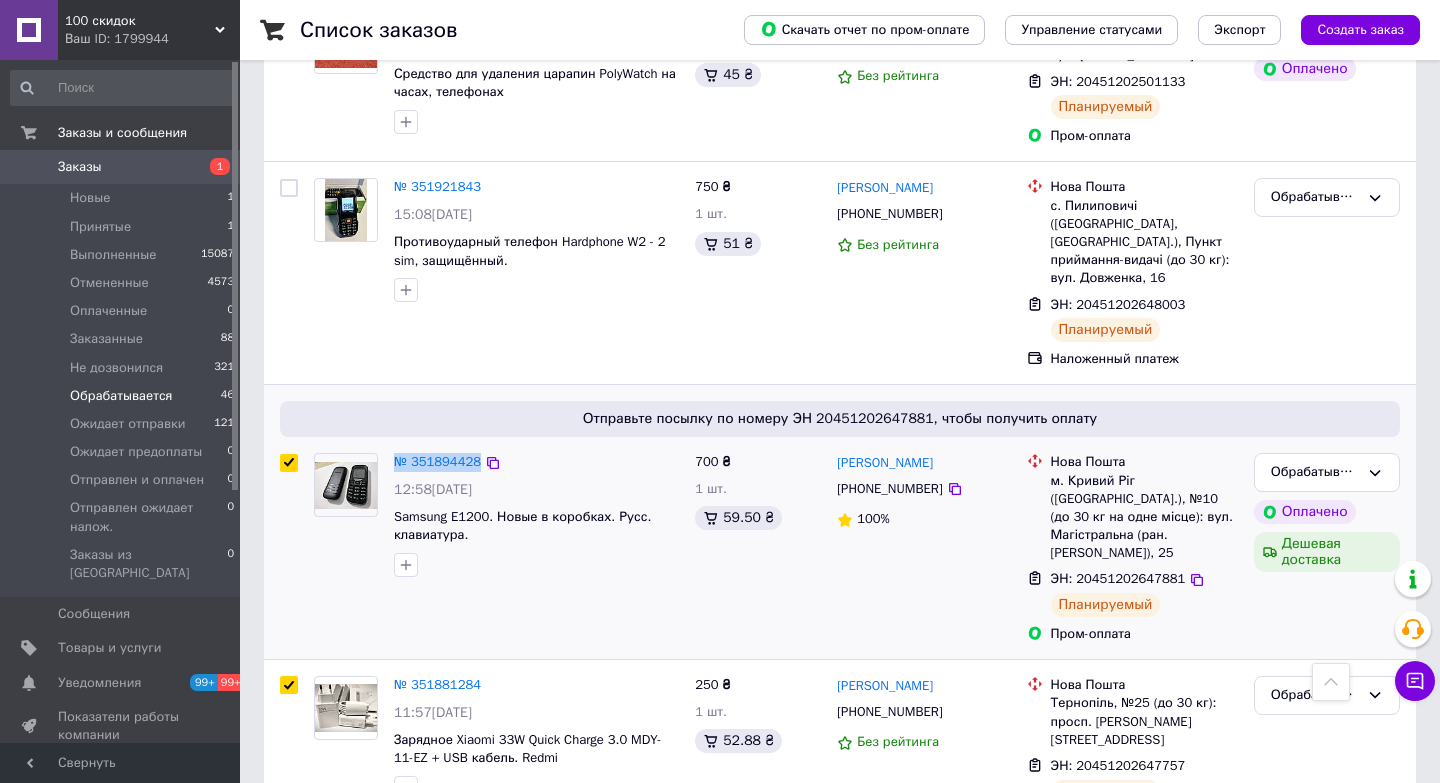 checkbox on "true" 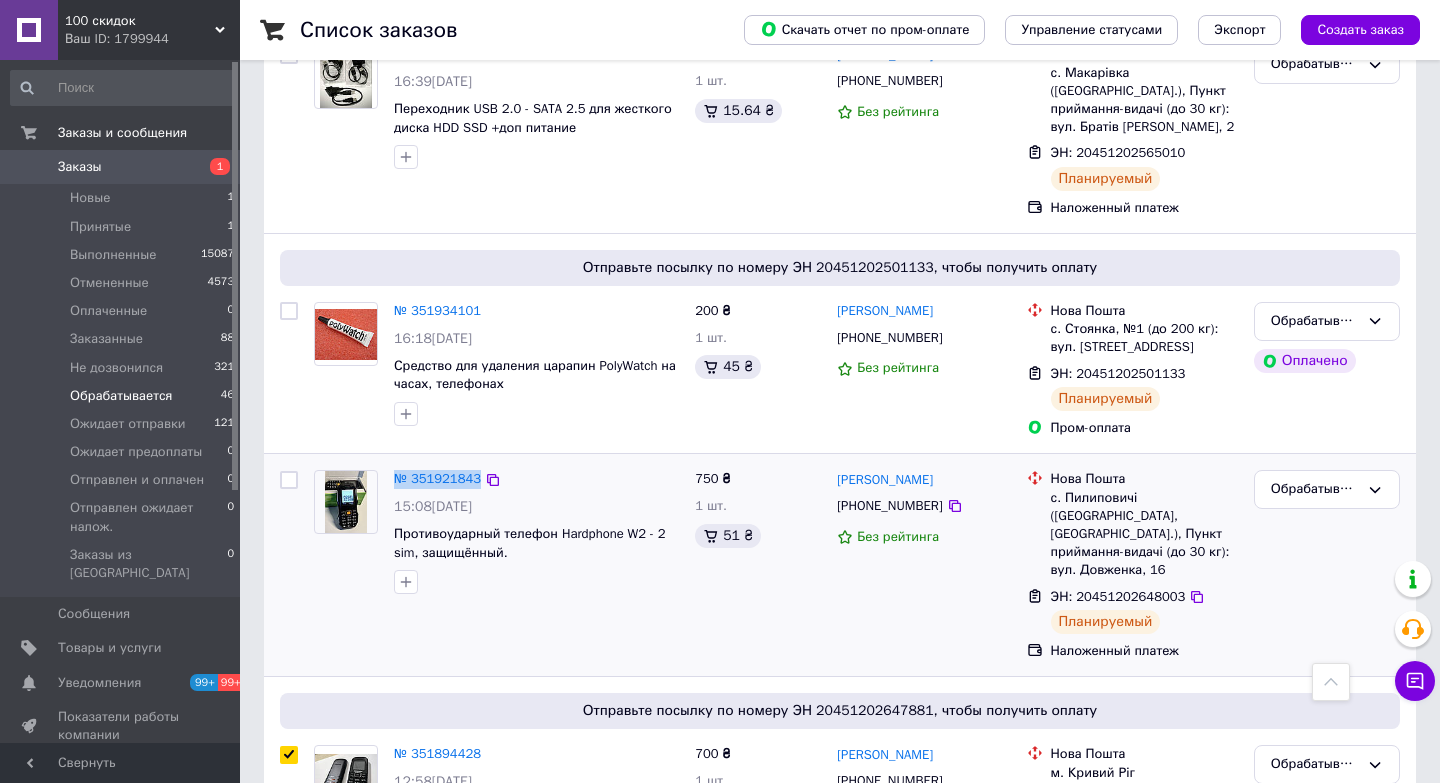click at bounding box center (289, 480) 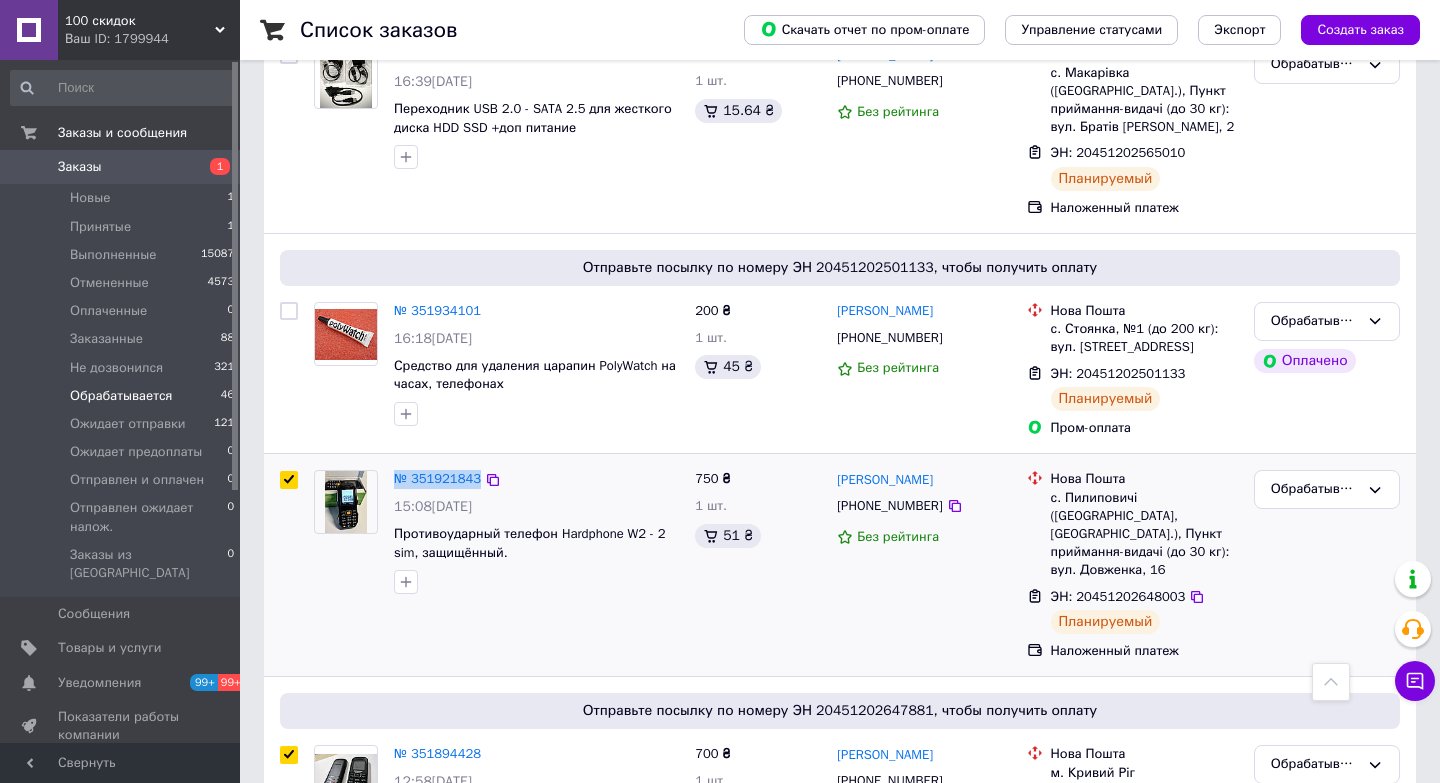 checkbox on "true" 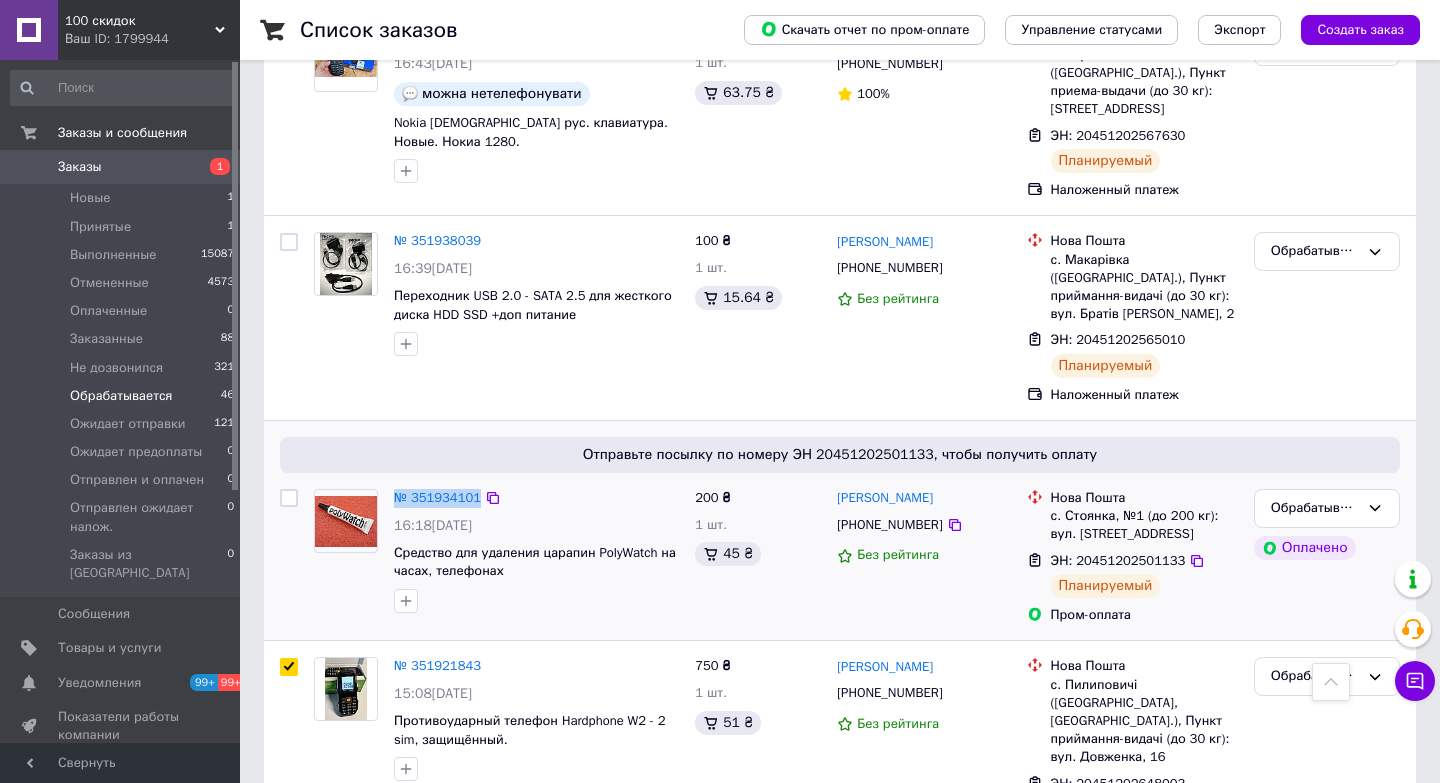 click at bounding box center [289, 498] 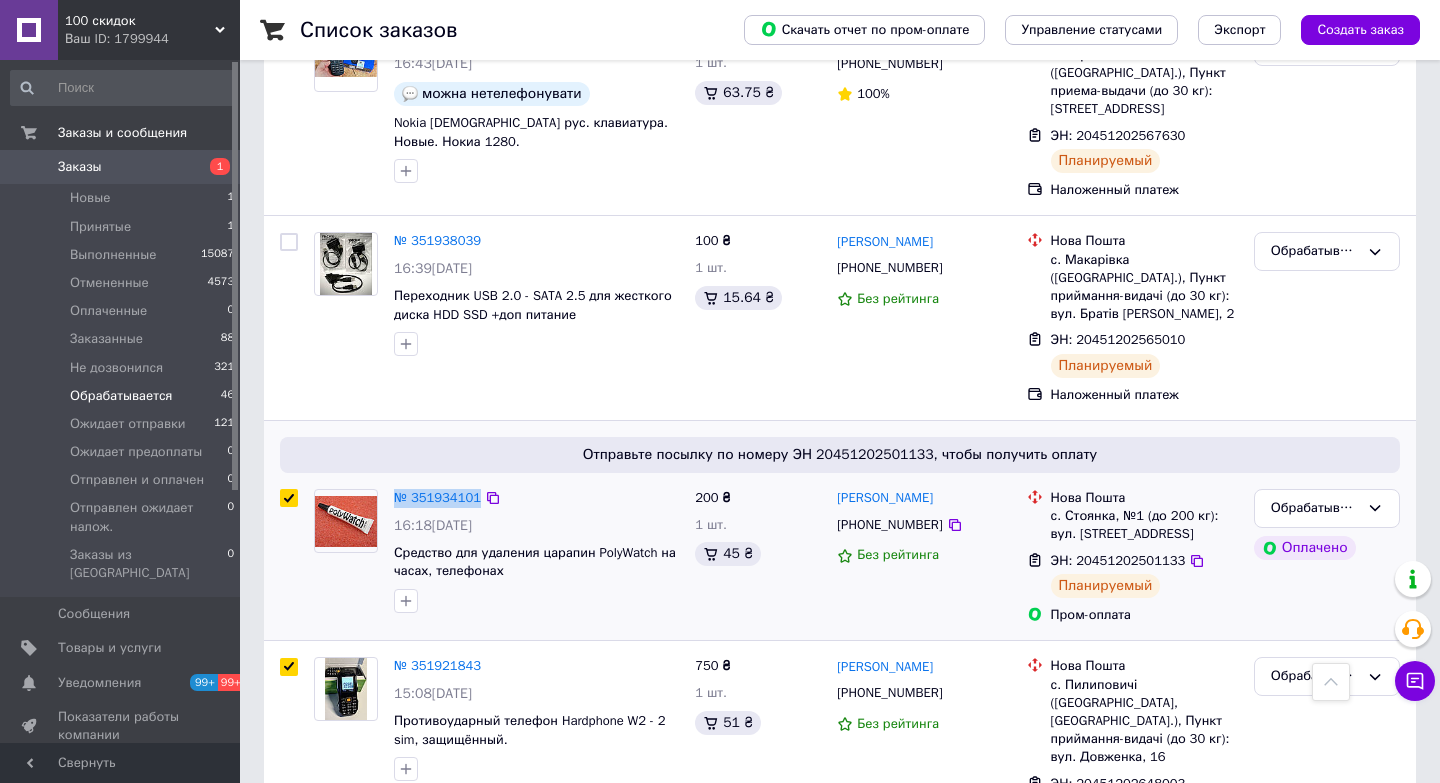 checkbox on "true" 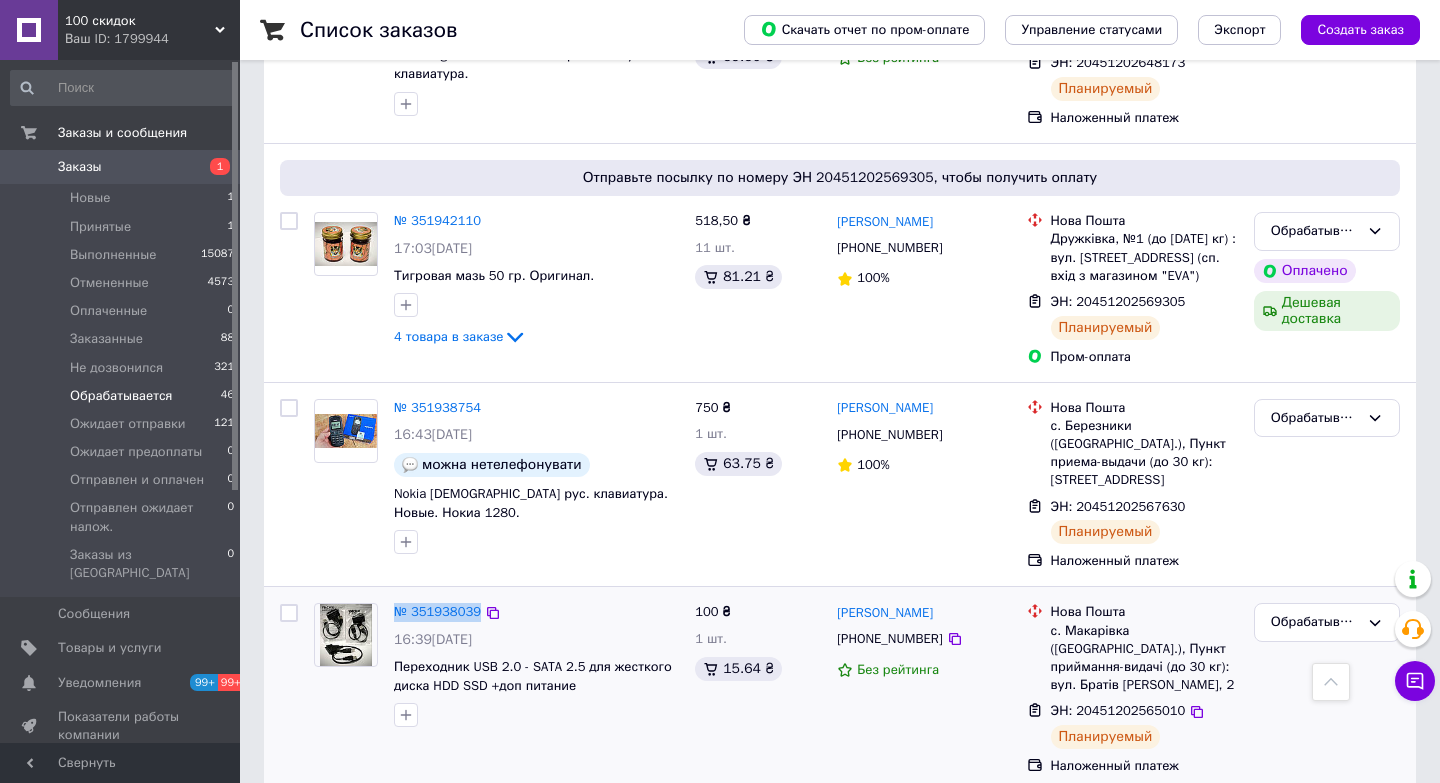 click at bounding box center [289, 613] 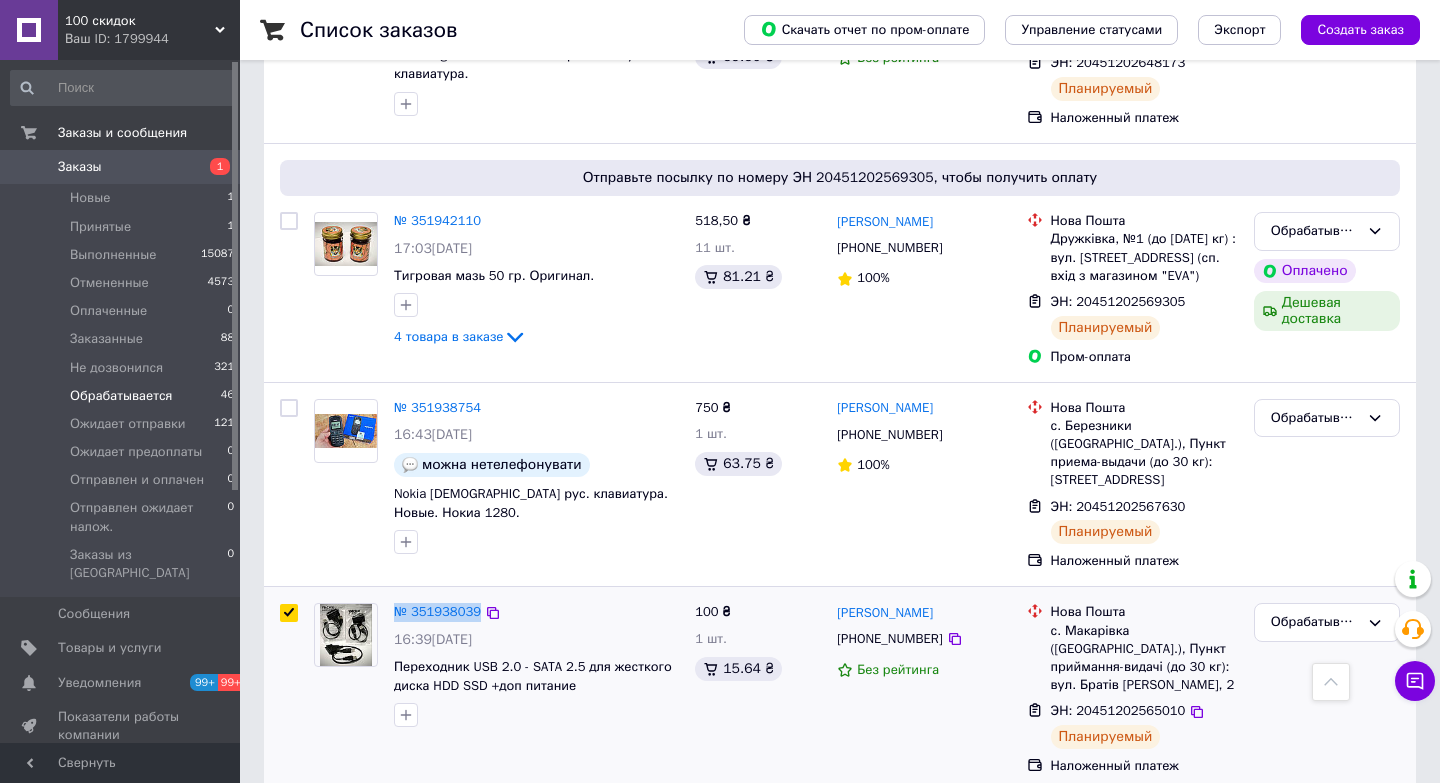 checkbox on "true" 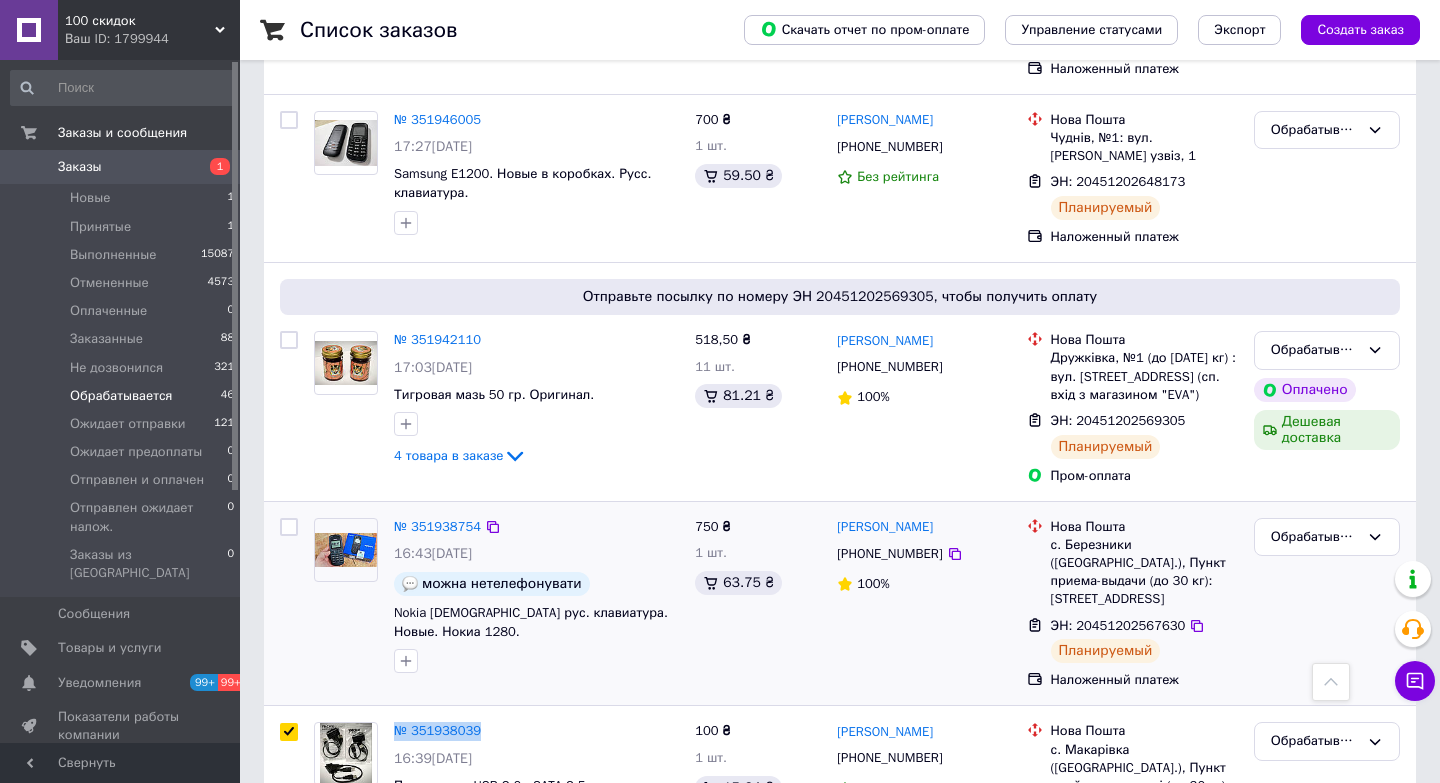 scroll, scrollTop: 3664, scrollLeft: 0, axis: vertical 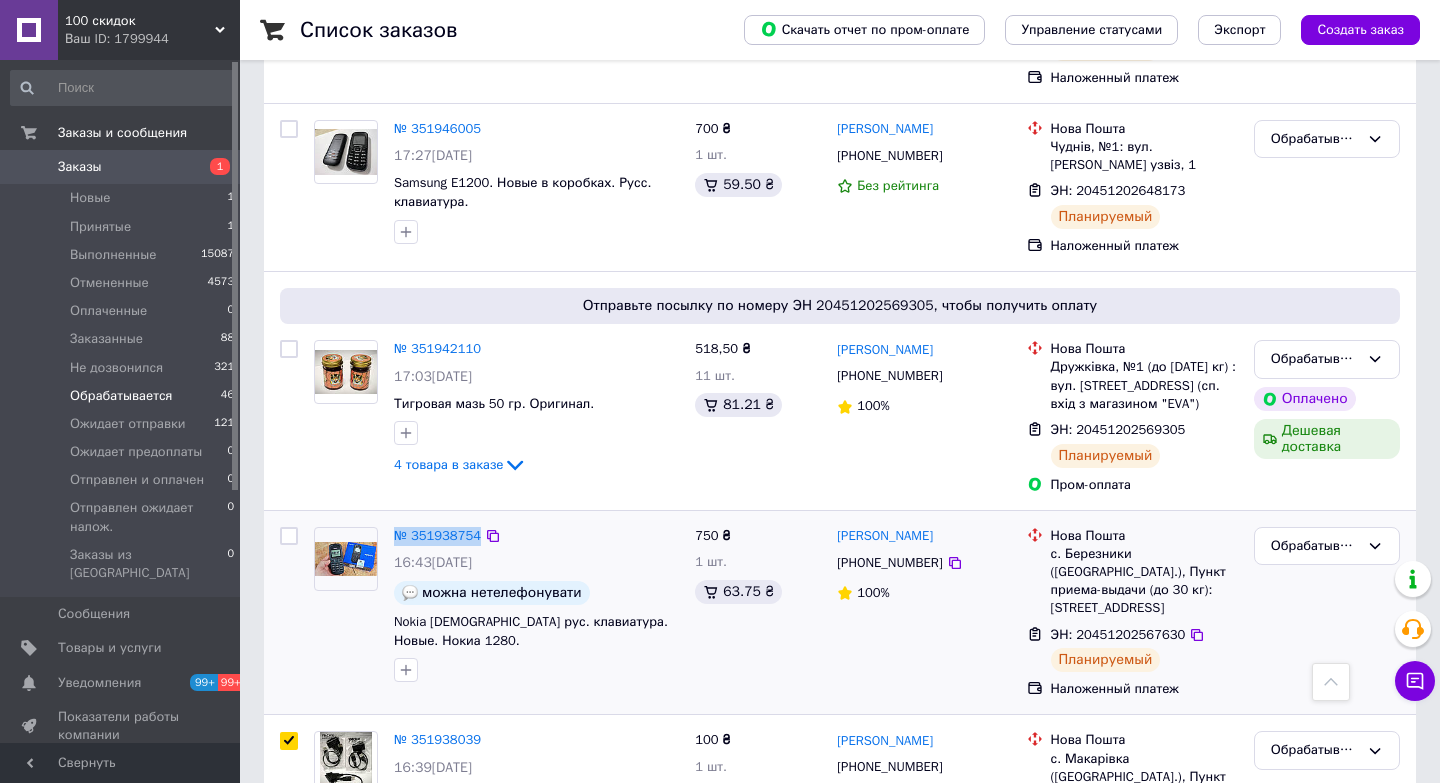 click at bounding box center (289, 536) 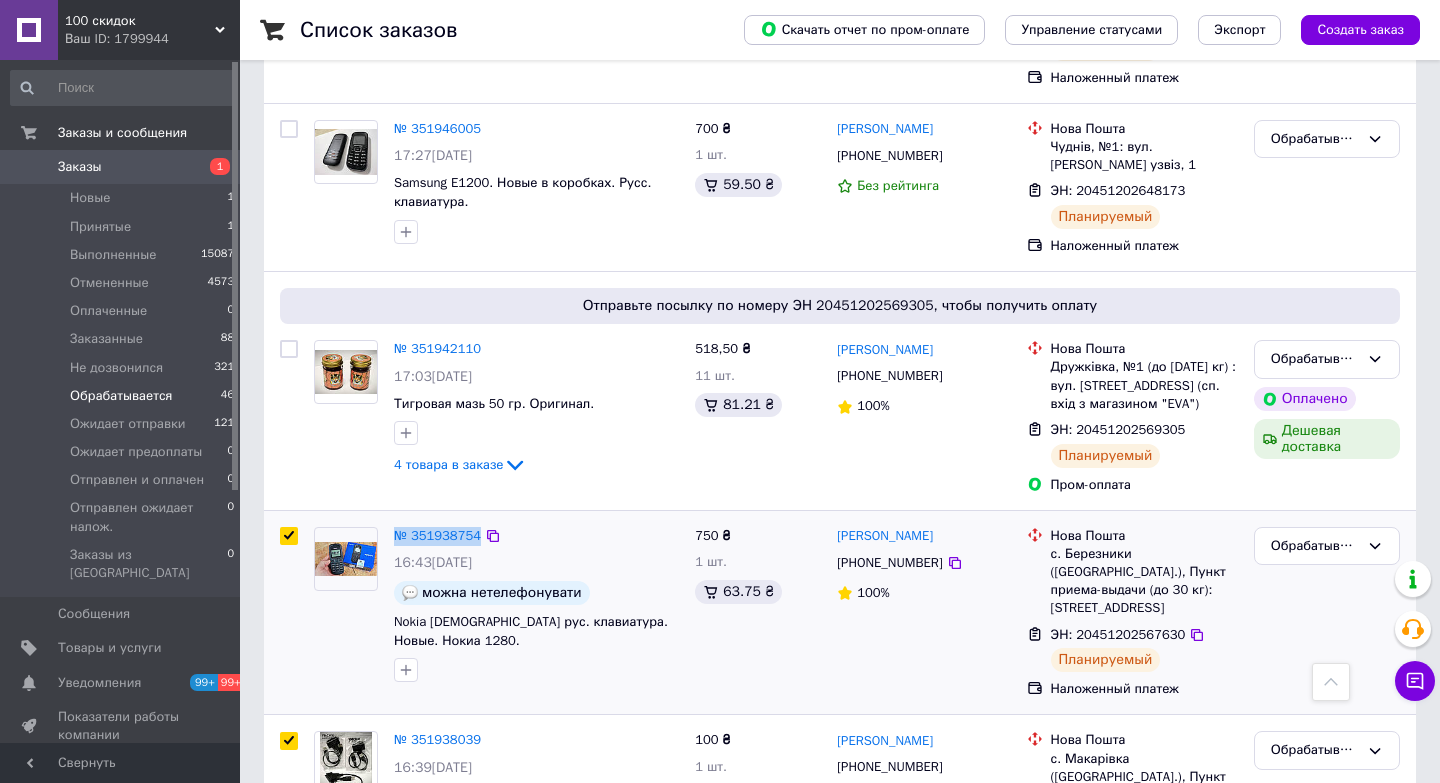 checkbox on "true" 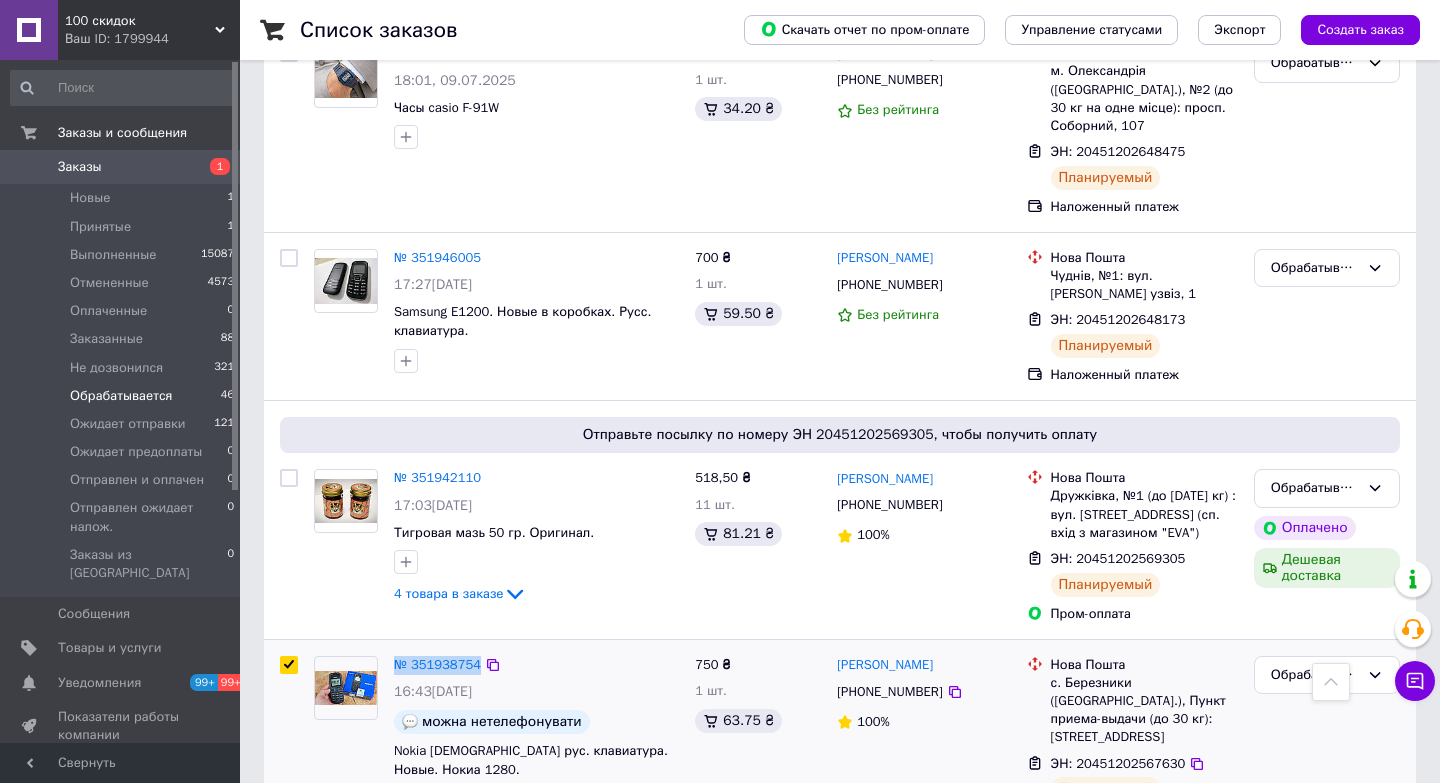 scroll, scrollTop: 3536, scrollLeft: 0, axis: vertical 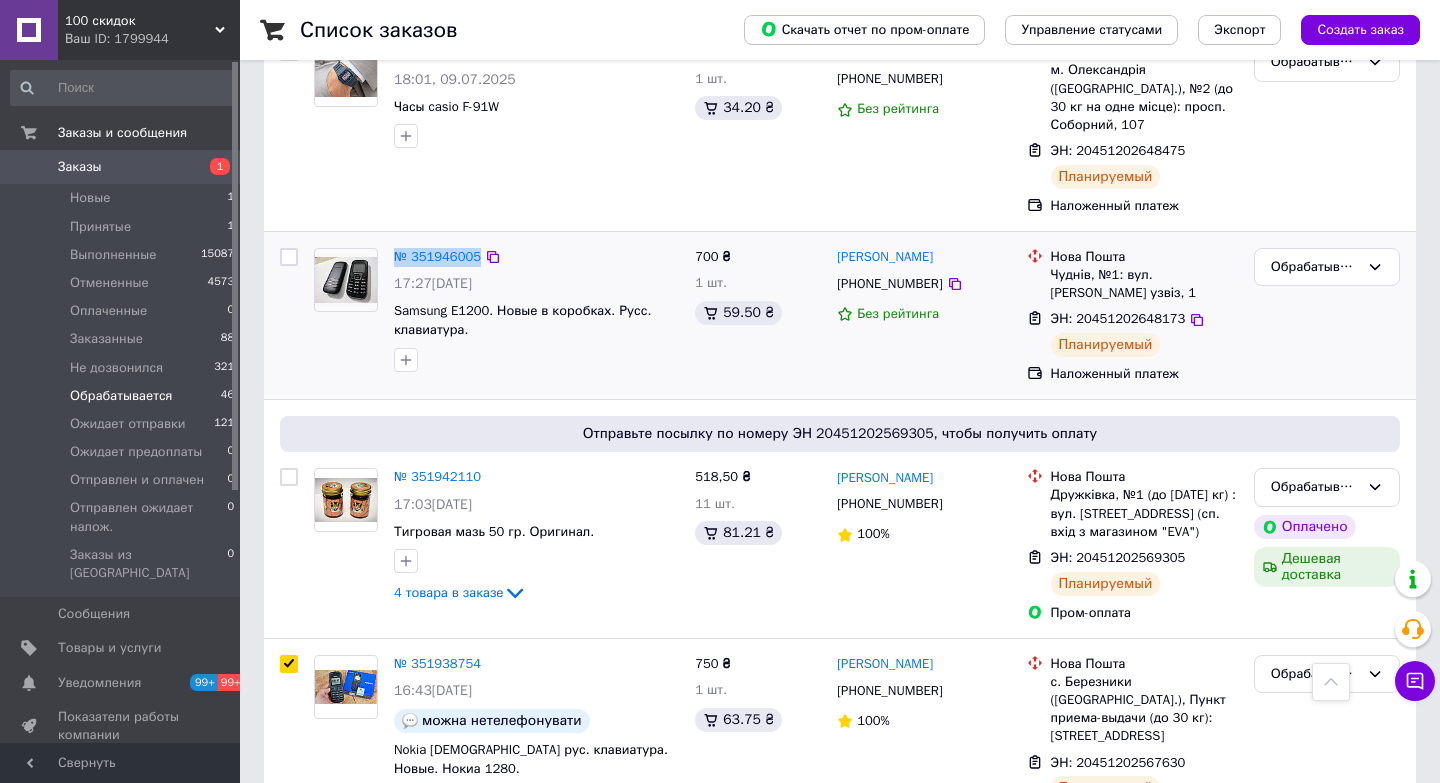 click at bounding box center [289, 257] 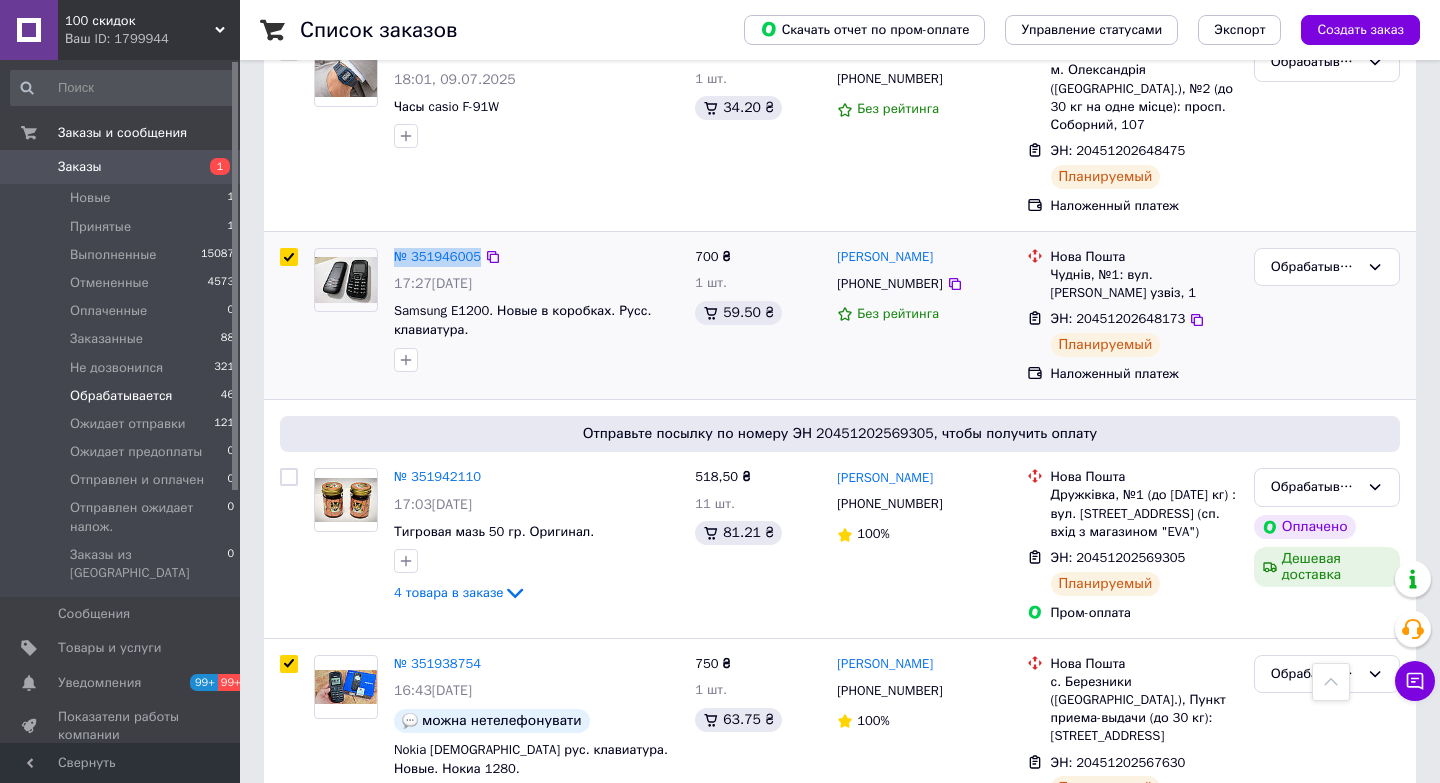 checkbox on "true" 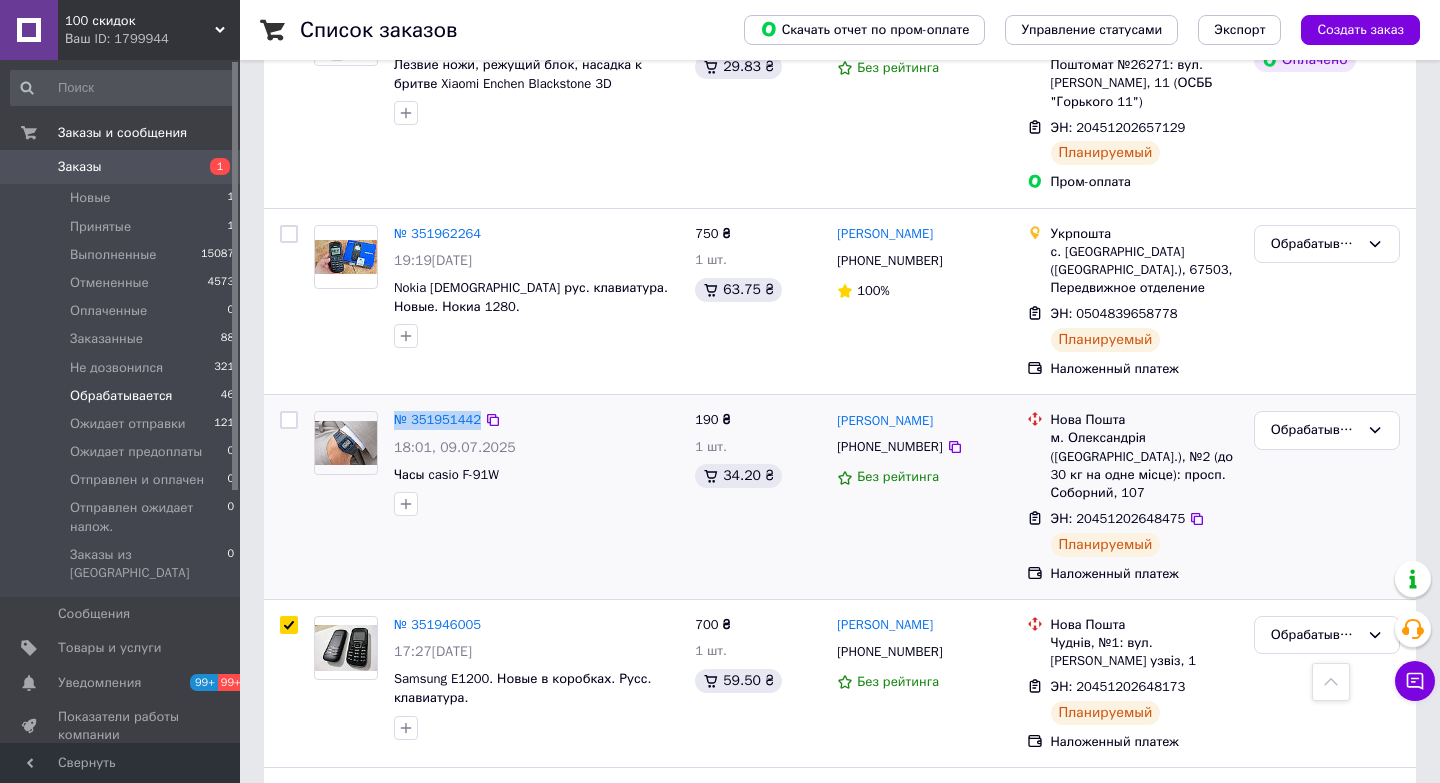 click at bounding box center (289, 420) 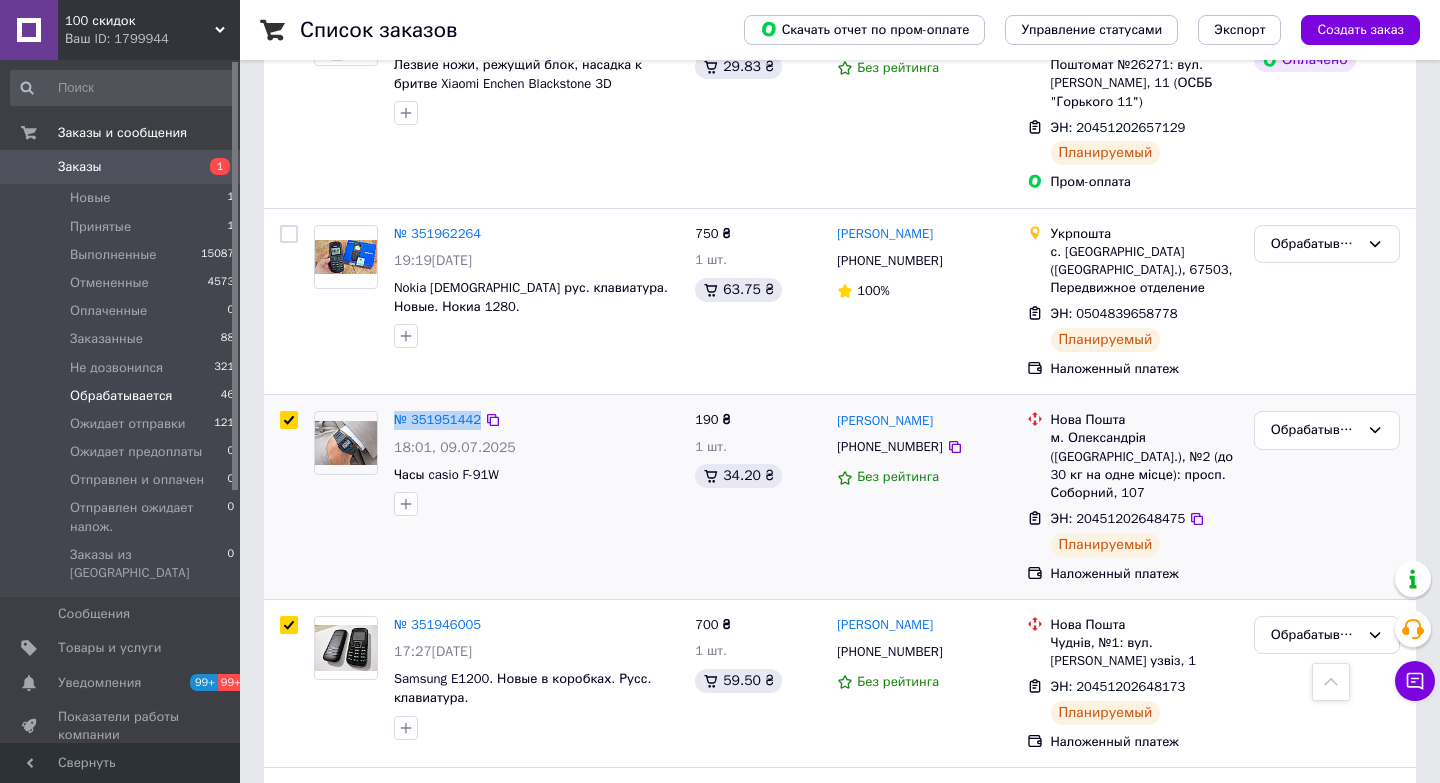 checkbox on "true" 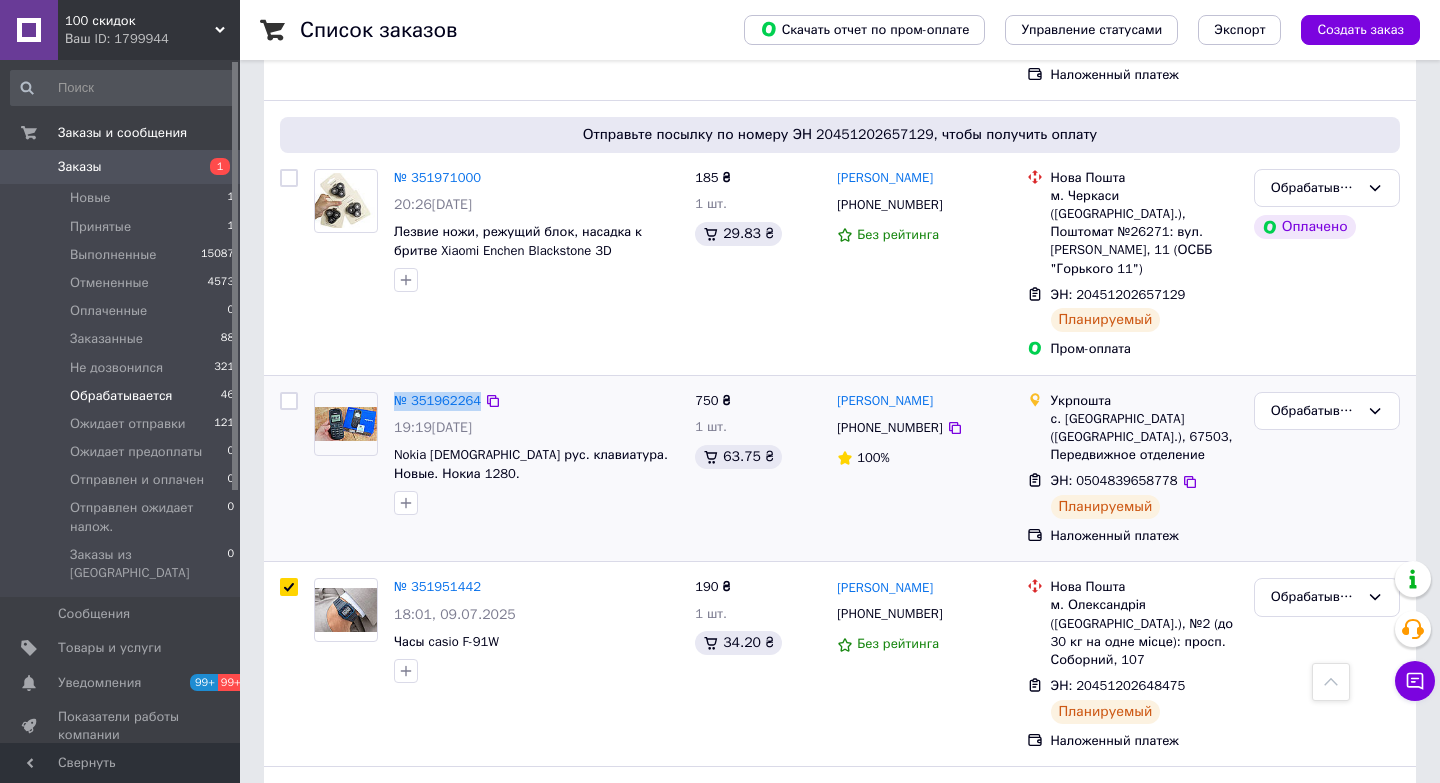 click at bounding box center (289, 401) 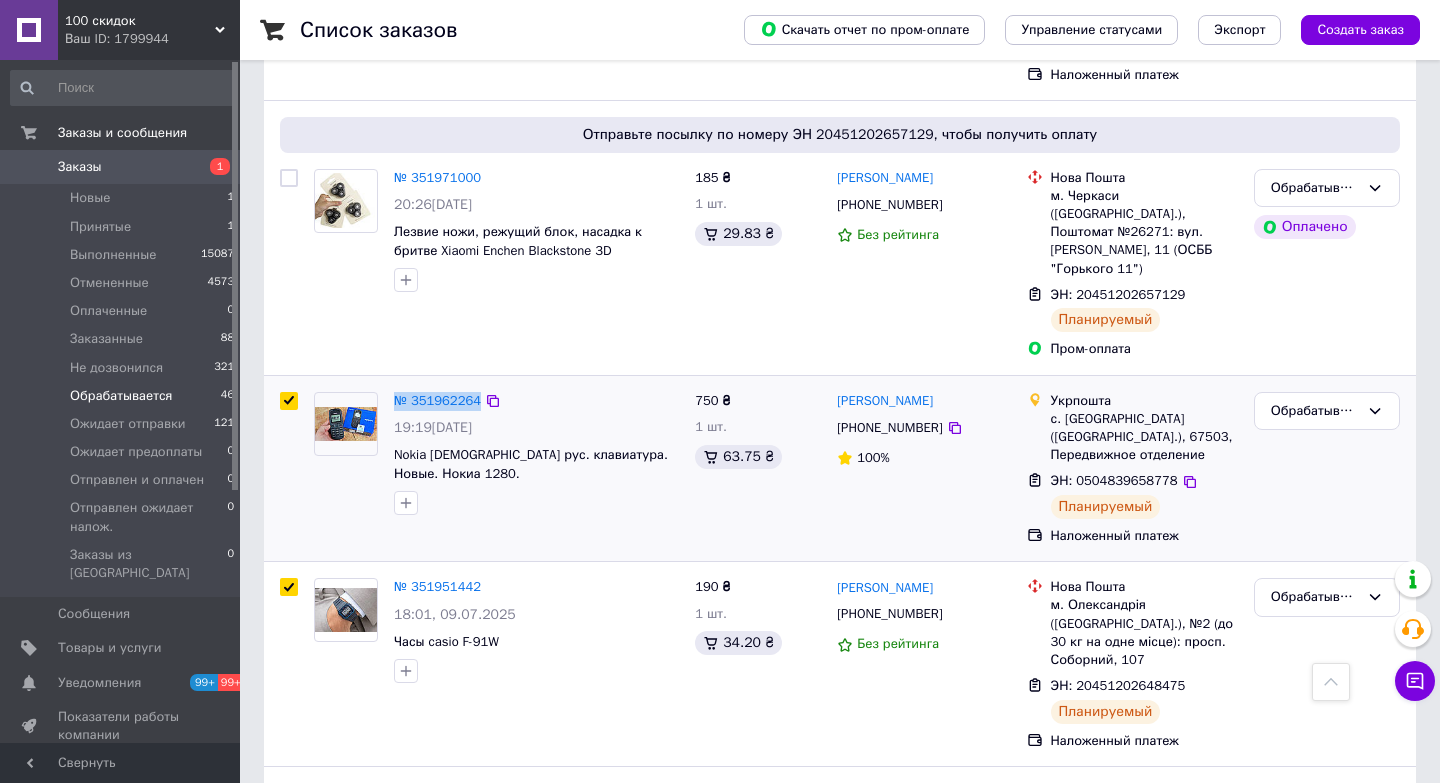 checkbox on "true" 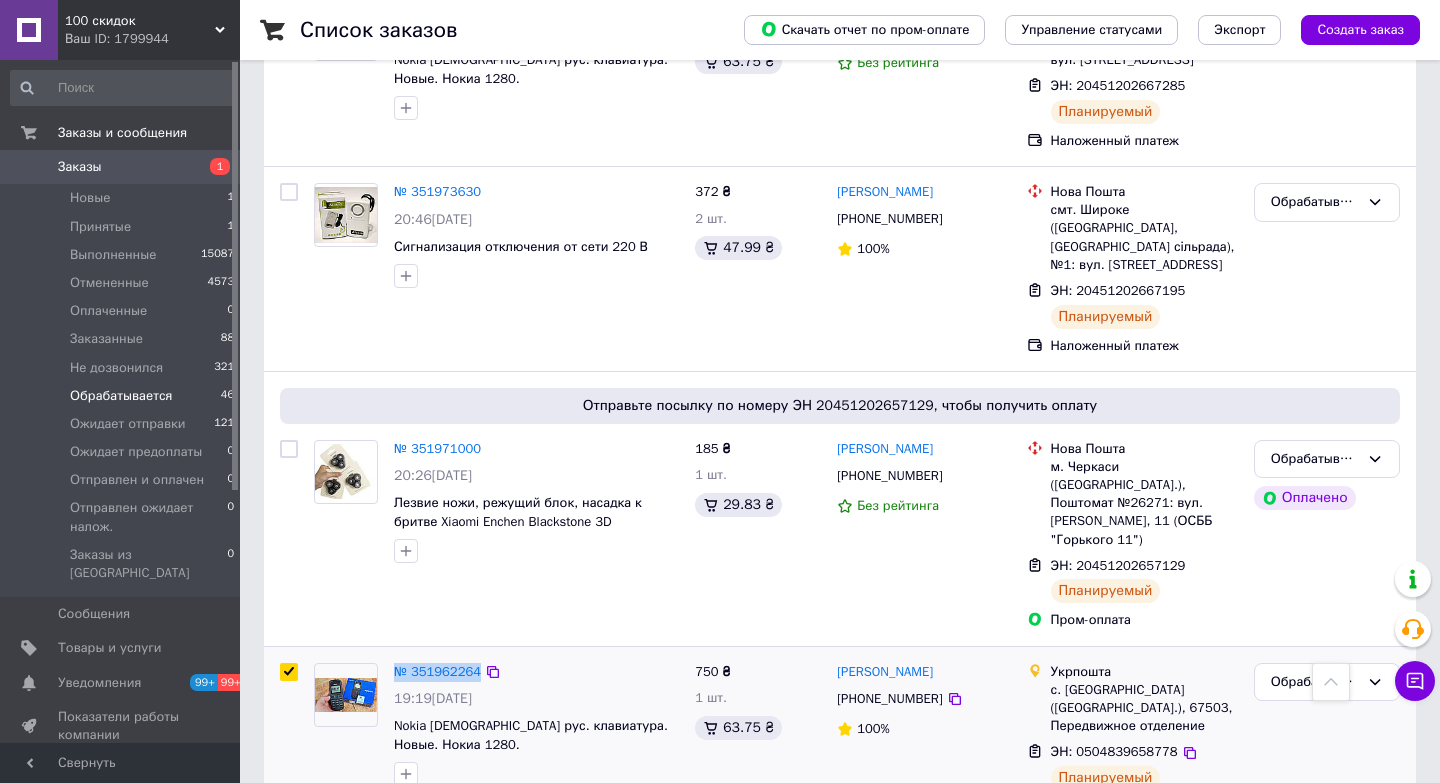 scroll, scrollTop: 2716, scrollLeft: 0, axis: vertical 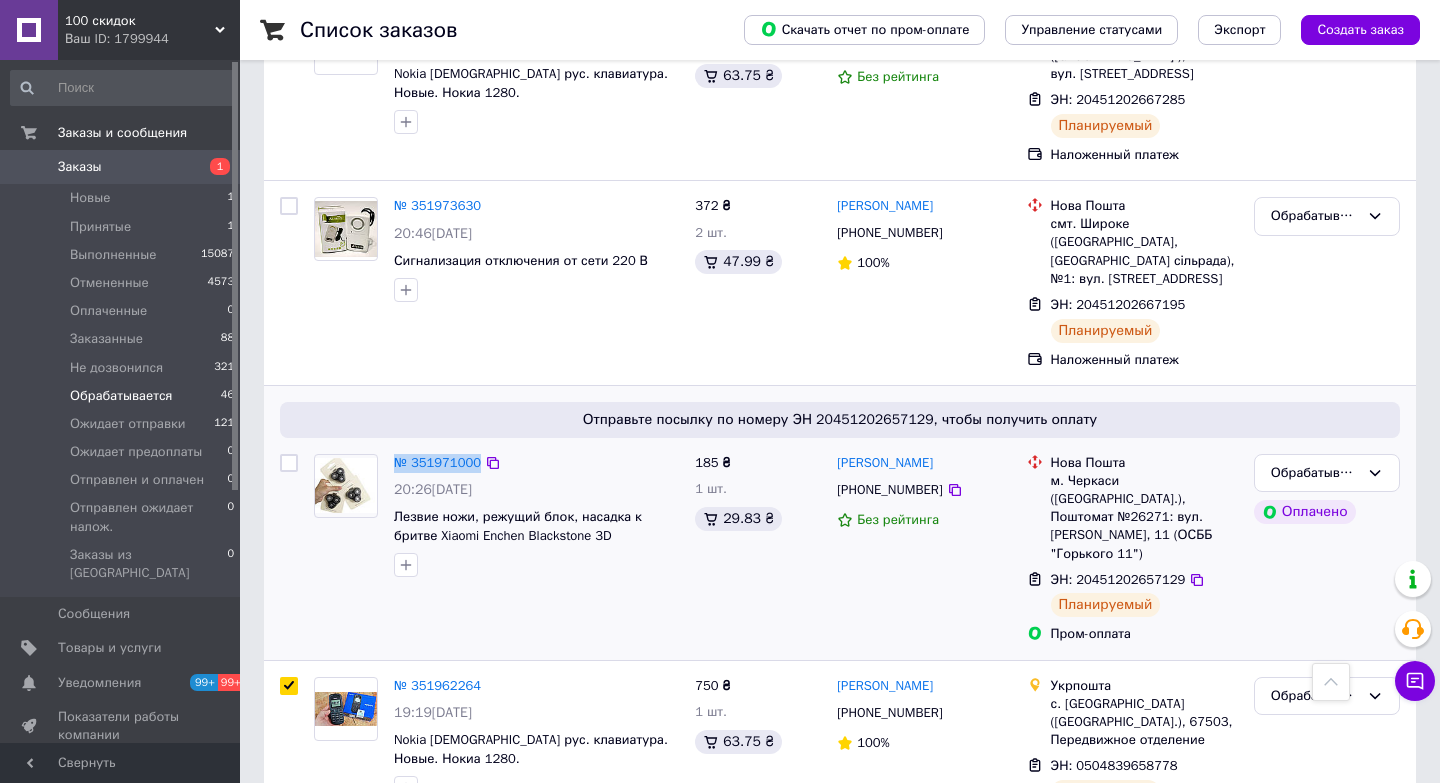 click at bounding box center (289, 463) 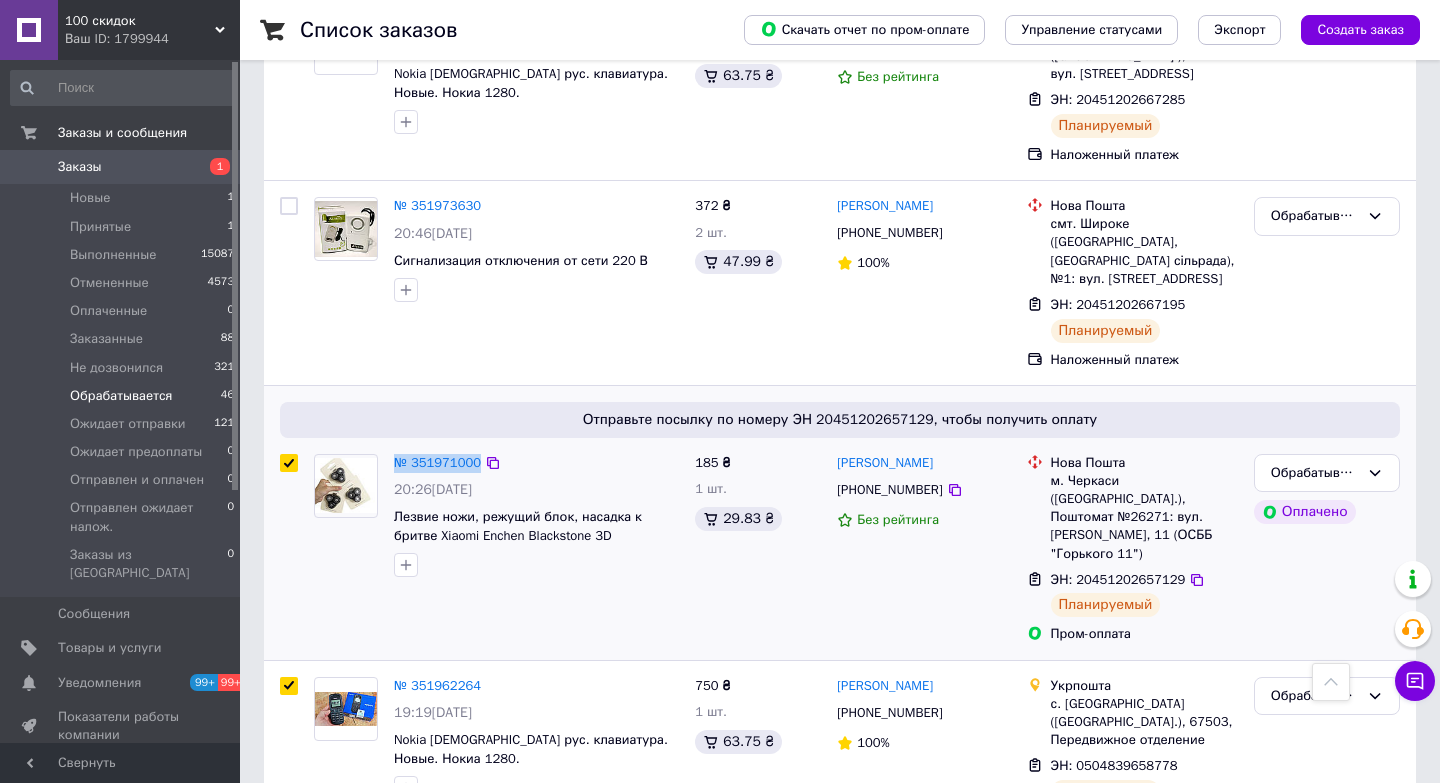checkbox on "true" 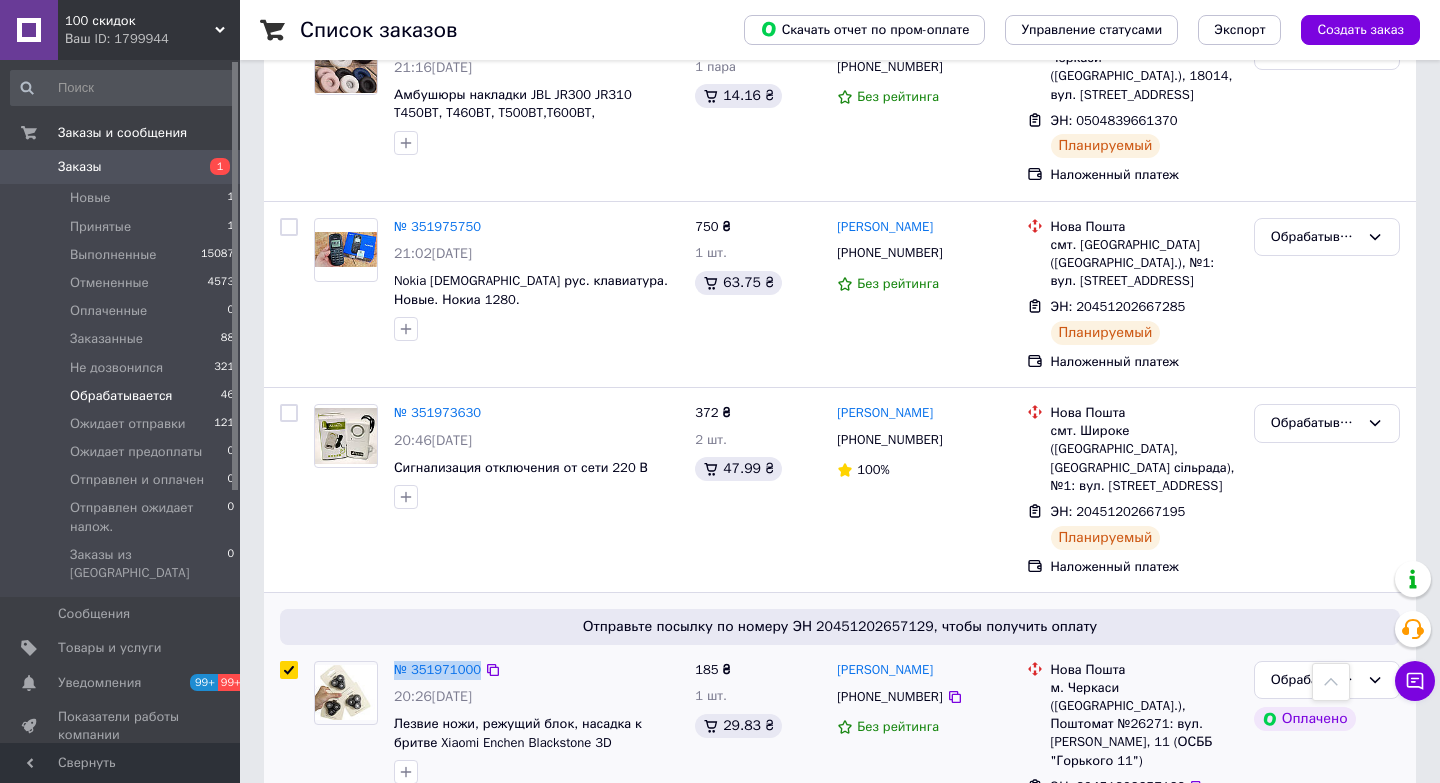 scroll, scrollTop: 2359, scrollLeft: 0, axis: vertical 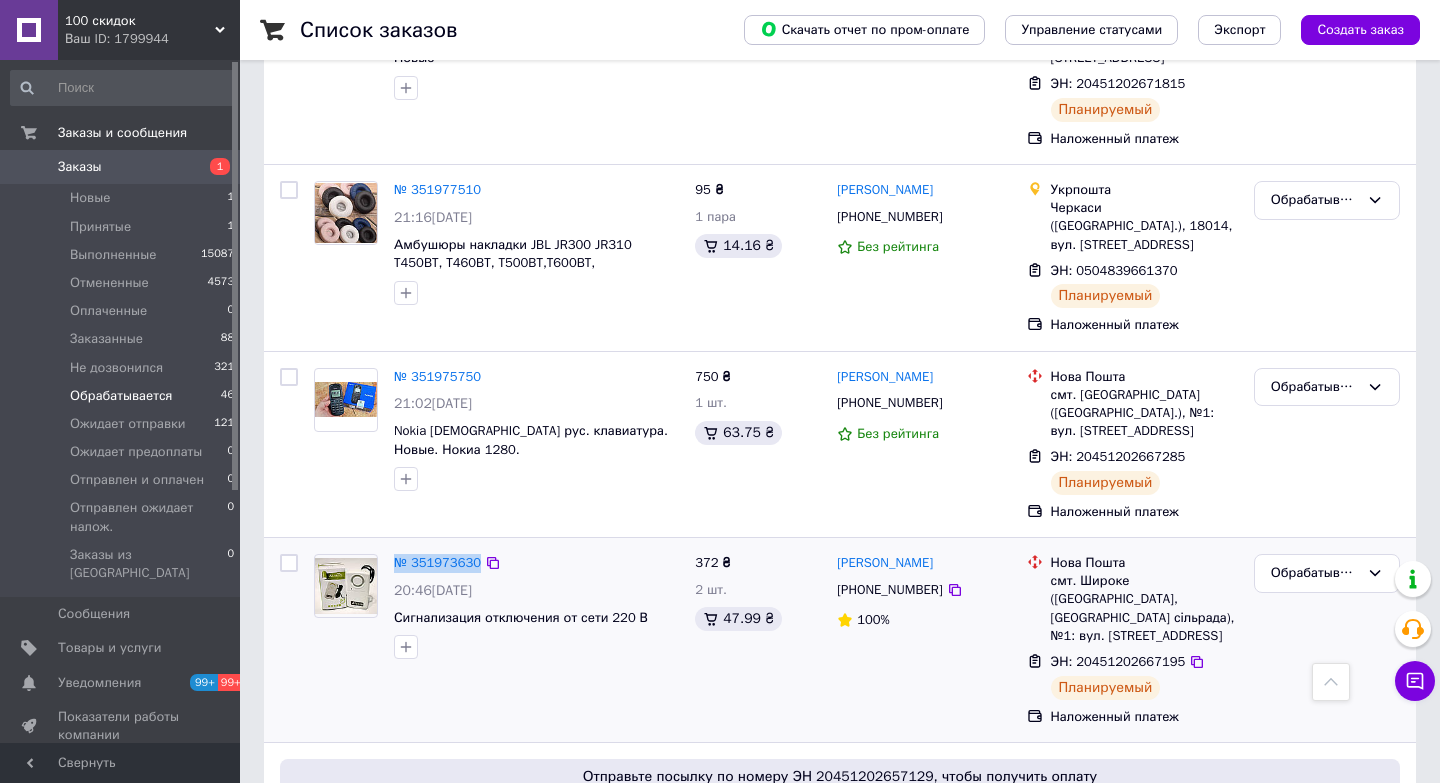 click at bounding box center [289, 563] 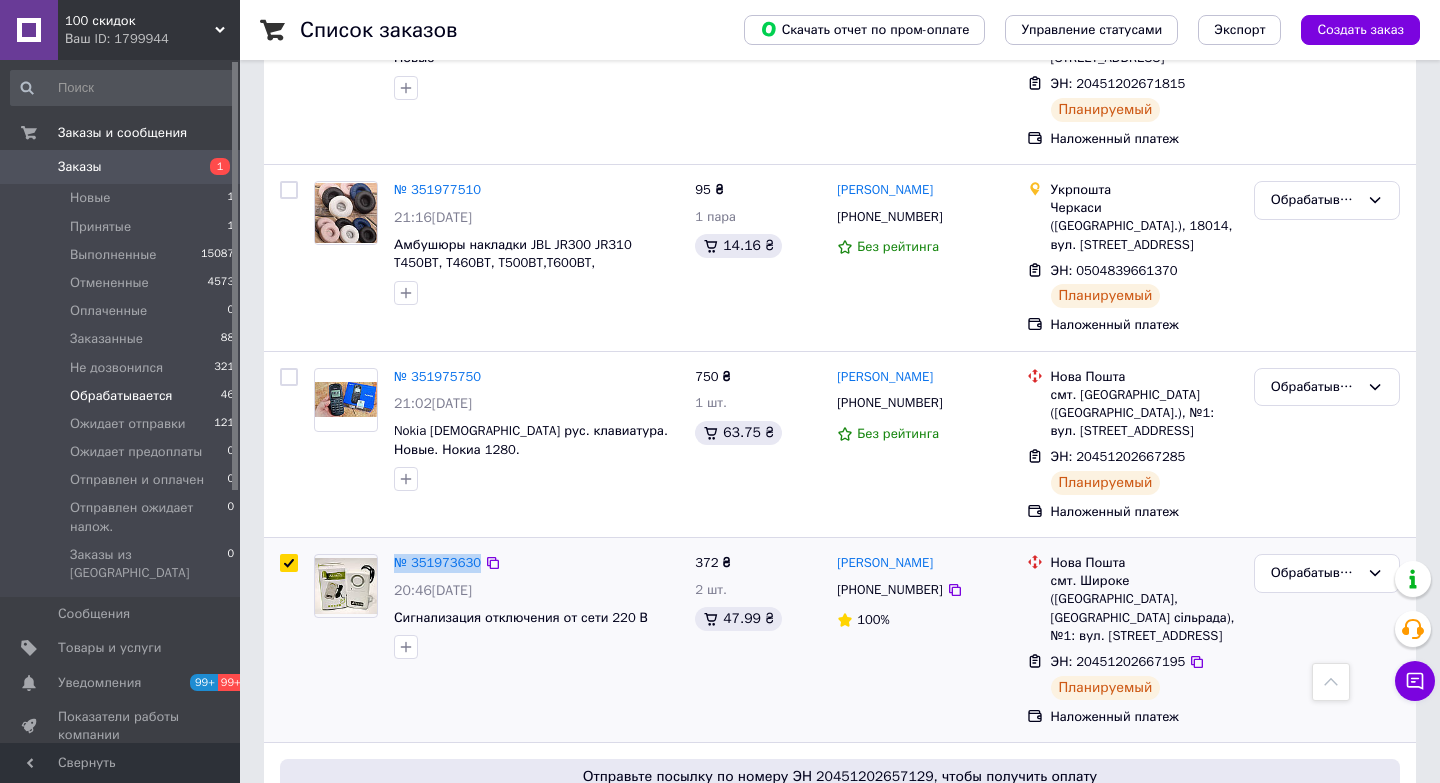 checkbox on "true" 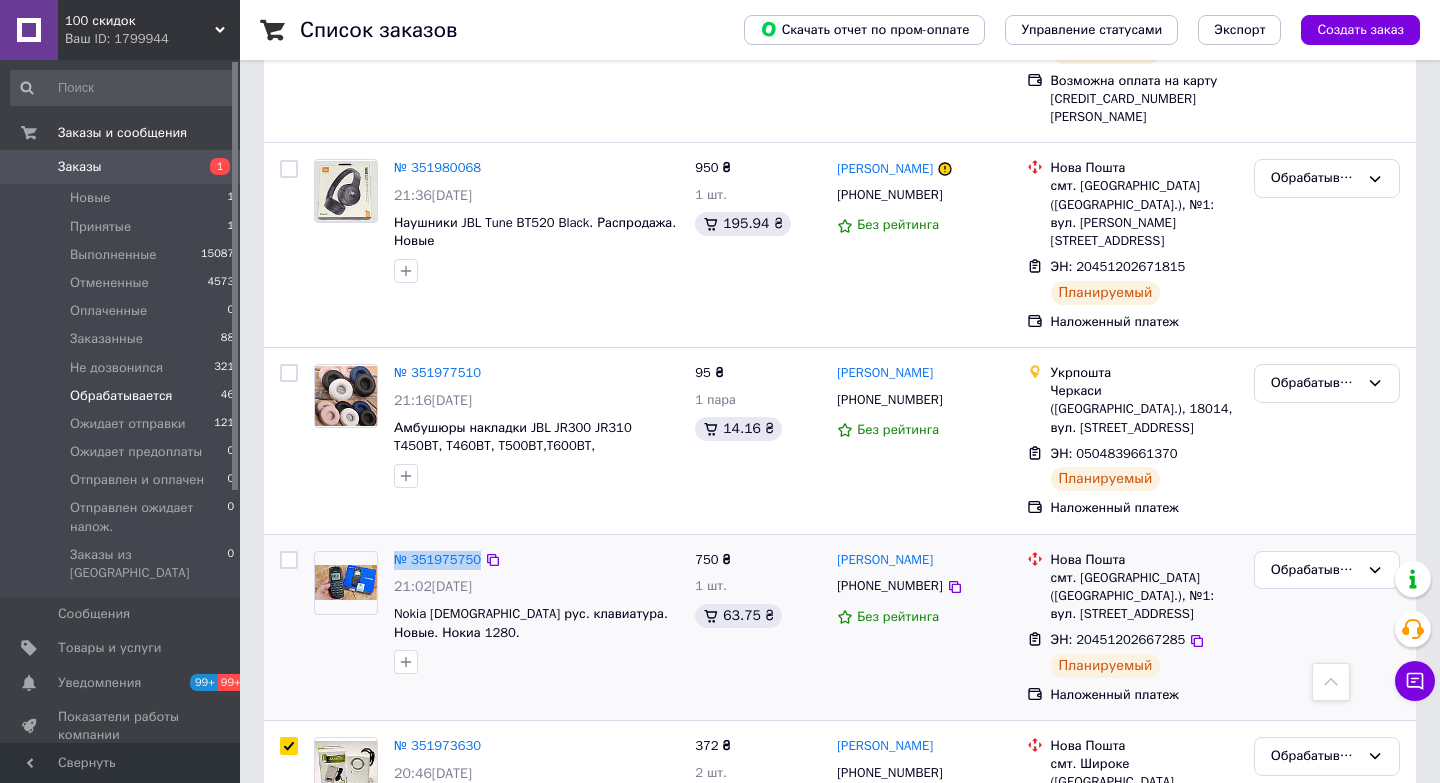 click at bounding box center [289, 560] 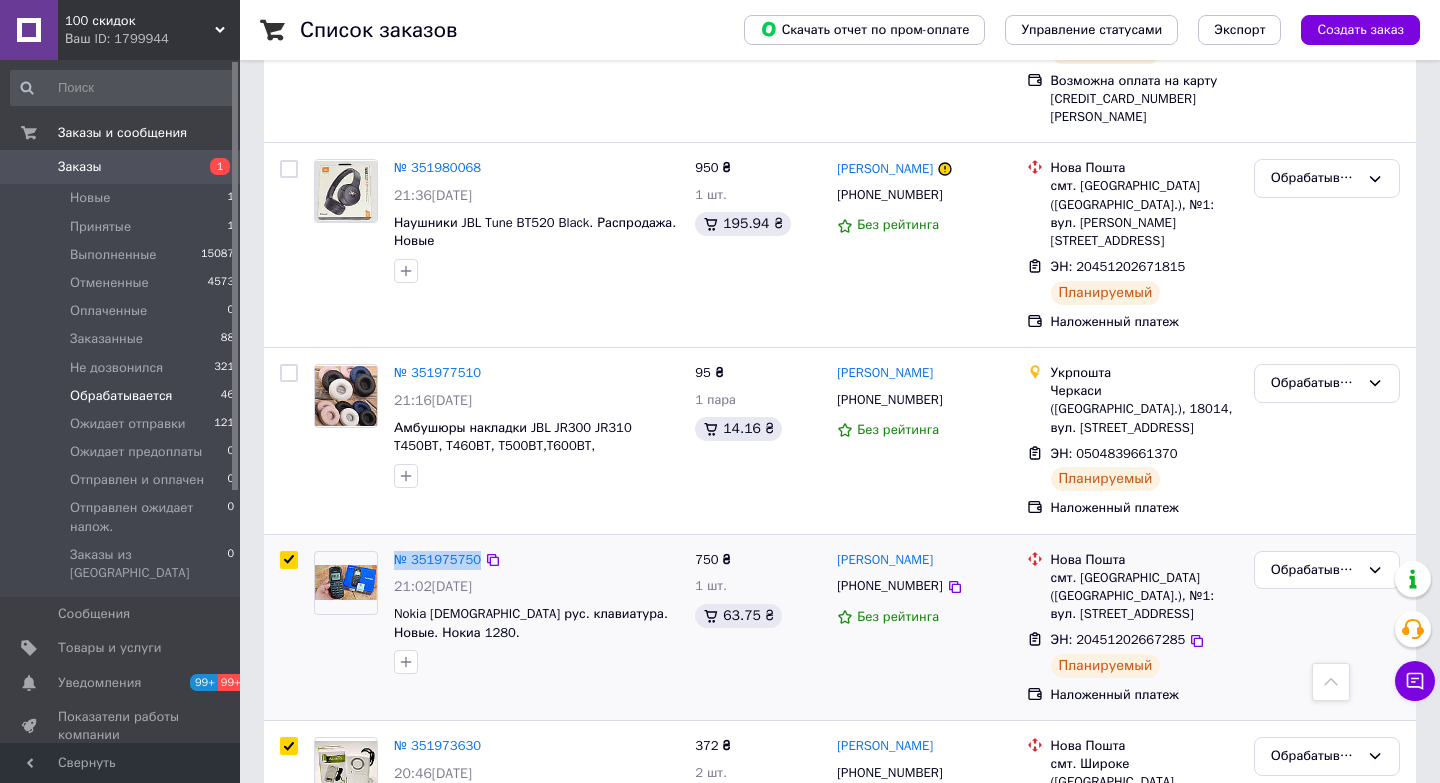 checkbox on "true" 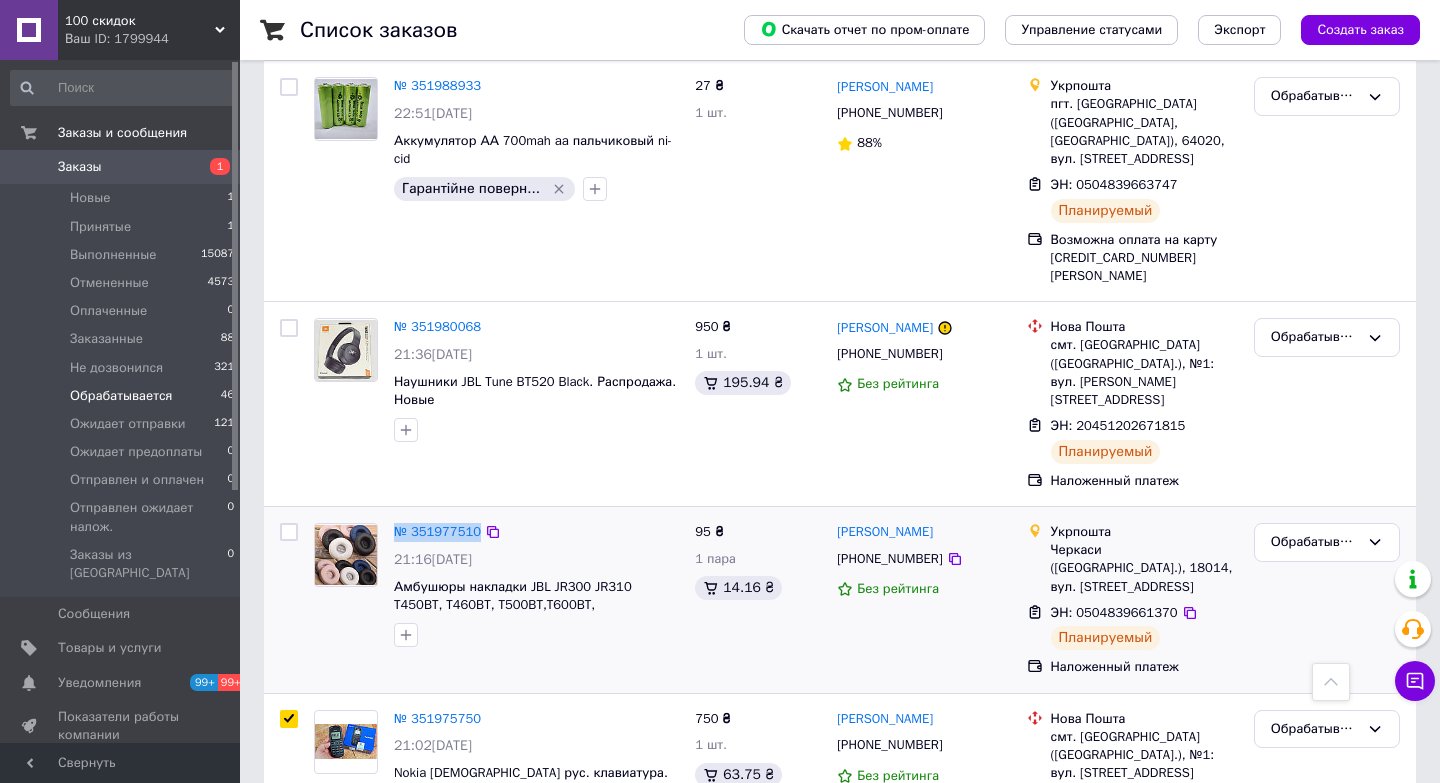 click at bounding box center [289, 532] 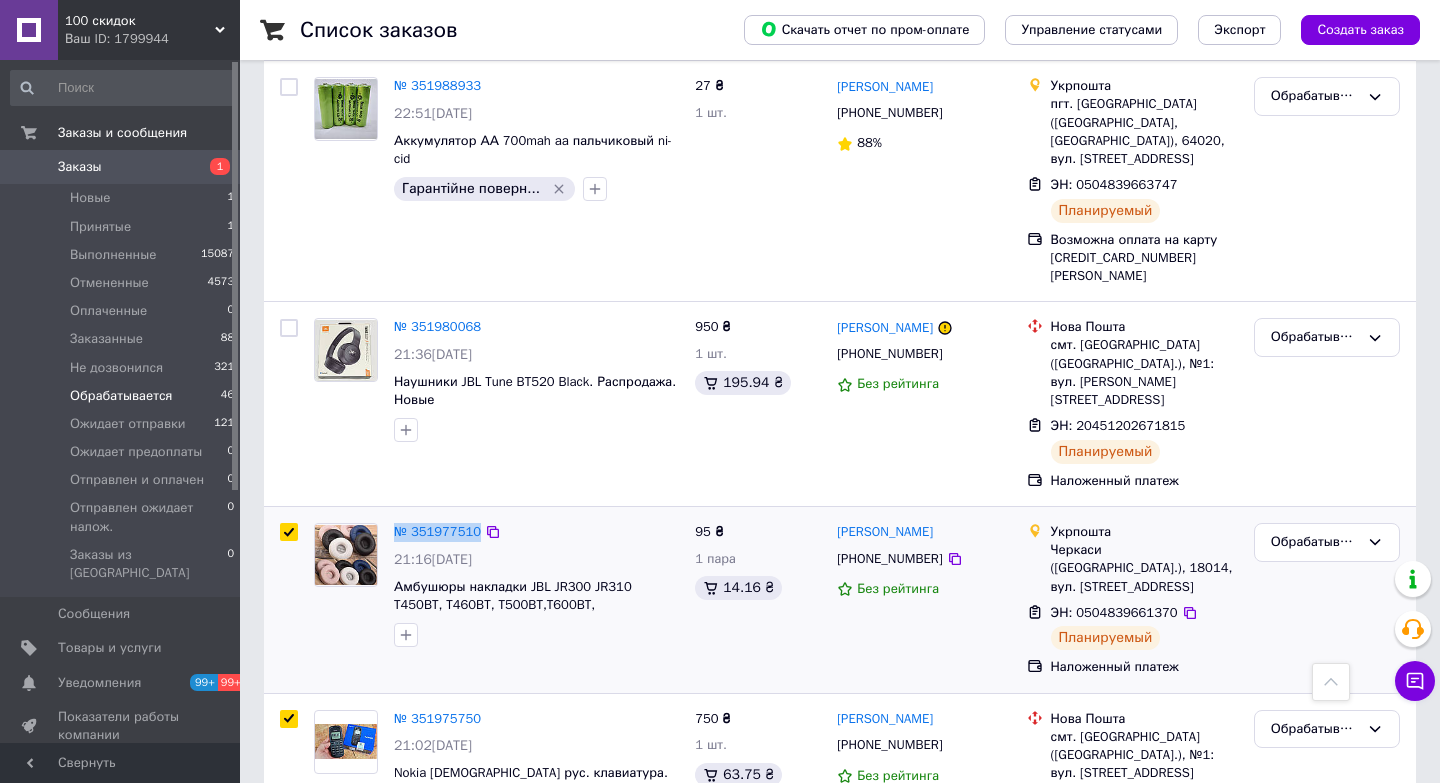 checkbox on "true" 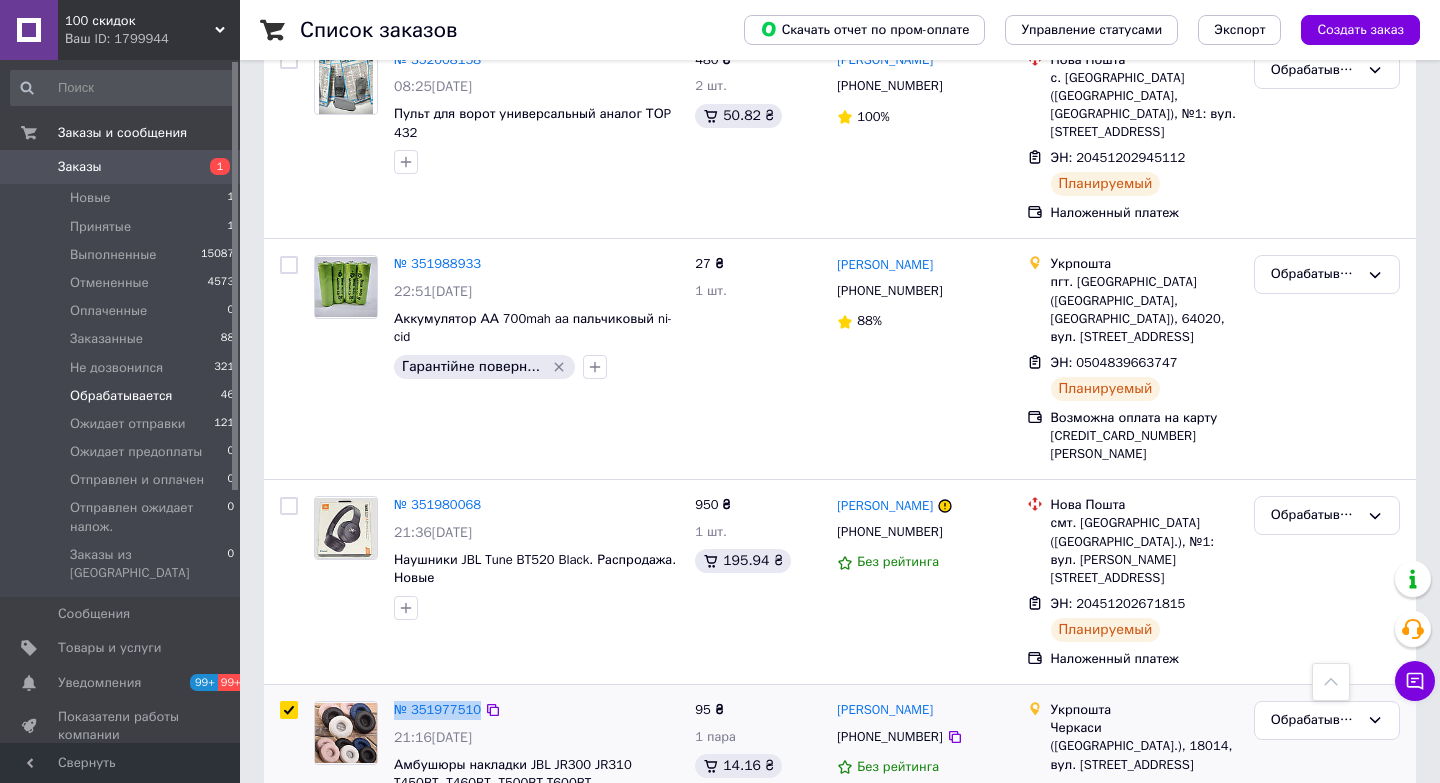 scroll, scrollTop: 1834, scrollLeft: 0, axis: vertical 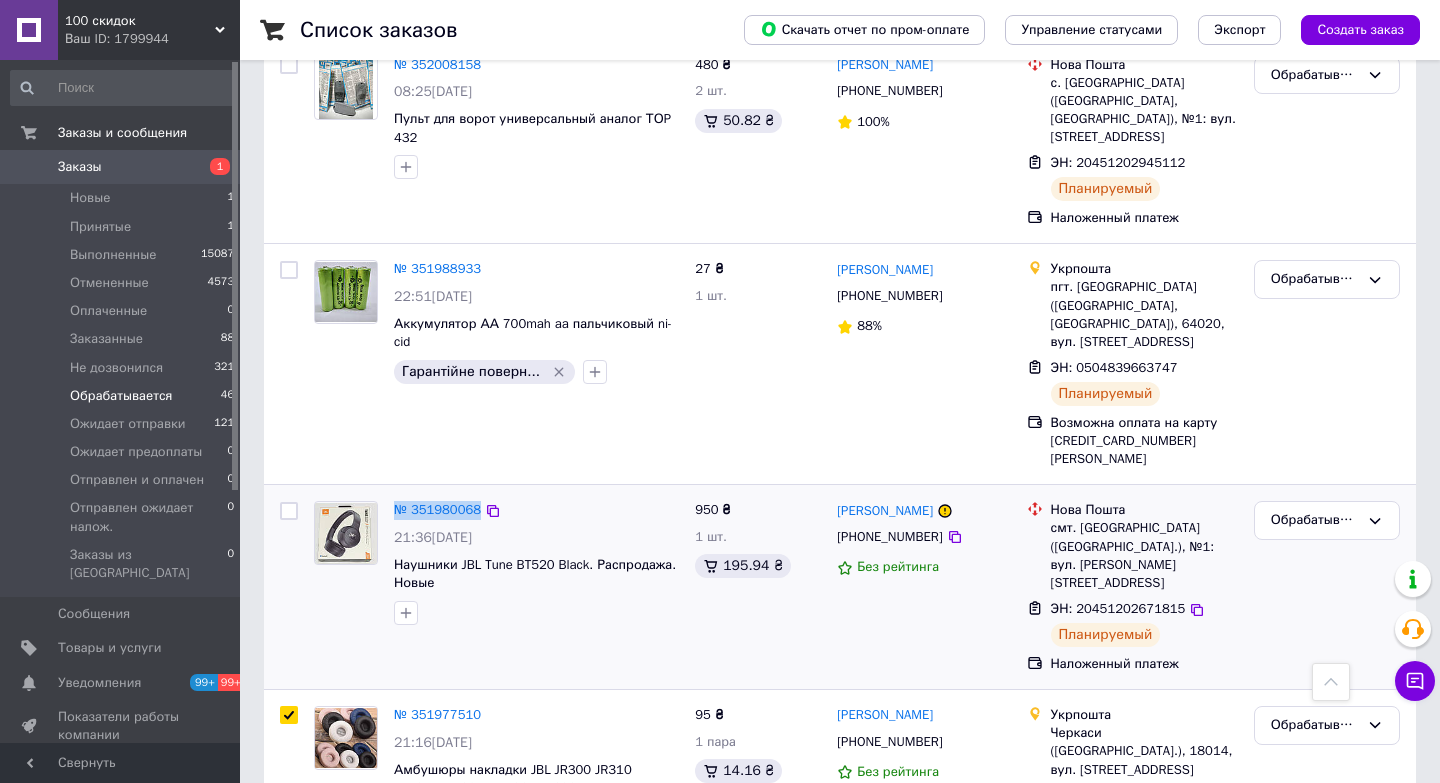 click at bounding box center [289, 511] 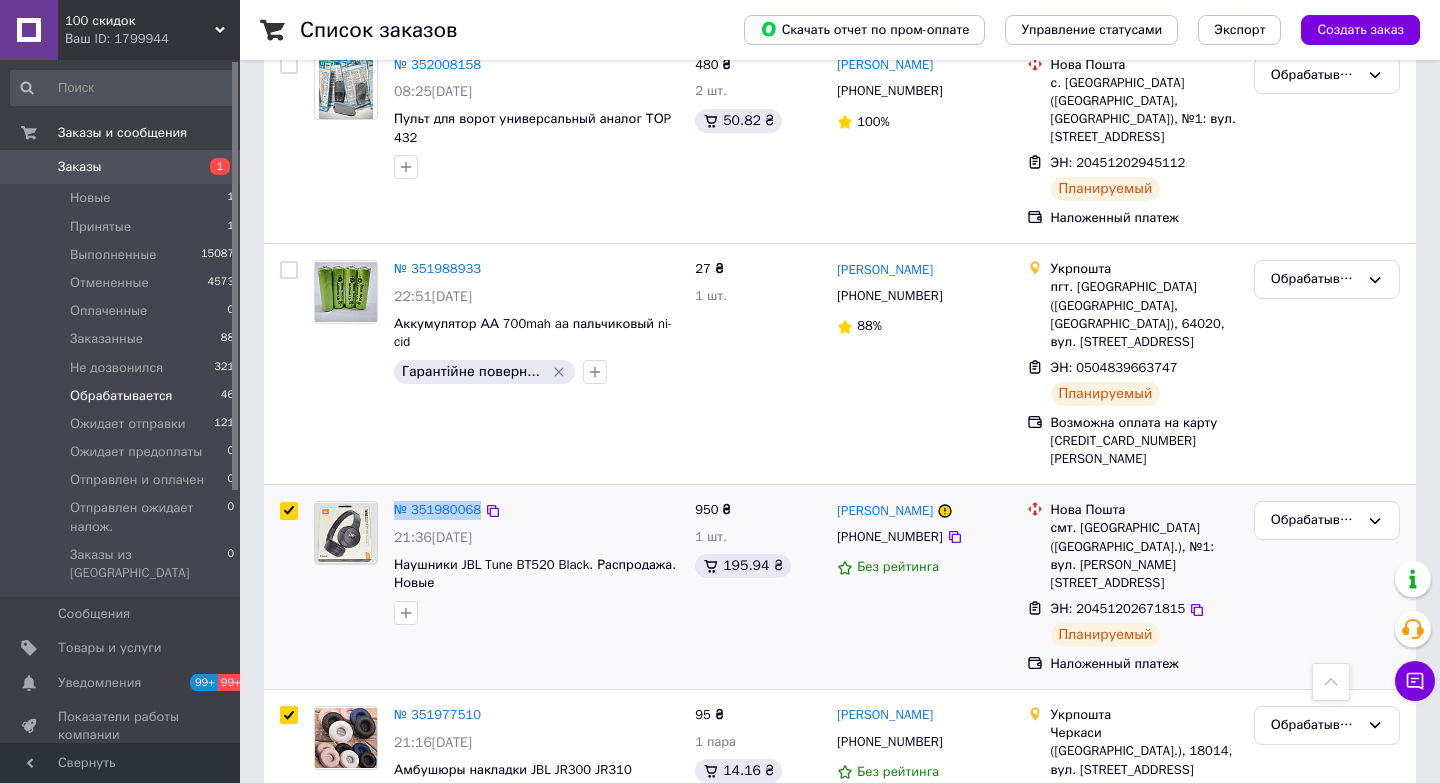 checkbox on "true" 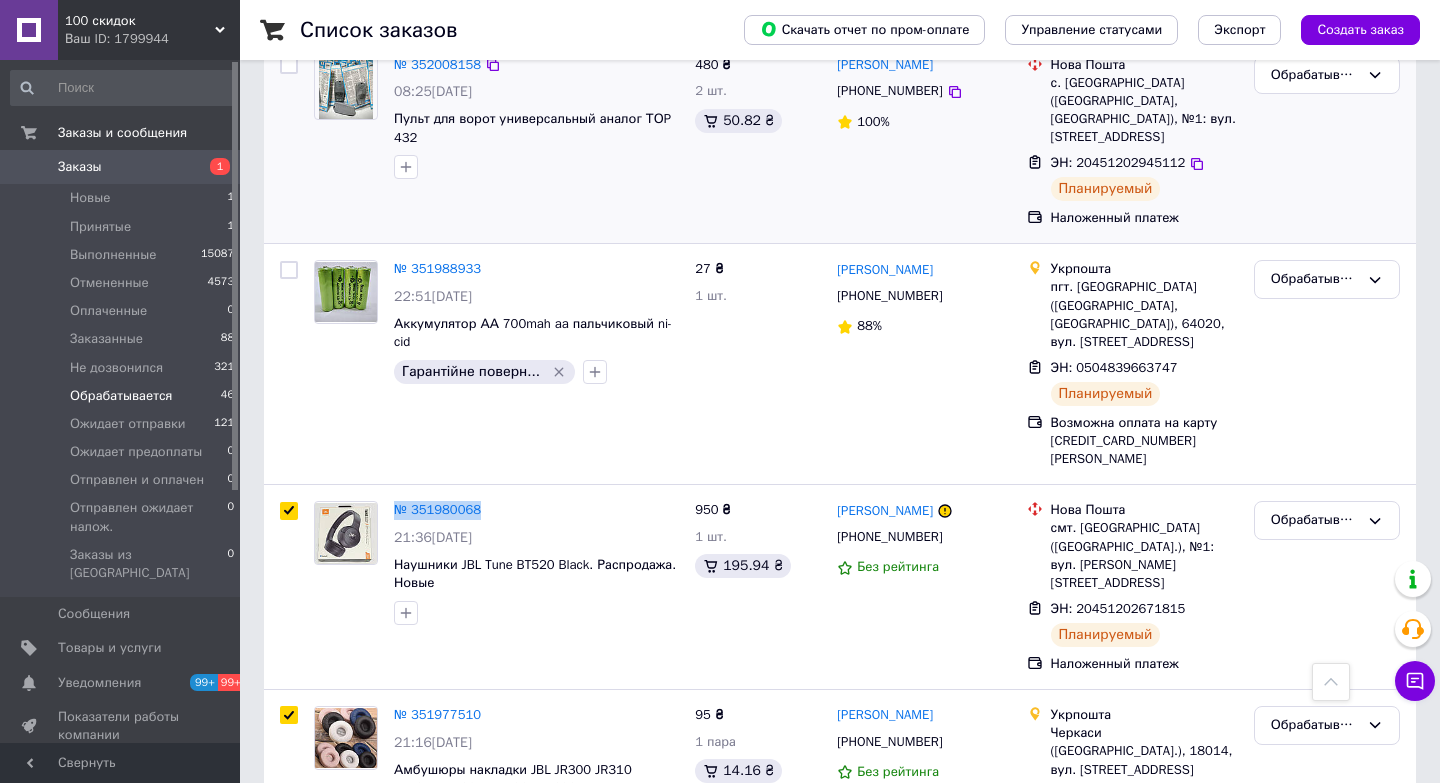scroll, scrollTop: 1646, scrollLeft: 0, axis: vertical 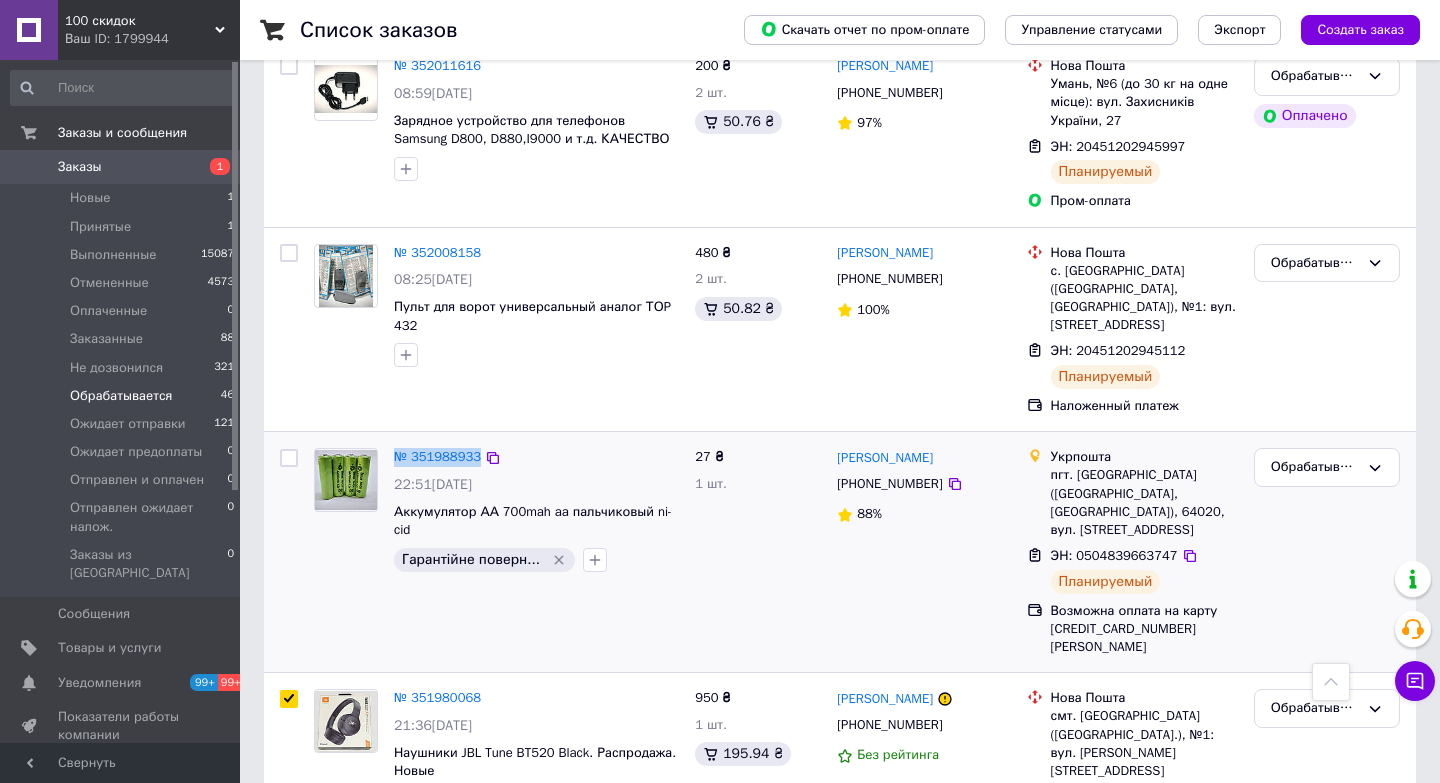 click at bounding box center (289, 458) 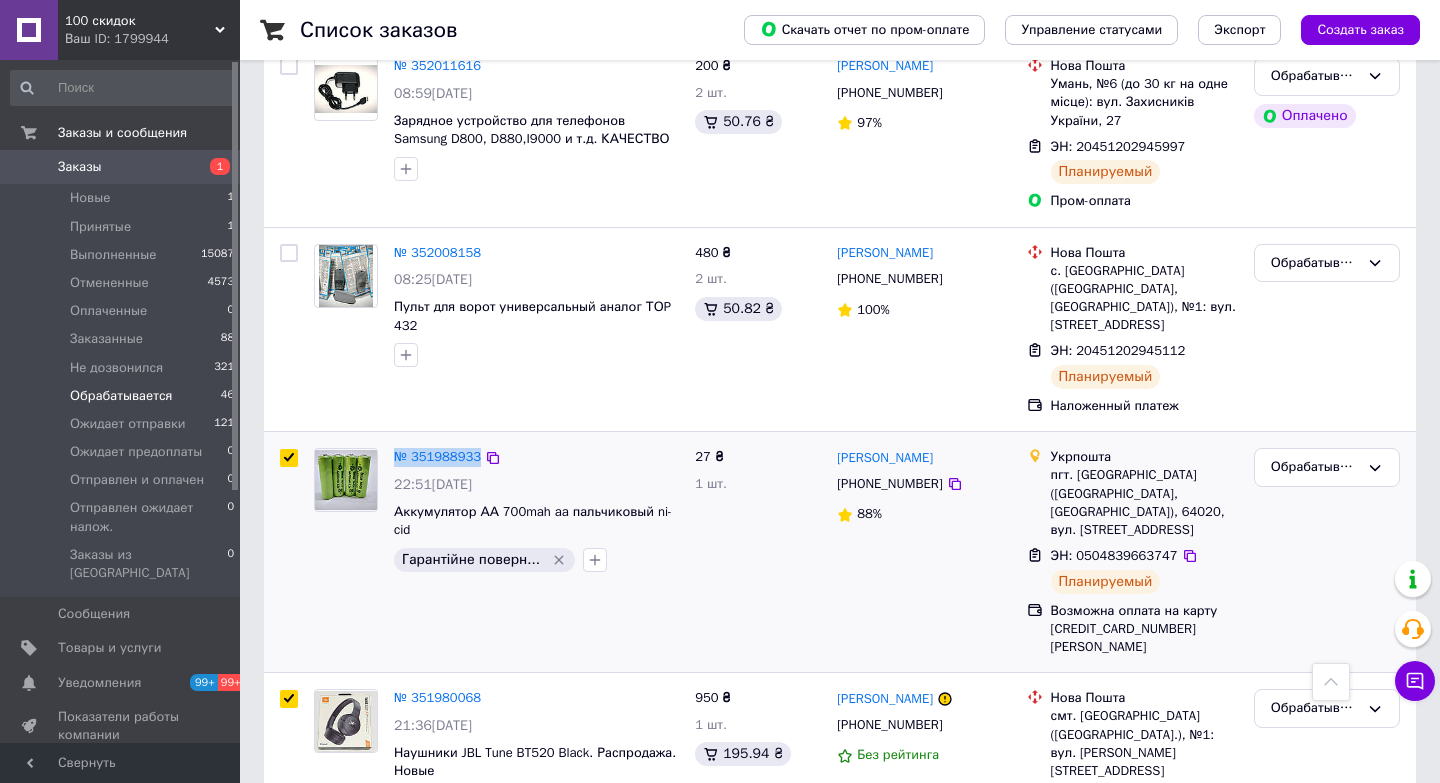 checkbox on "true" 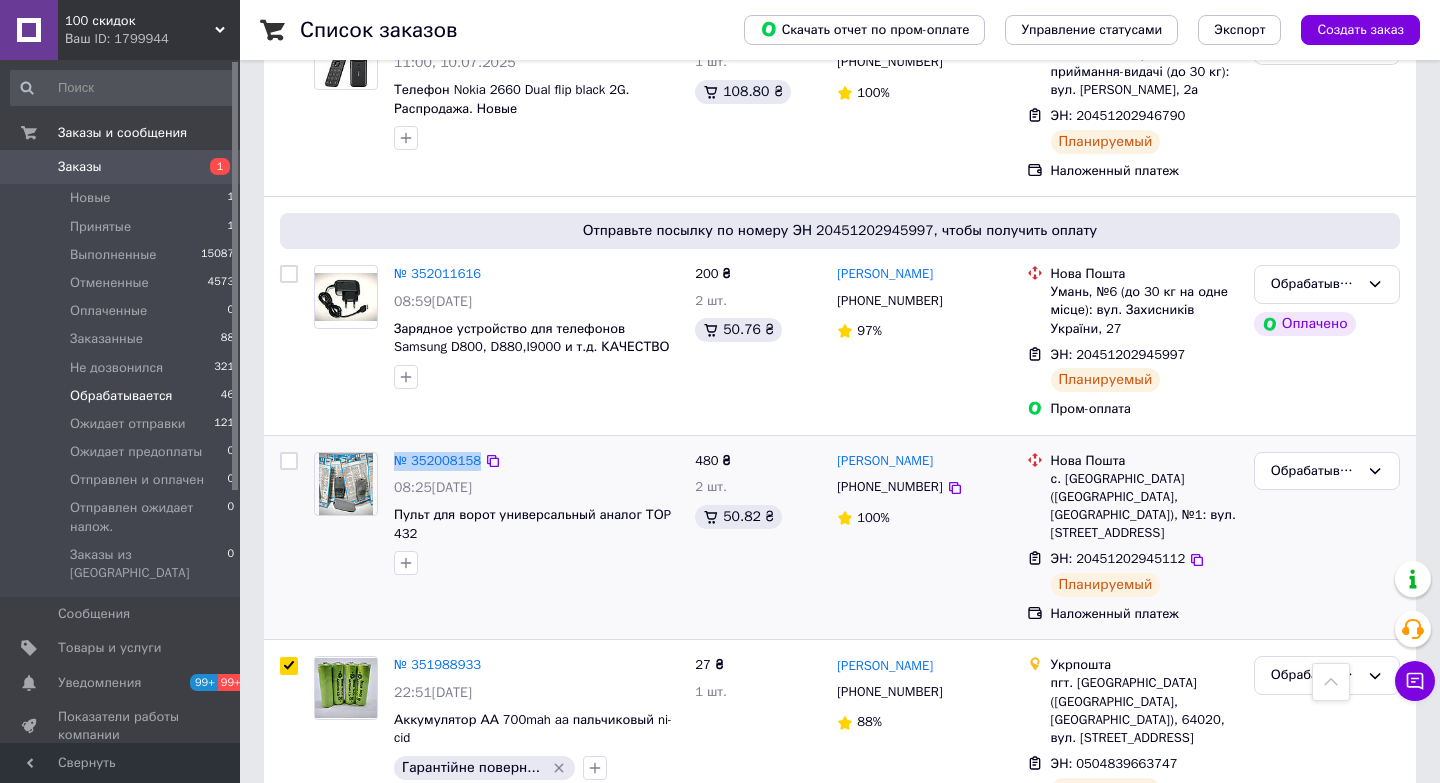 click at bounding box center (289, 461) 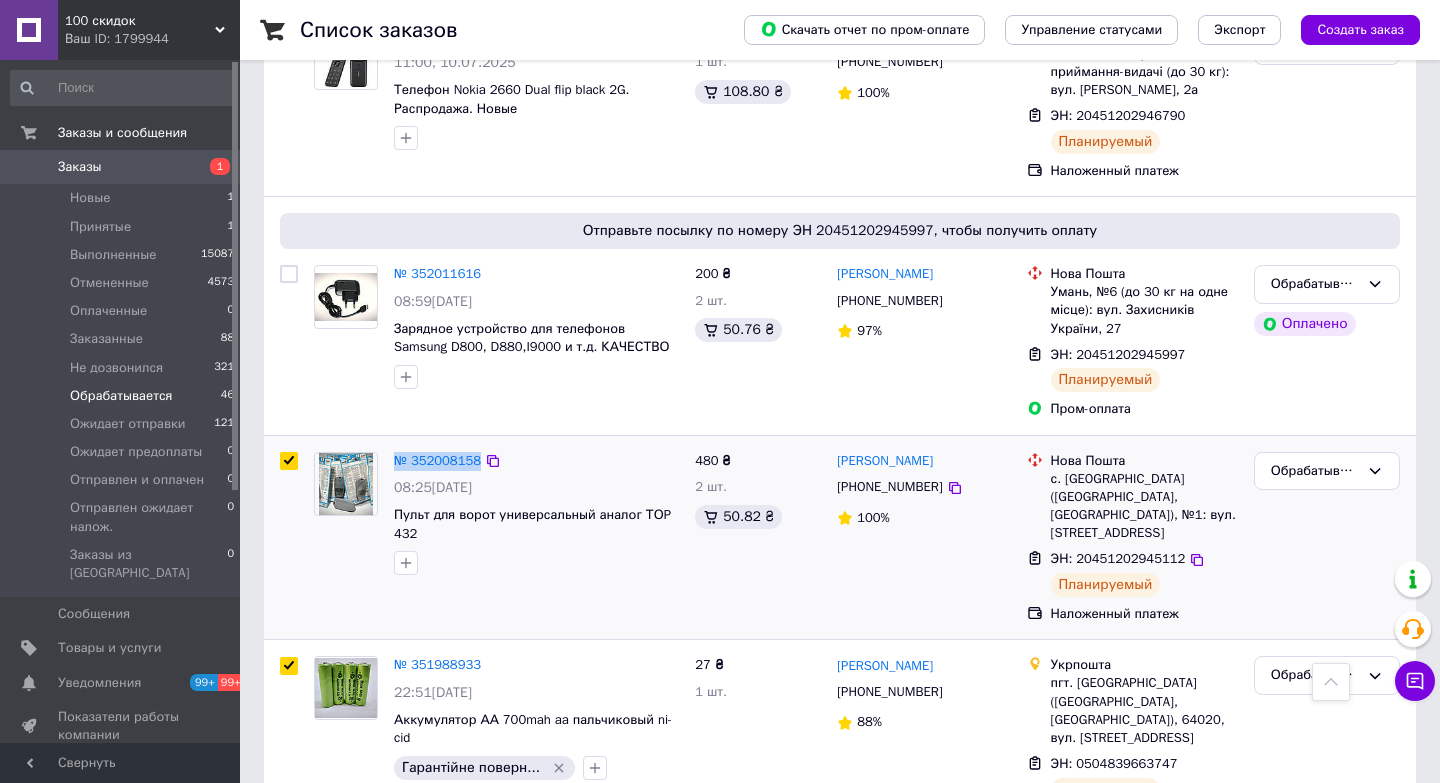 checkbox on "true" 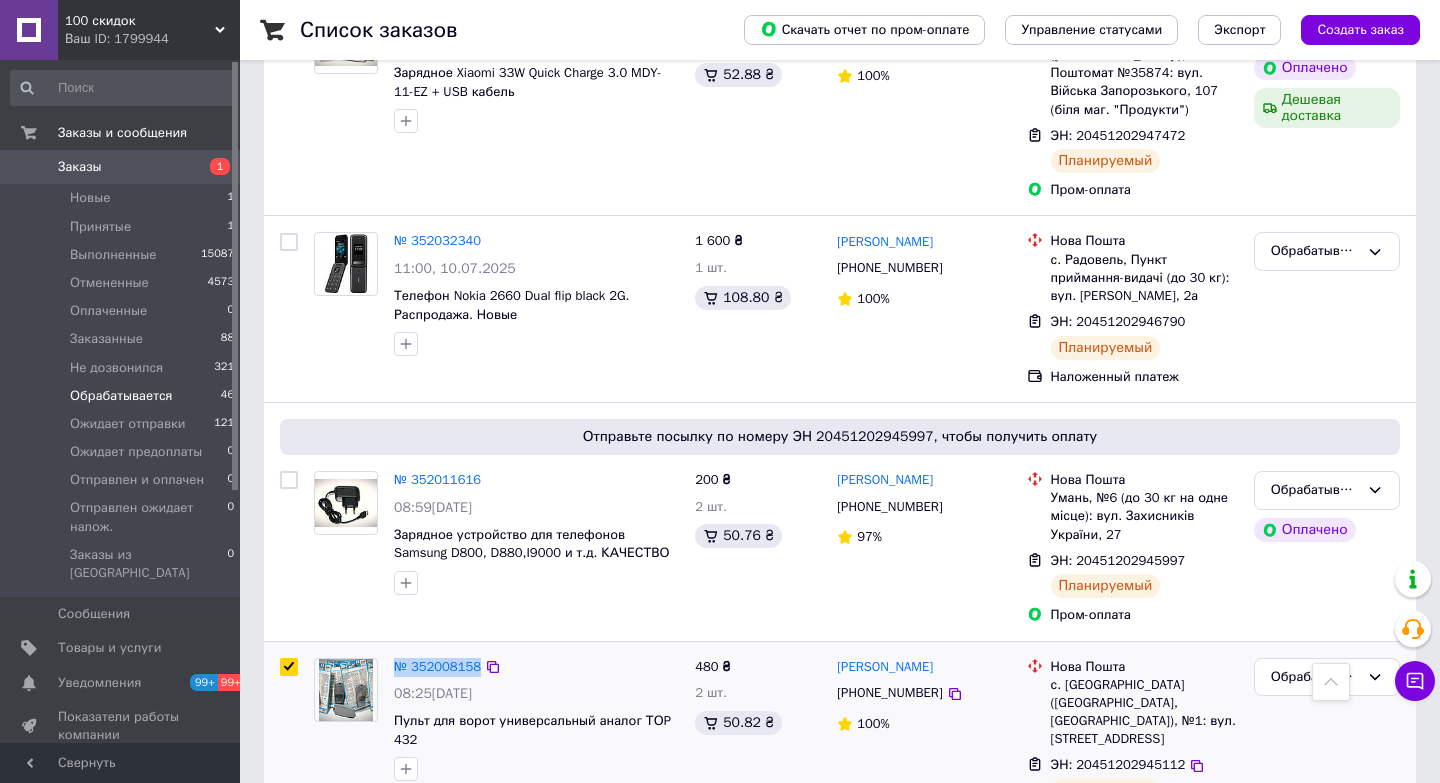 scroll, scrollTop: 1215, scrollLeft: 0, axis: vertical 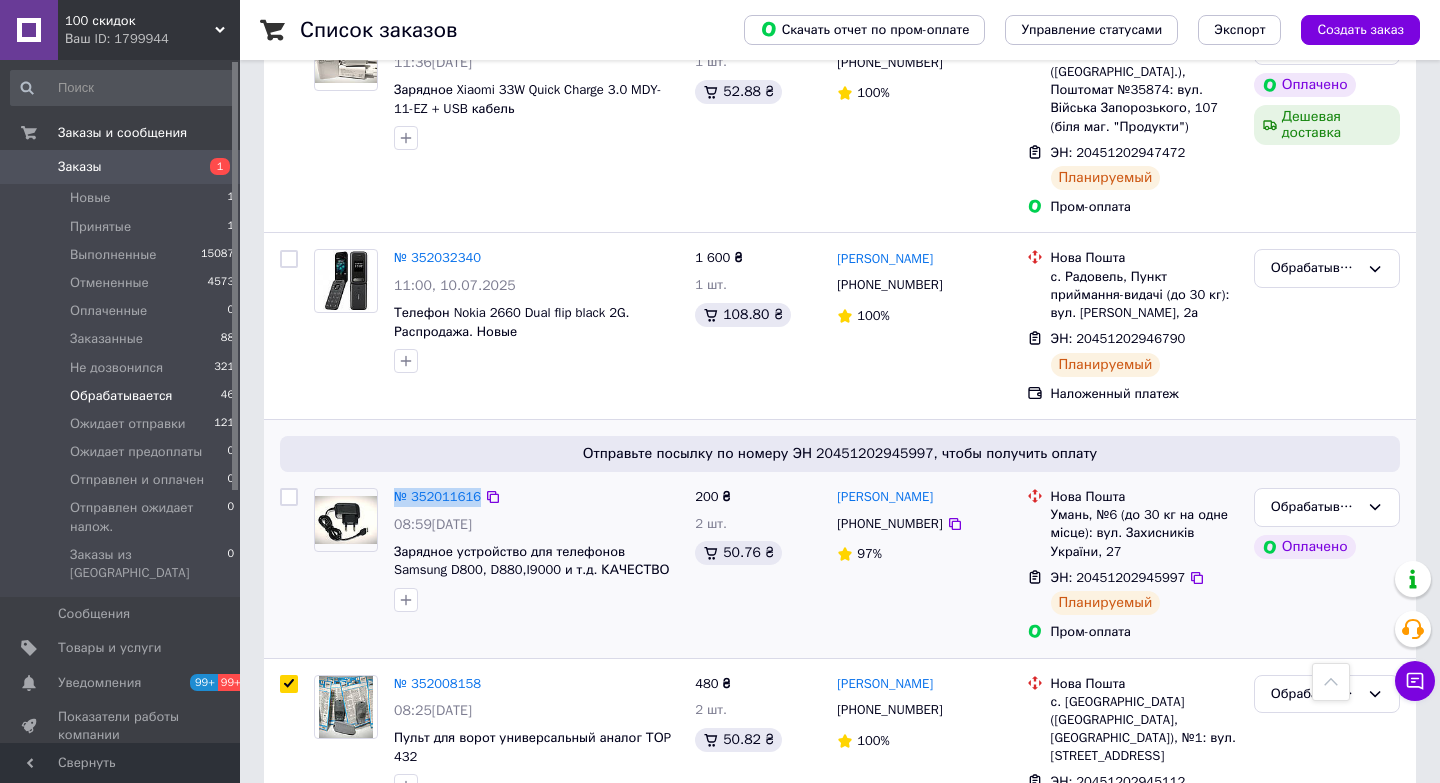 click at bounding box center [289, 497] 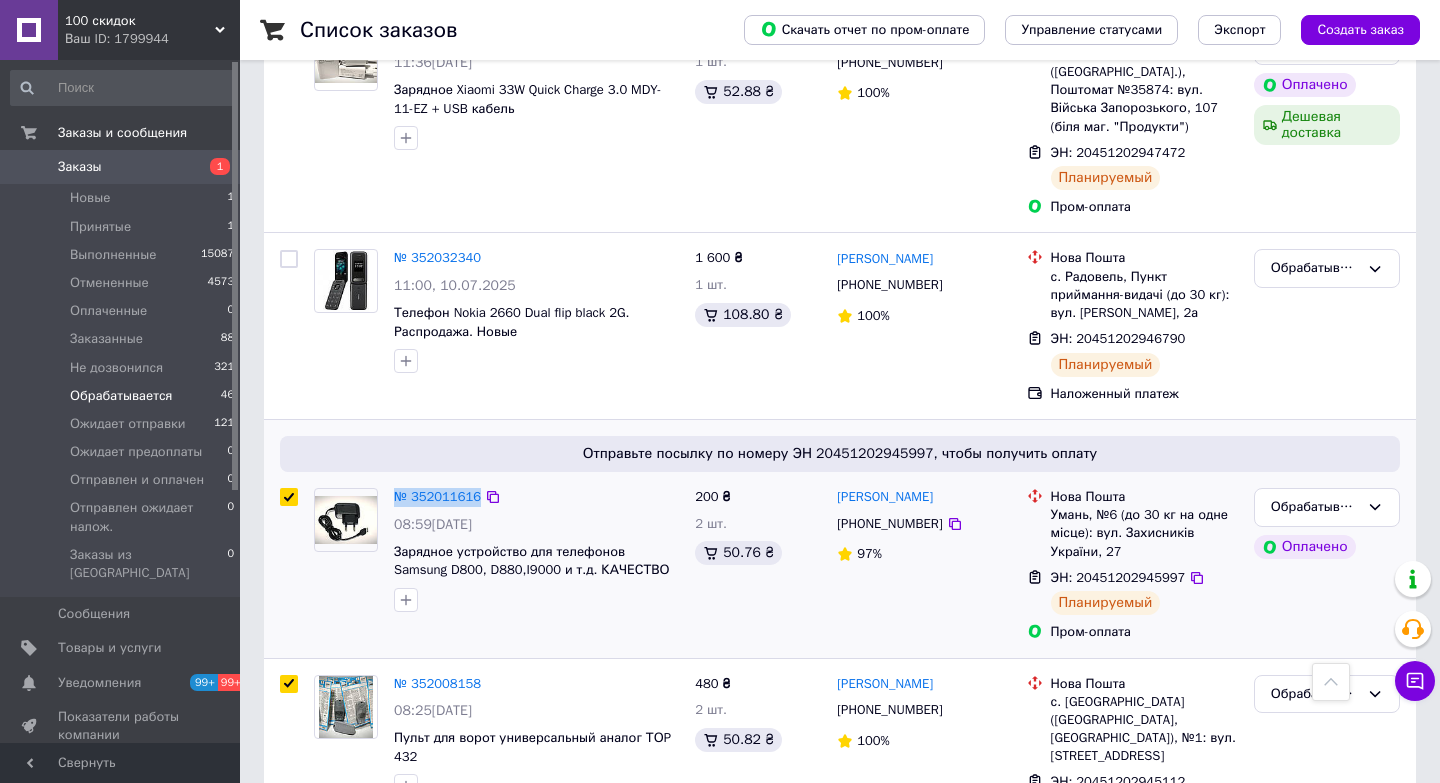 checkbox on "true" 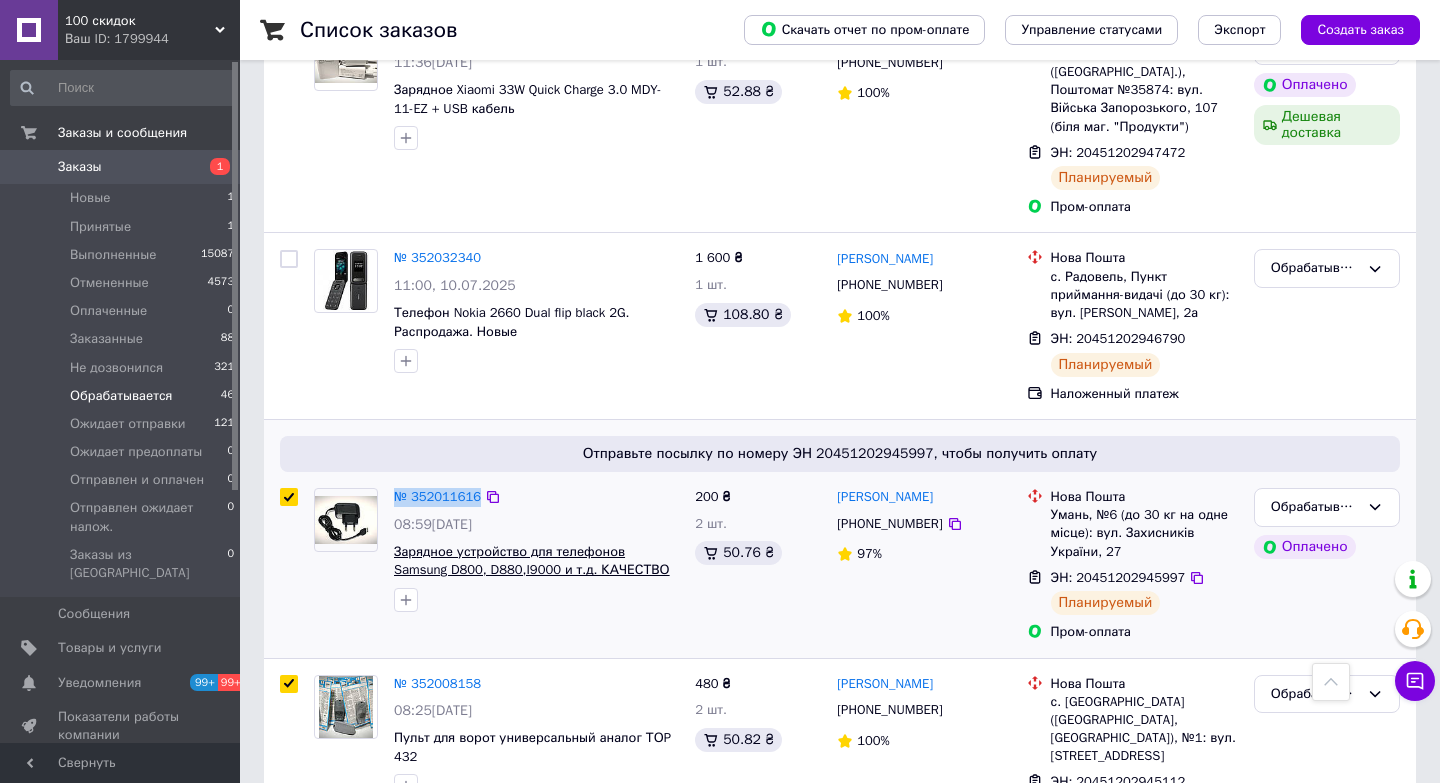 checkbox on "true" 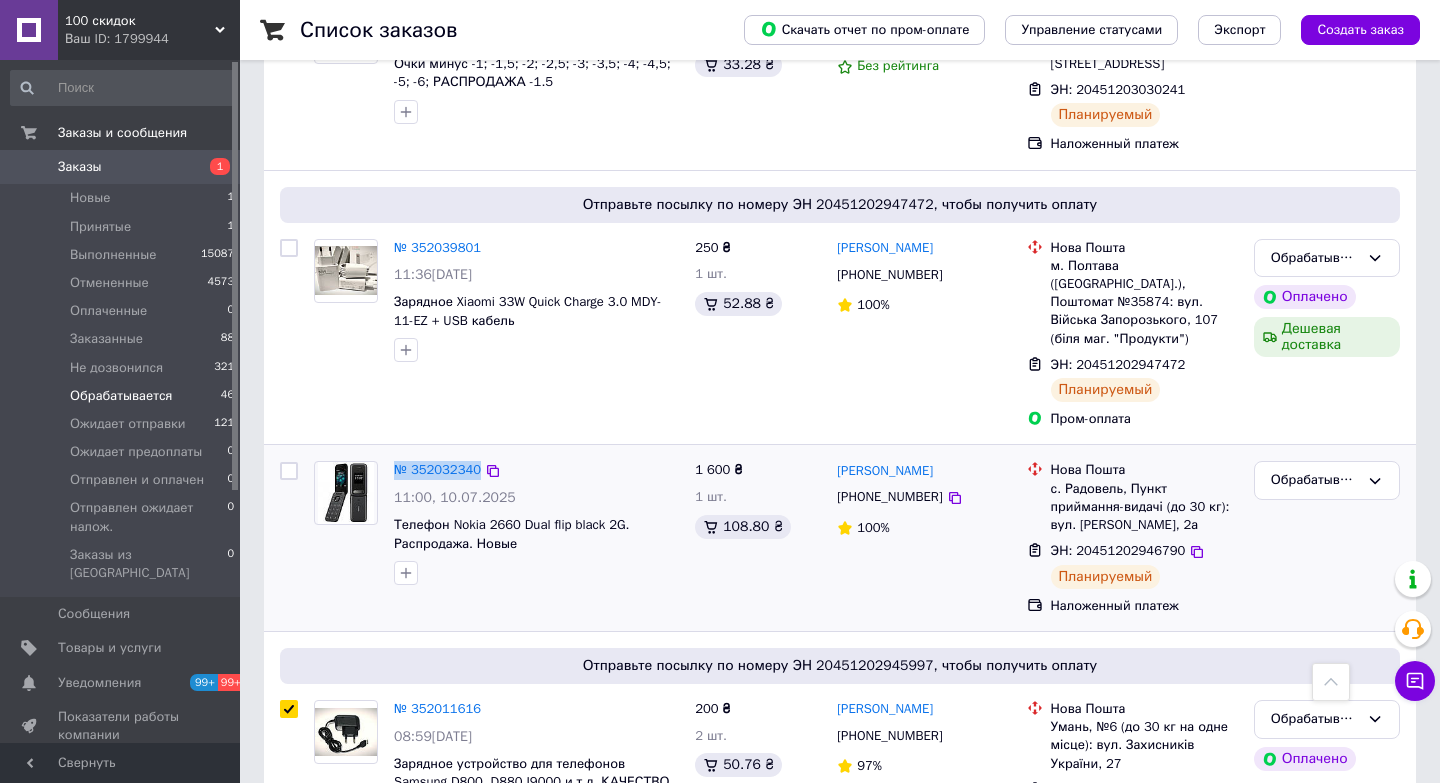 click at bounding box center [289, 471] 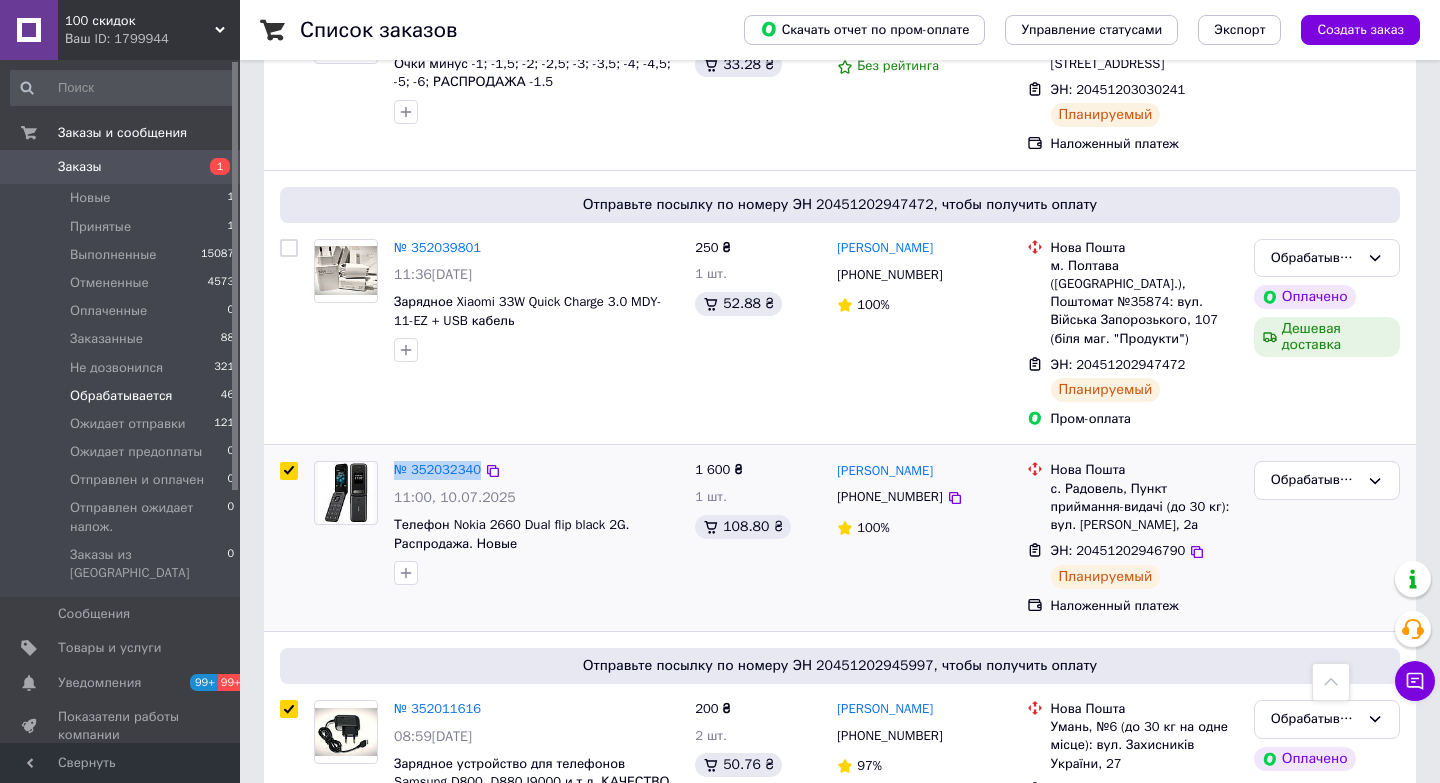 checkbox on "true" 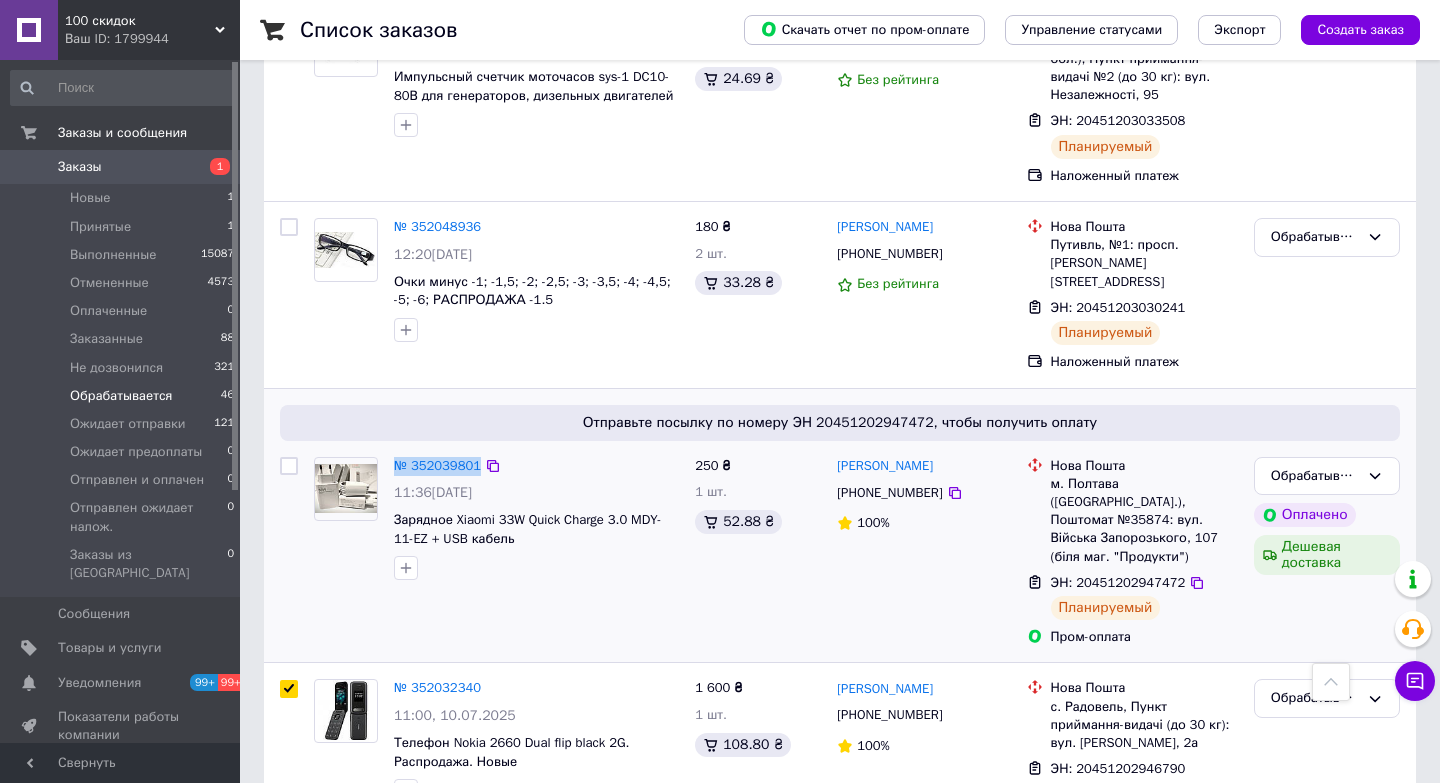 click at bounding box center [289, 466] 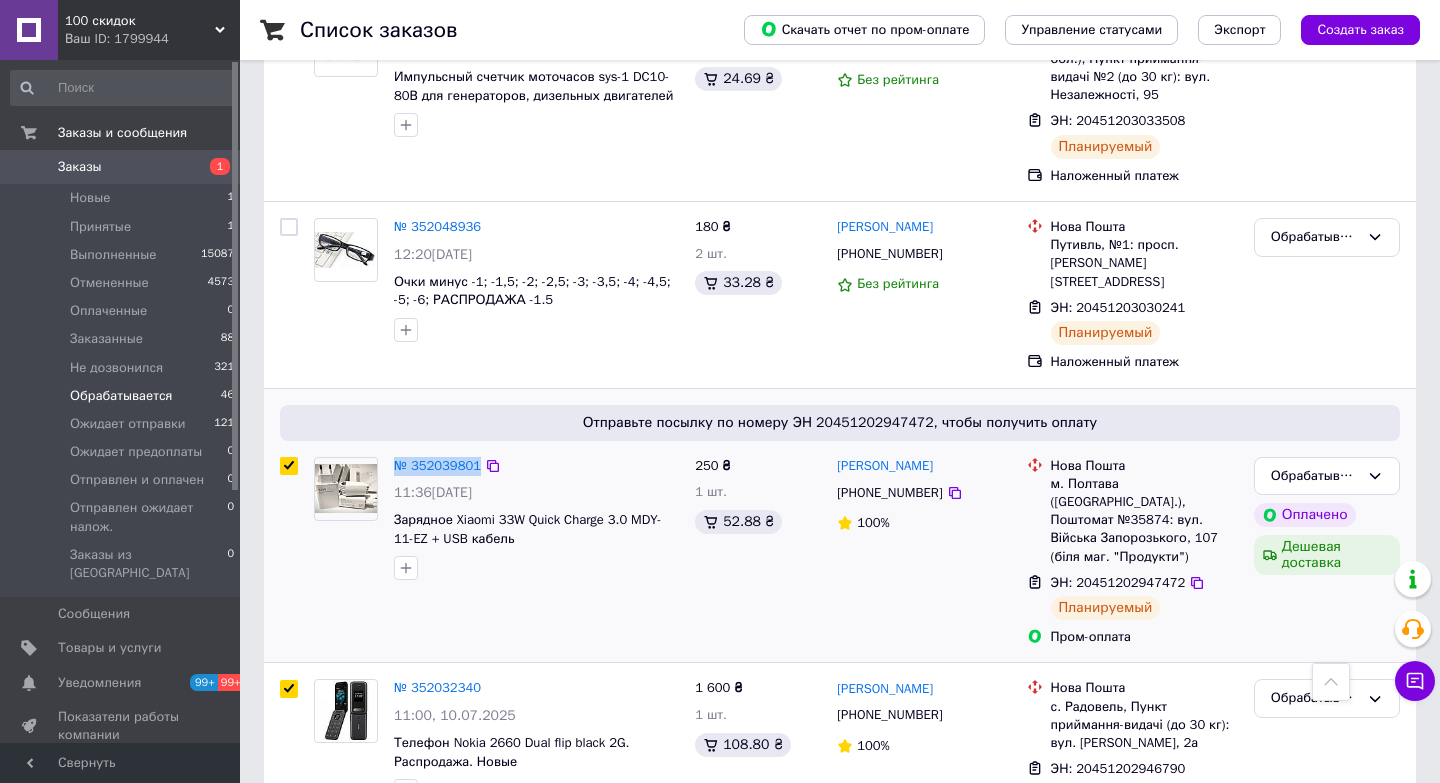 checkbox on "true" 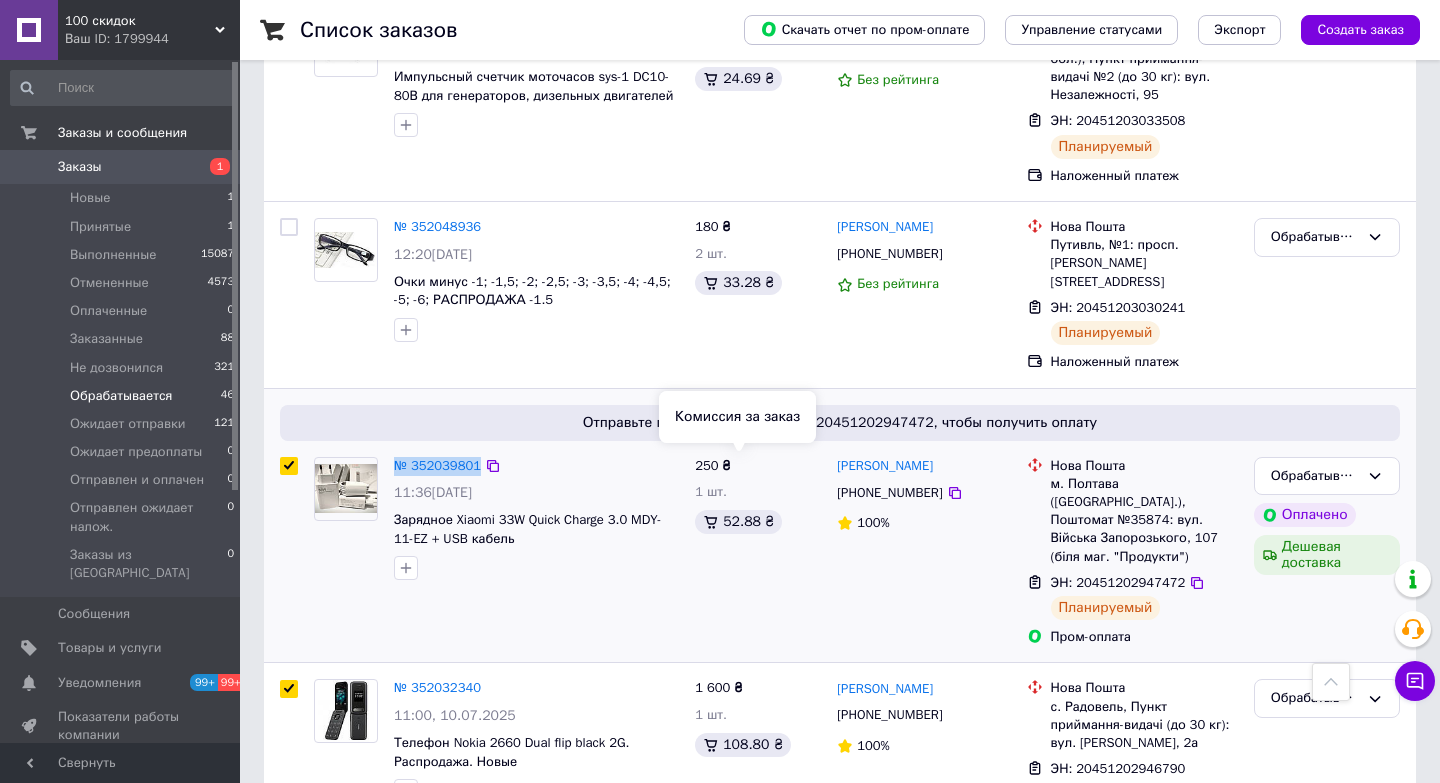 scroll, scrollTop: 422, scrollLeft: 0, axis: vertical 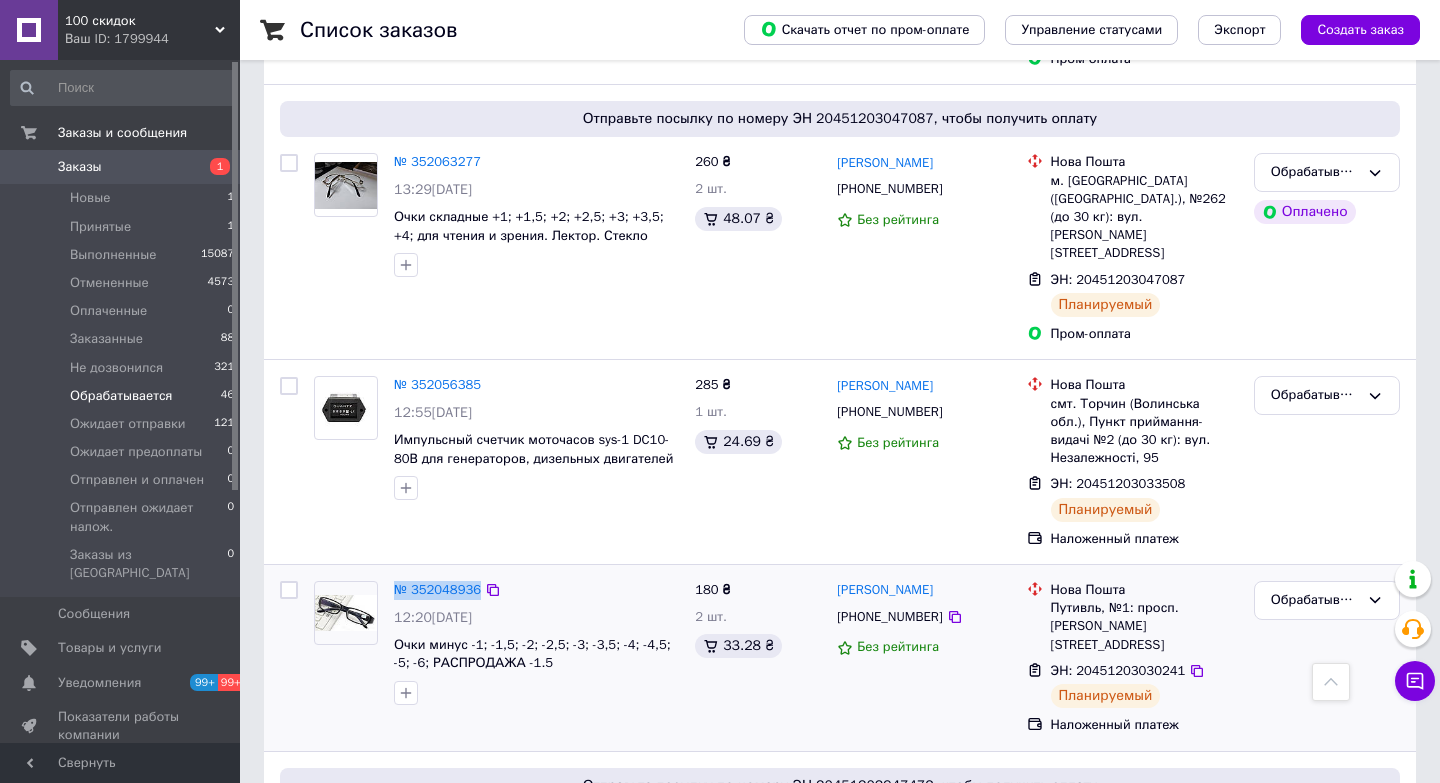 click at bounding box center (289, 590) 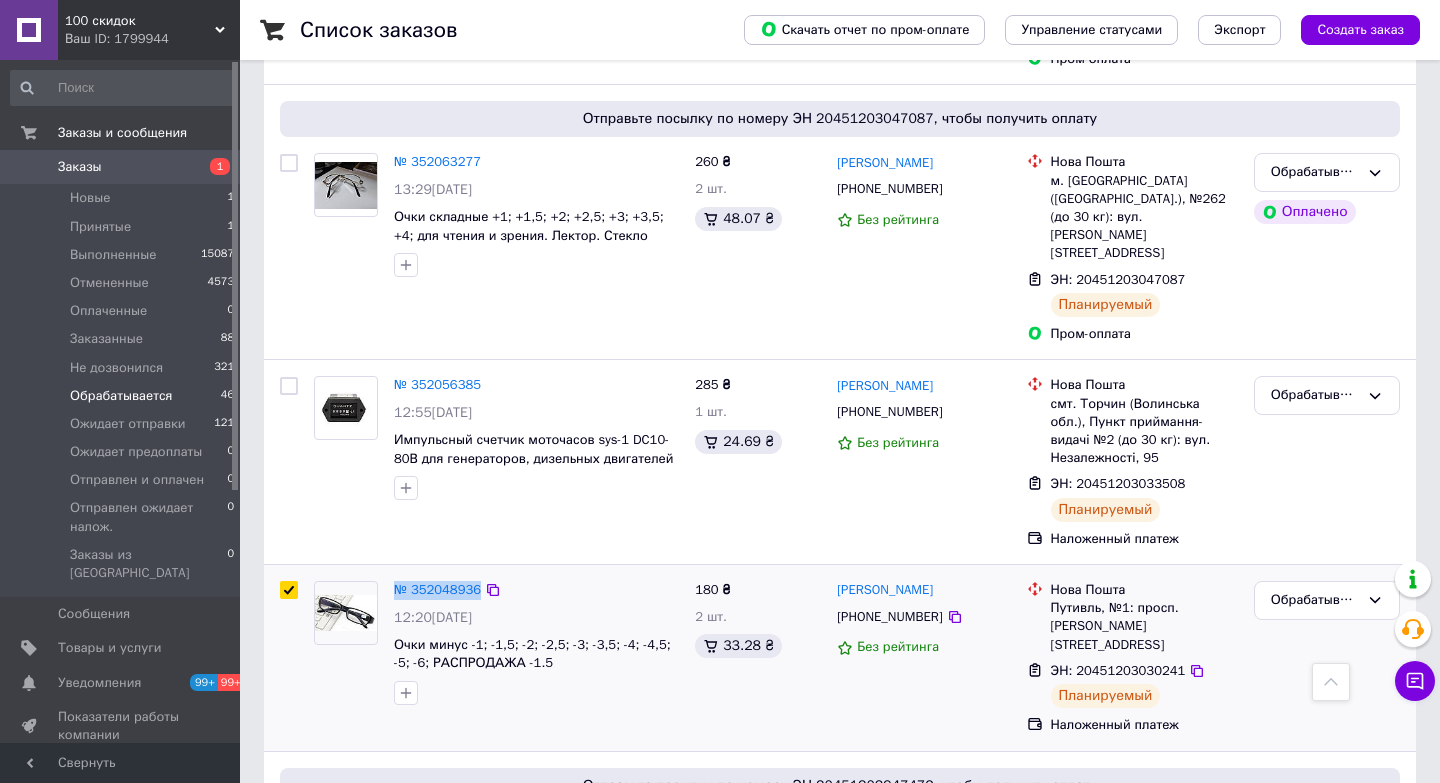 checkbox on "true" 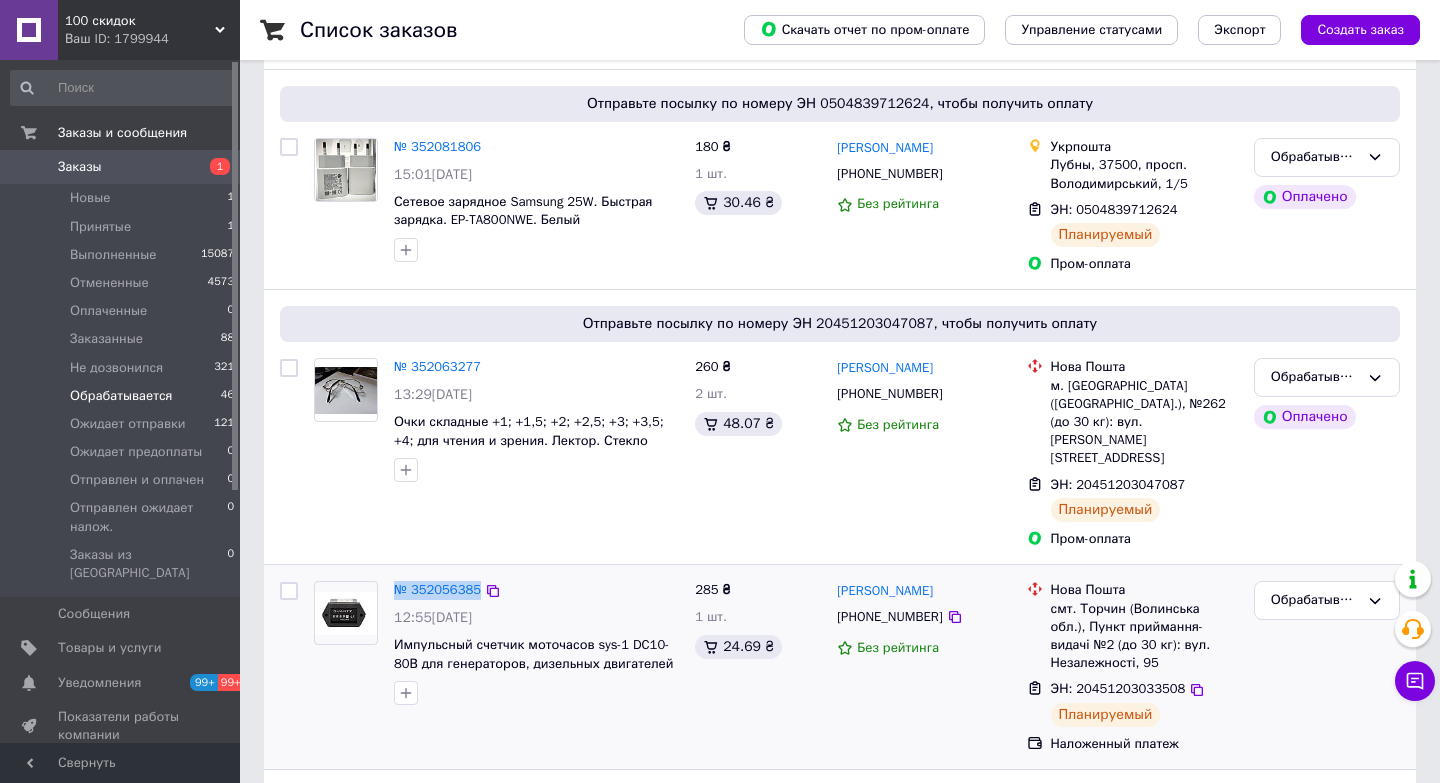 click at bounding box center (289, 591) 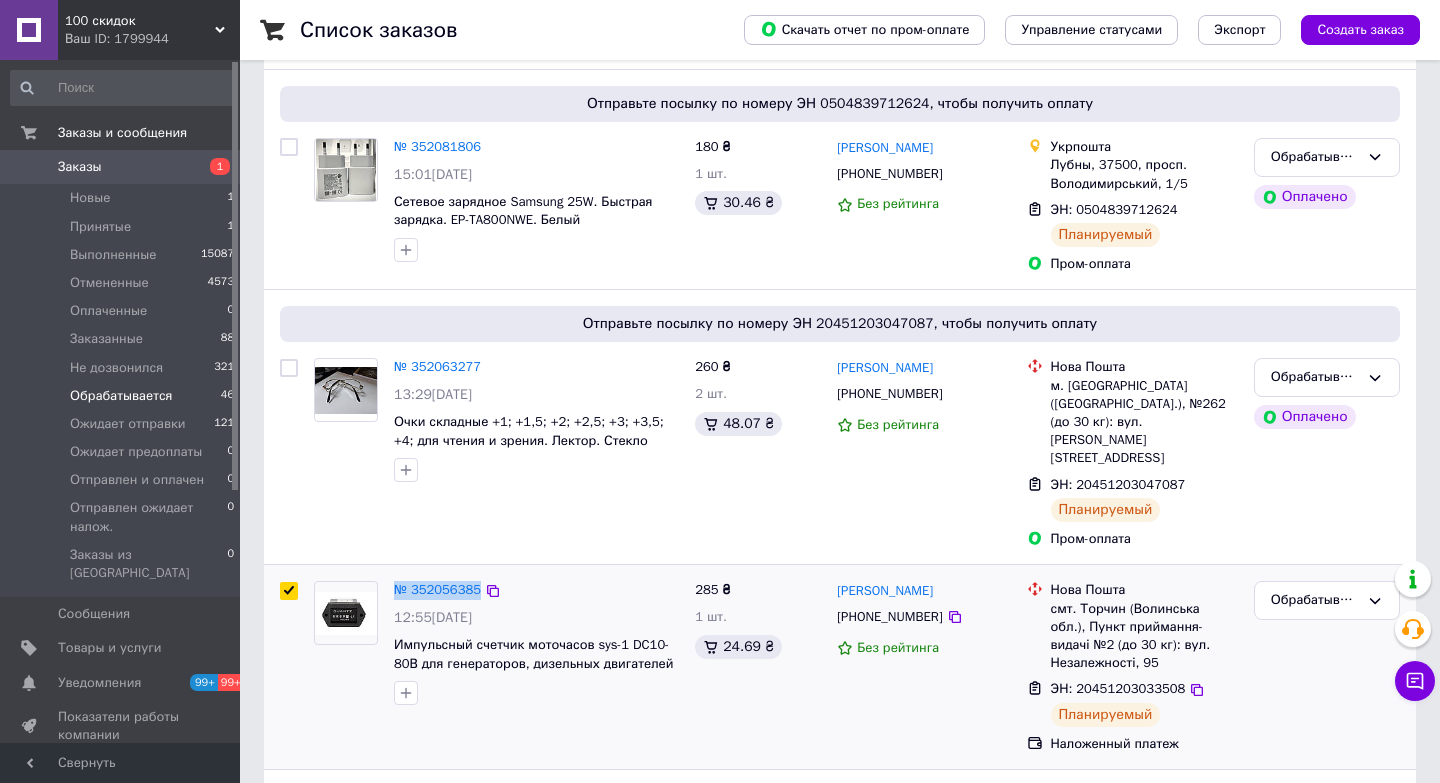 checkbox on "true" 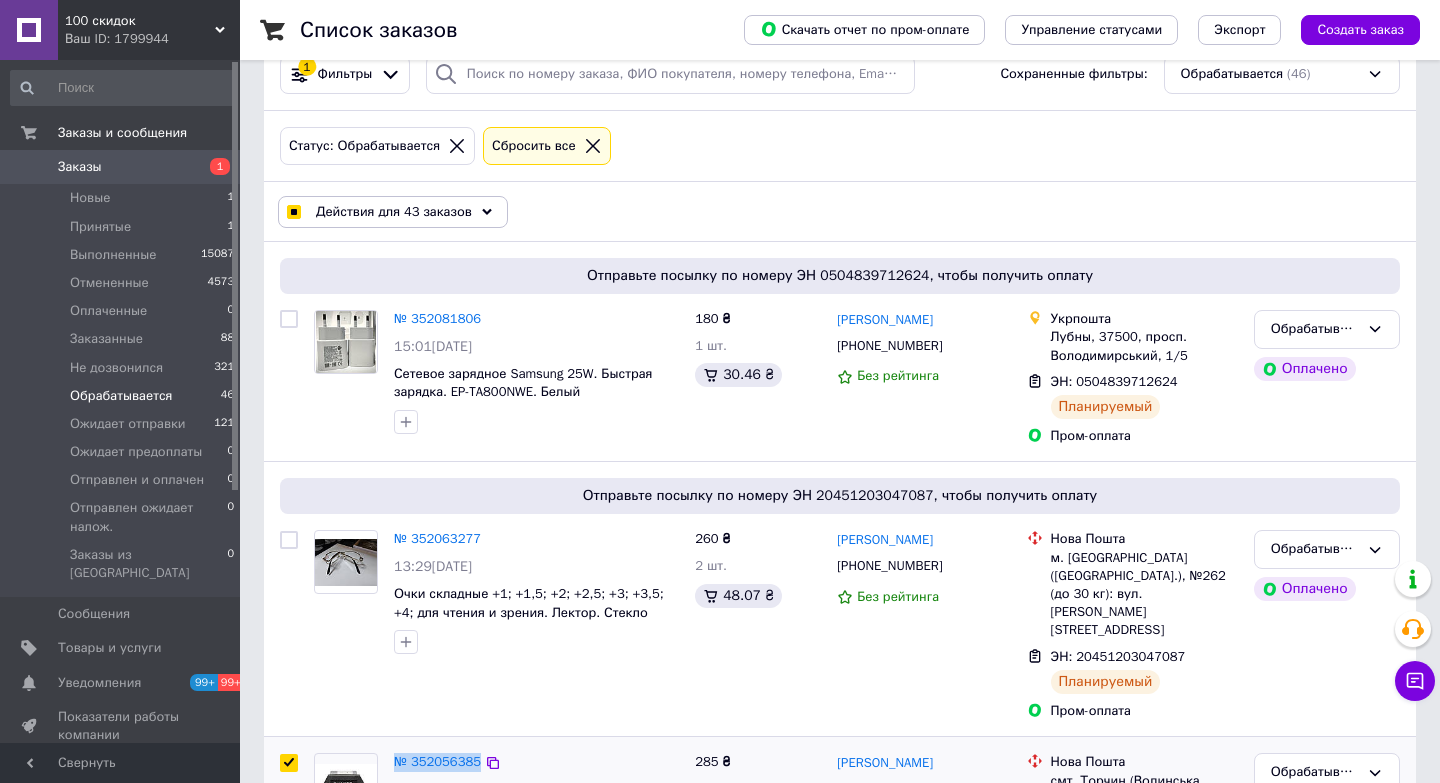 scroll, scrollTop: 28, scrollLeft: 0, axis: vertical 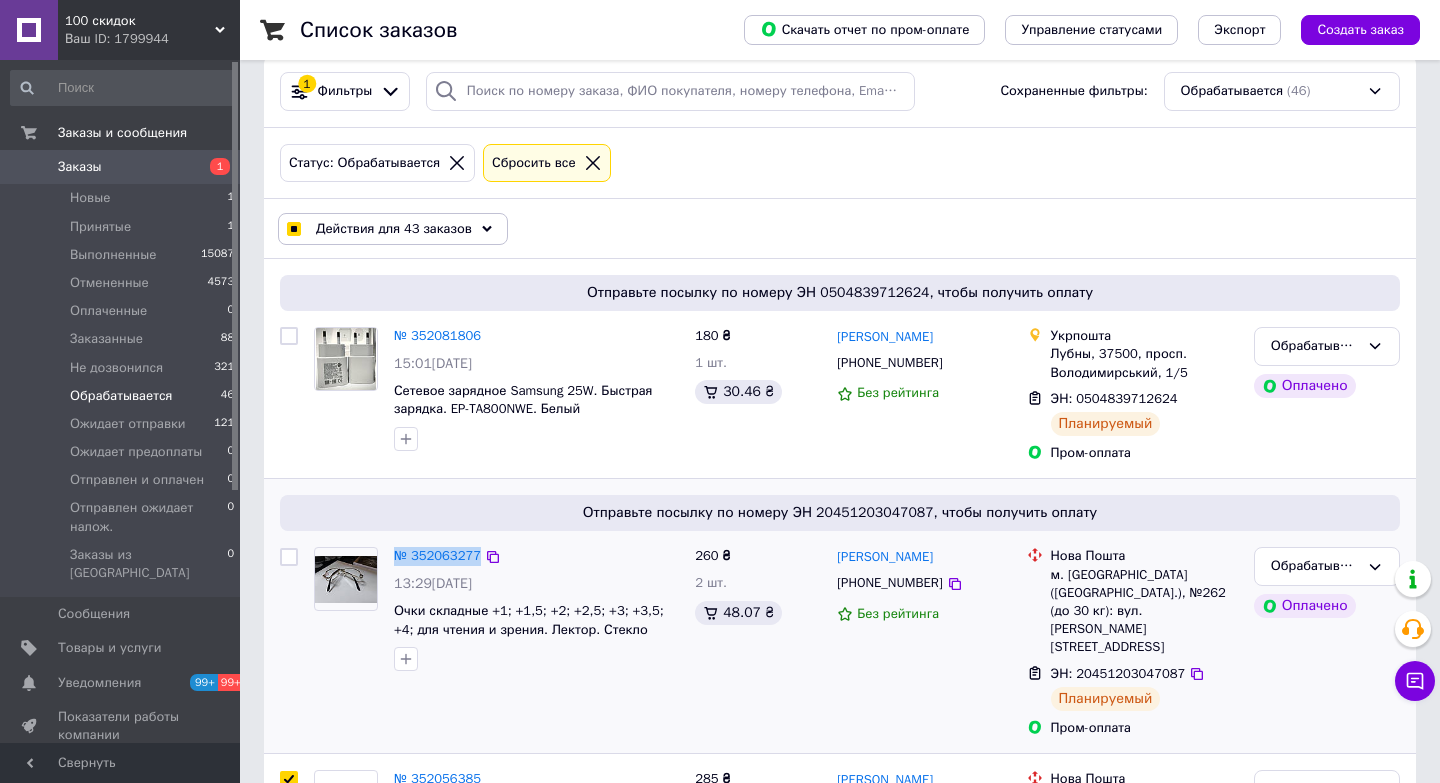 click at bounding box center [289, 557] 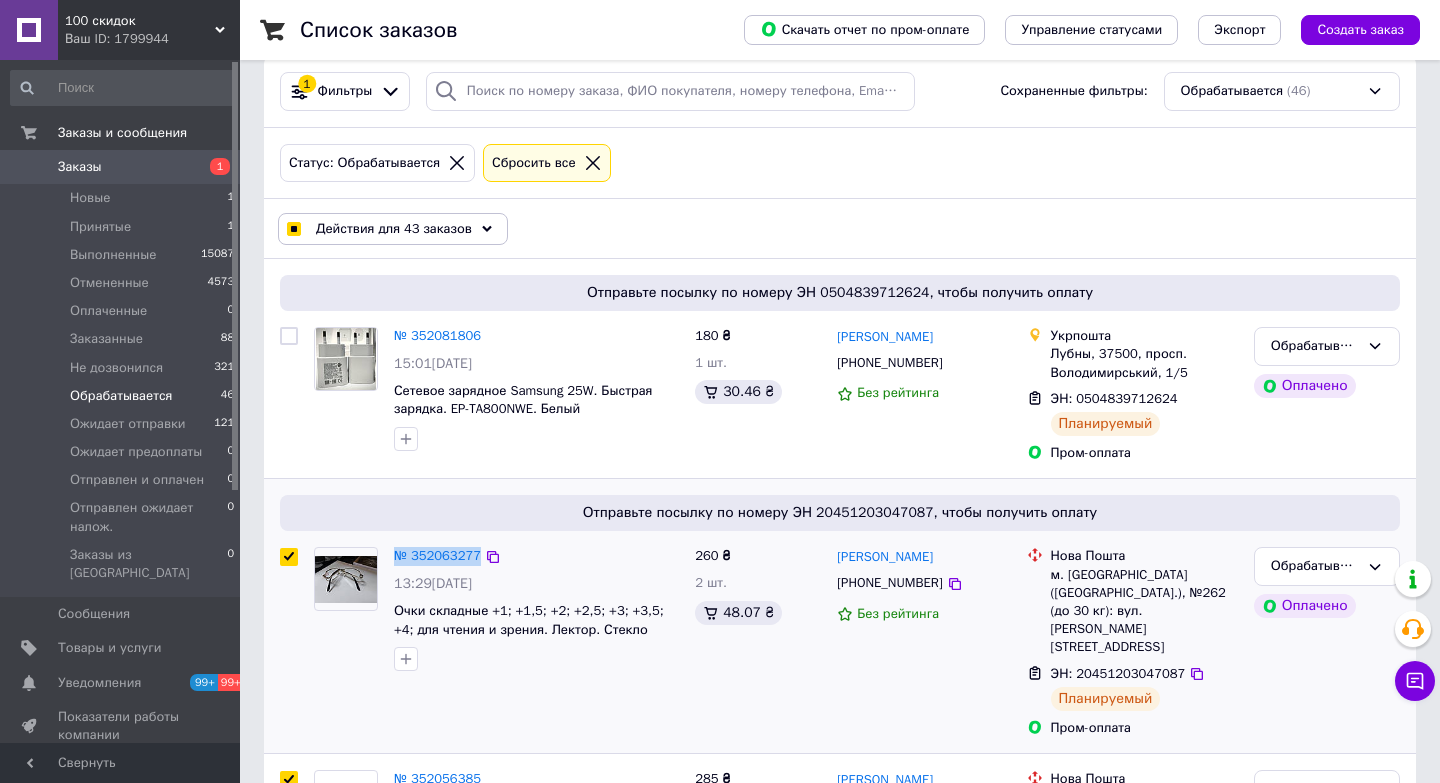checkbox on "true" 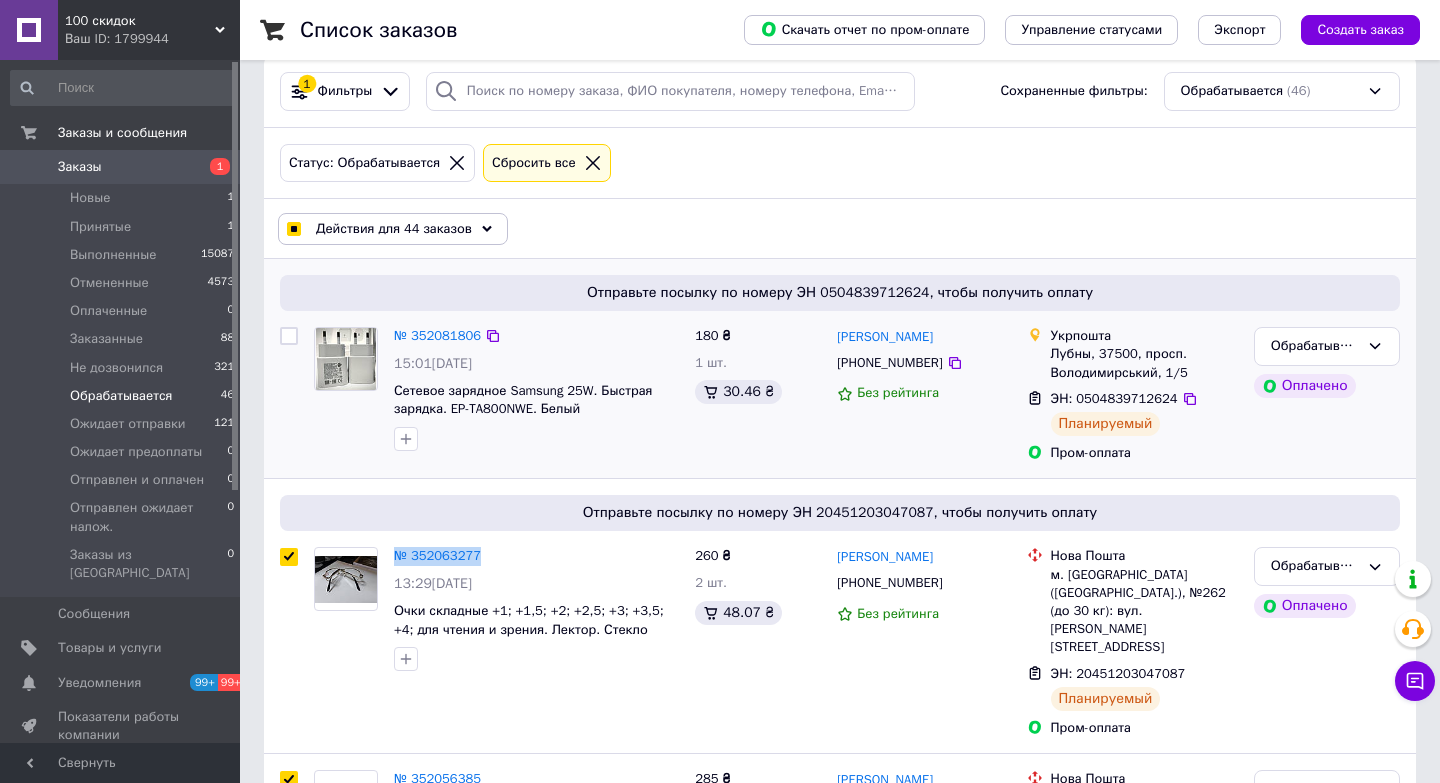 scroll, scrollTop: 0, scrollLeft: 0, axis: both 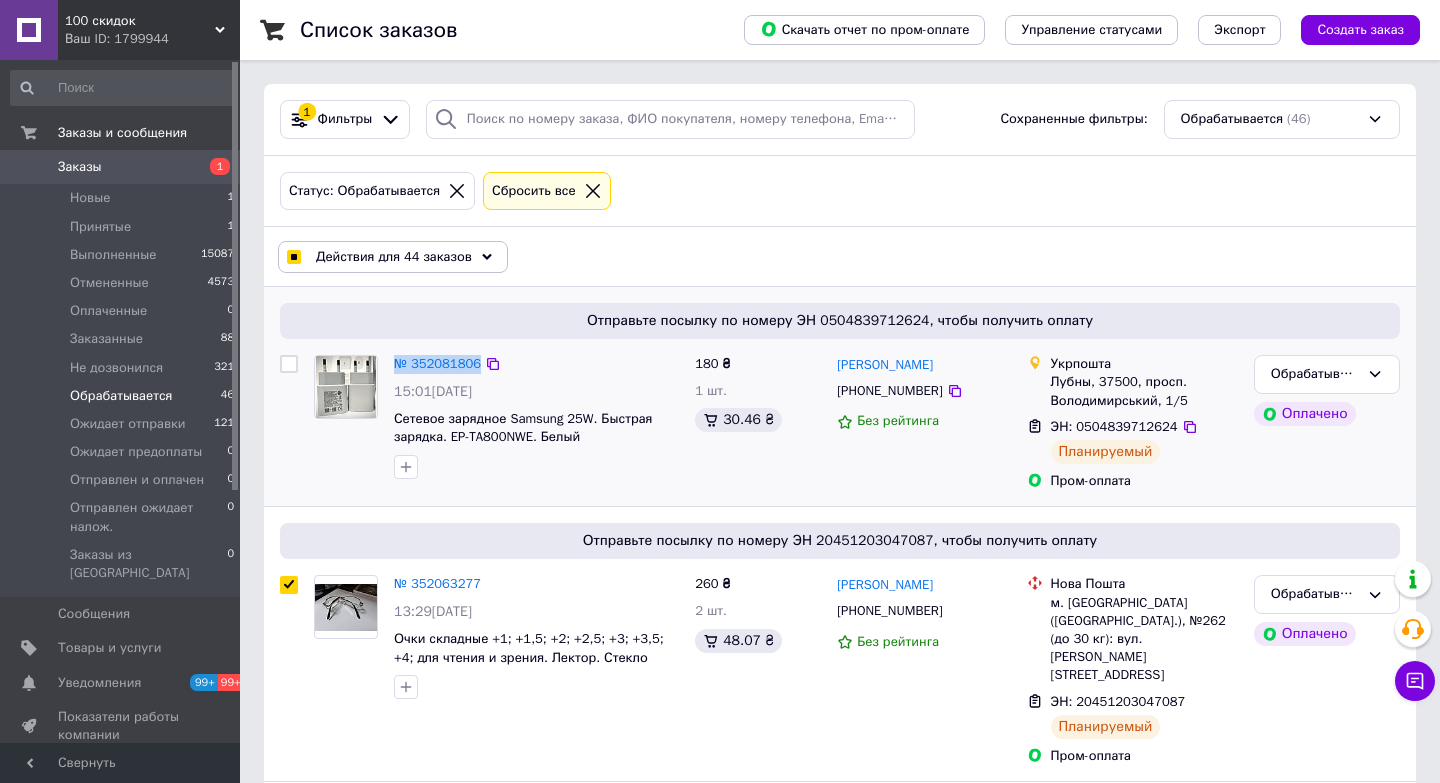 click at bounding box center [289, 364] 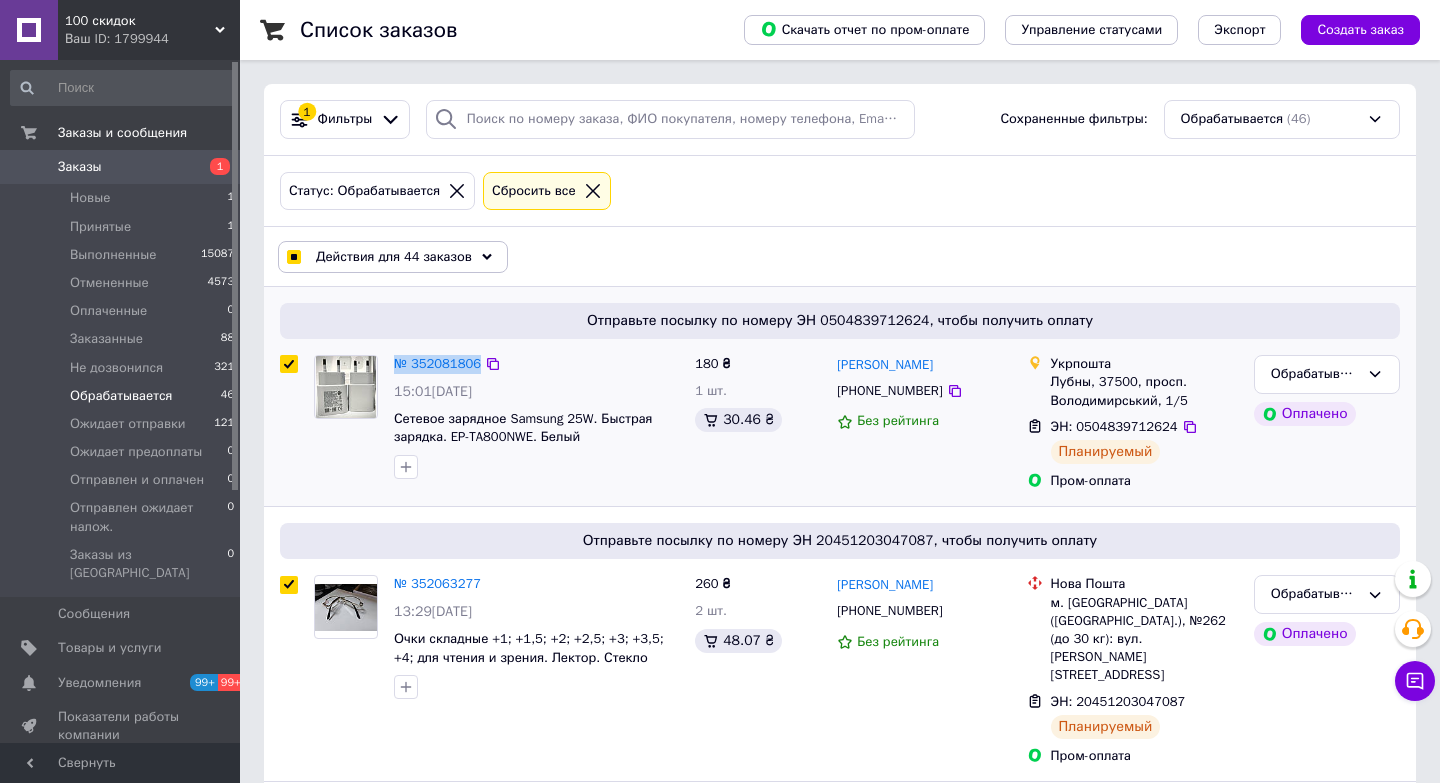 checkbox on "true" 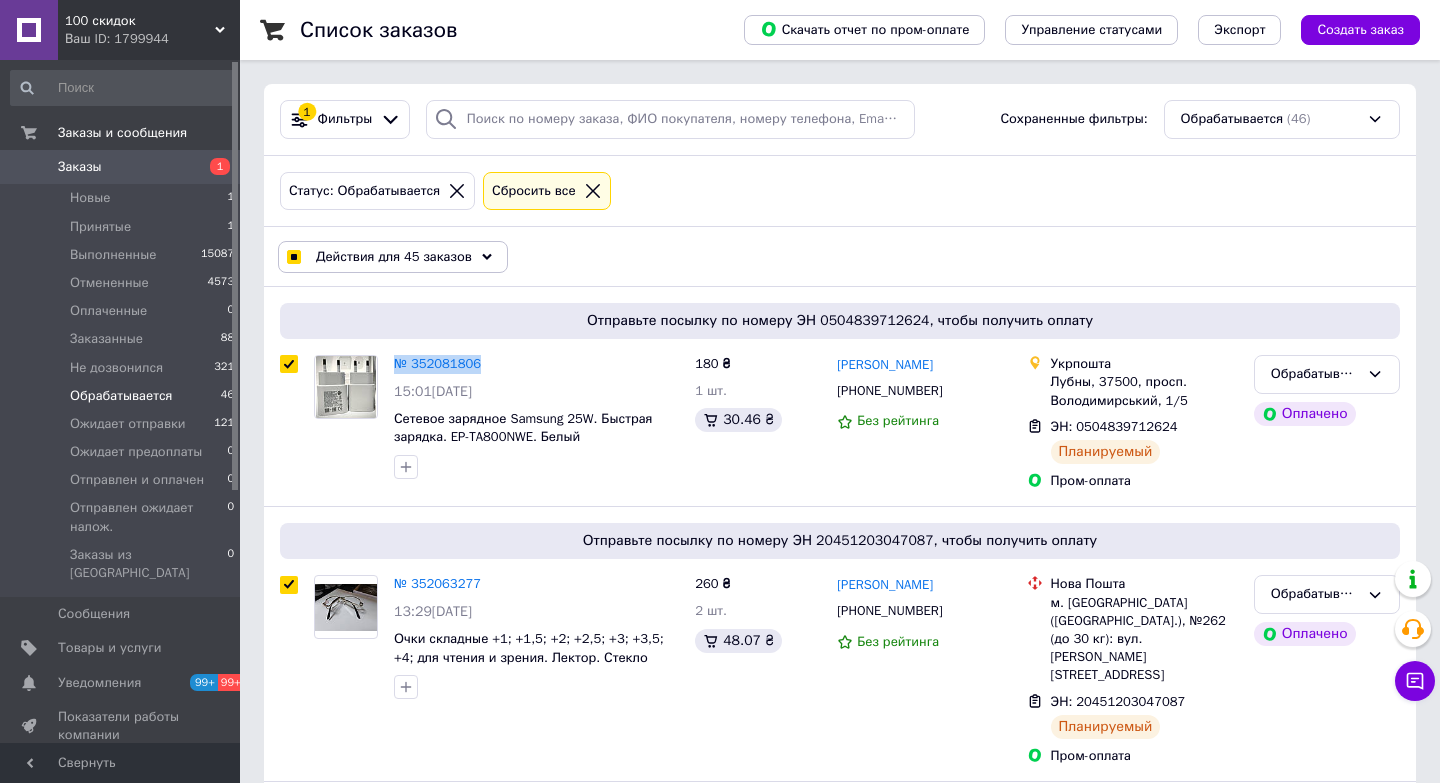 click on "Действия для 45 заказов" at bounding box center (394, 257) 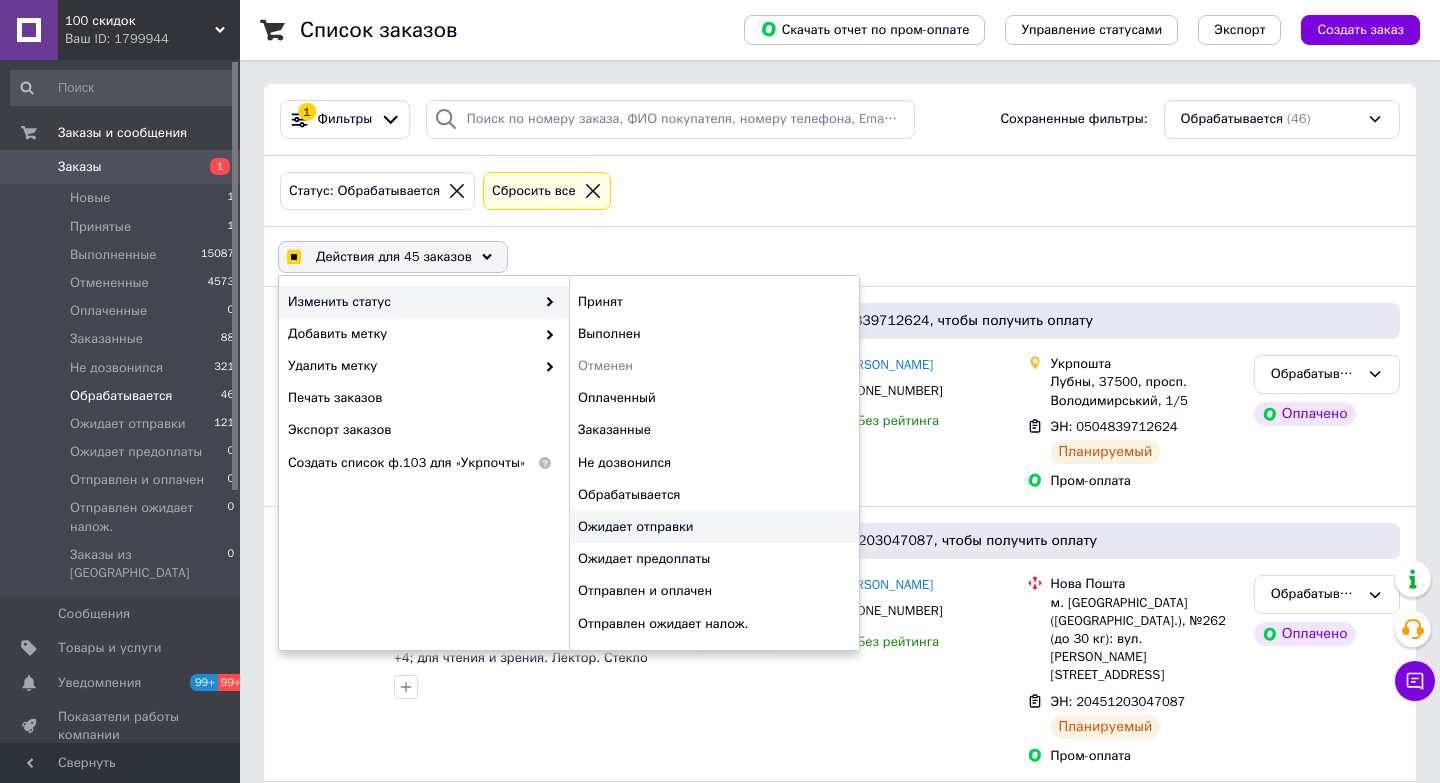 checkbox on "true" 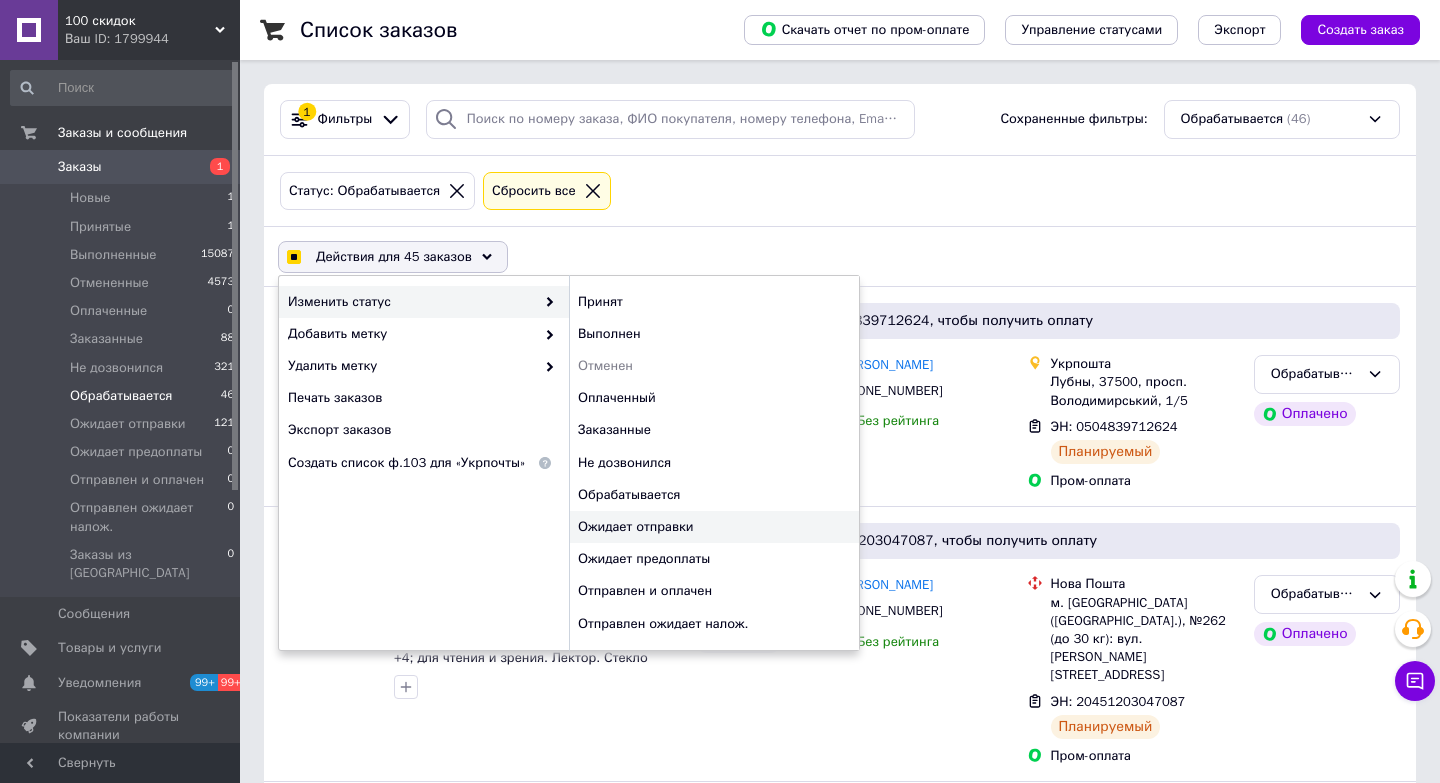 checkbox on "false" 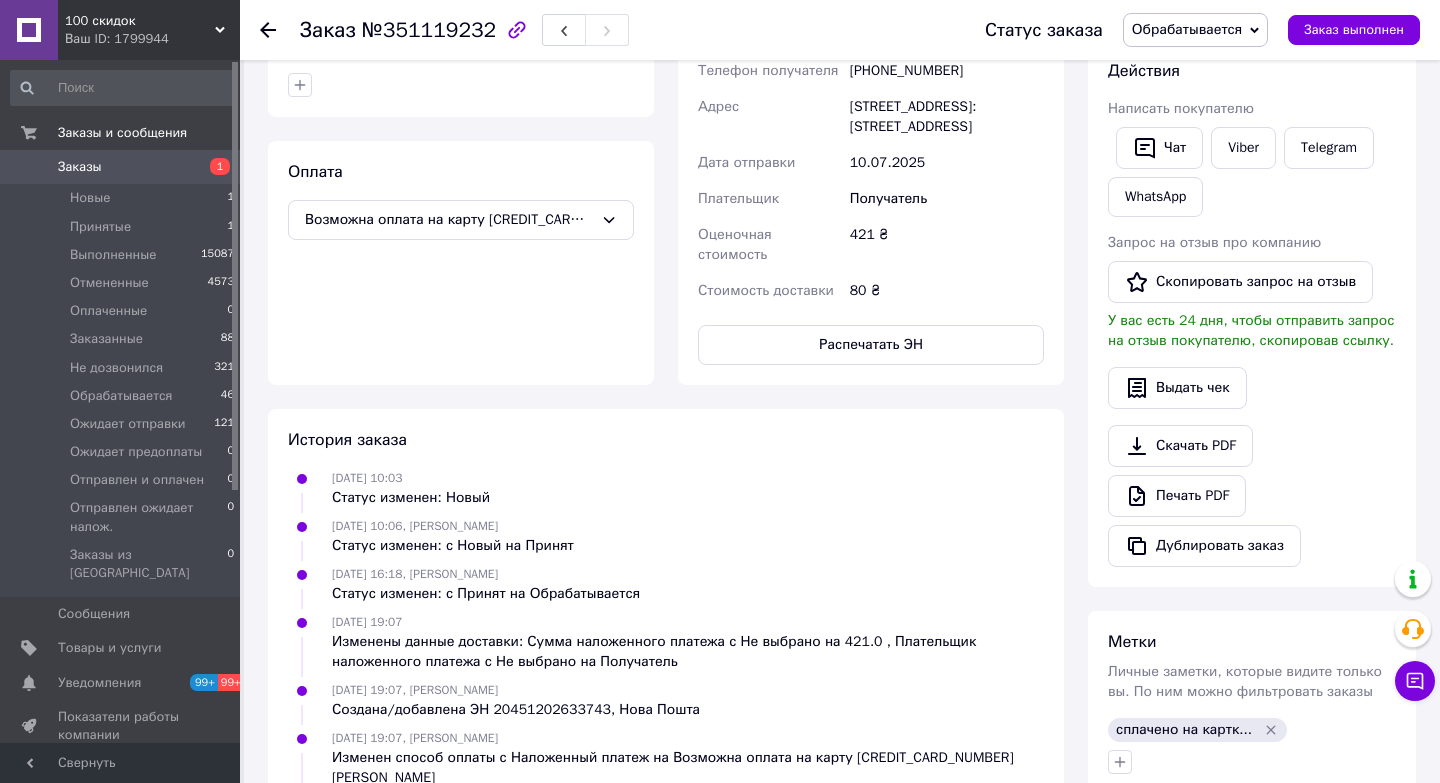 scroll, scrollTop: 647, scrollLeft: 0, axis: vertical 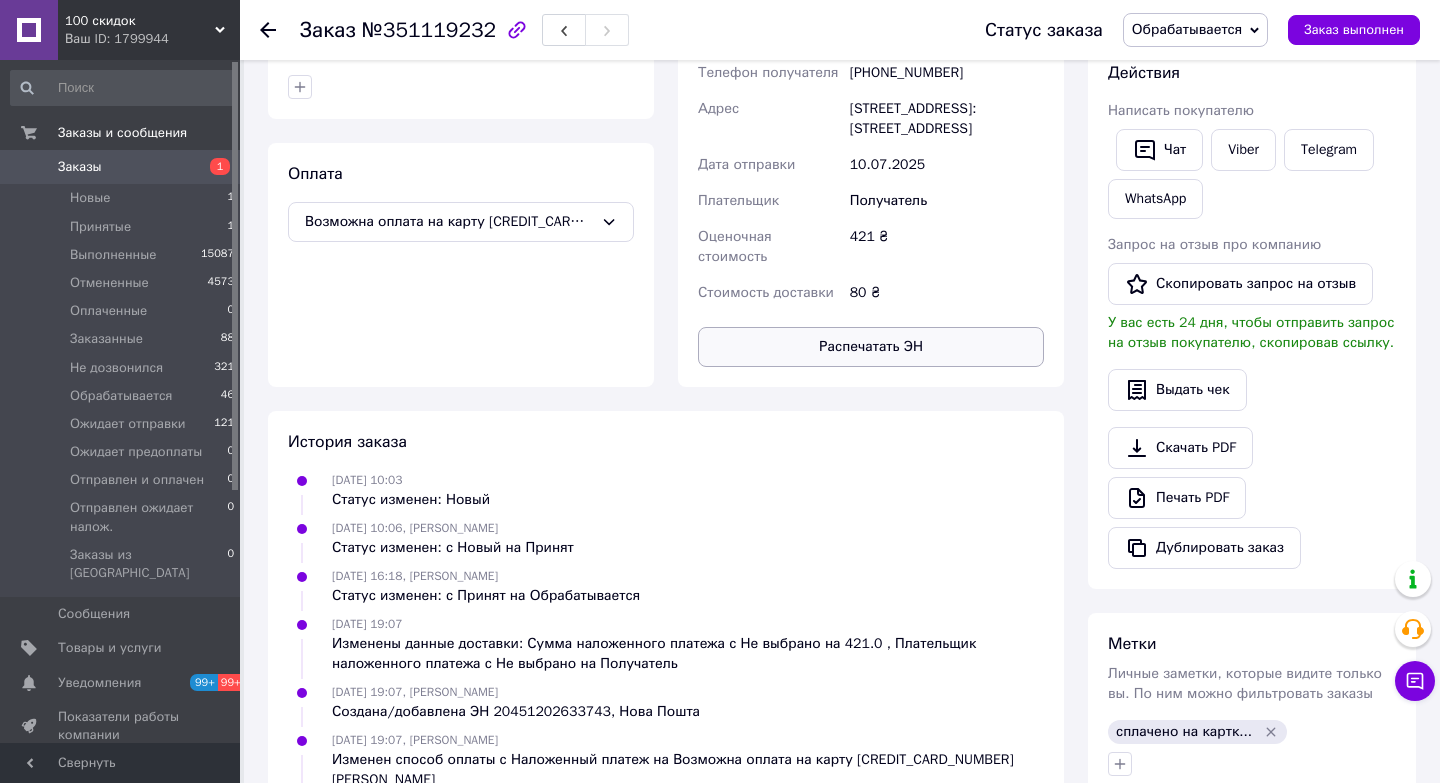 click on "Распечатать ЭН" at bounding box center (871, 347) 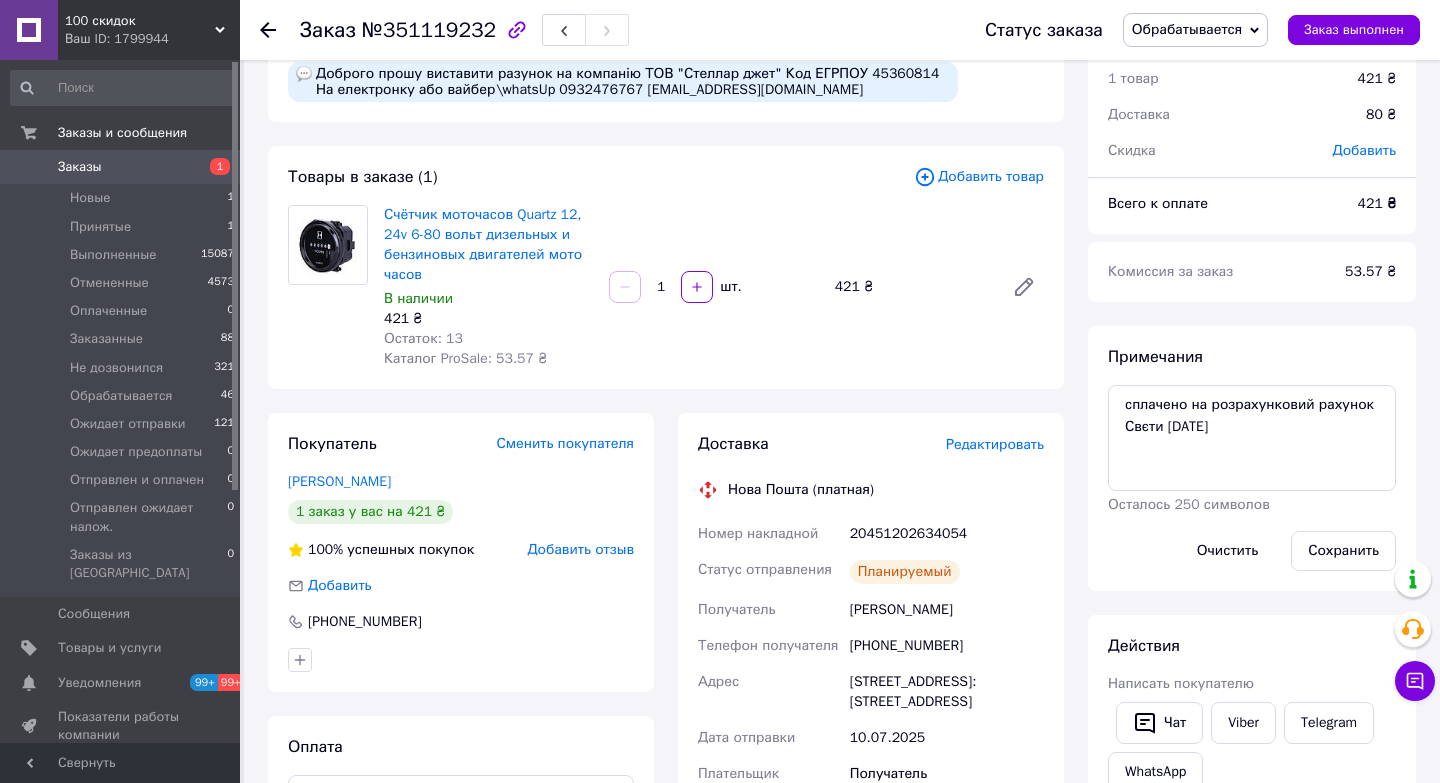 scroll, scrollTop: 0, scrollLeft: 0, axis: both 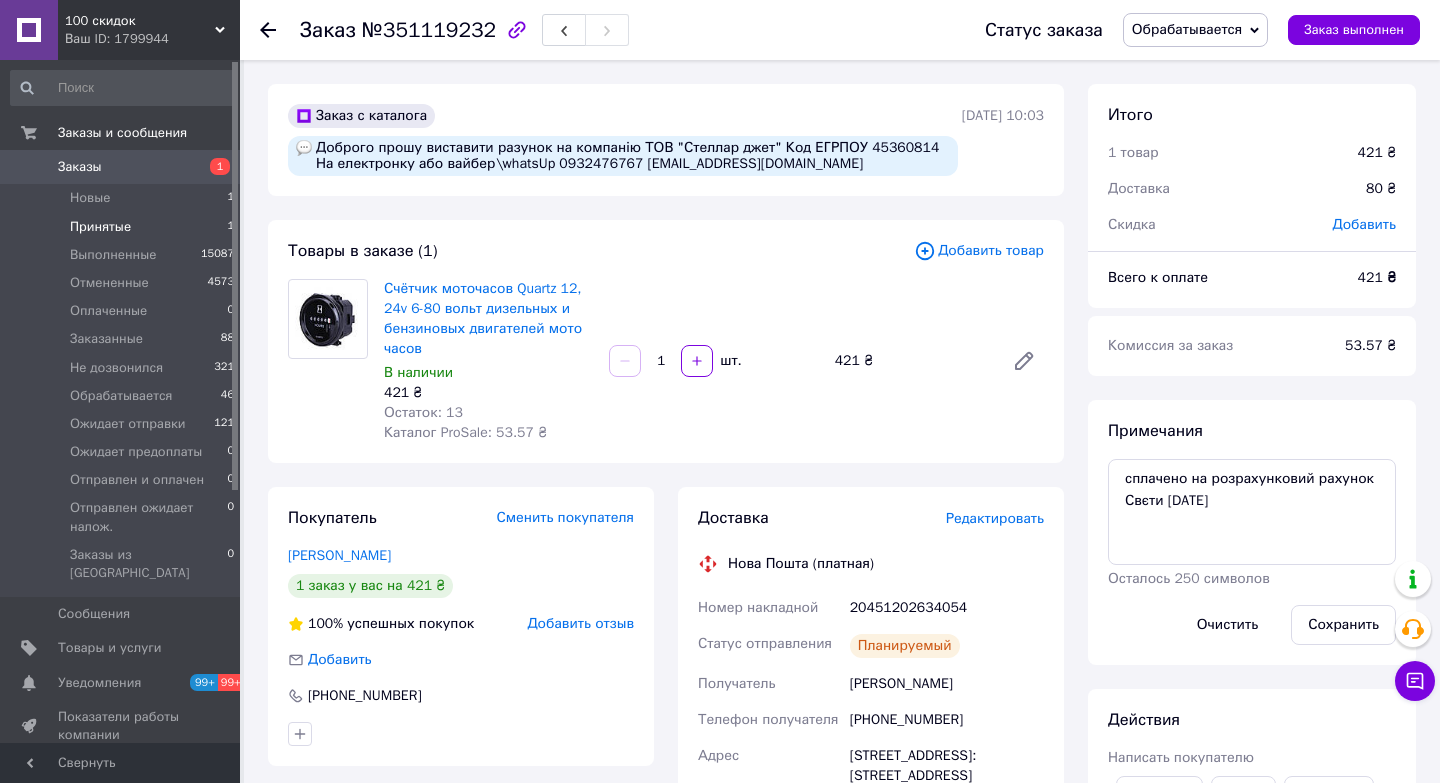 click on "Принятые" at bounding box center [100, 227] 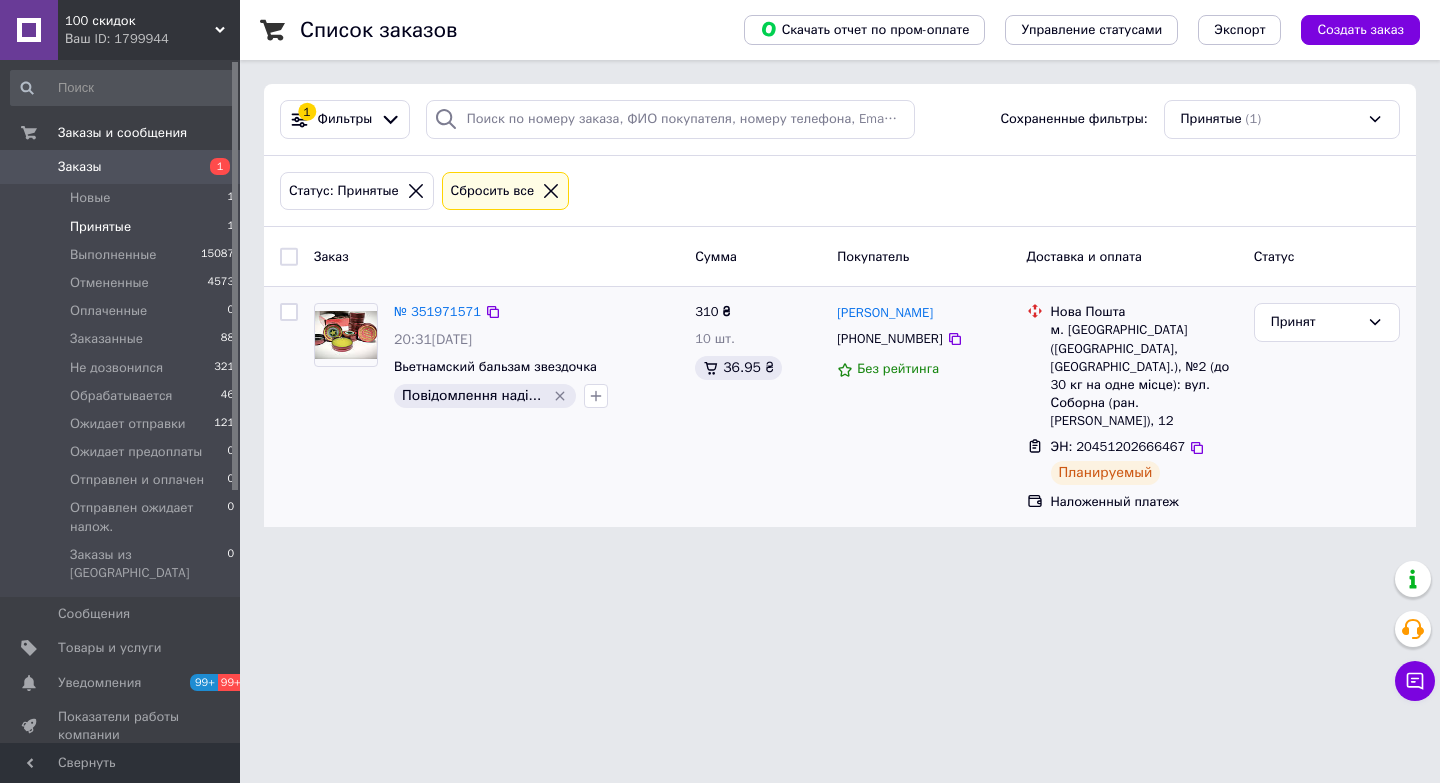 click on "Повідомлення наді..." at bounding box center (536, 396) 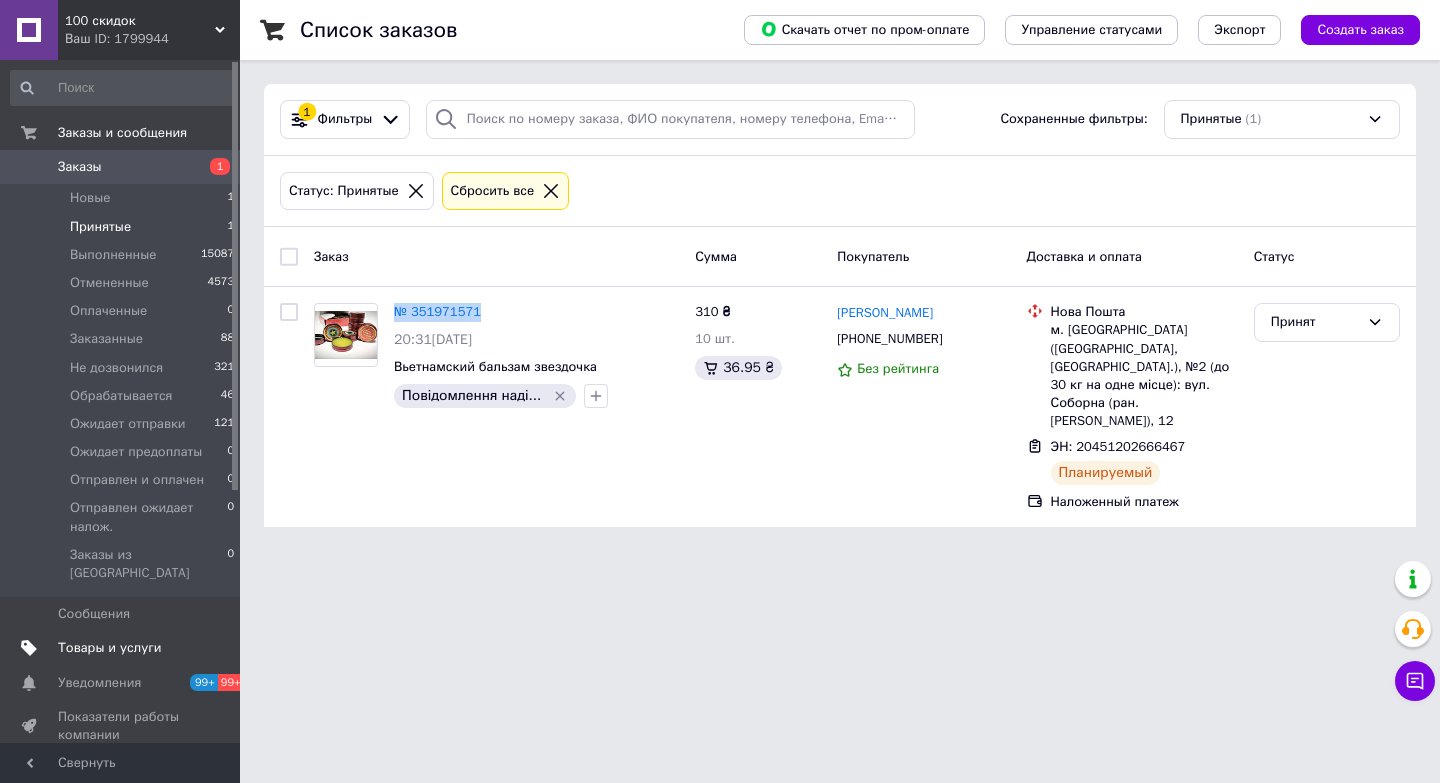 click on "Товары и услуги" at bounding box center (123, 648) 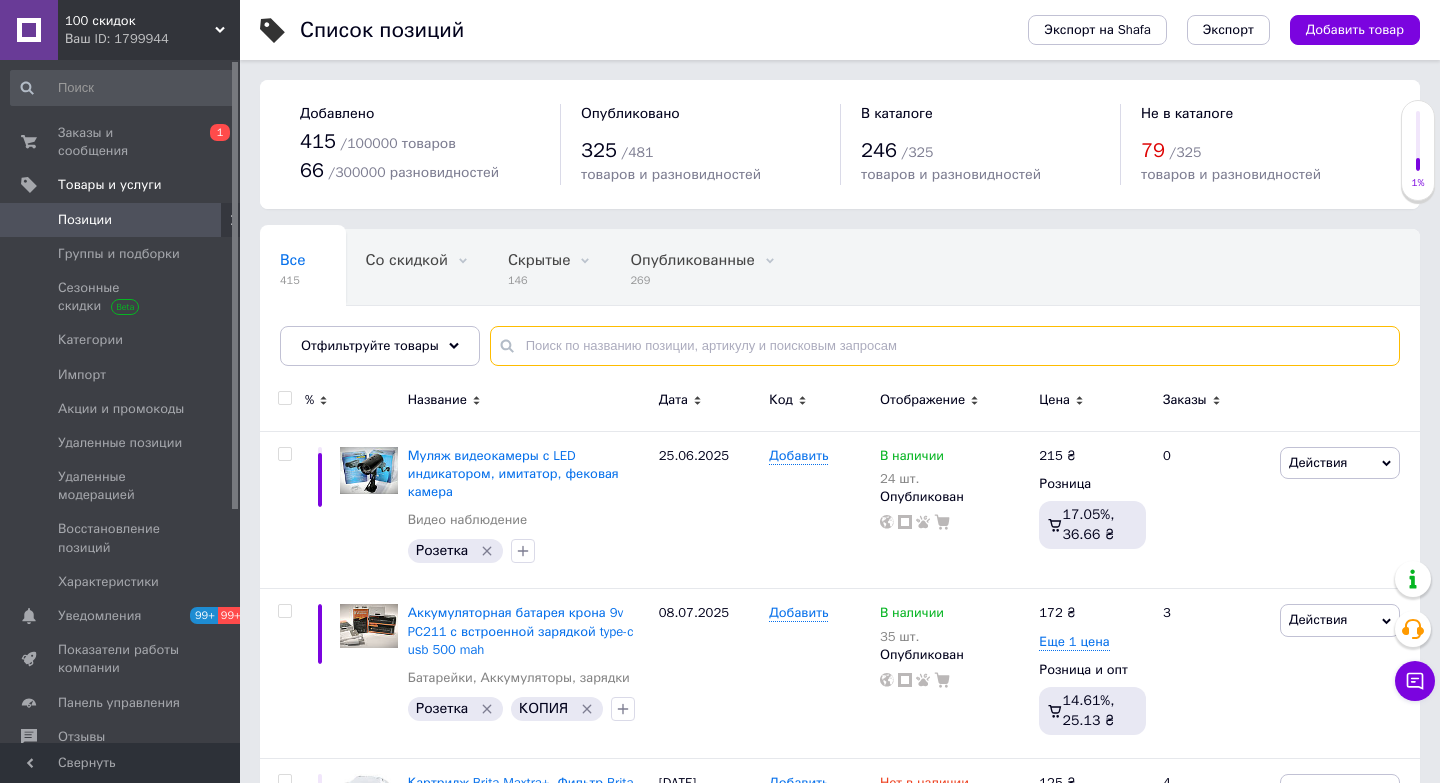 click at bounding box center [945, 346] 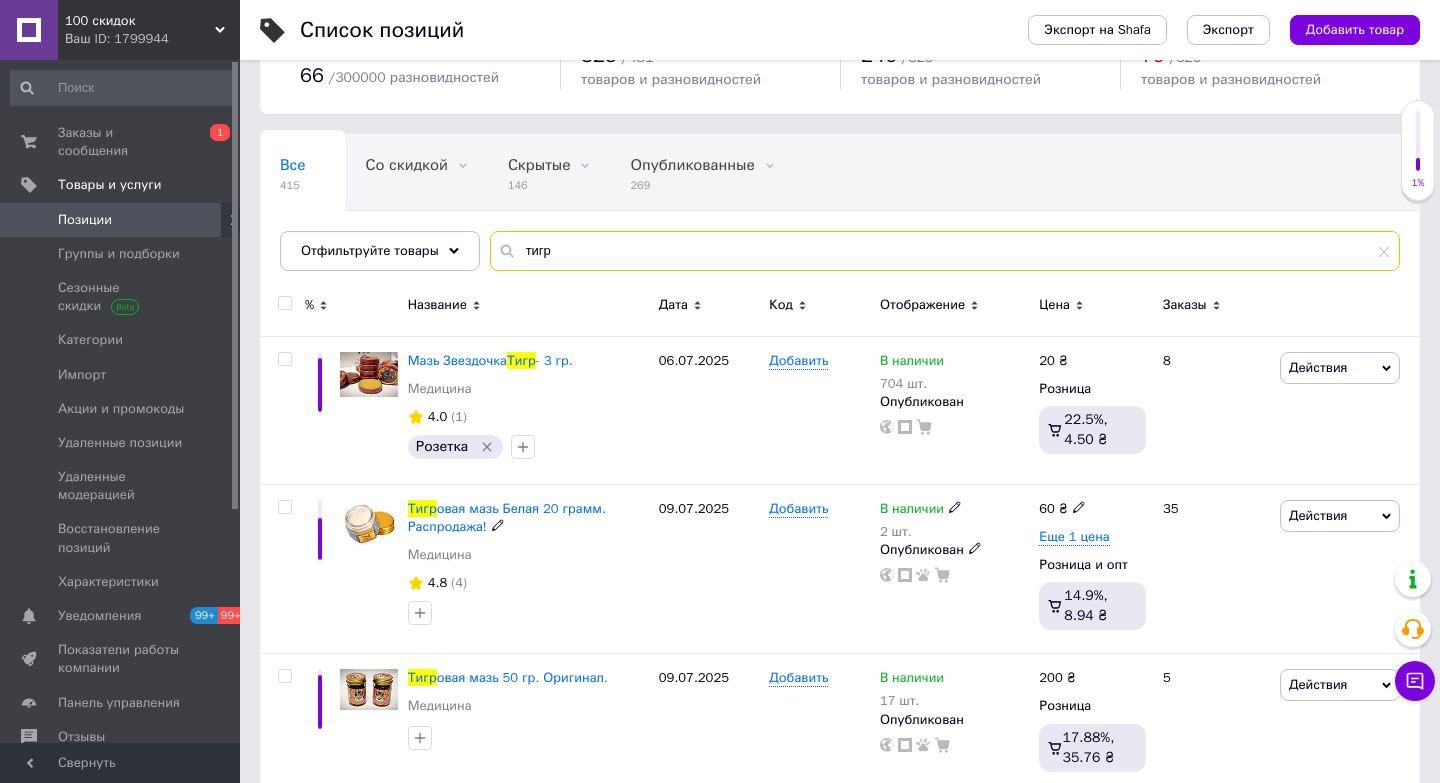 scroll, scrollTop: 102, scrollLeft: 0, axis: vertical 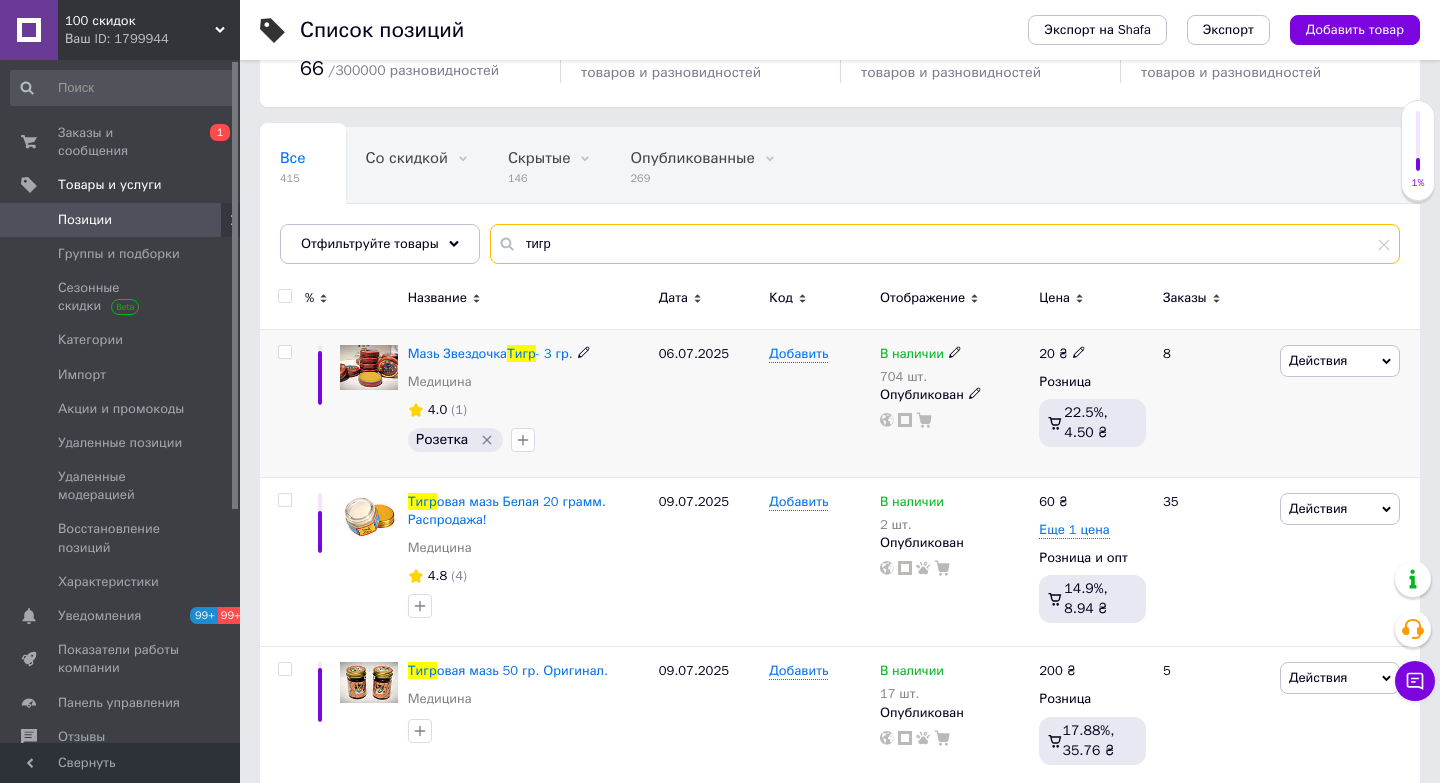 type on "тигр" 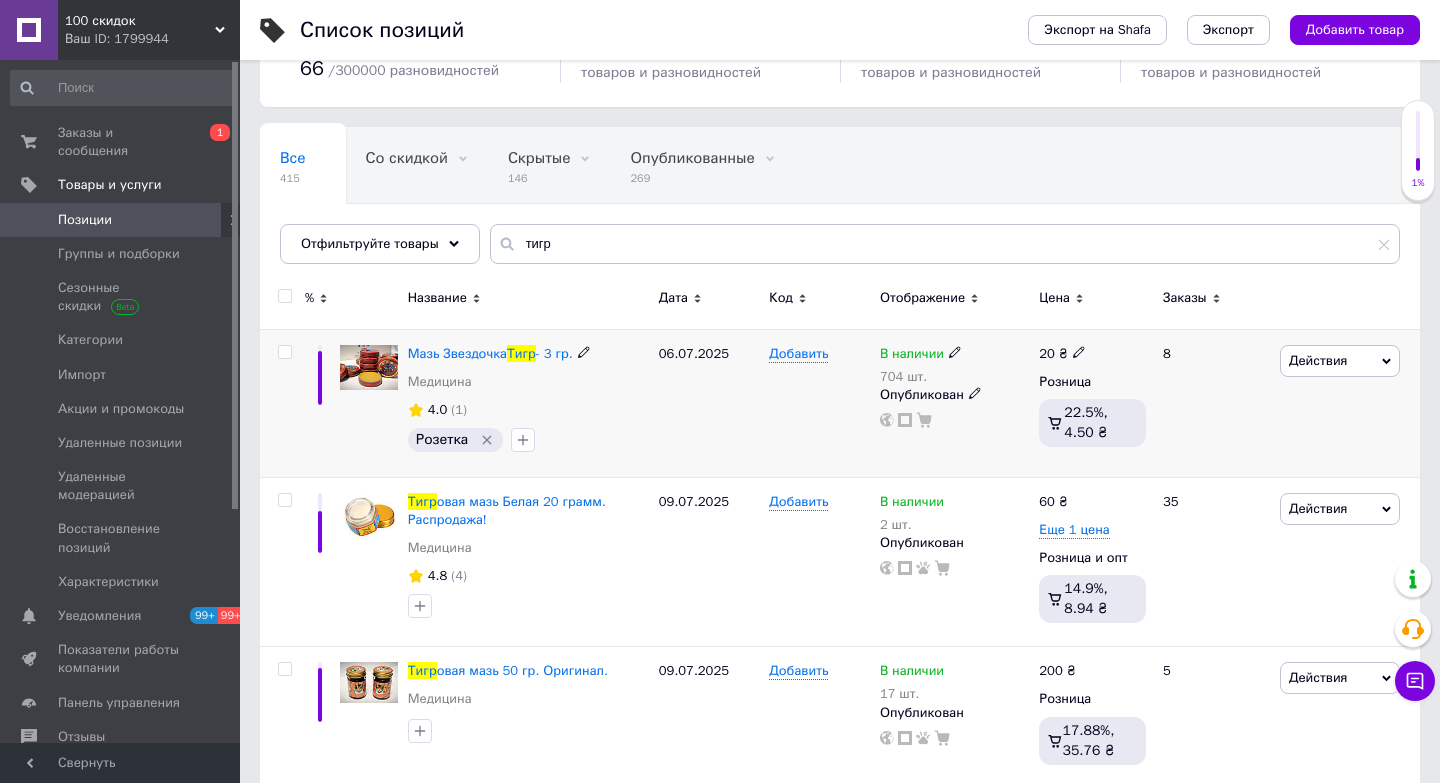 click 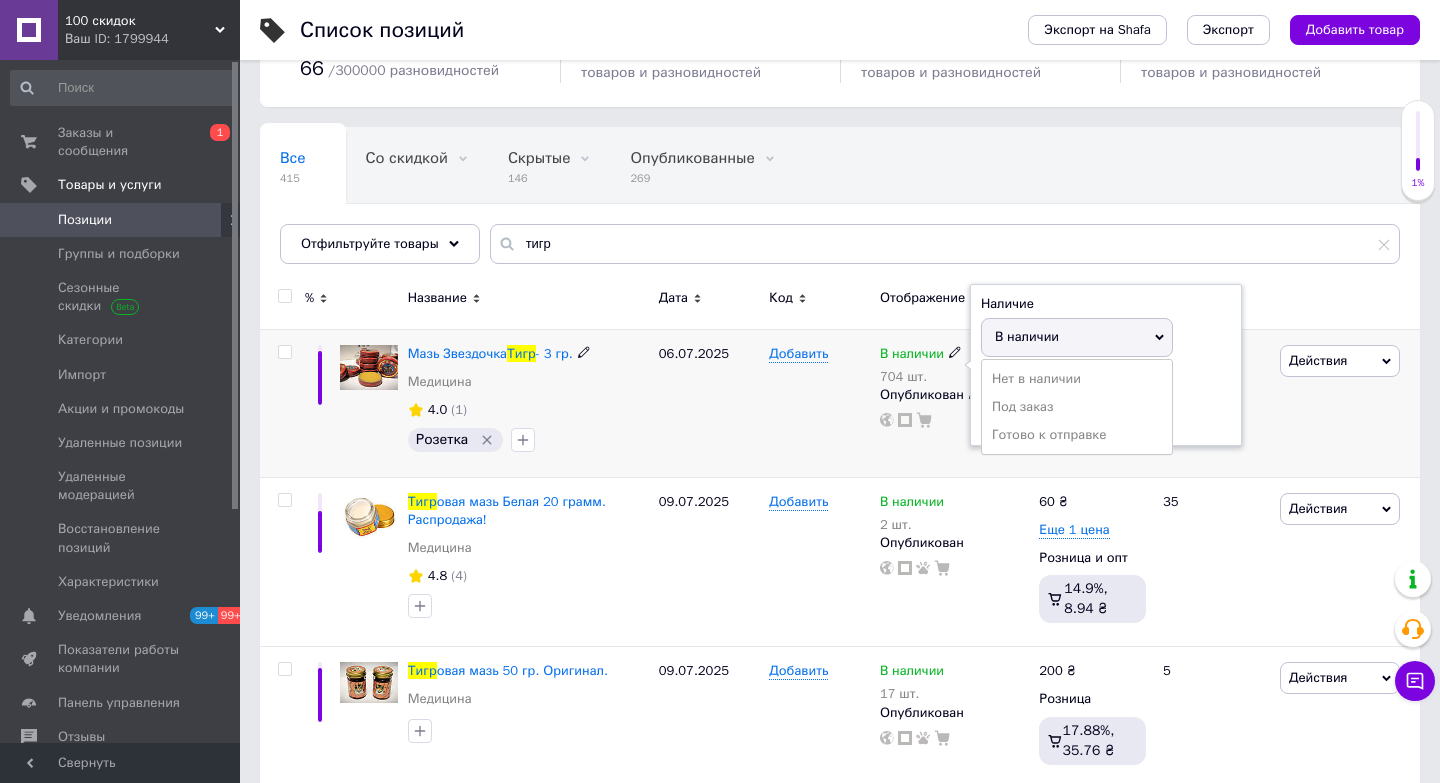 click on "В наличии" at bounding box center (1077, 337) 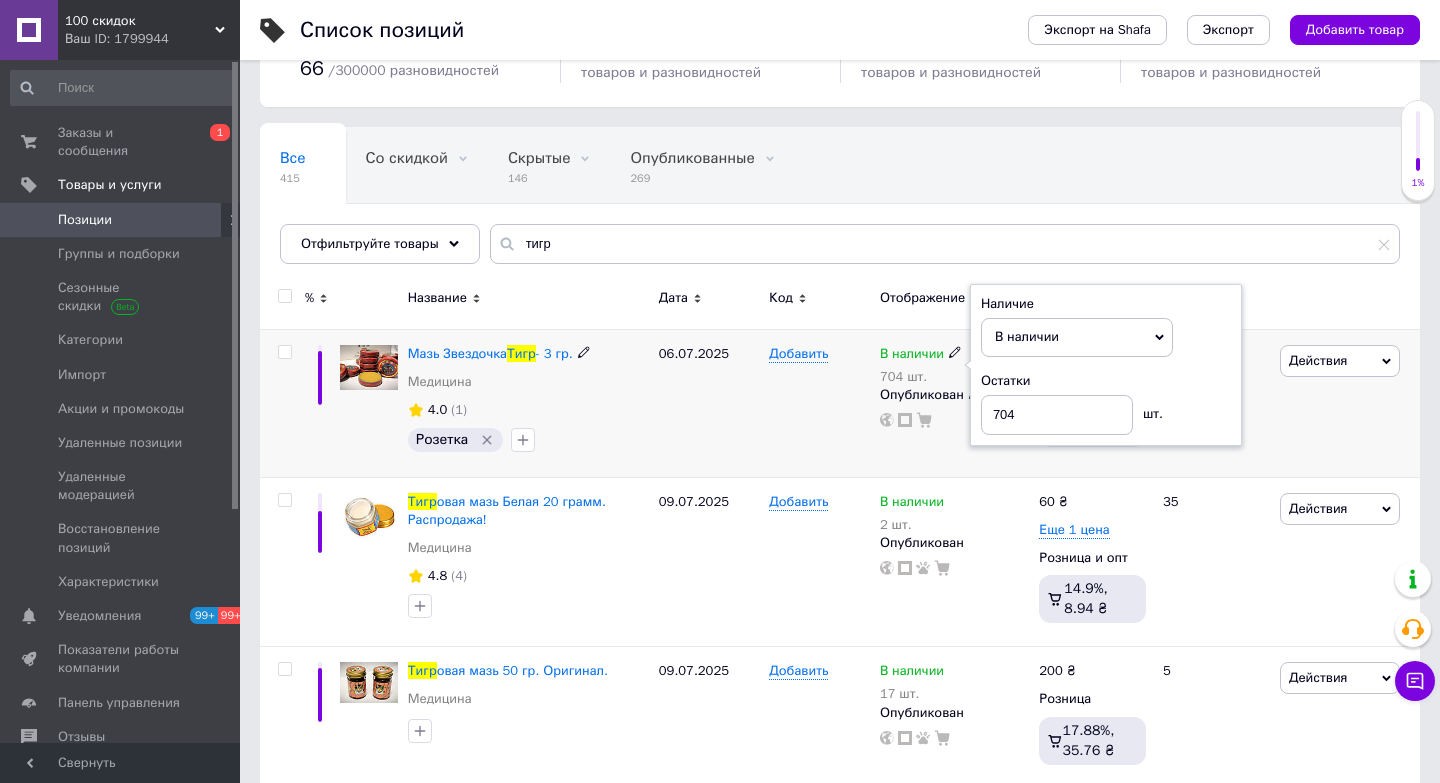 click on "Добавить" at bounding box center [819, 403] 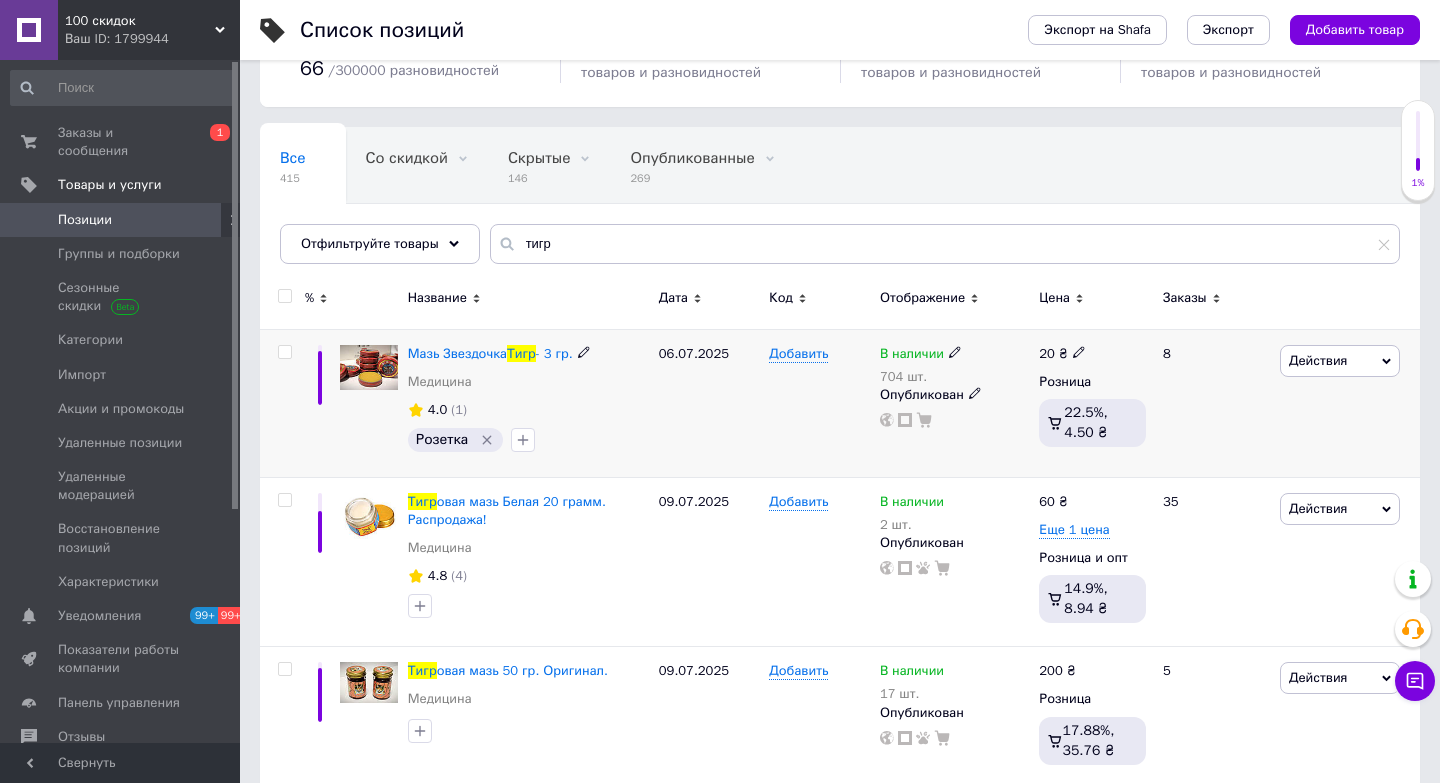 click on "20   ₴" at bounding box center [1092, 354] 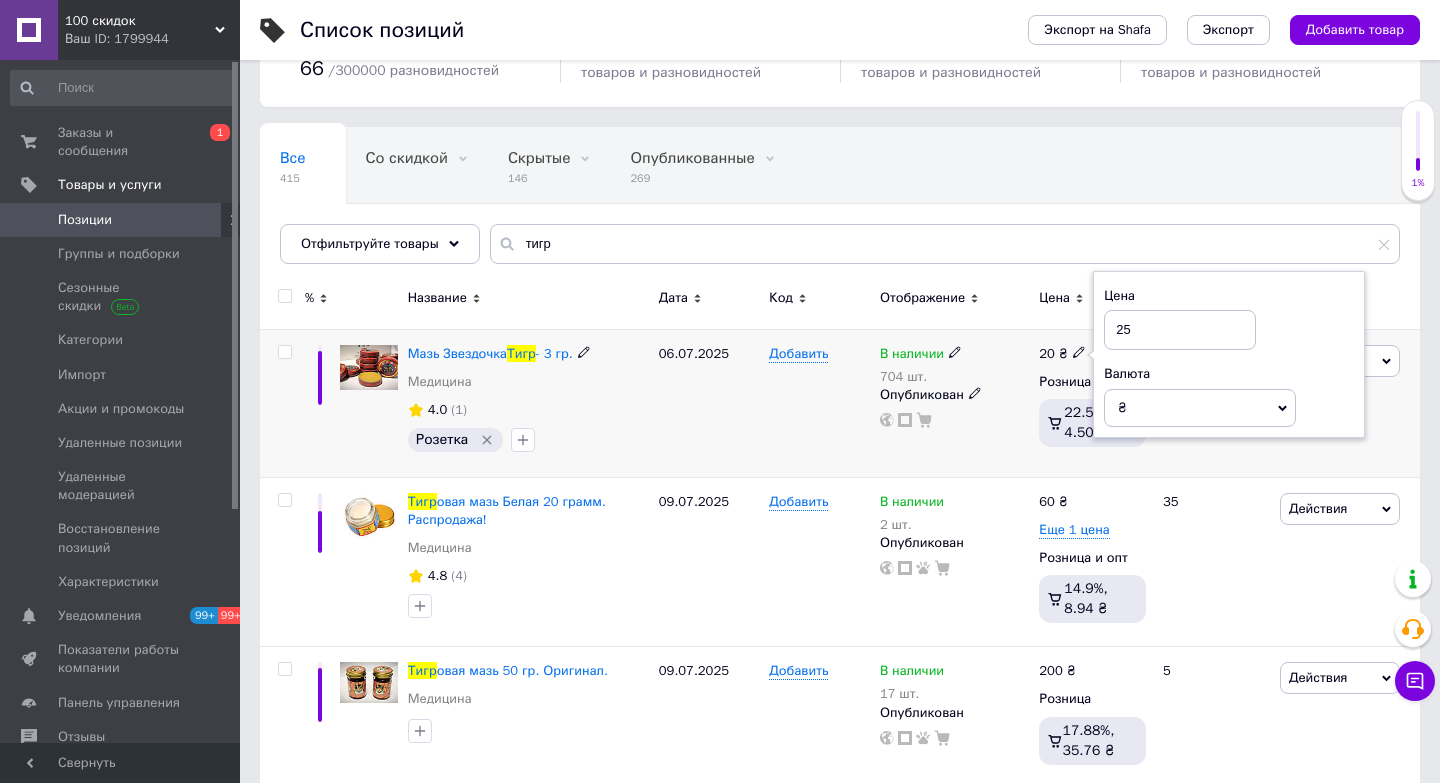 type on "25" 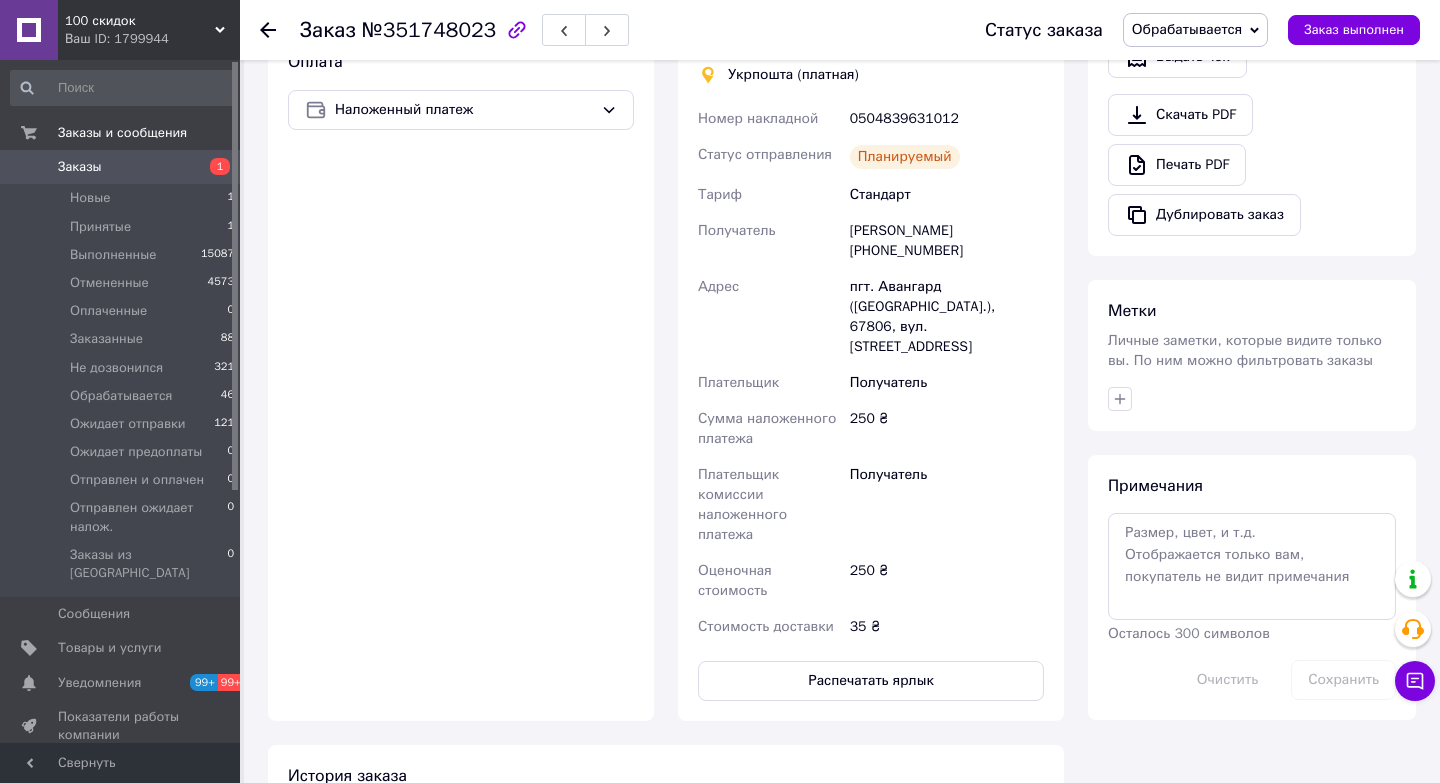scroll, scrollTop: 710, scrollLeft: 0, axis: vertical 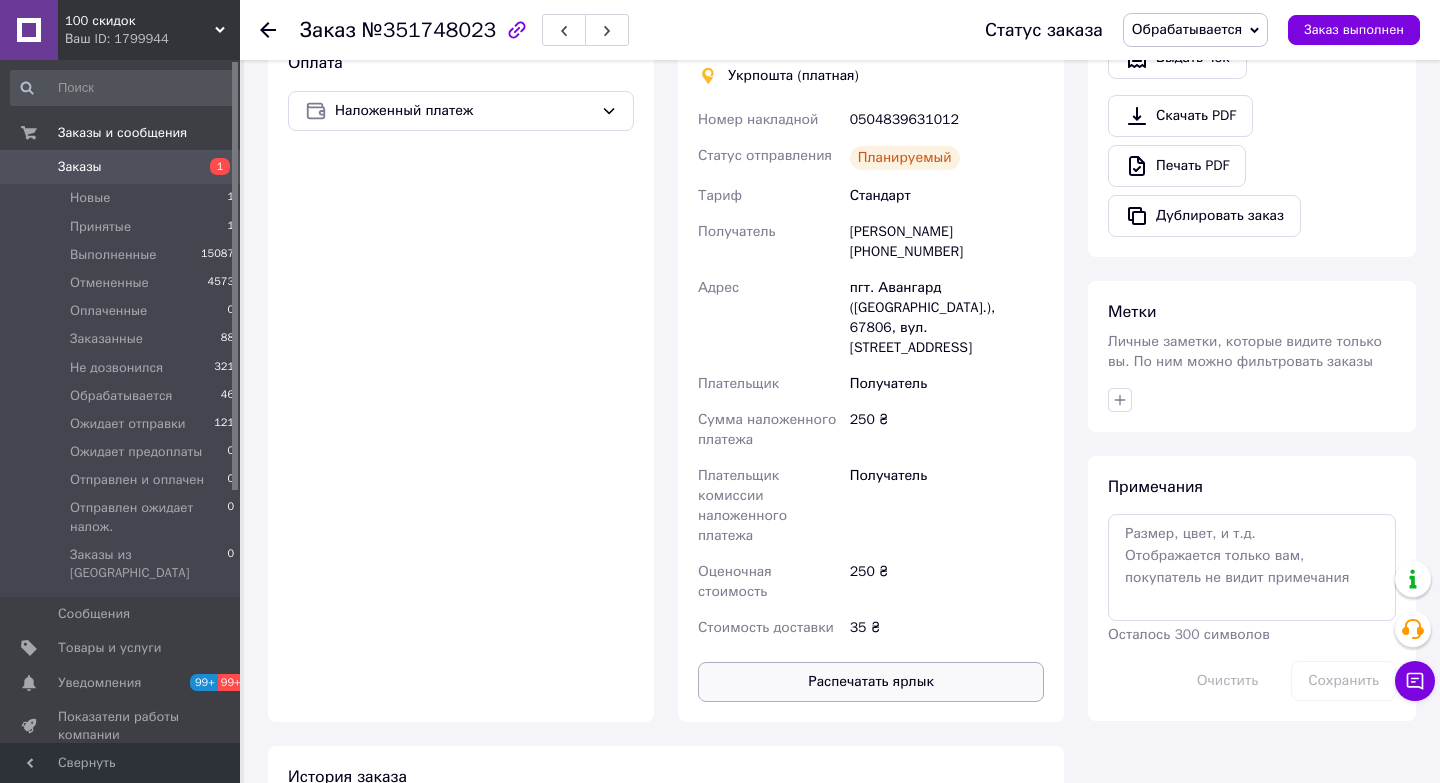 click on "Распечатать ярлык" at bounding box center [871, 682] 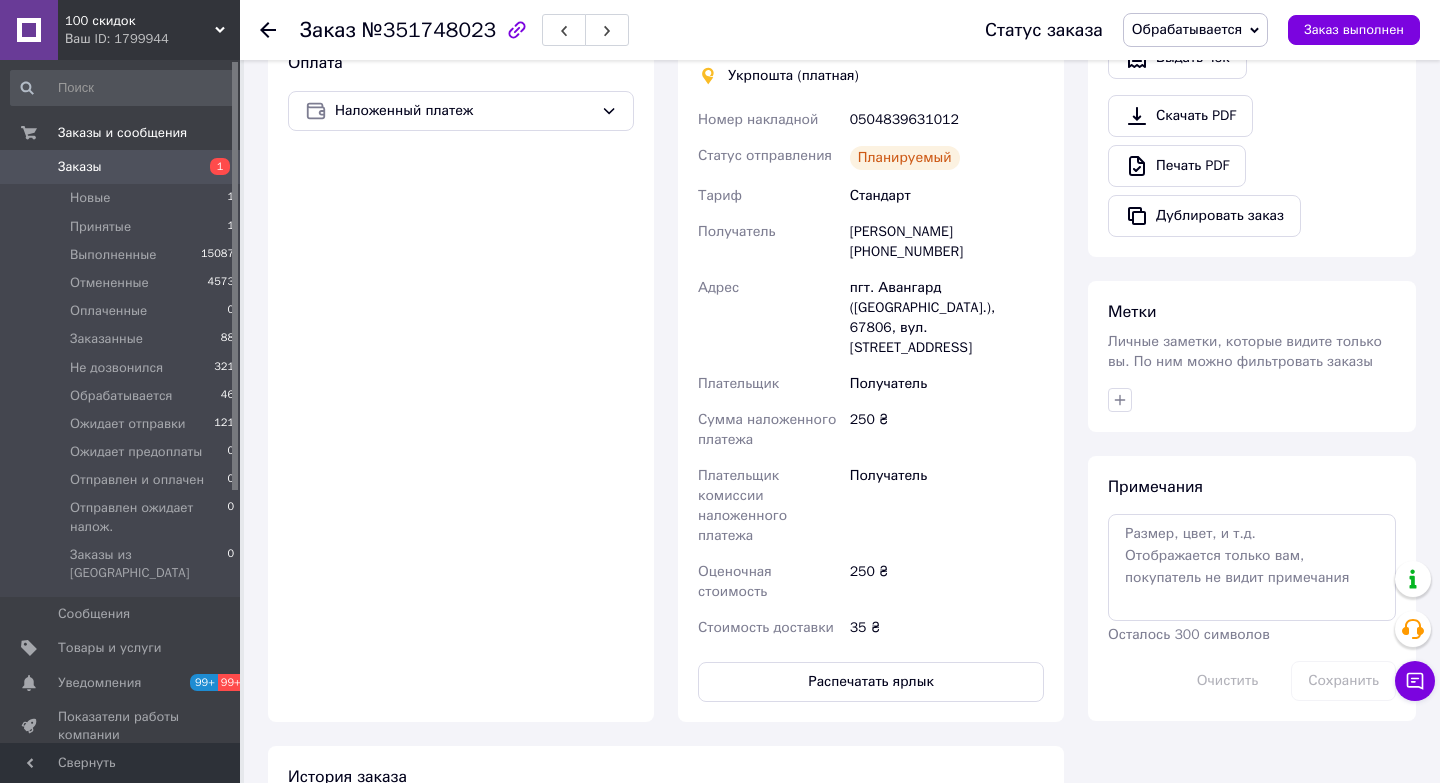 type 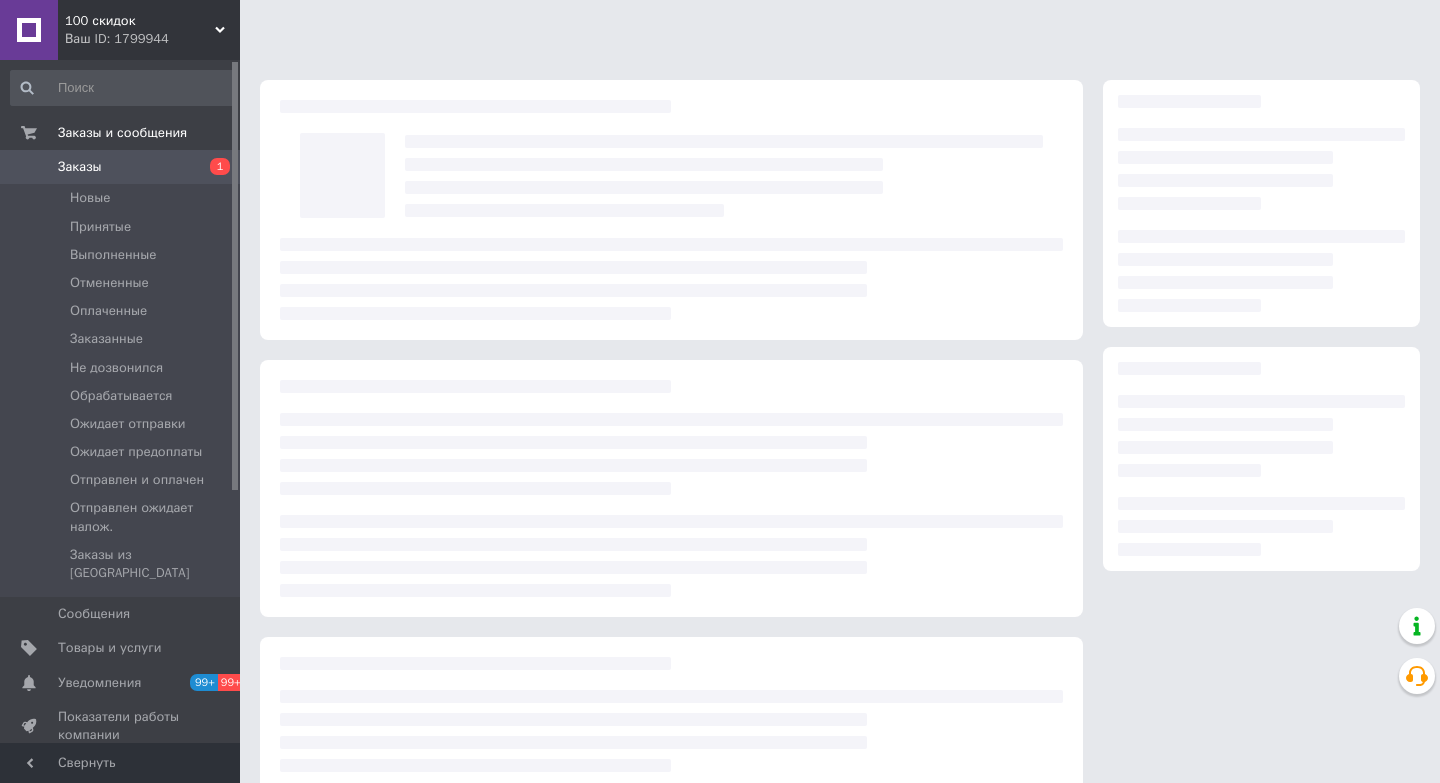 scroll, scrollTop: 0, scrollLeft: 0, axis: both 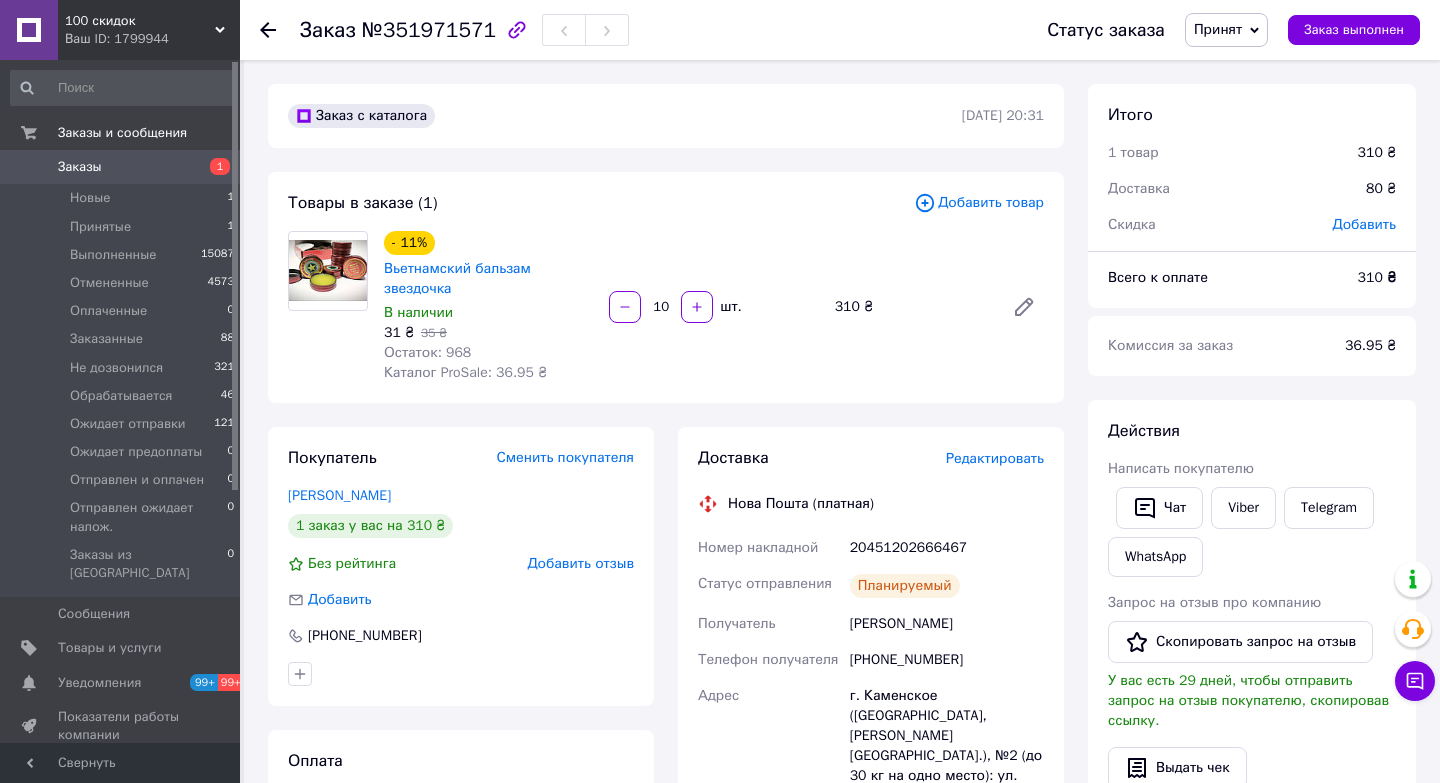 click on "Добавить товар" at bounding box center (979, 203) 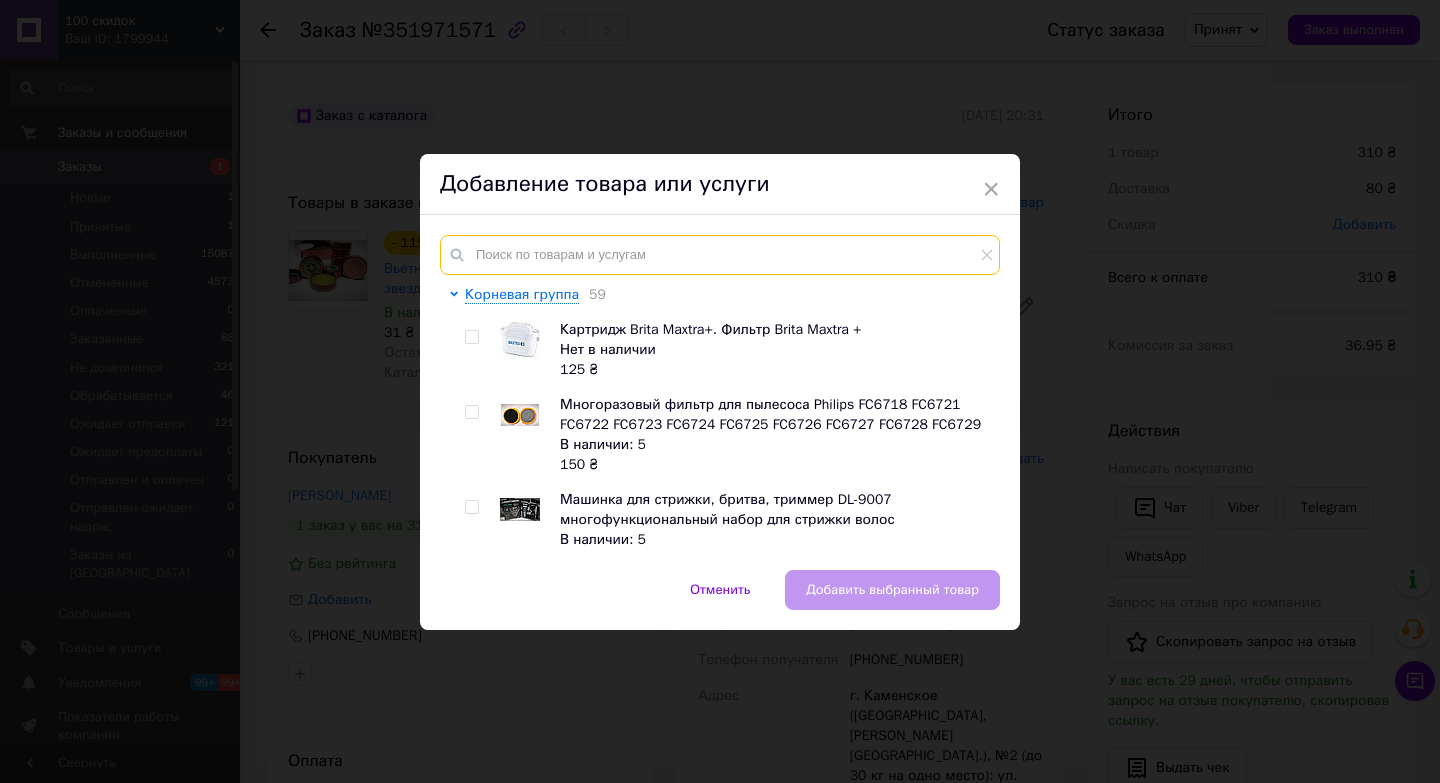 click at bounding box center (720, 255) 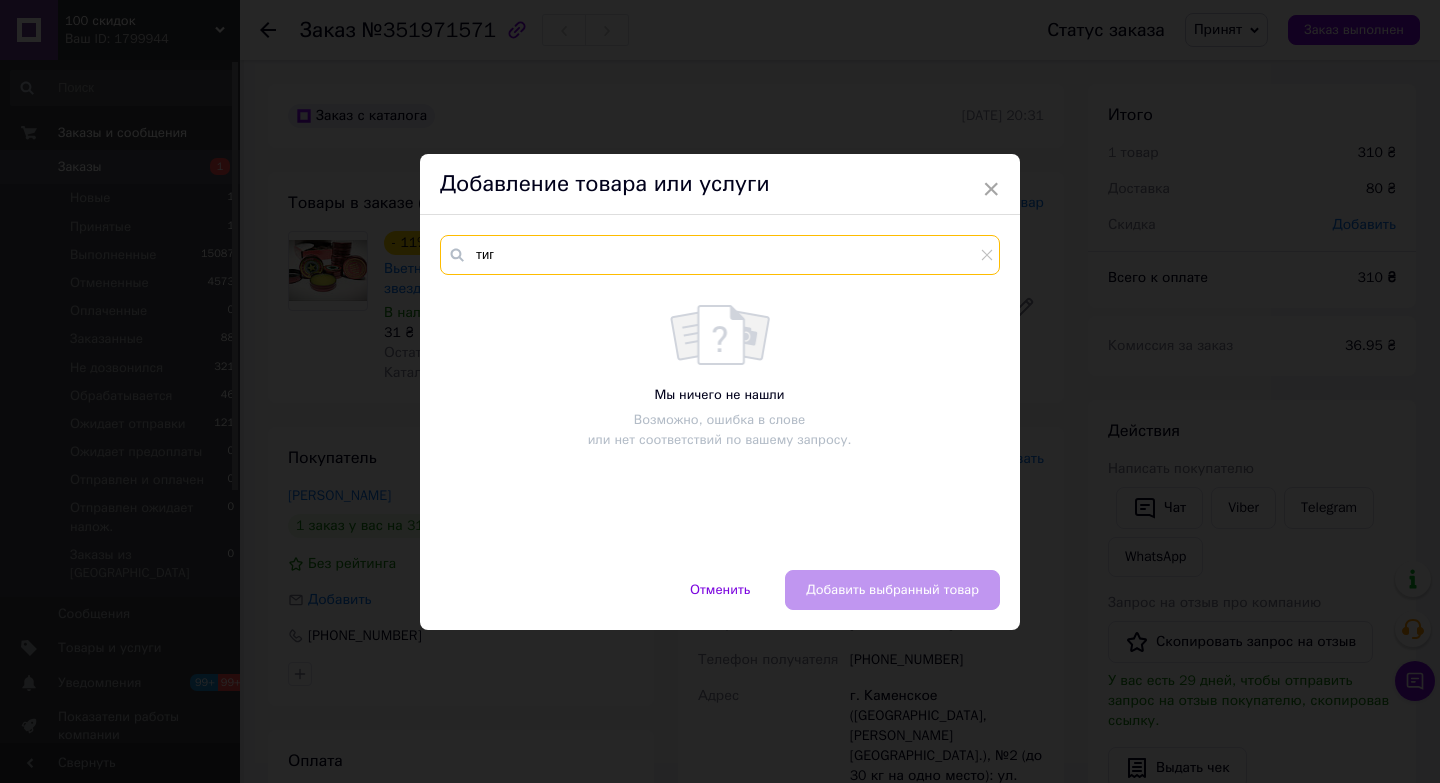 type on "тигр" 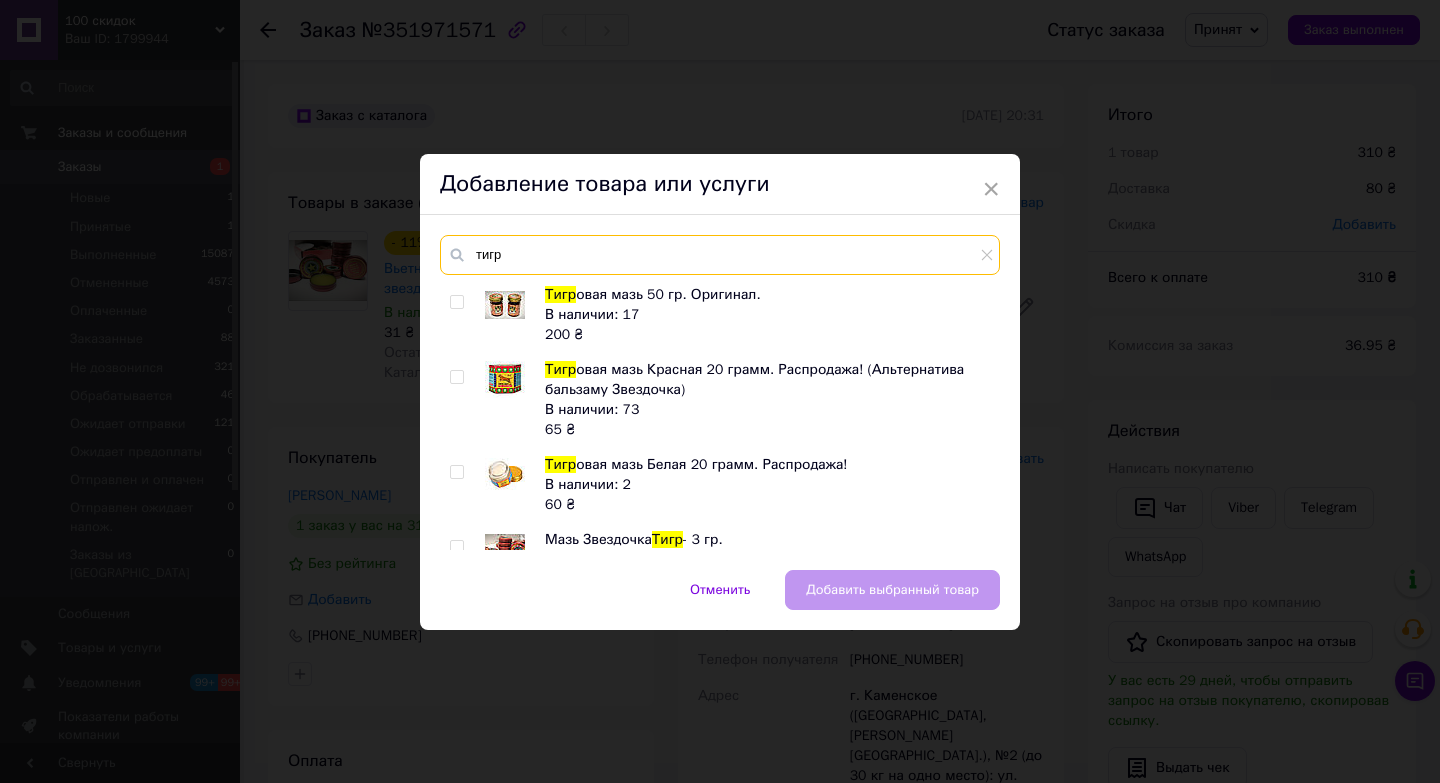scroll, scrollTop: 40, scrollLeft: 0, axis: vertical 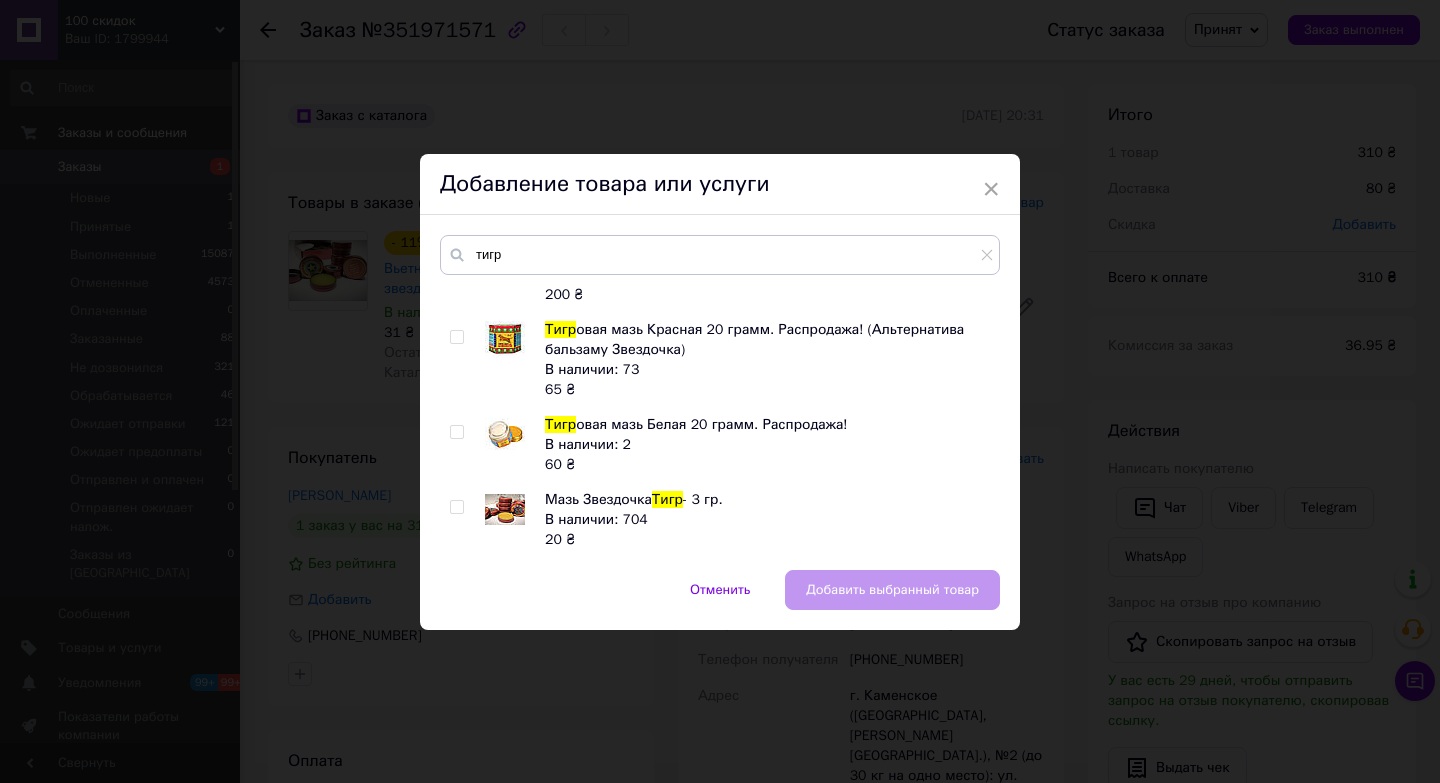 click on "× Добавление товара или услуги тигр Тигр овая мазь 50 гр. Оригинал. В наличии: 17 200   ₴ Тигр овая мазь Красная 20 грамм. Распродажа! (Альтернатива бальзаму Звездочка) В наличии: 73 65   ₴ Тигр овая мазь Белая 20 грамм. Распродажа! В наличии: 2 60   ₴ Мазь Звездочка  Тигр  - 3 гр. В наличии: 704 20   ₴ Отменить   Добавить выбранный товар" at bounding box center [720, 391] 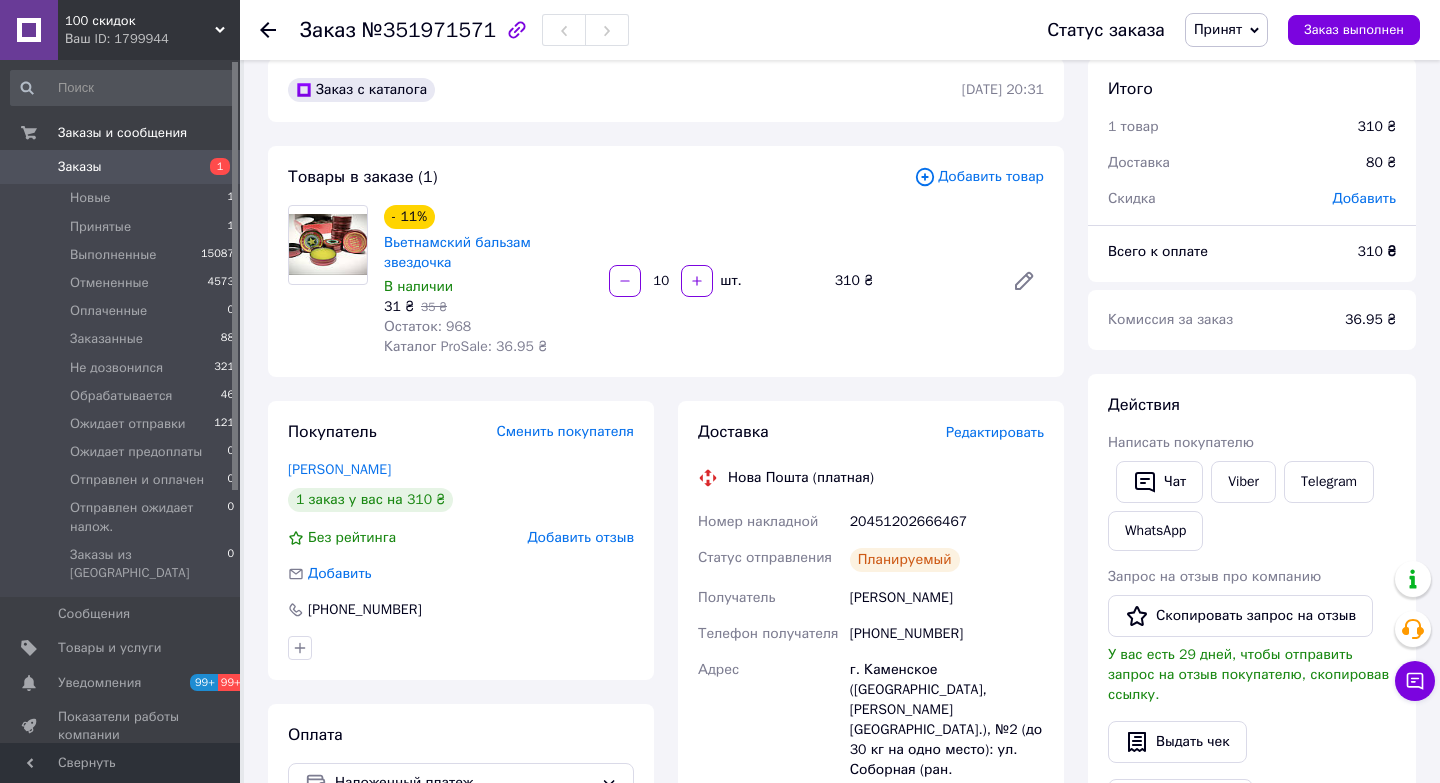 scroll, scrollTop: 0, scrollLeft: 0, axis: both 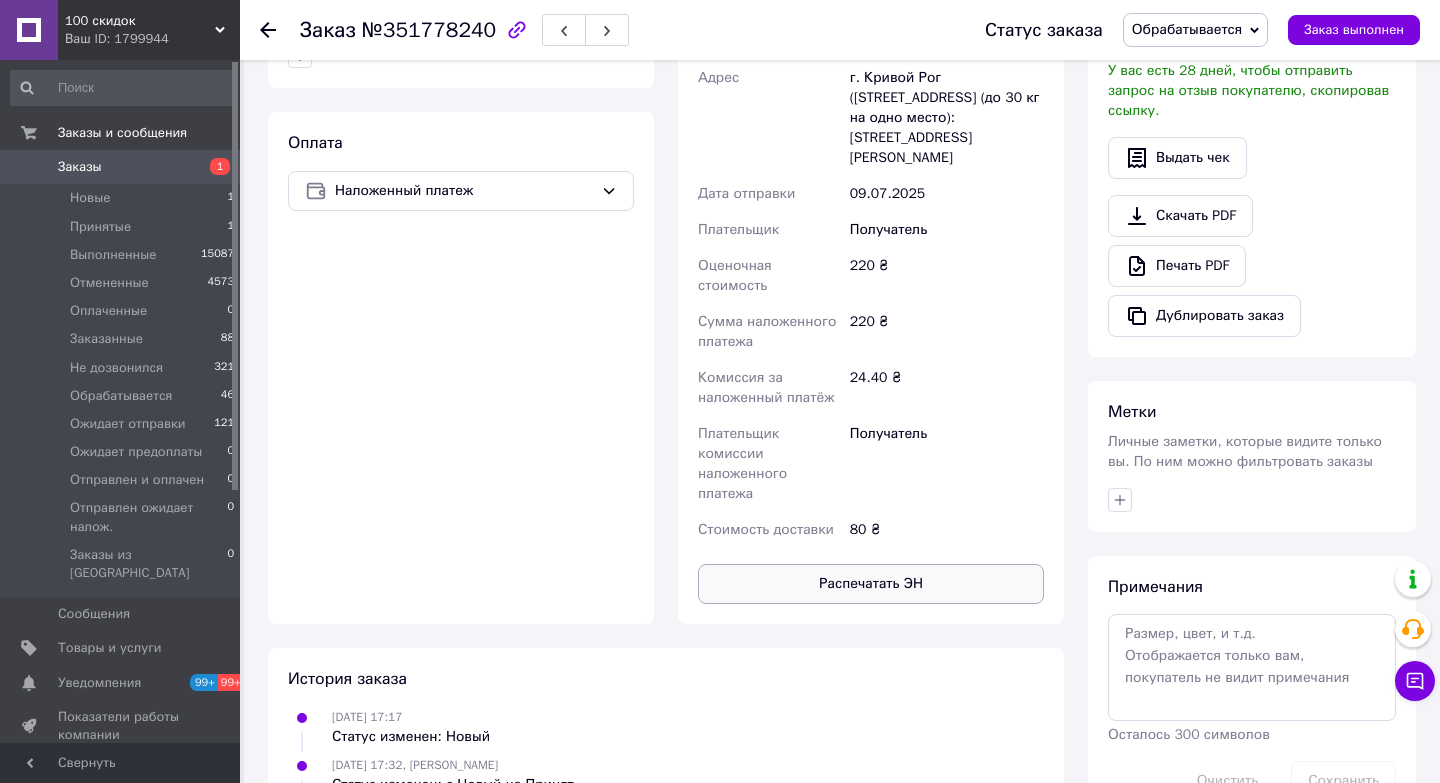 click on "Распечатать ЭН" at bounding box center [871, 584] 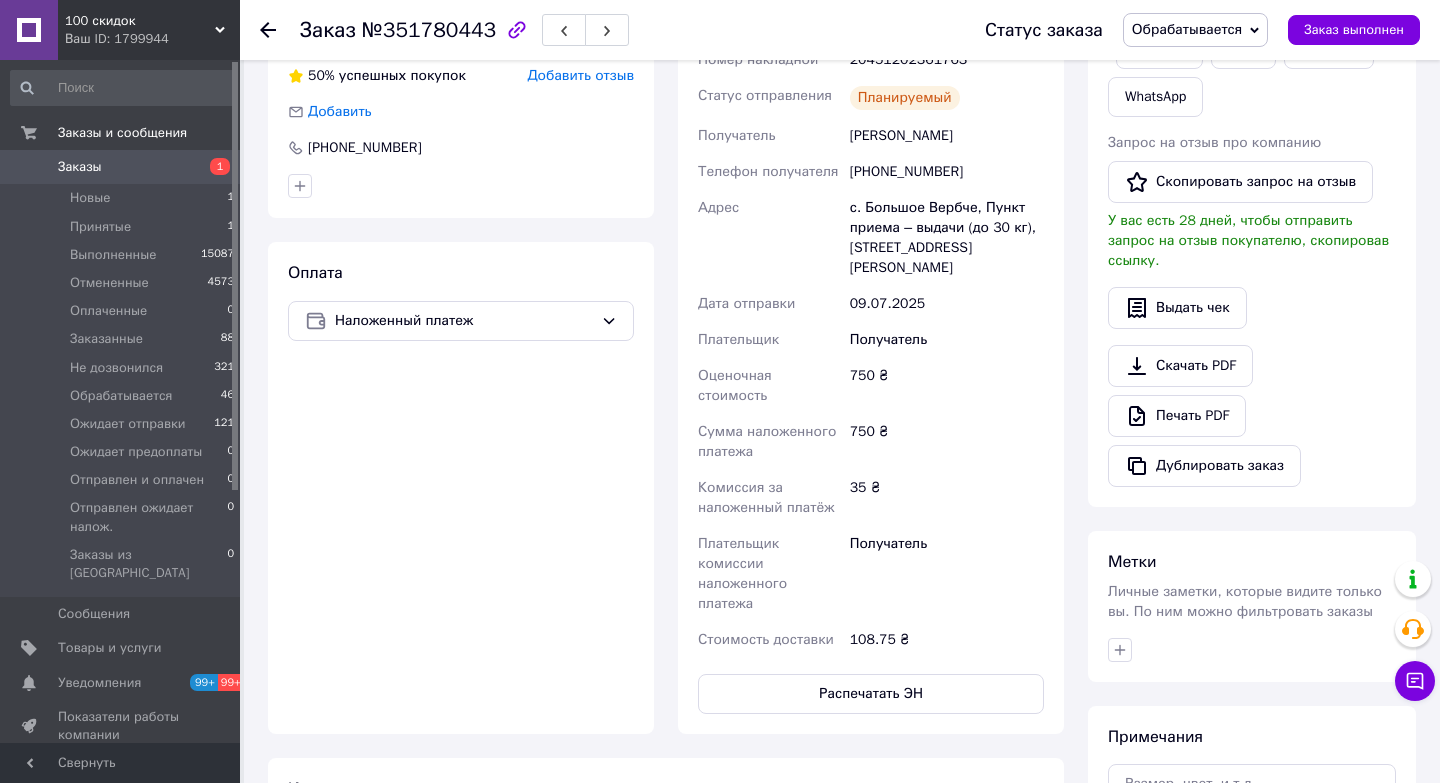 scroll, scrollTop: 500, scrollLeft: 0, axis: vertical 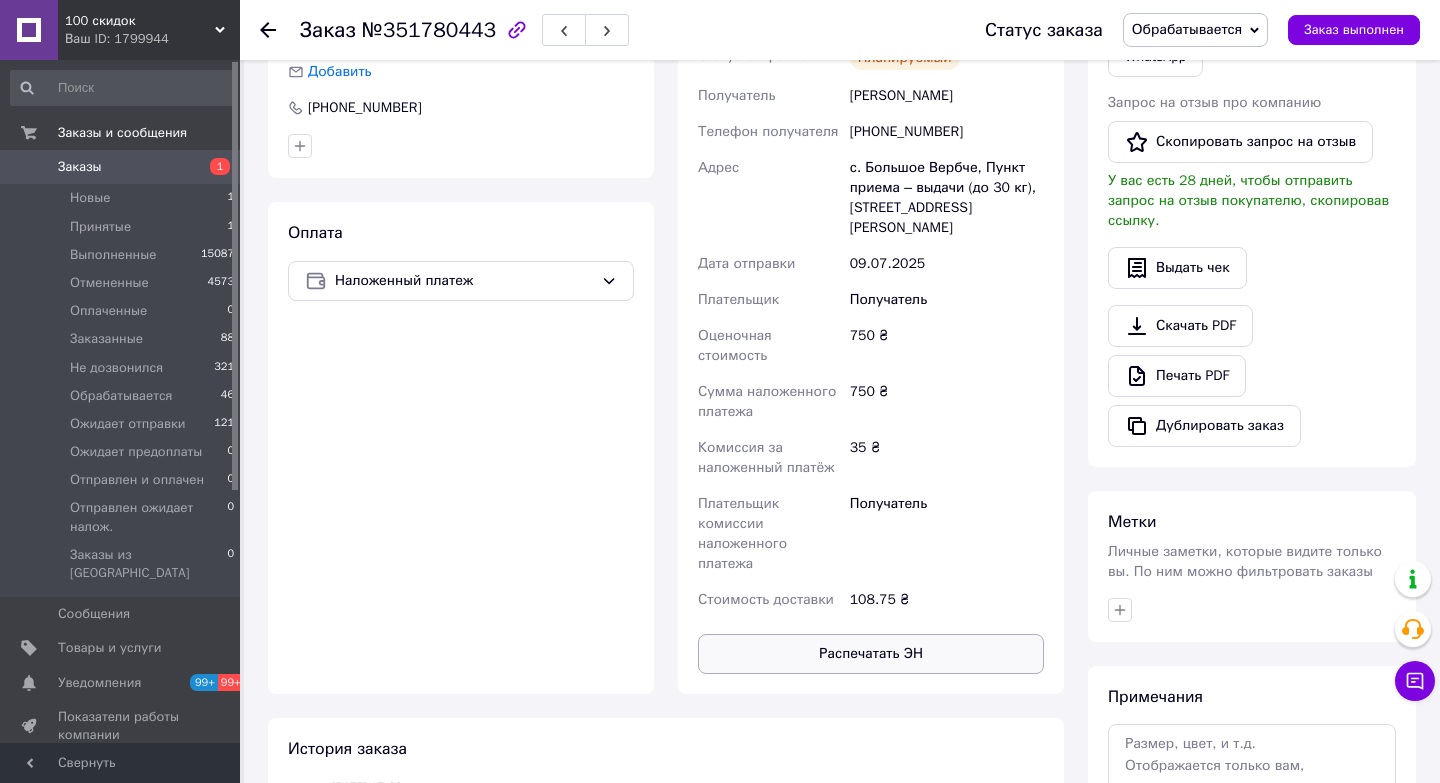 click on "Распечатать ЭН" at bounding box center [871, 654] 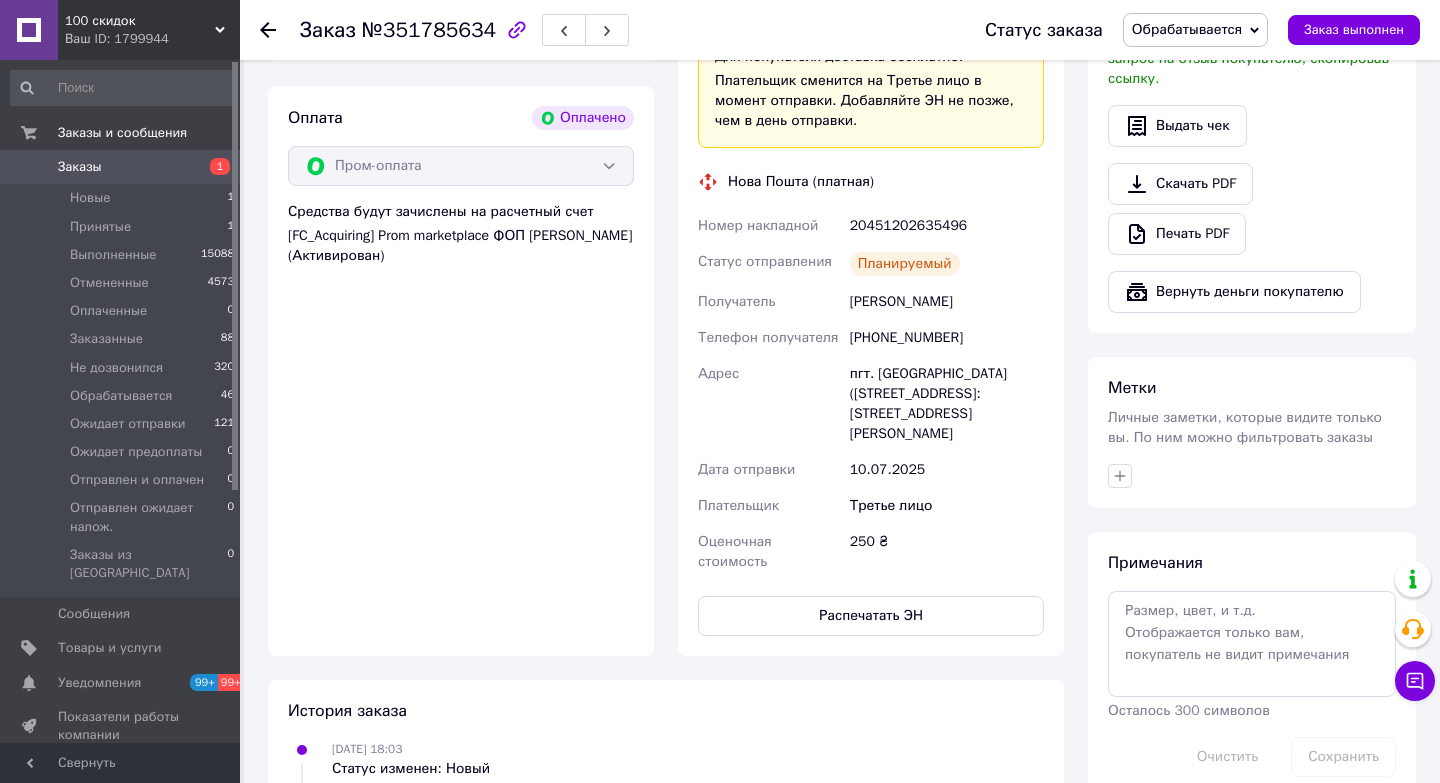 scroll, scrollTop: 1203, scrollLeft: 0, axis: vertical 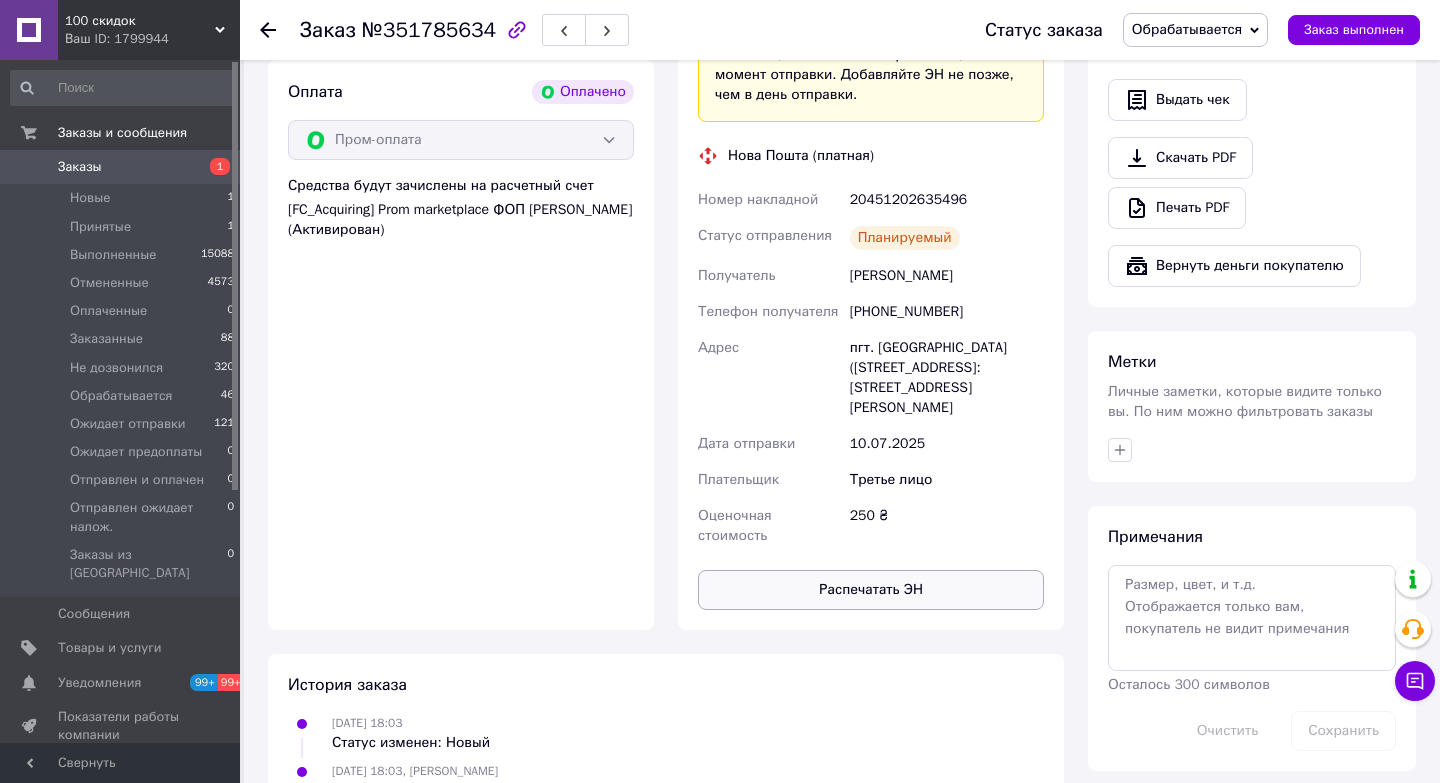 click on "Распечатать ЭН" at bounding box center (871, 590) 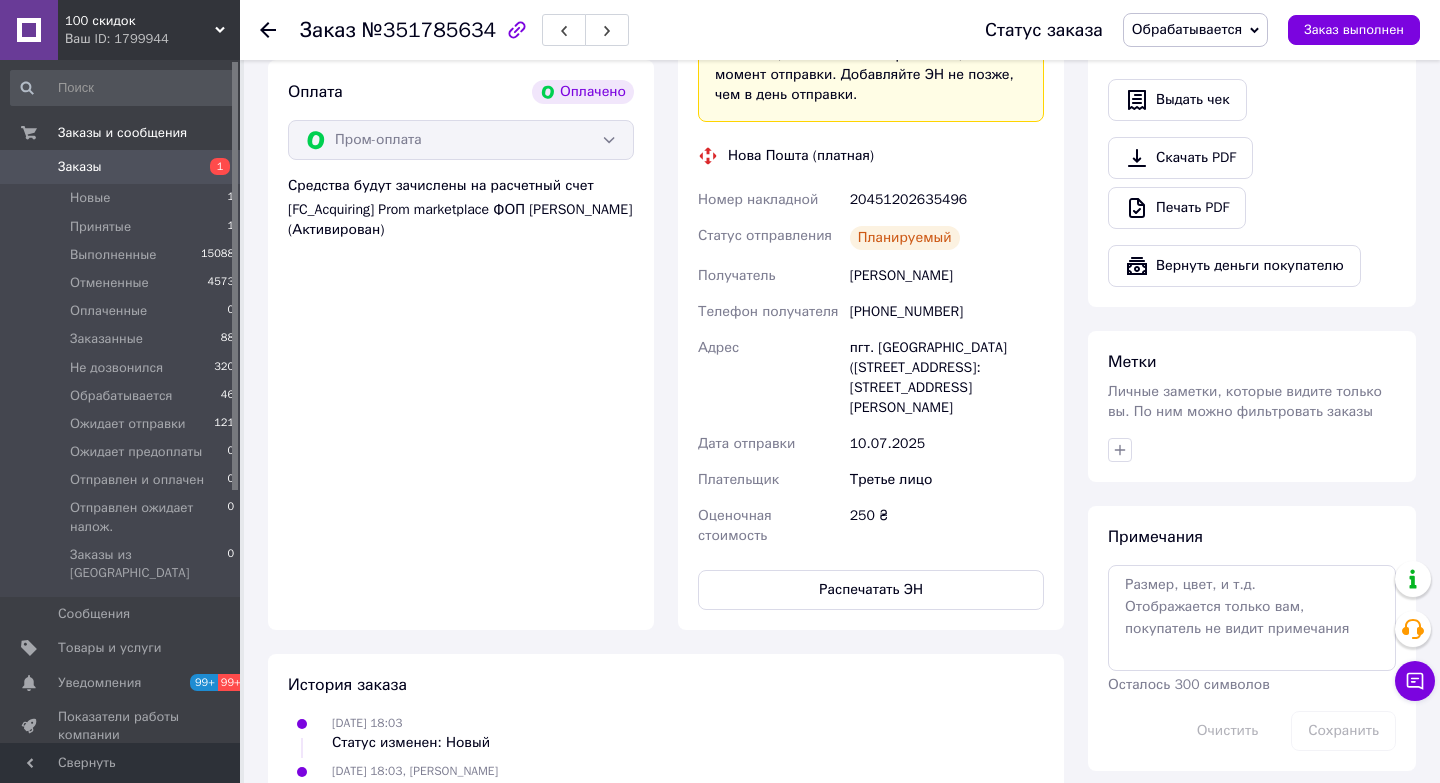 type 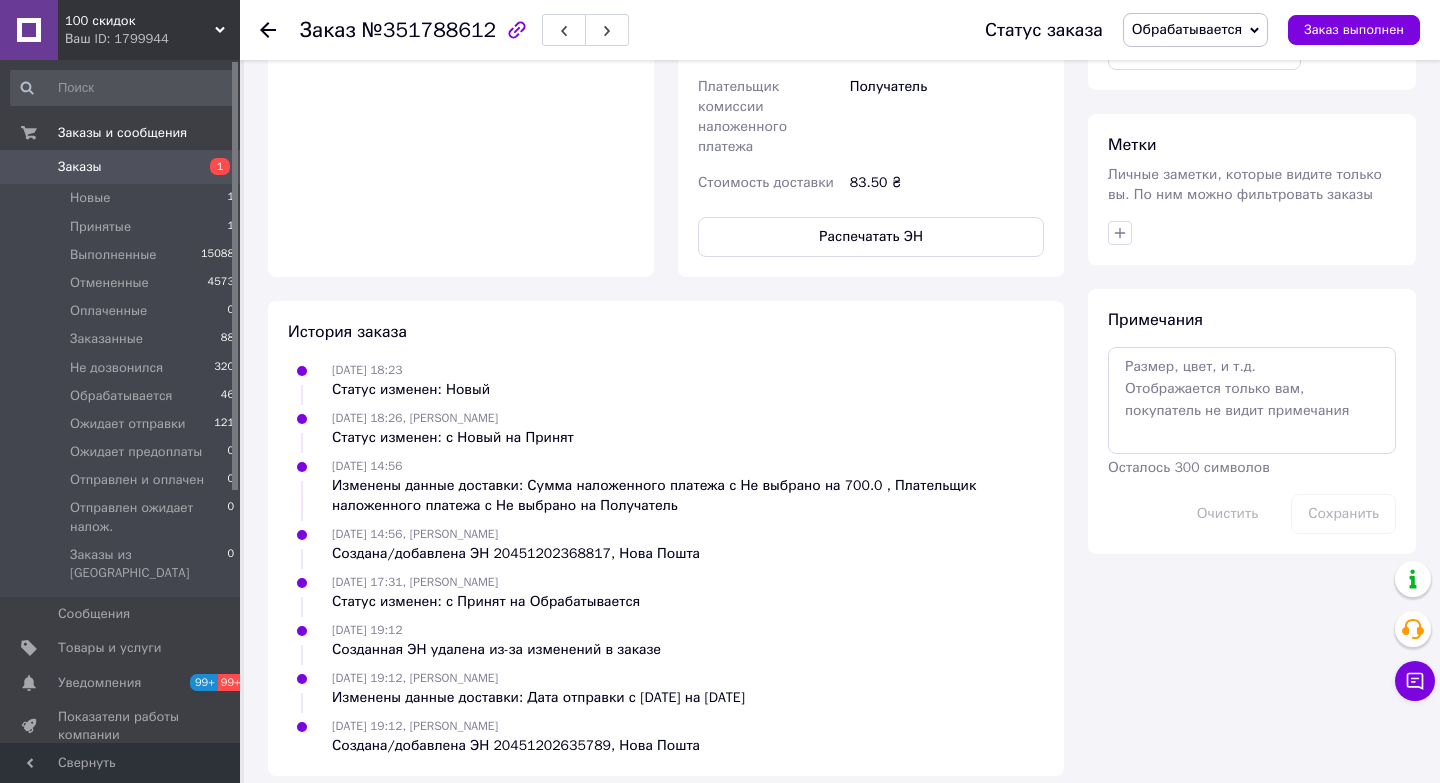scroll, scrollTop: 885, scrollLeft: 0, axis: vertical 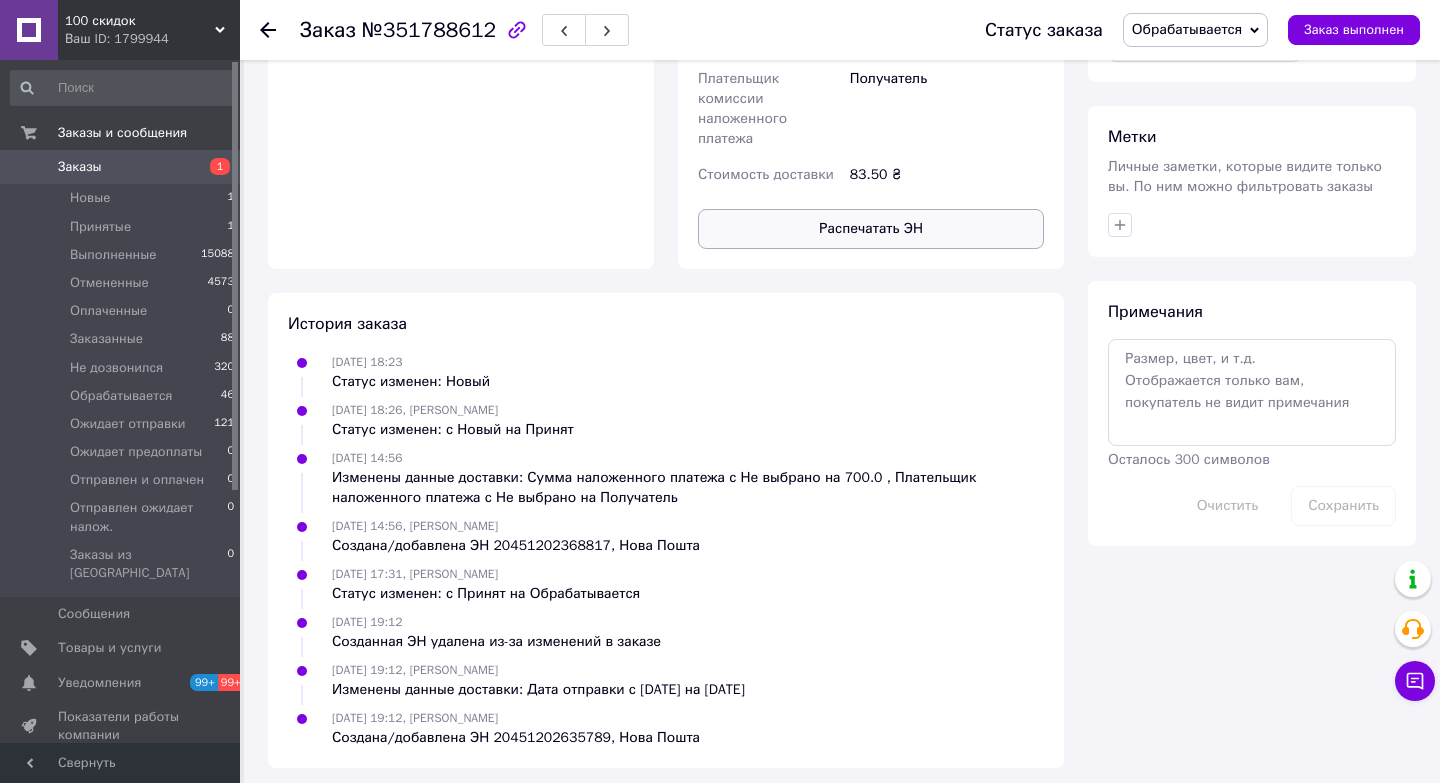 click on "Распечатать ЭН" at bounding box center [871, 229] 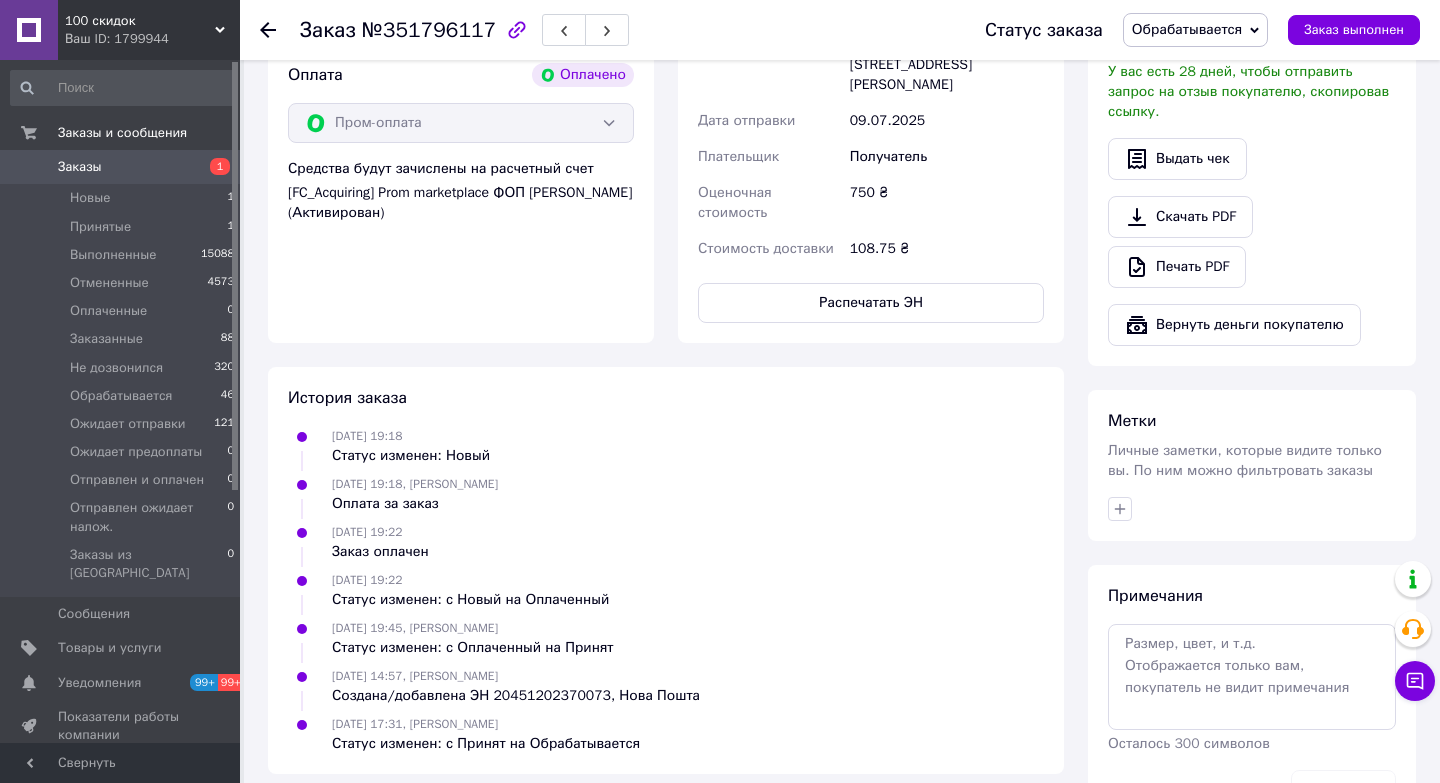 scroll, scrollTop: 1227, scrollLeft: 0, axis: vertical 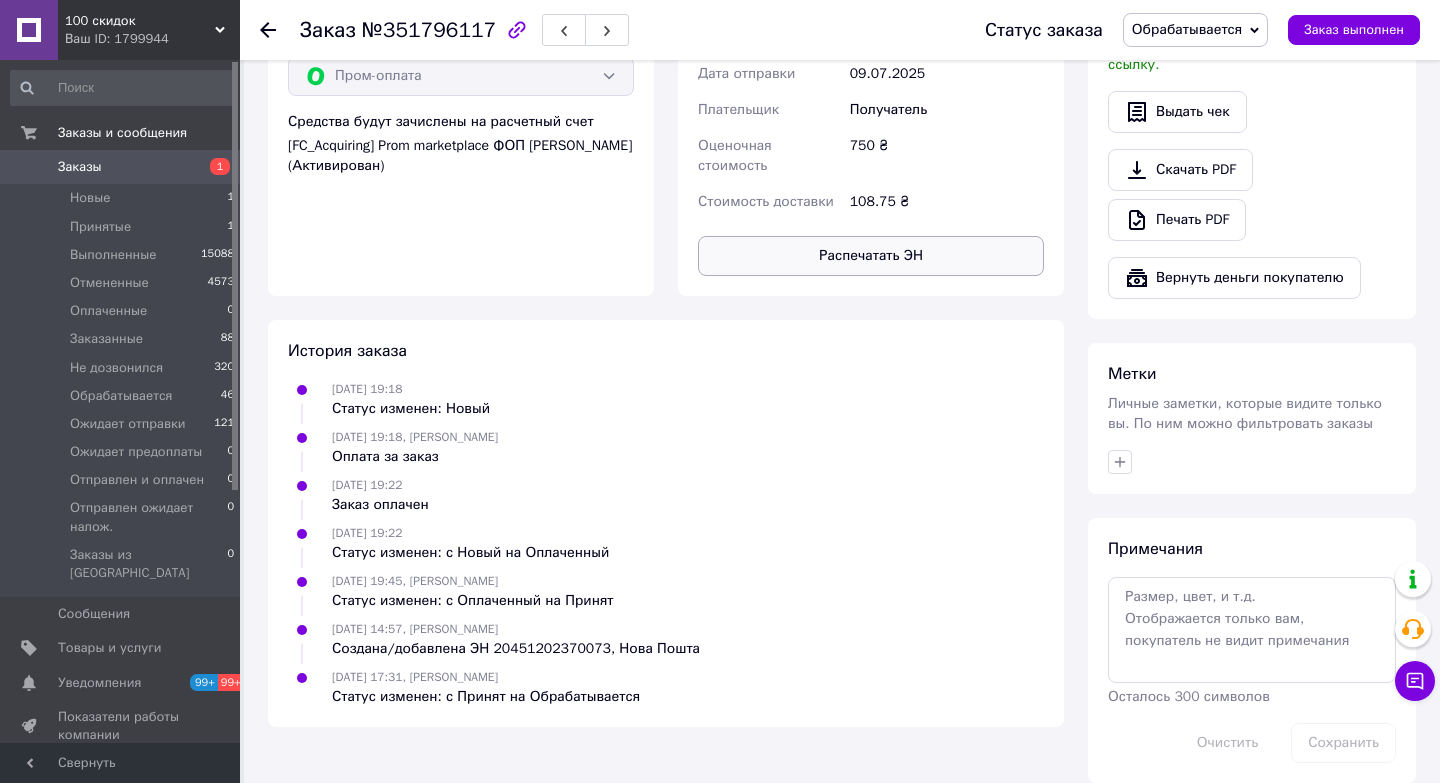 click on "Распечатать ЭН" at bounding box center (871, 256) 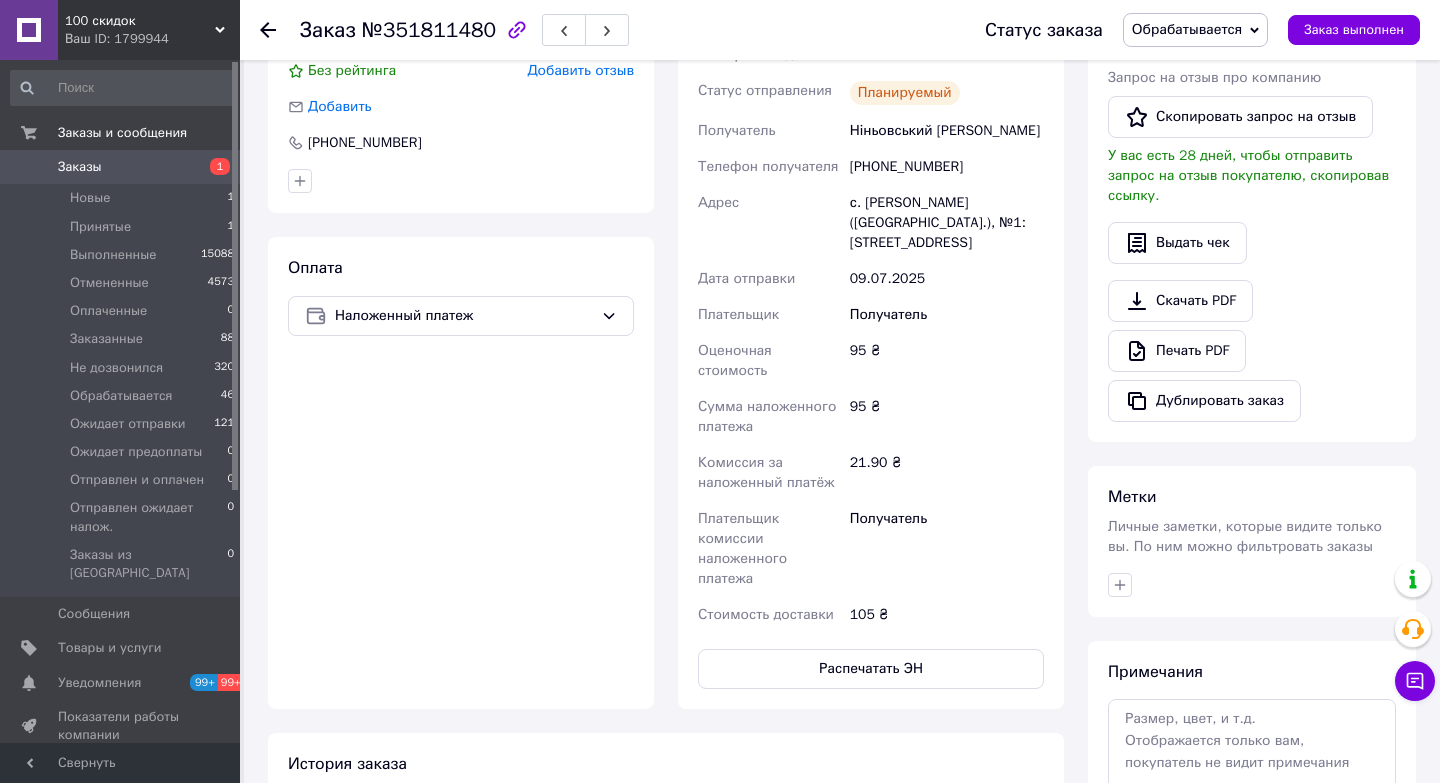 scroll, scrollTop: 530, scrollLeft: 0, axis: vertical 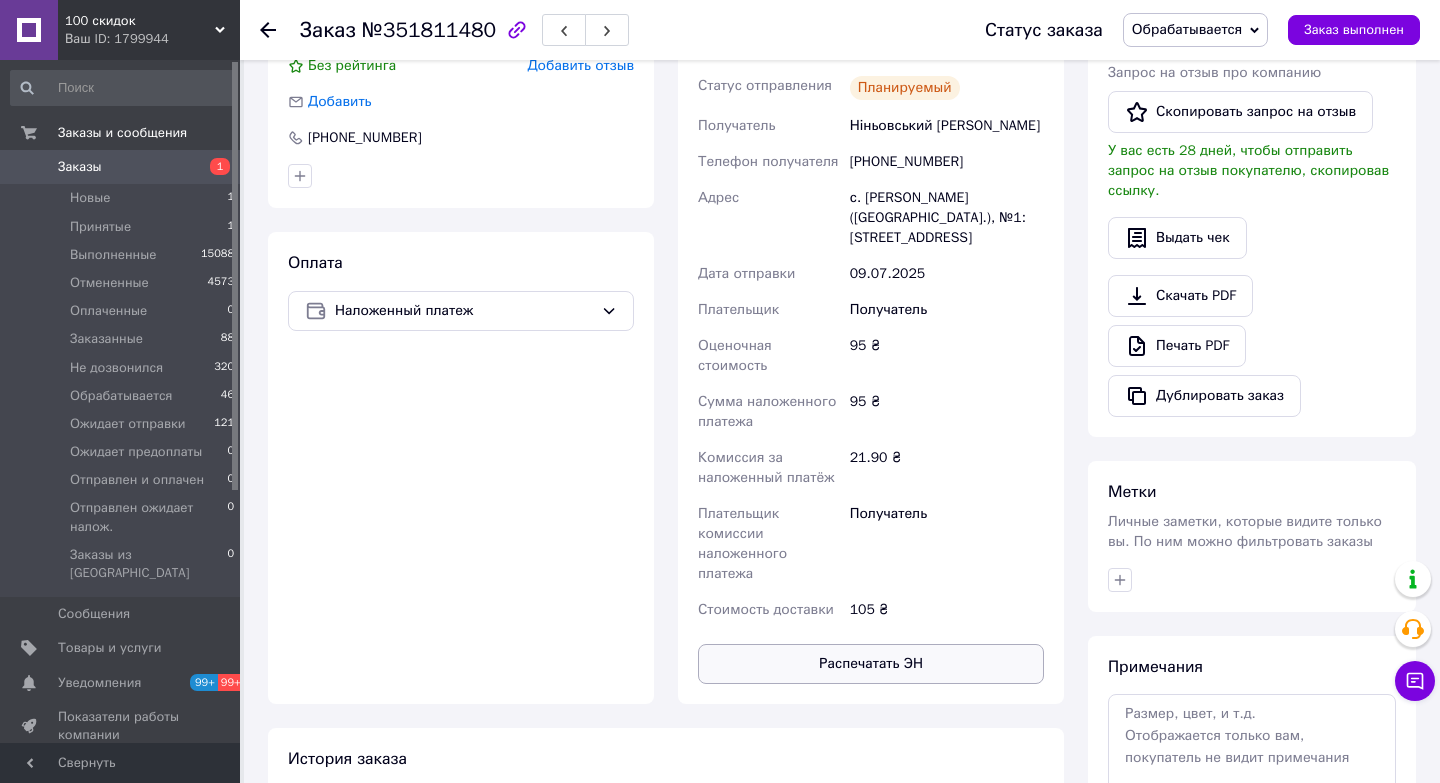 click on "Распечатать ЭН" at bounding box center [871, 664] 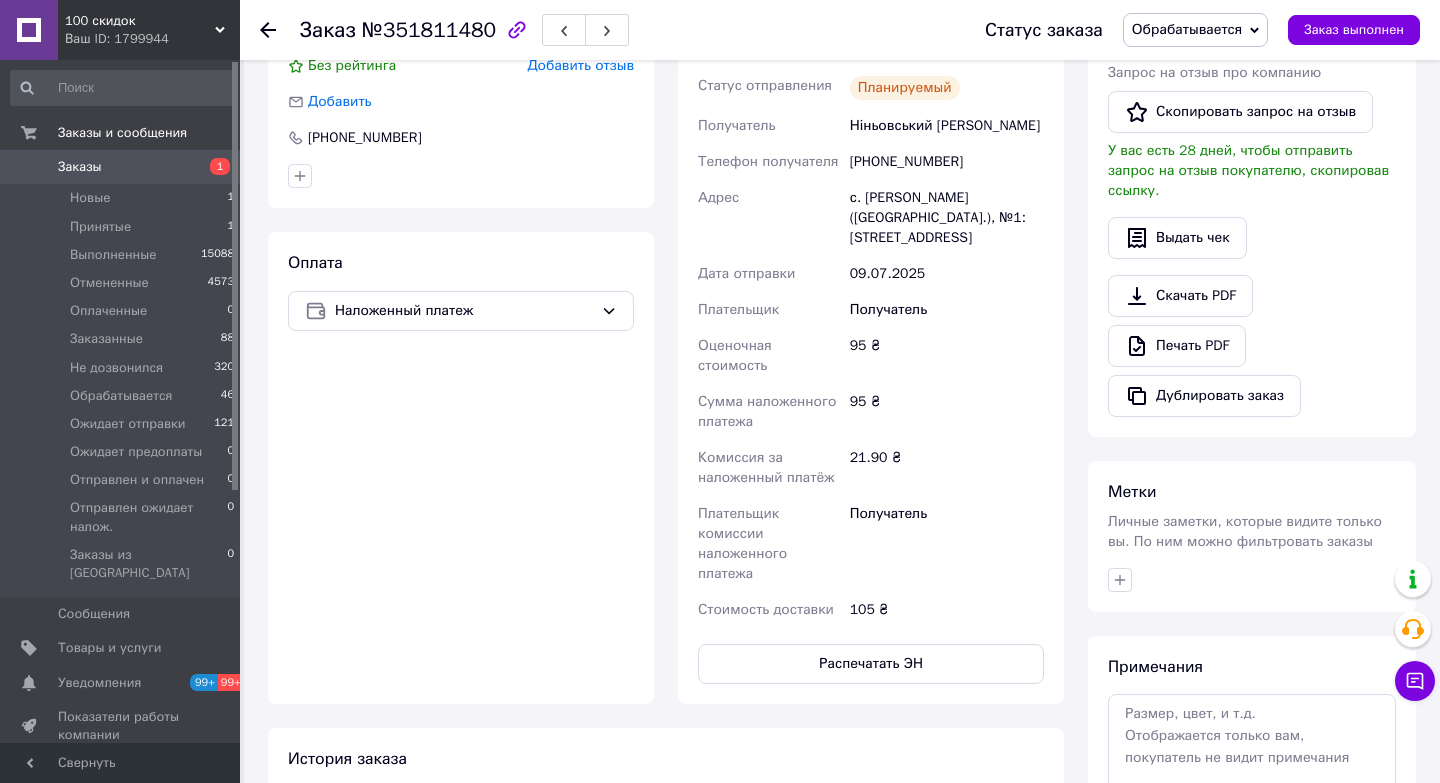scroll, scrollTop: 153, scrollLeft: 0, axis: vertical 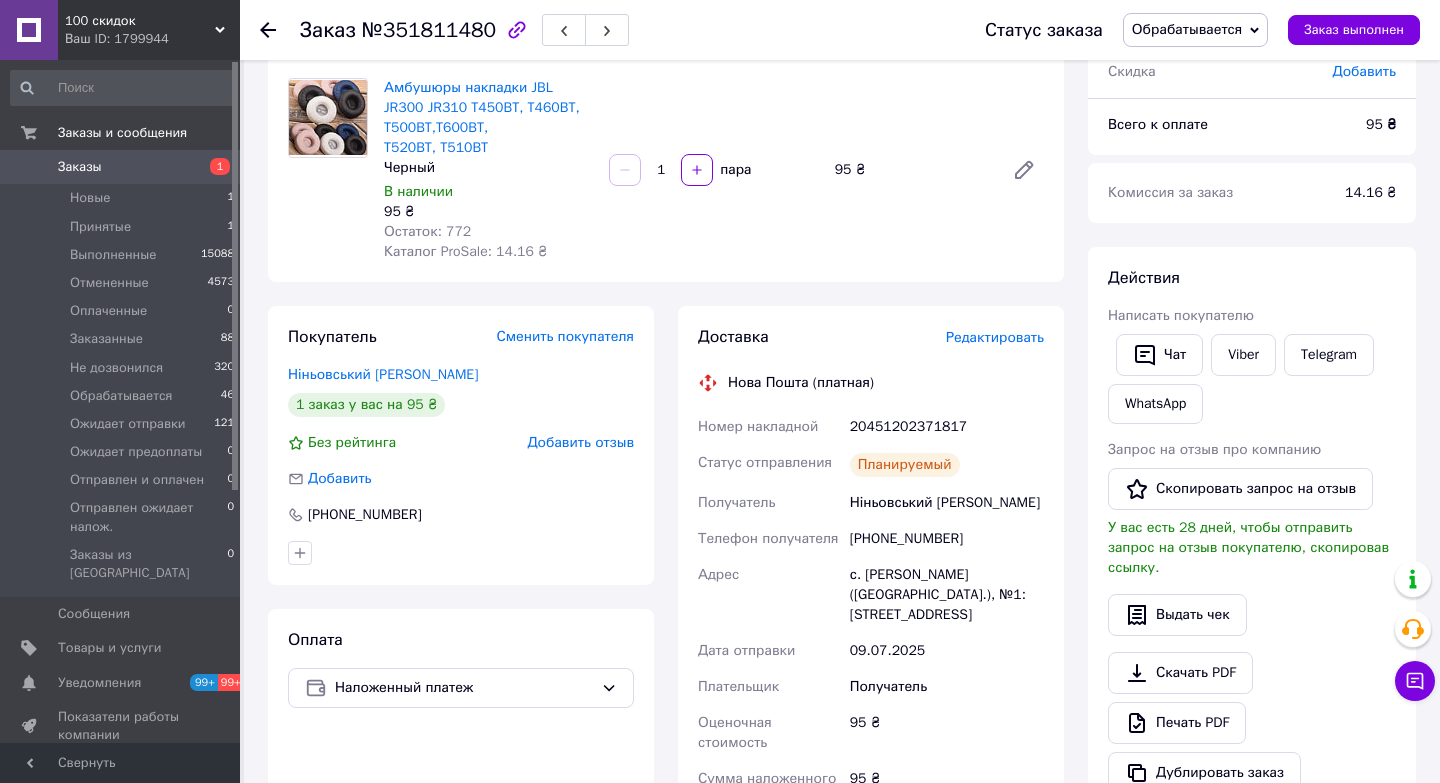 type 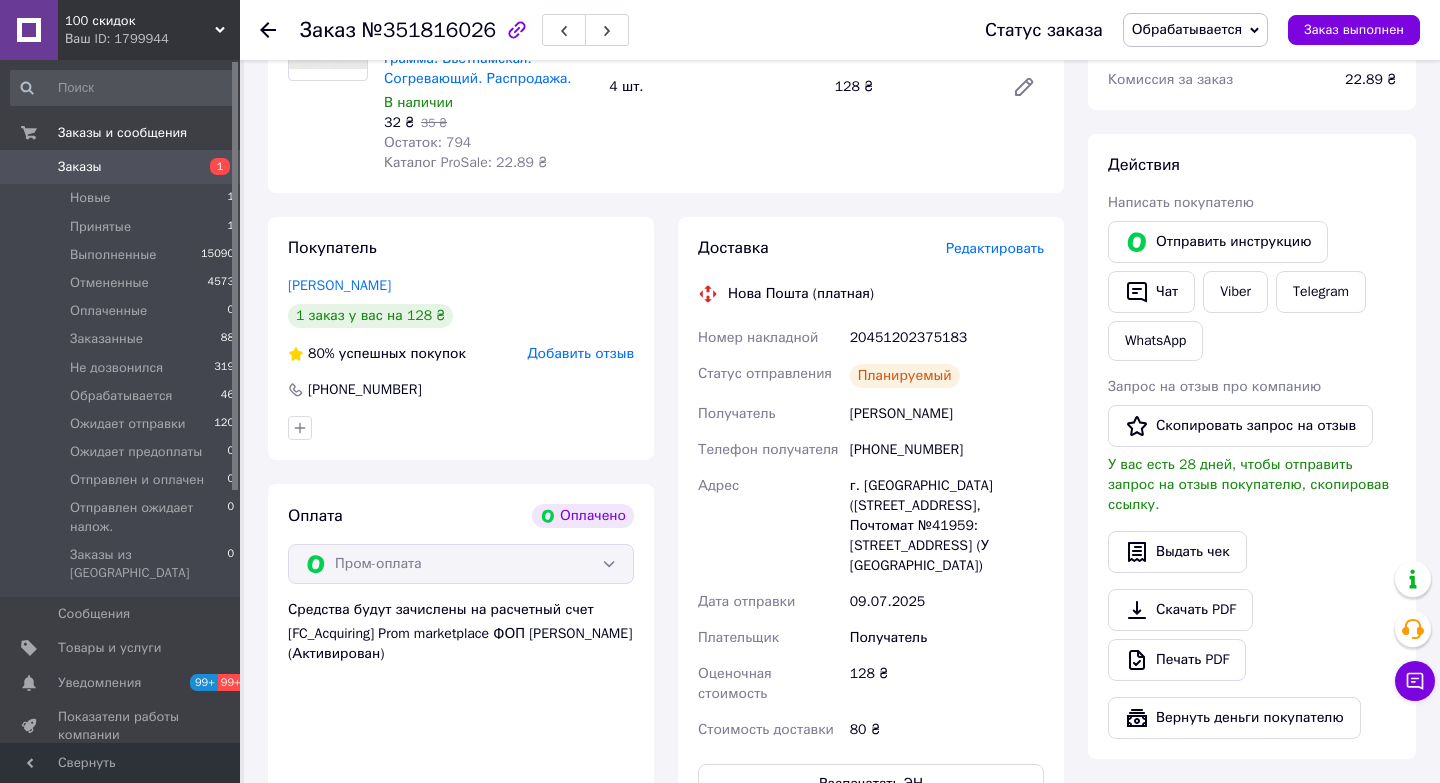 scroll, scrollTop: 885, scrollLeft: 0, axis: vertical 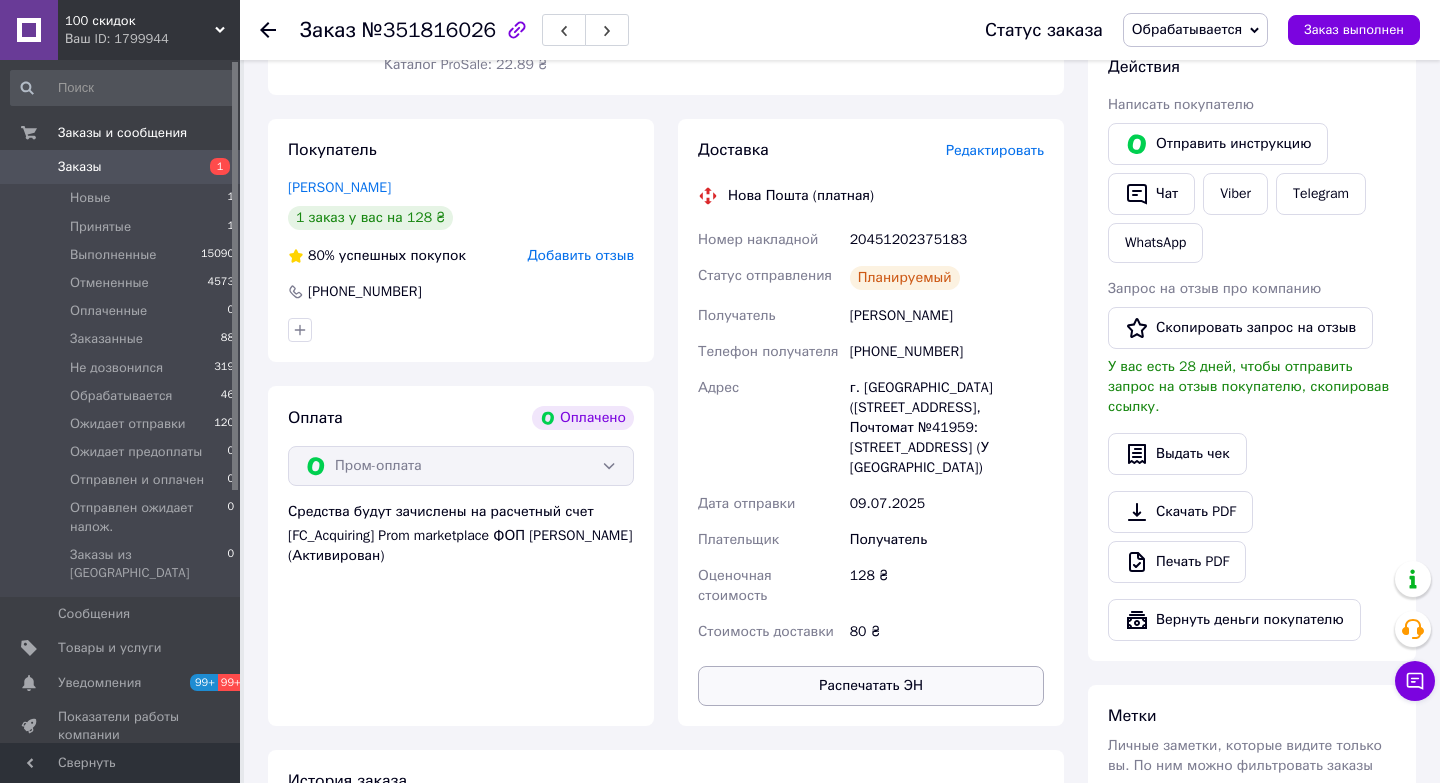 click on "Распечатать ЭН" at bounding box center [871, 686] 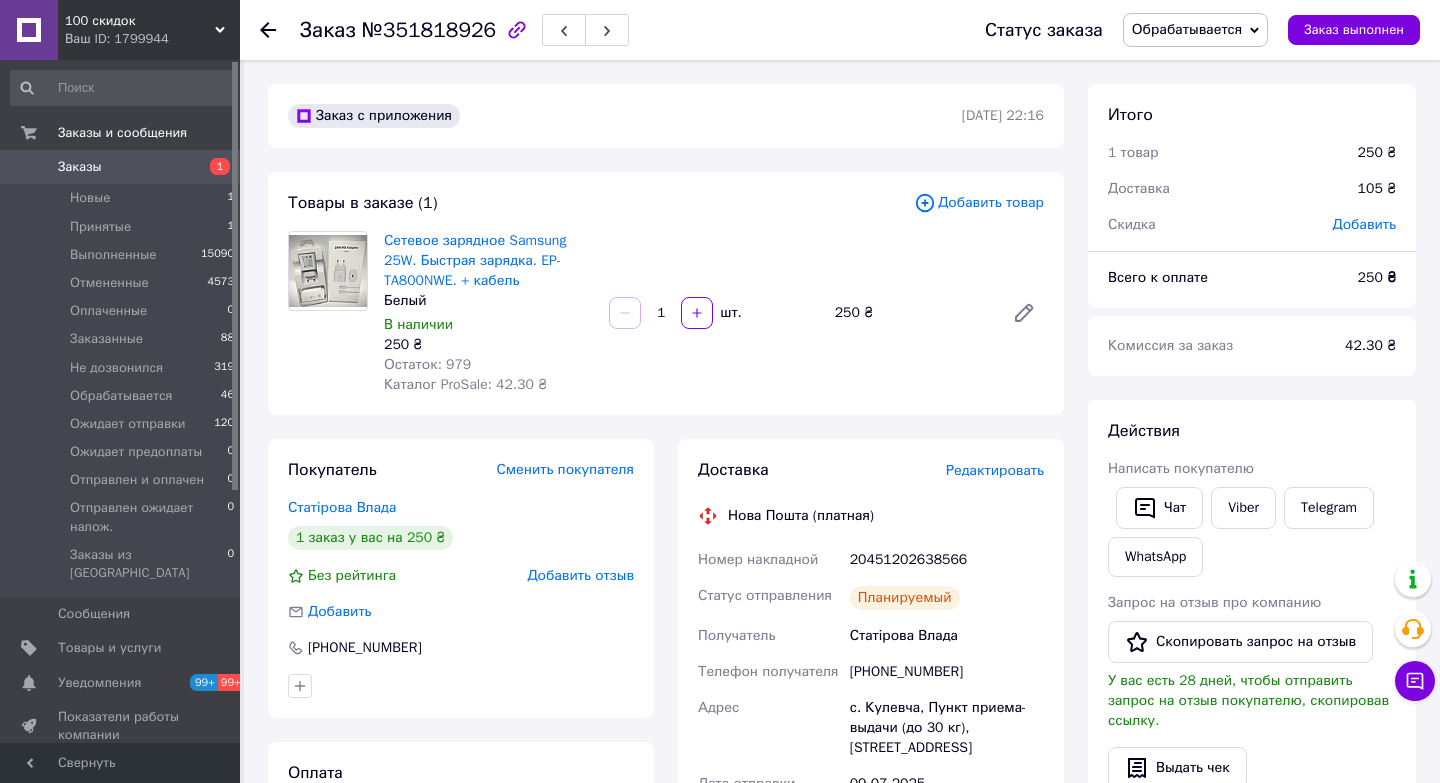 scroll, scrollTop: 713, scrollLeft: 0, axis: vertical 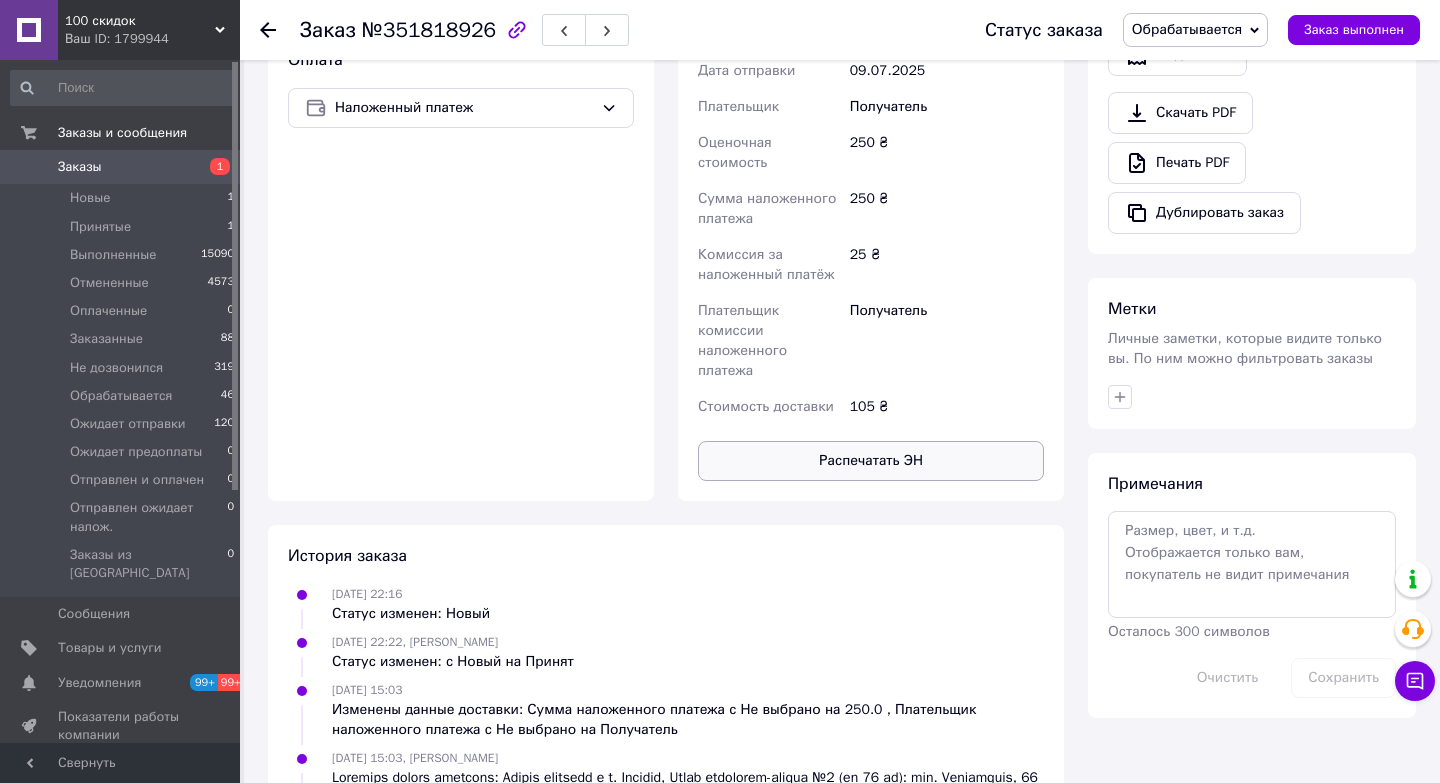 click on "Распечатать ЭН" at bounding box center (871, 461) 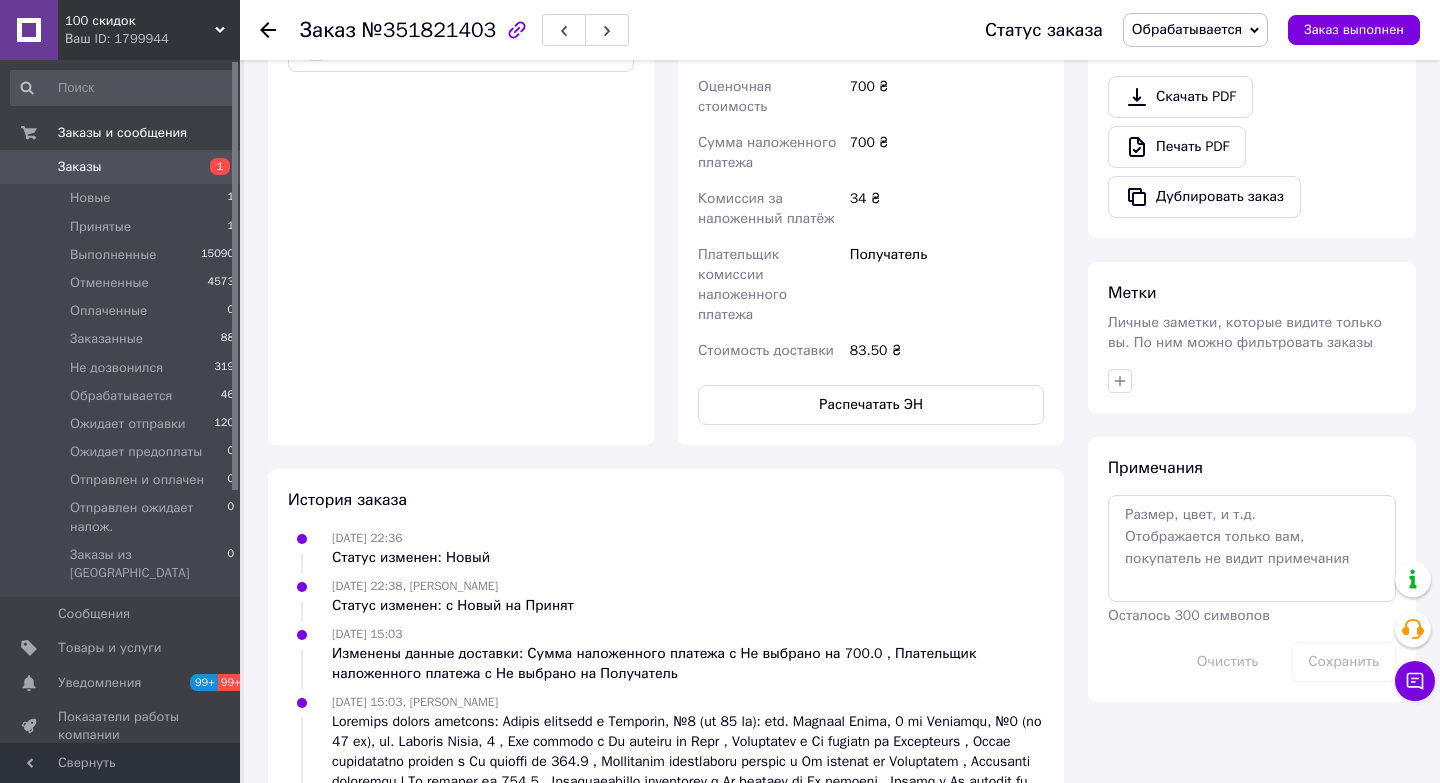 scroll, scrollTop: 747, scrollLeft: 0, axis: vertical 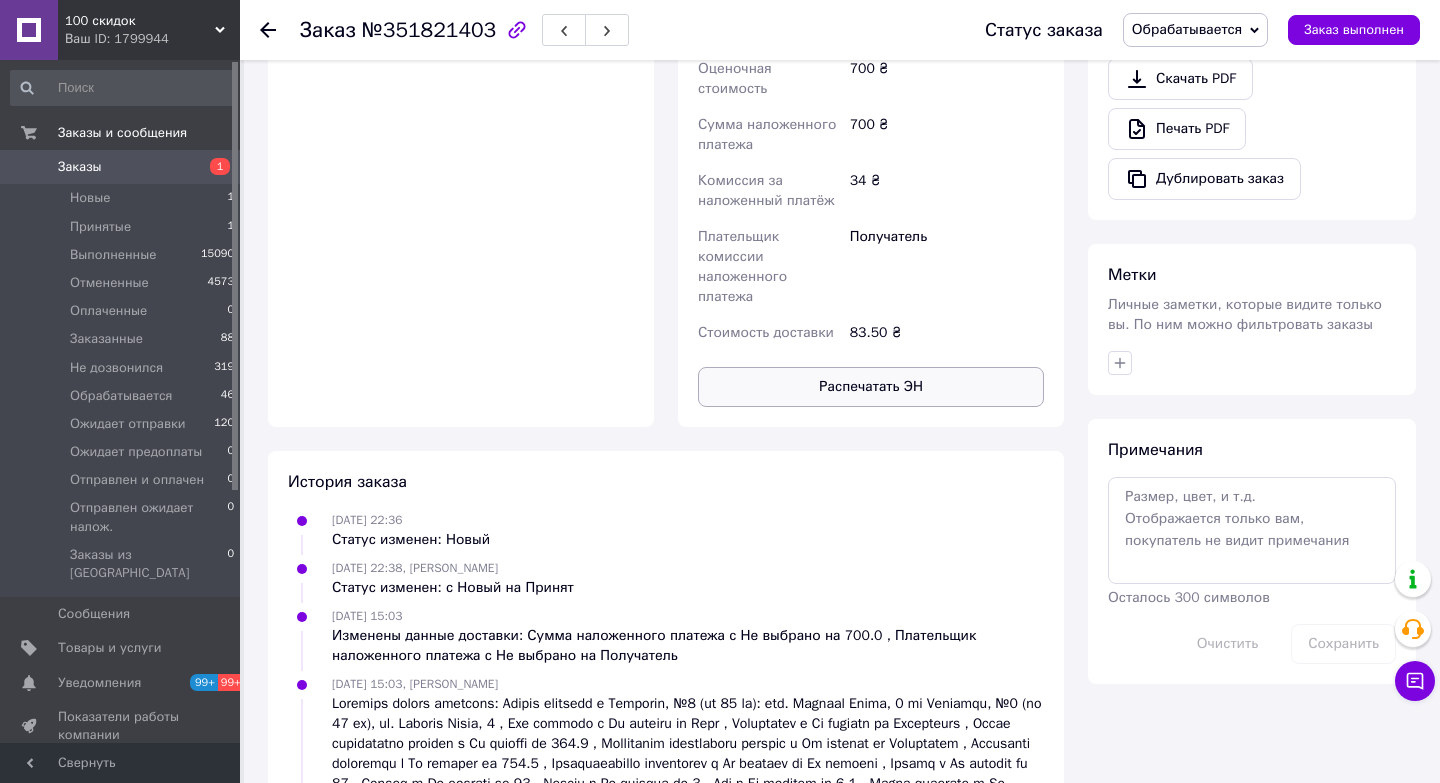 click on "Распечатать ЭН" at bounding box center (871, 387) 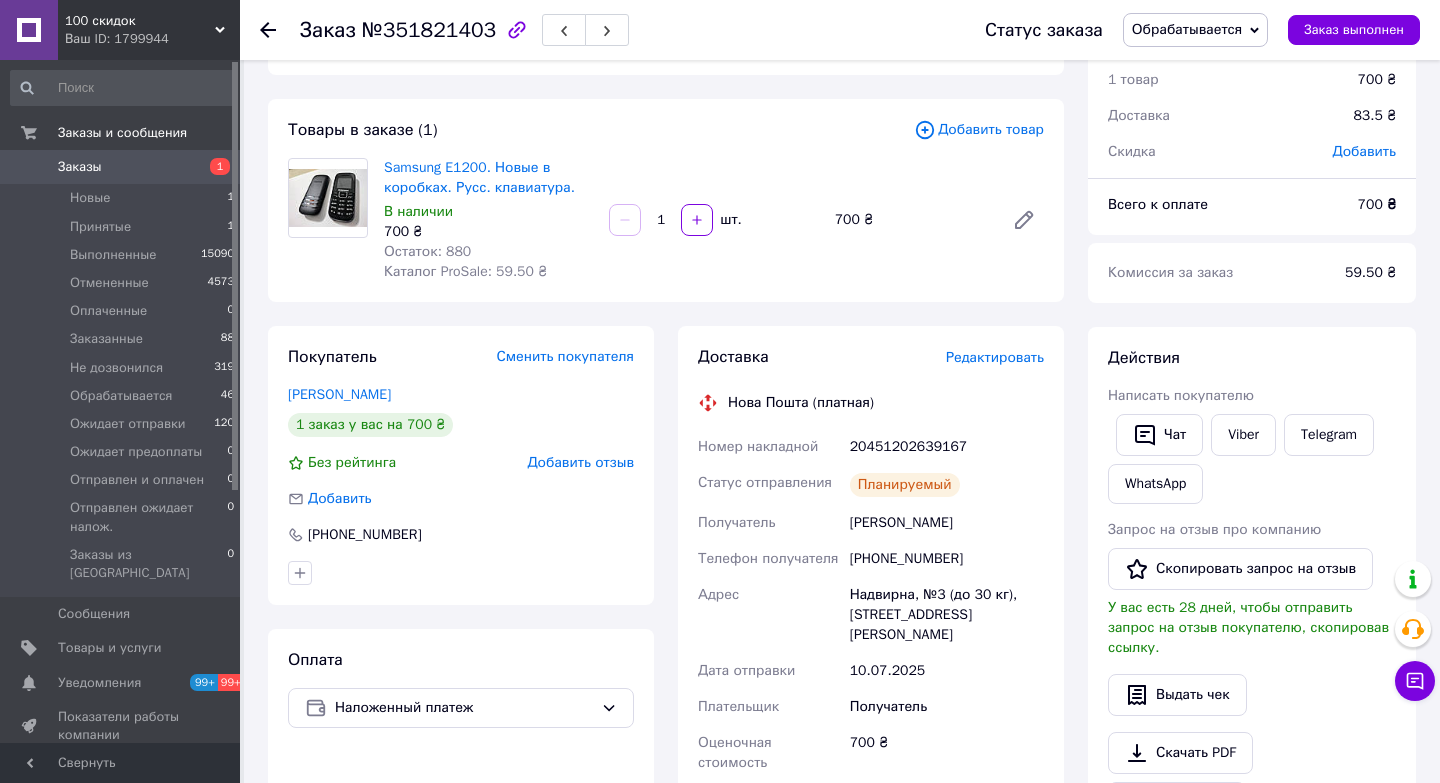 scroll, scrollTop: 0, scrollLeft: 0, axis: both 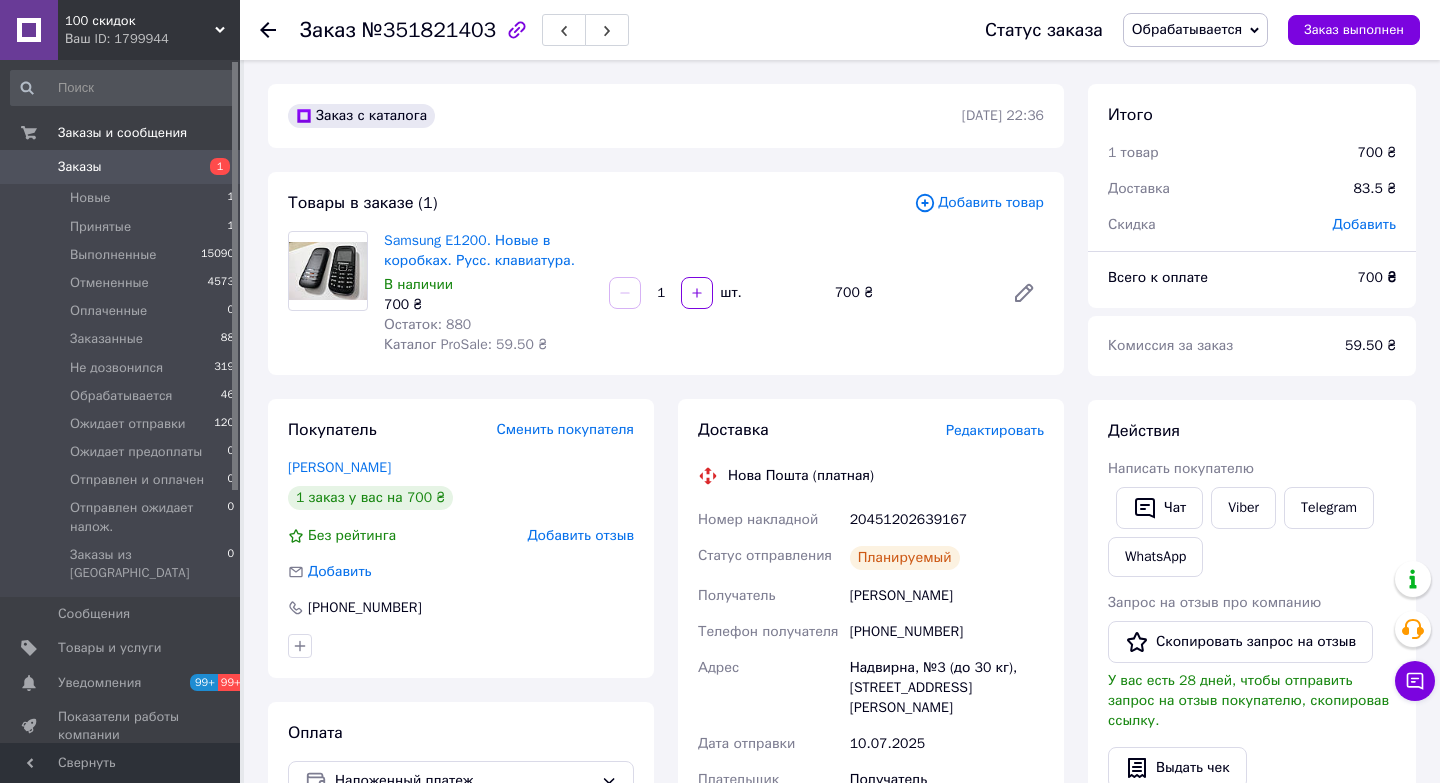 type 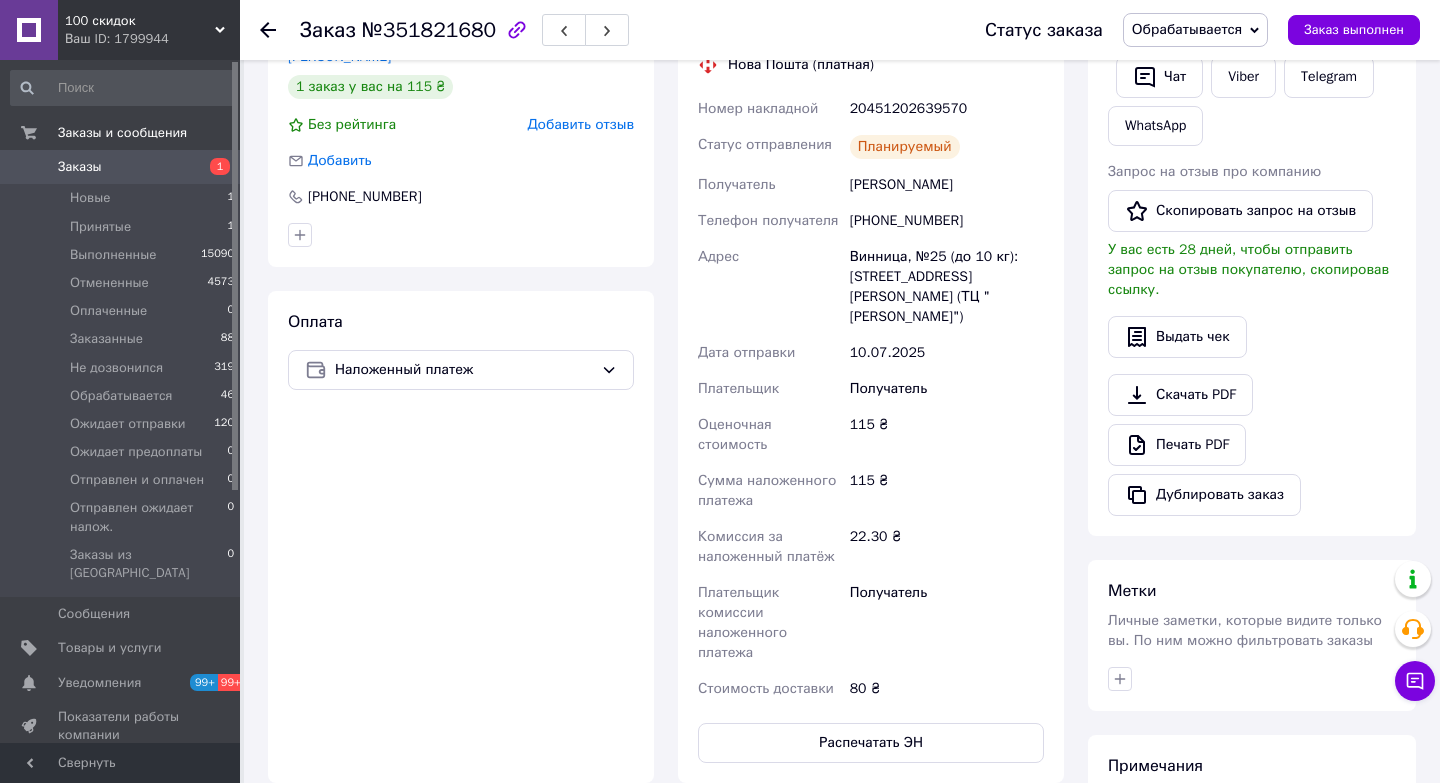 scroll, scrollTop: 482, scrollLeft: 0, axis: vertical 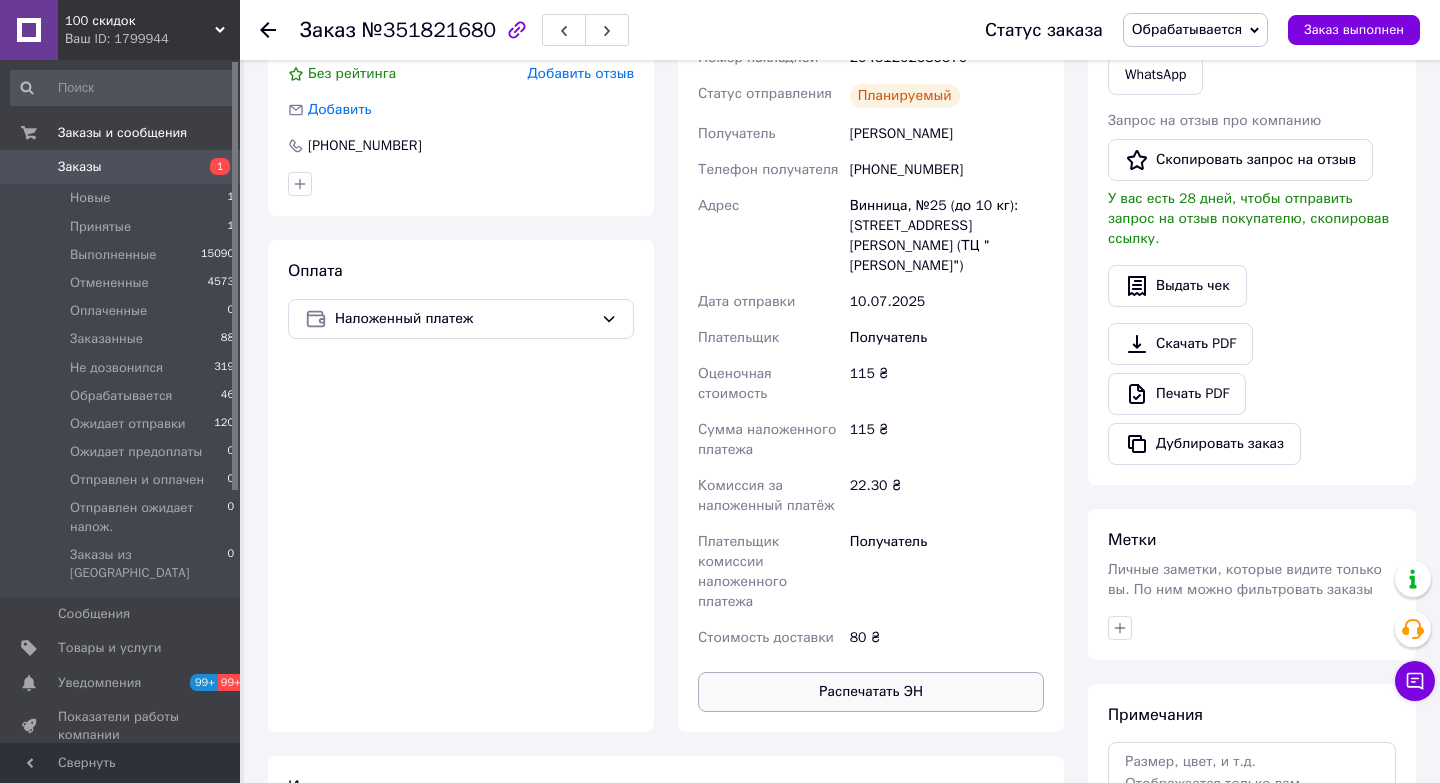 click on "Распечатать ЭН" at bounding box center (871, 692) 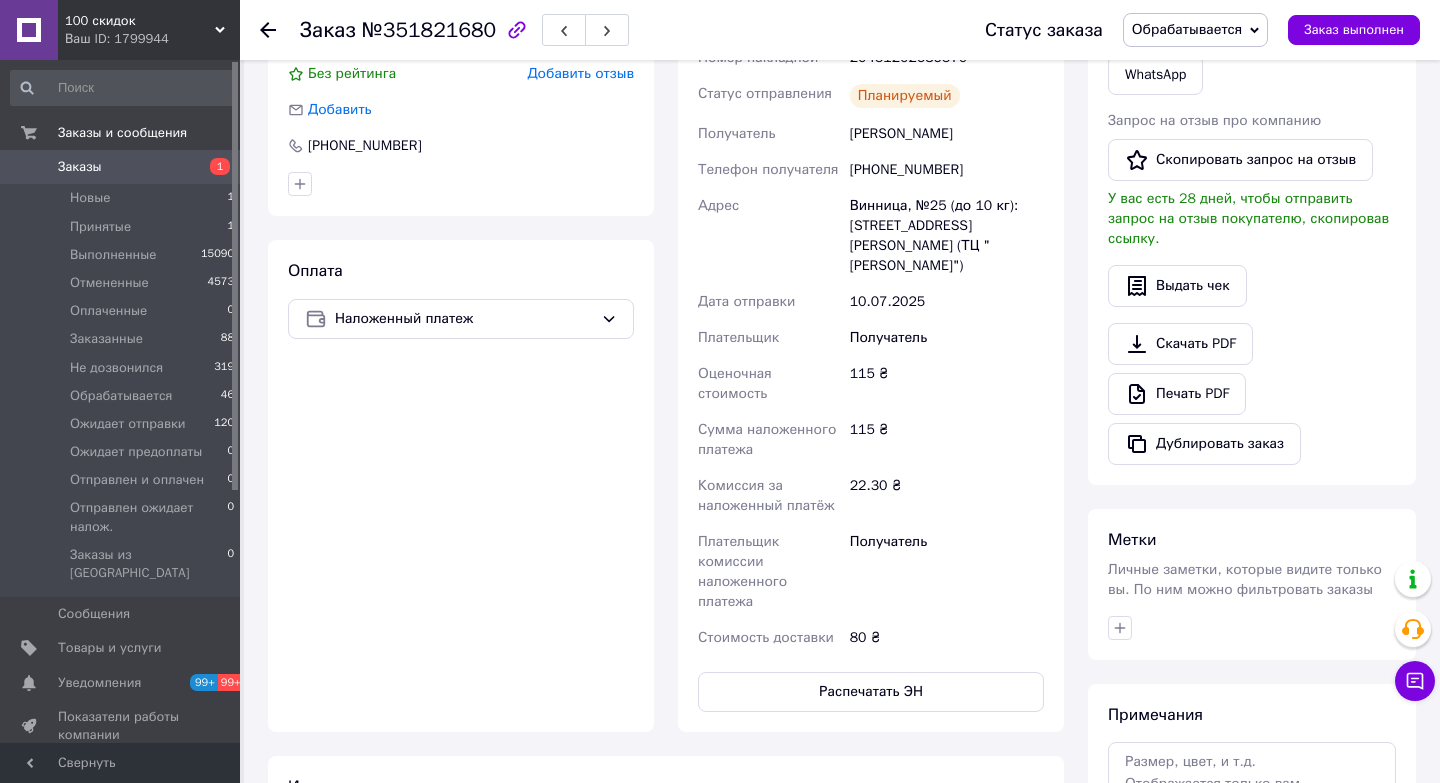 type 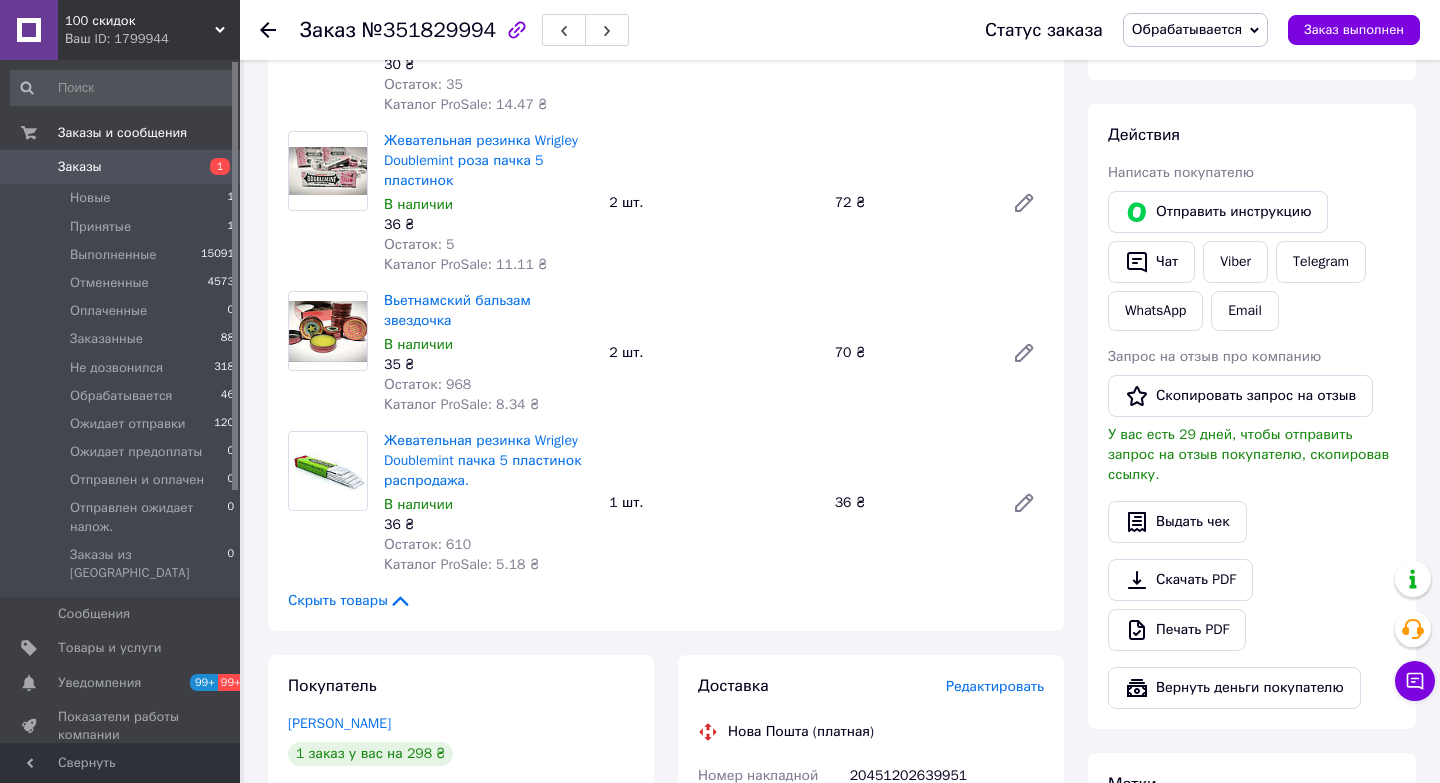 scroll, scrollTop: 950, scrollLeft: 0, axis: vertical 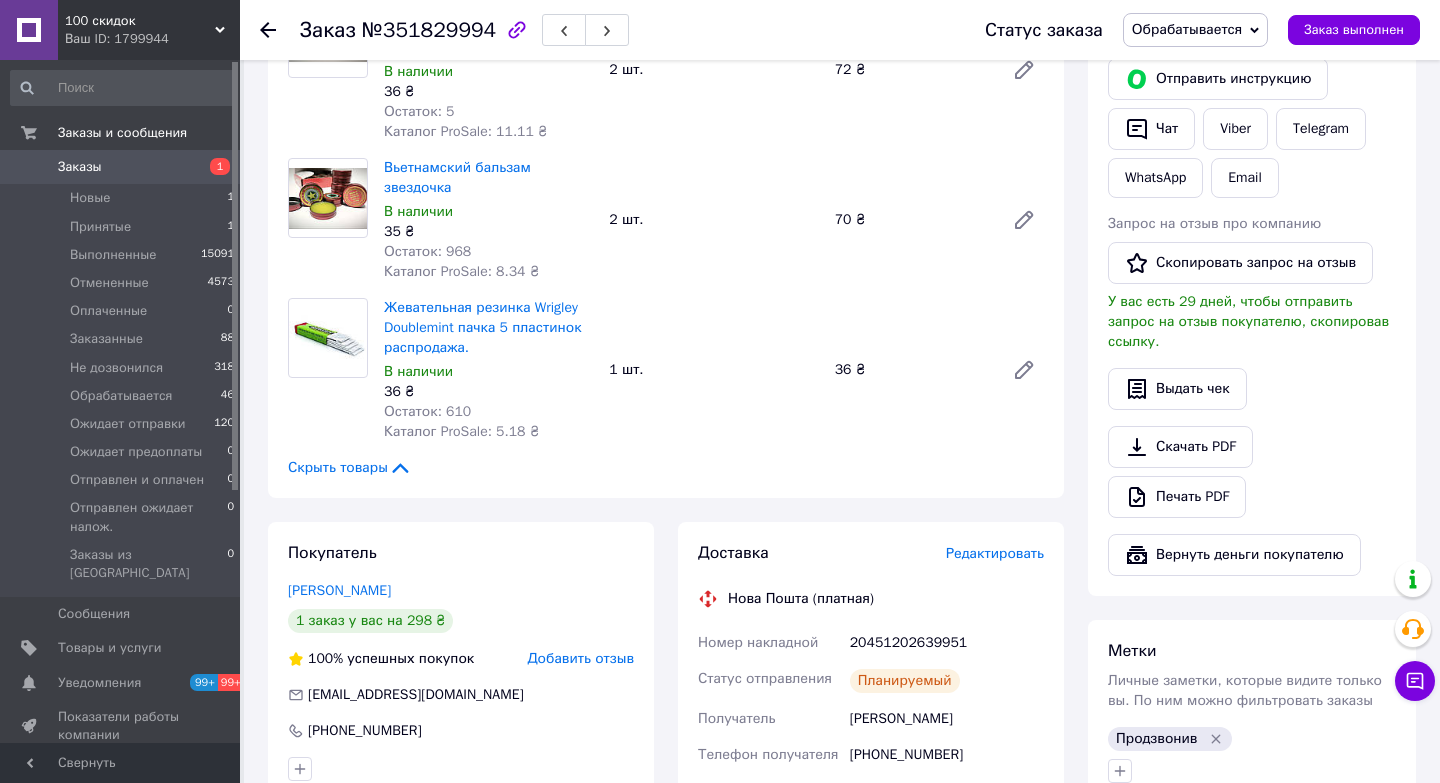 click on "Редактировать" at bounding box center [995, 553] 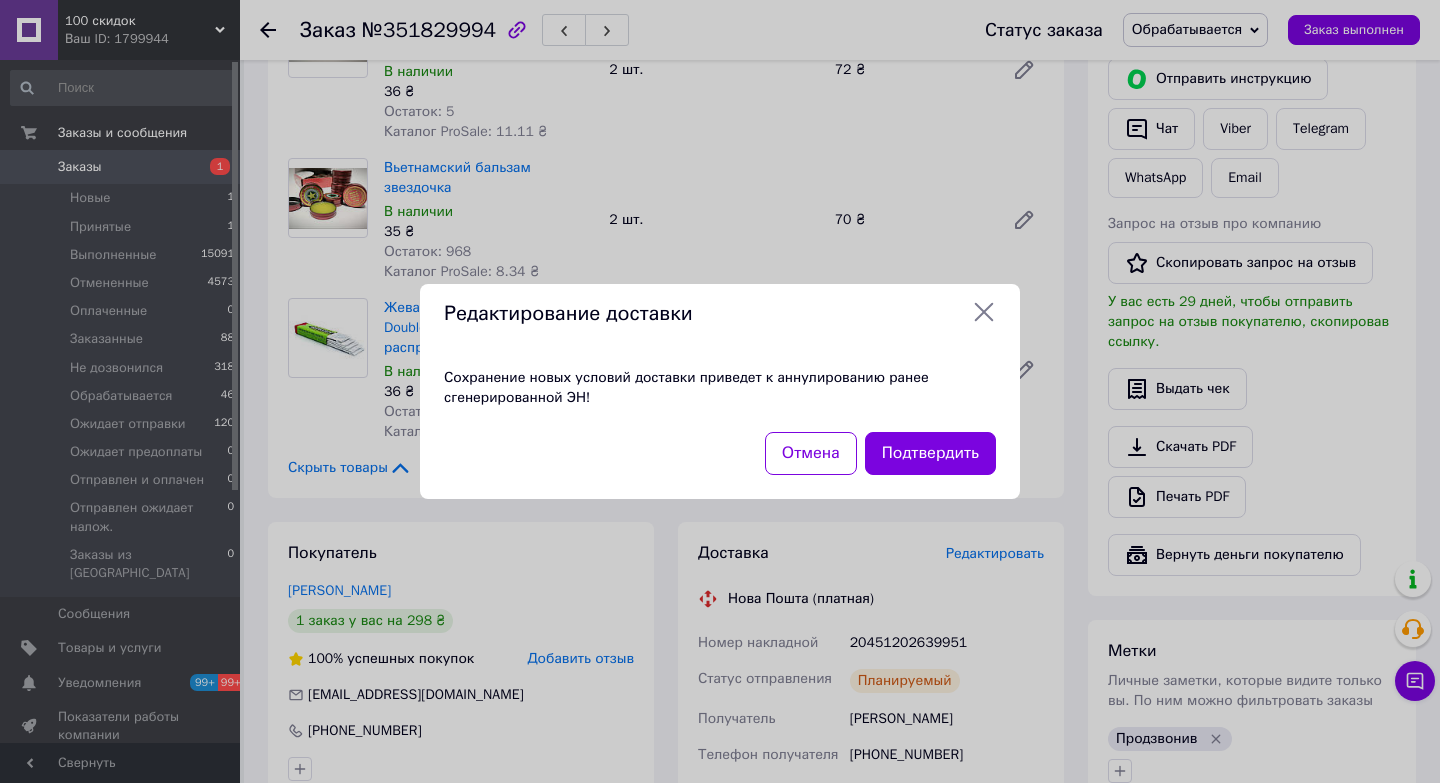 click 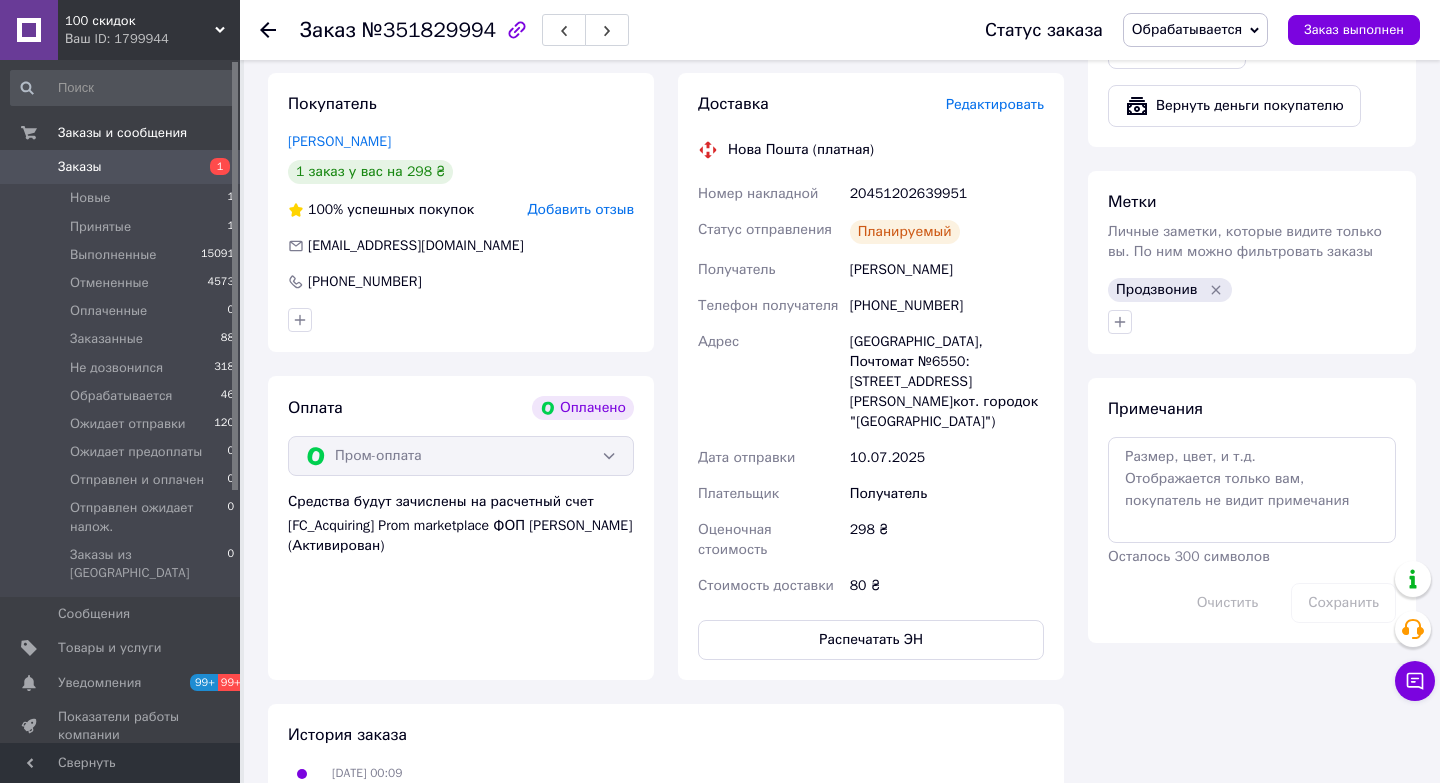 scroll, scrollTop: 1397, scrollLeft: 0, axis: vertical 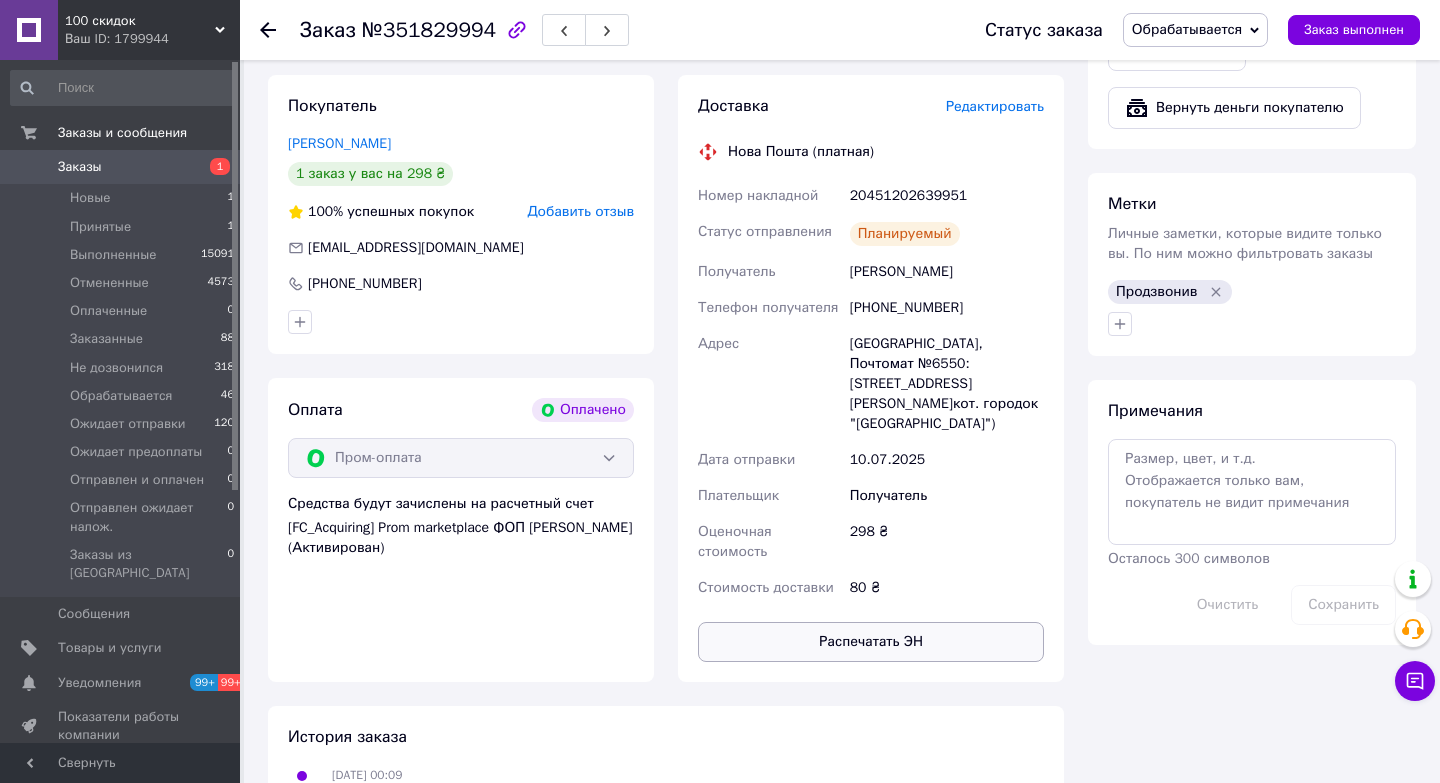 click on "Распечатать ЭН" at bounding box center (871, 642) 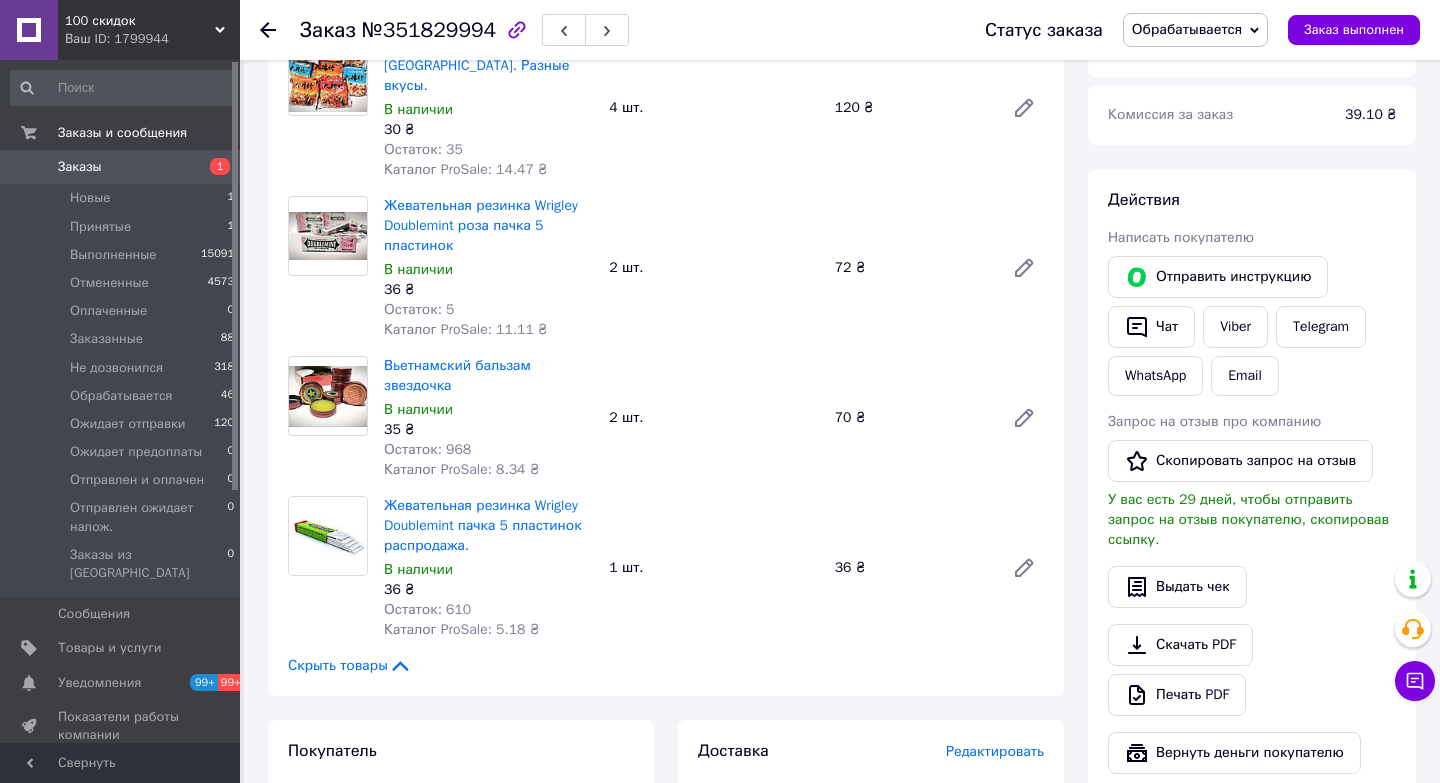scroll, scrollTop: 731, scrollLeft: 0, axis: vertical 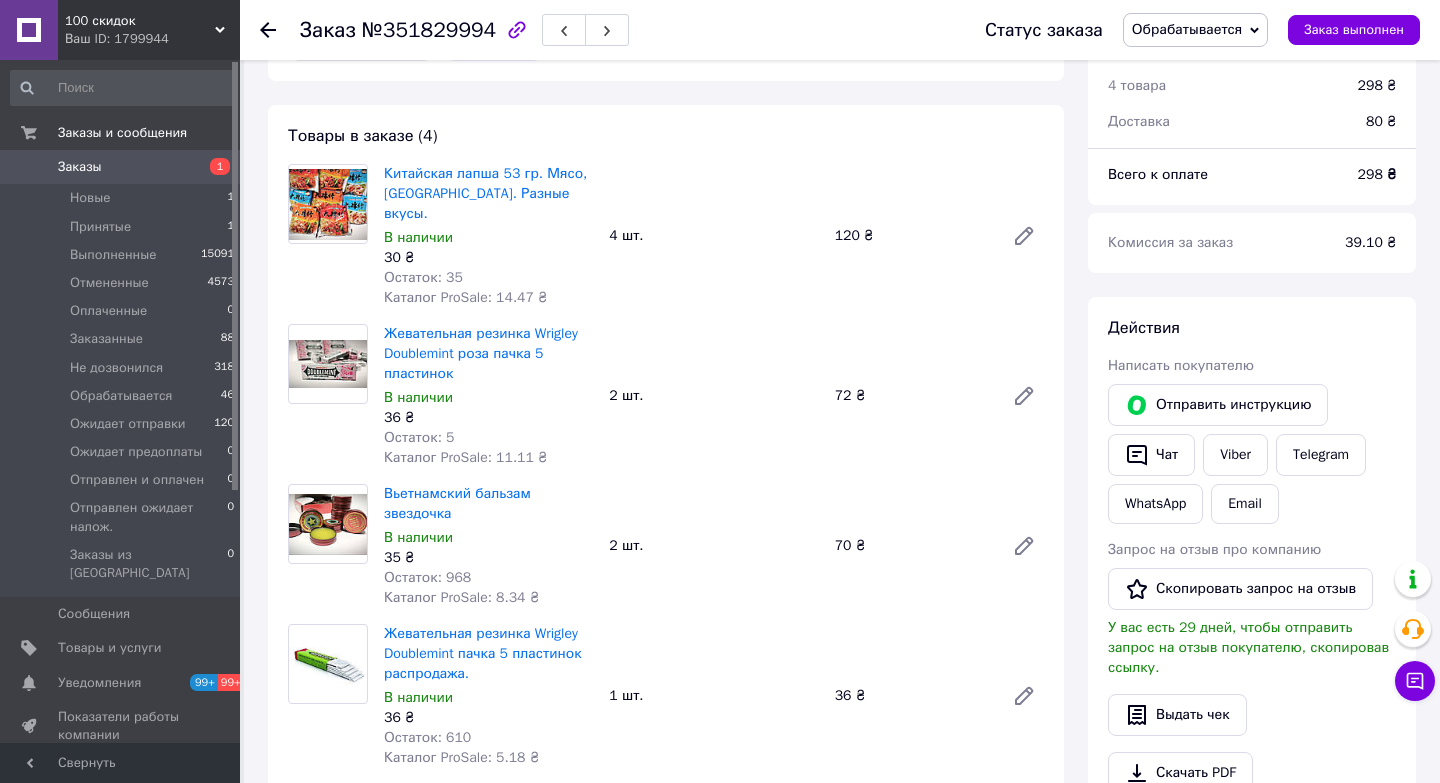 type 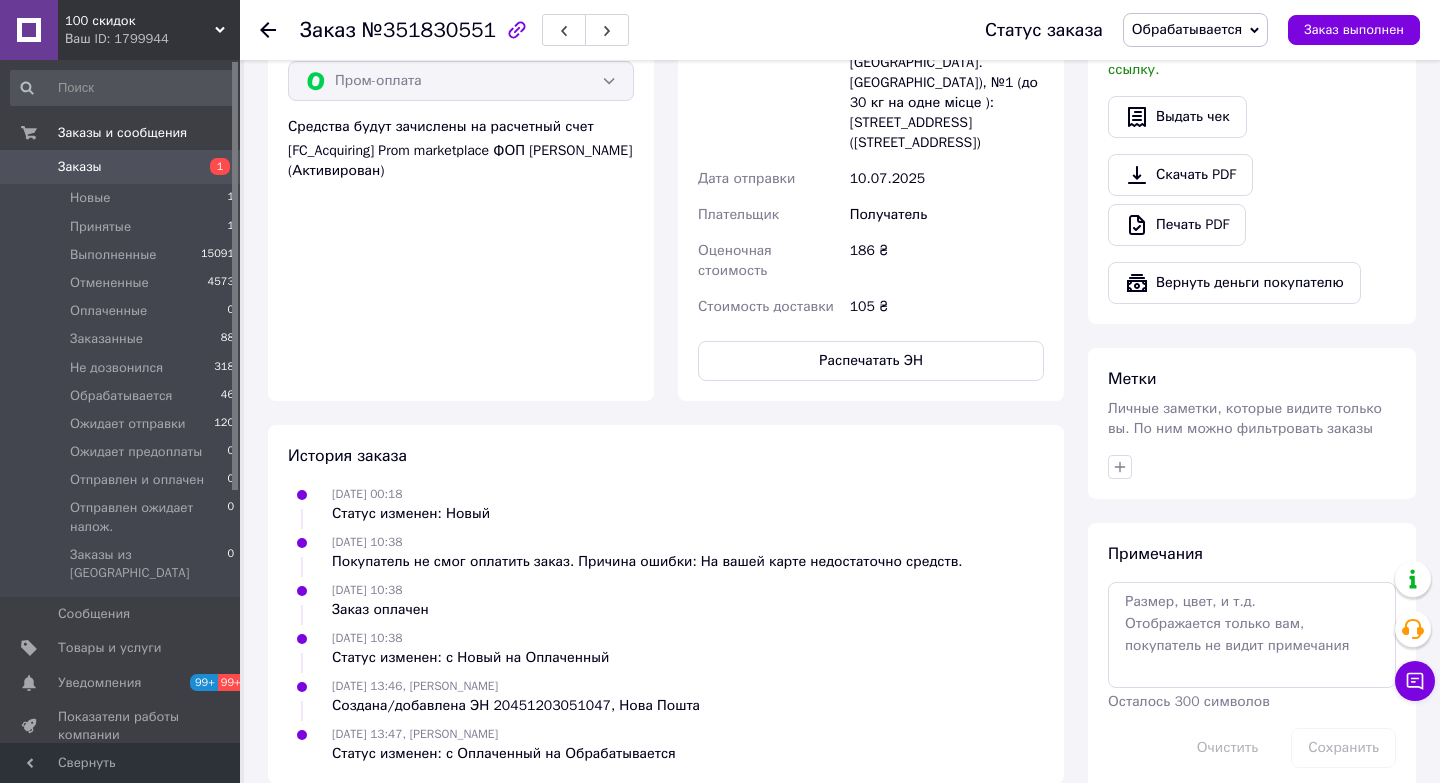 scroll, scrollTop: 1251, scrollLeft: 0, axis: vertical 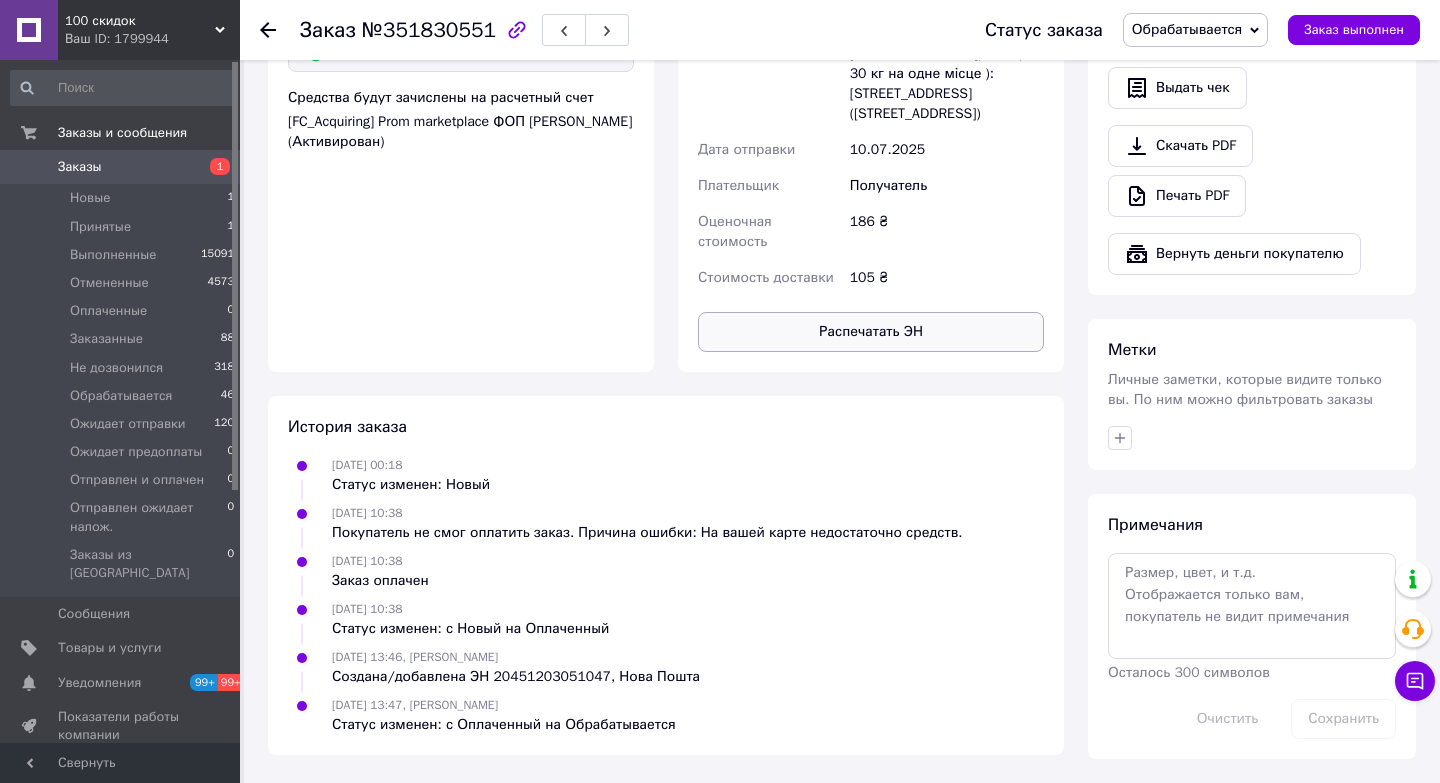 click on "Распечатать ЭН" at bounding box center (871, 332) 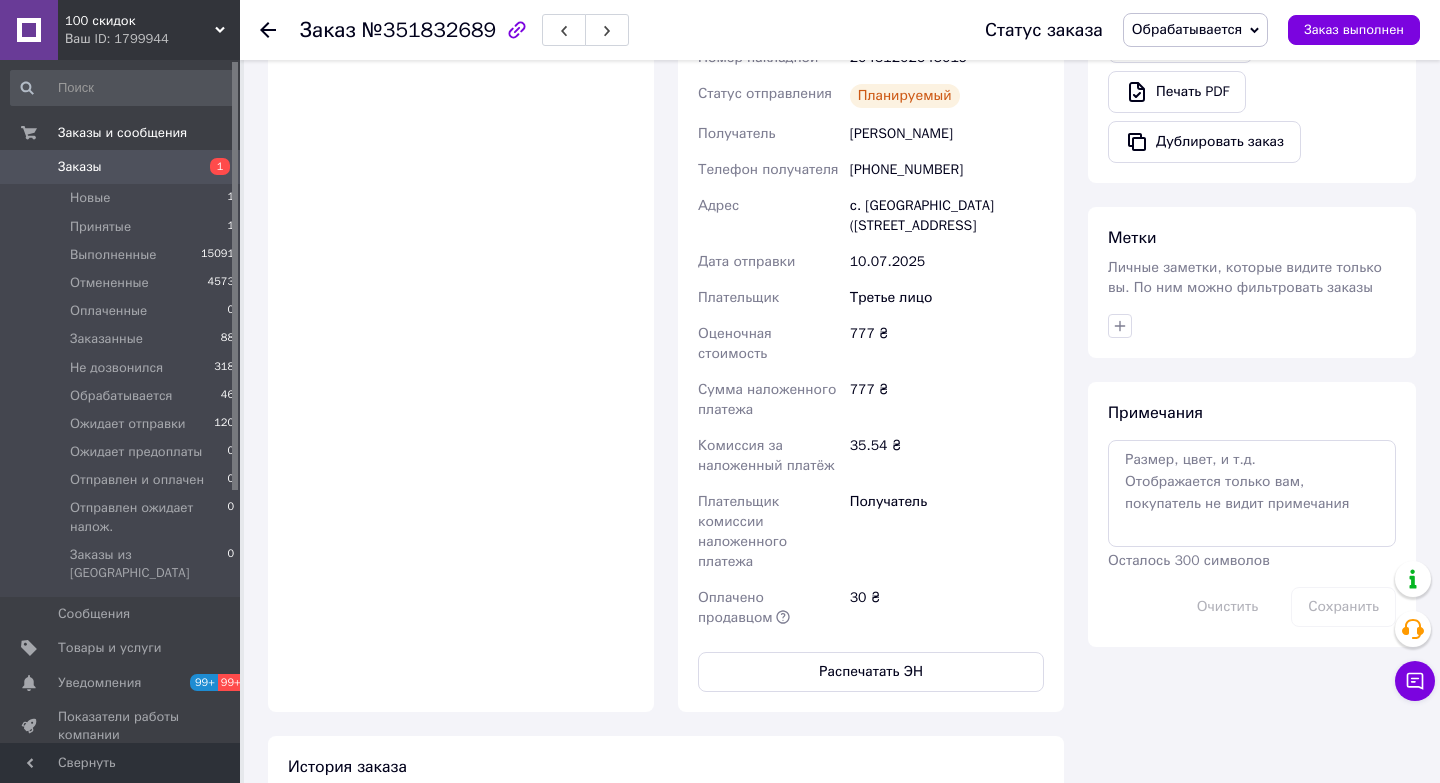 scroll, scrollTop: 749, scrollLeft: 0, axis: vertical 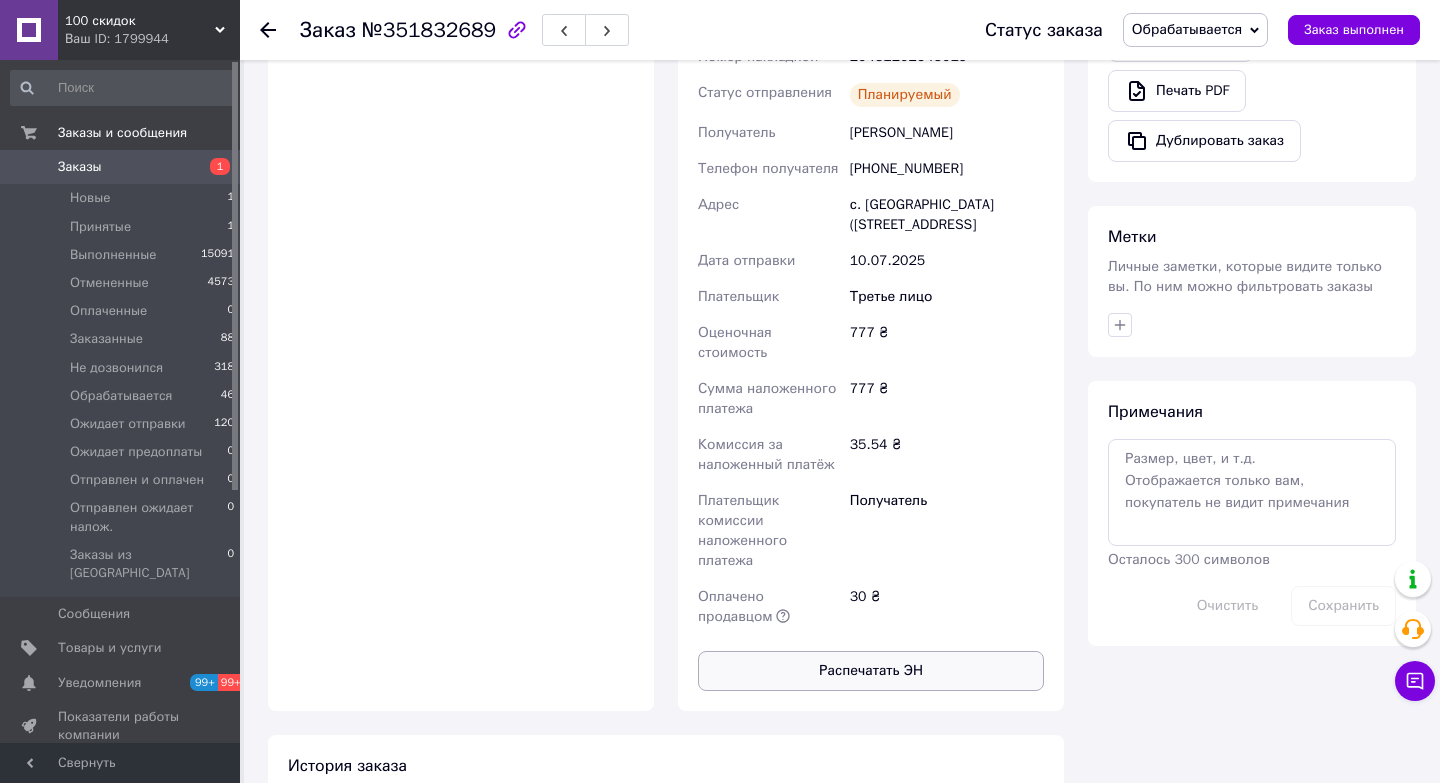 click on "Распечатать ЭН" at bounding box center [871, 671] 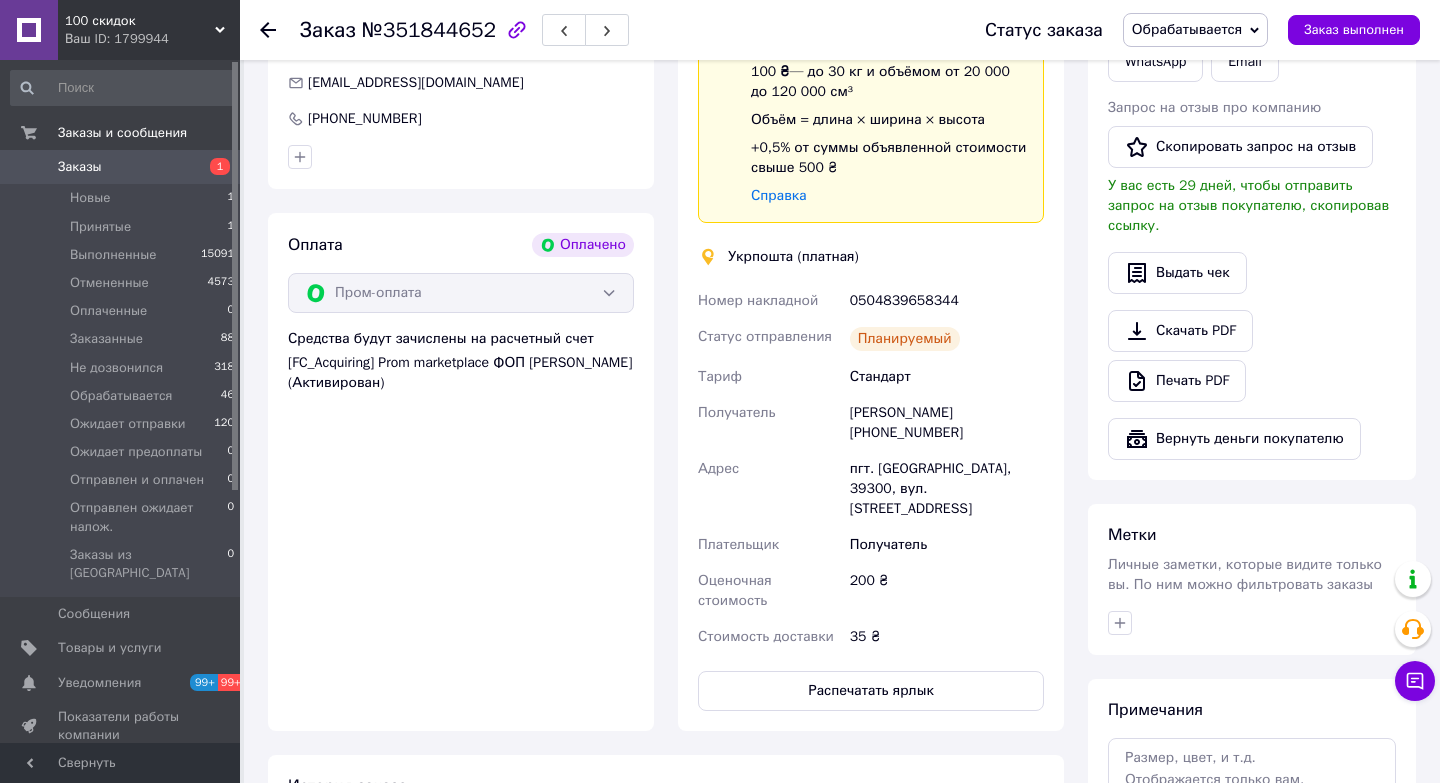 scroll, scrollTop: 1092, scrollLeft: 0, axis: vertical 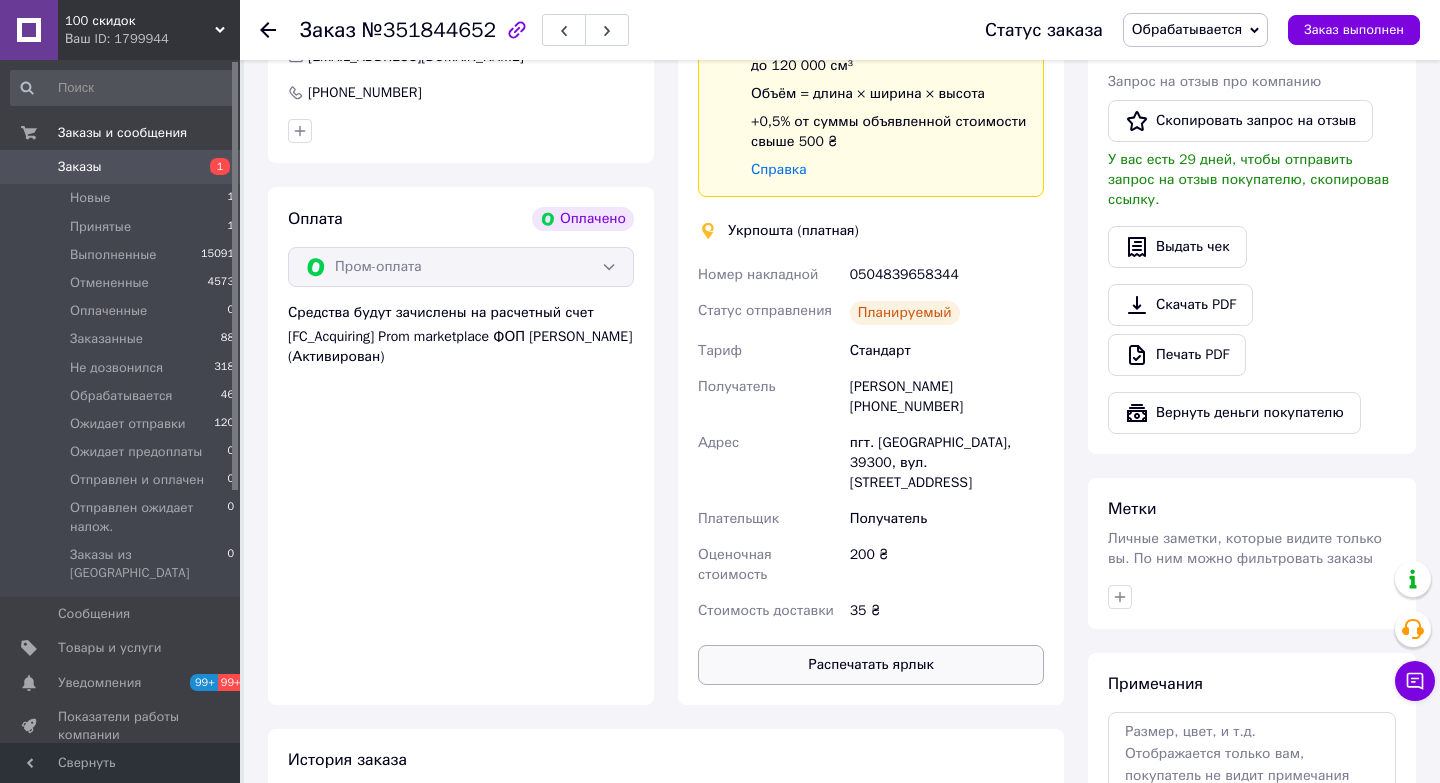 click on "Распечатать ярлык" at bounding box center (871, 665) 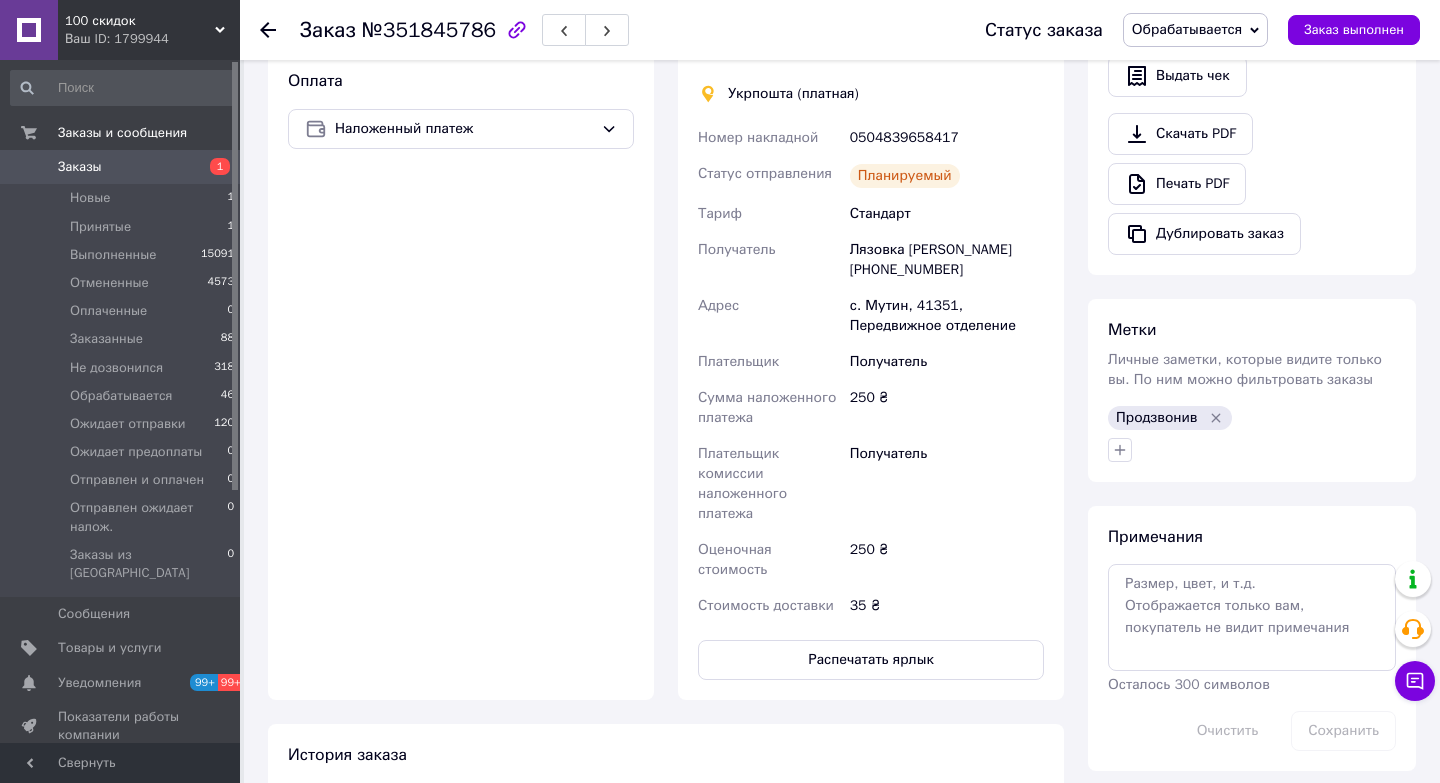 scroll, scrollTop: 733, scrollLeft: 0, axis: vertical 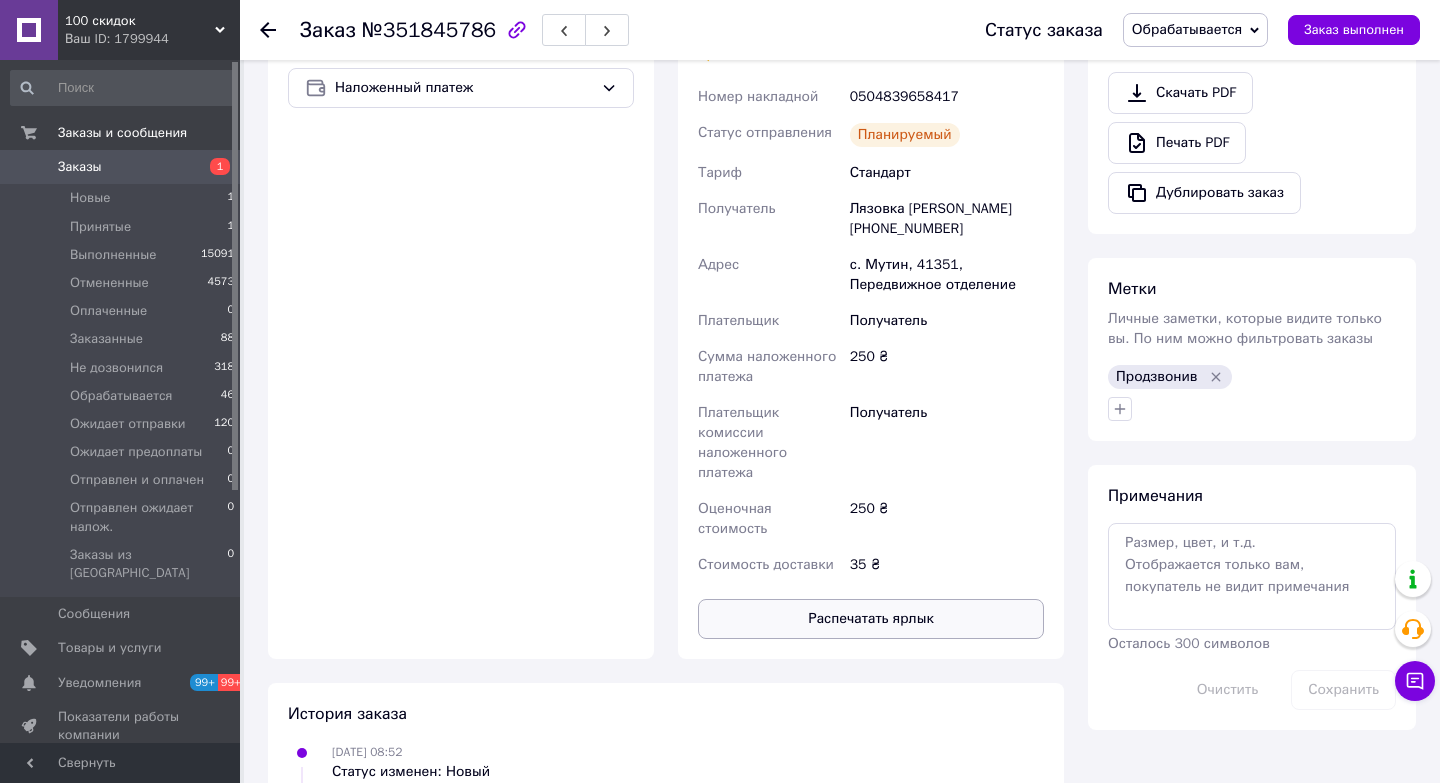 click on "Распечатать ярлык" at bounding box center (871, 619) 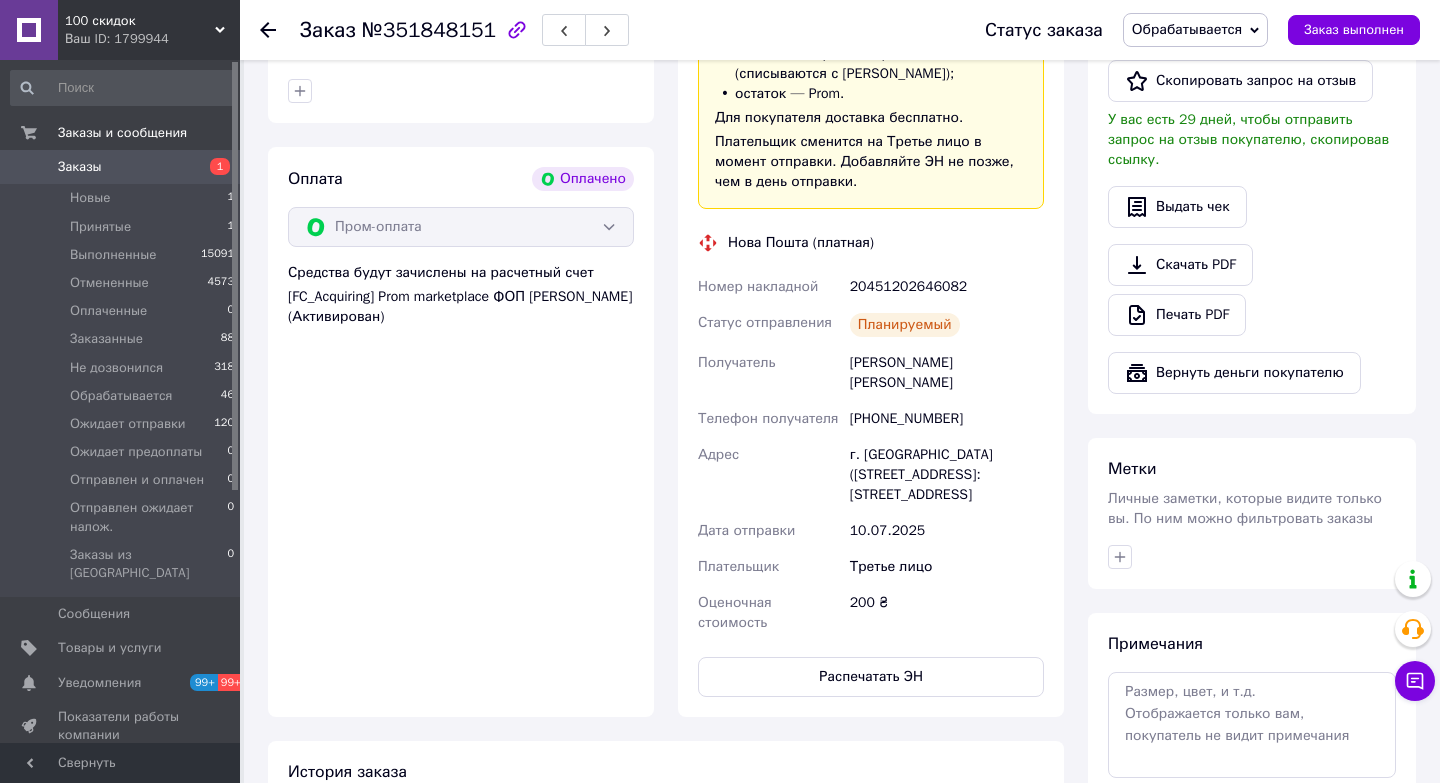 scroll, scrollTop: 1148, scrollLeft: 0, axis: vertical 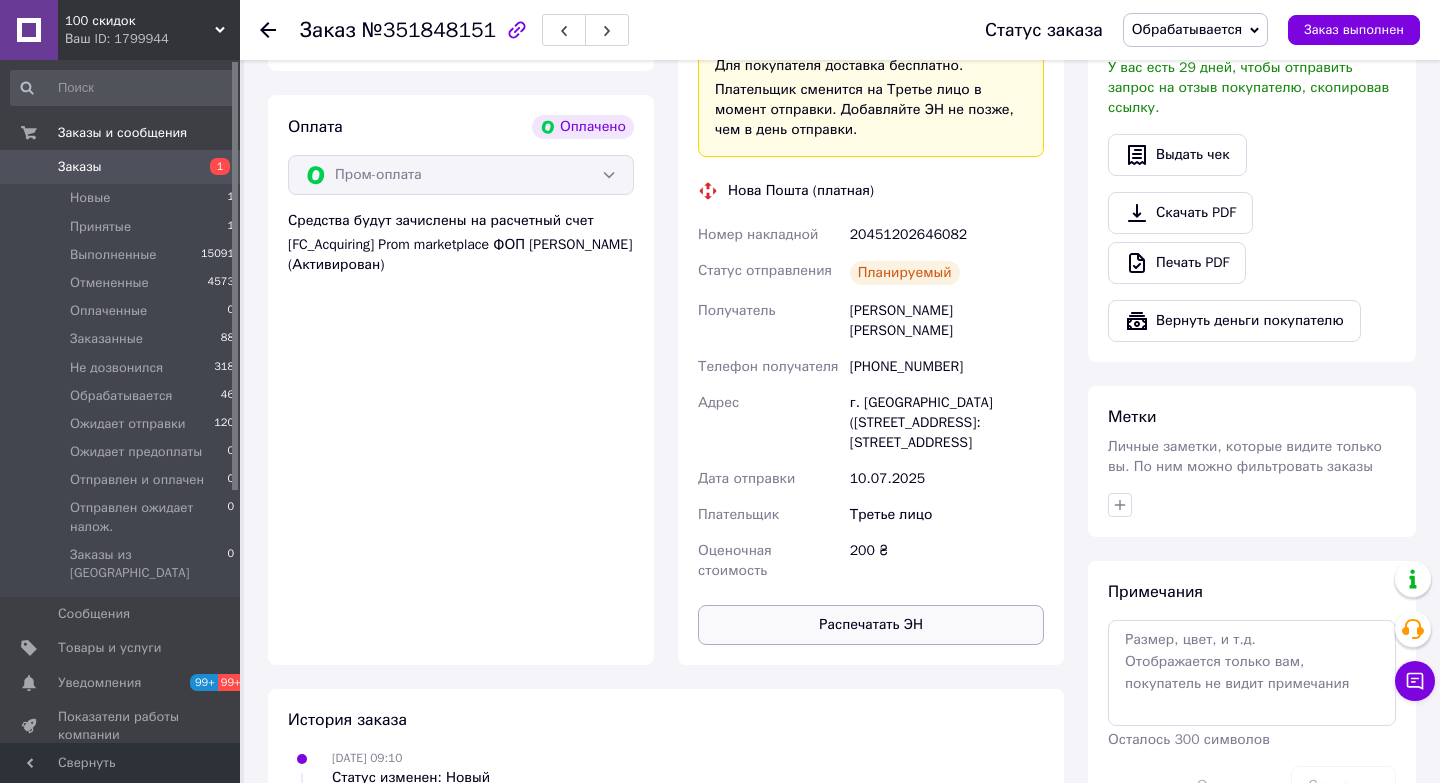 click on "Распечатать ЭН" at bounding box center (871, 625) 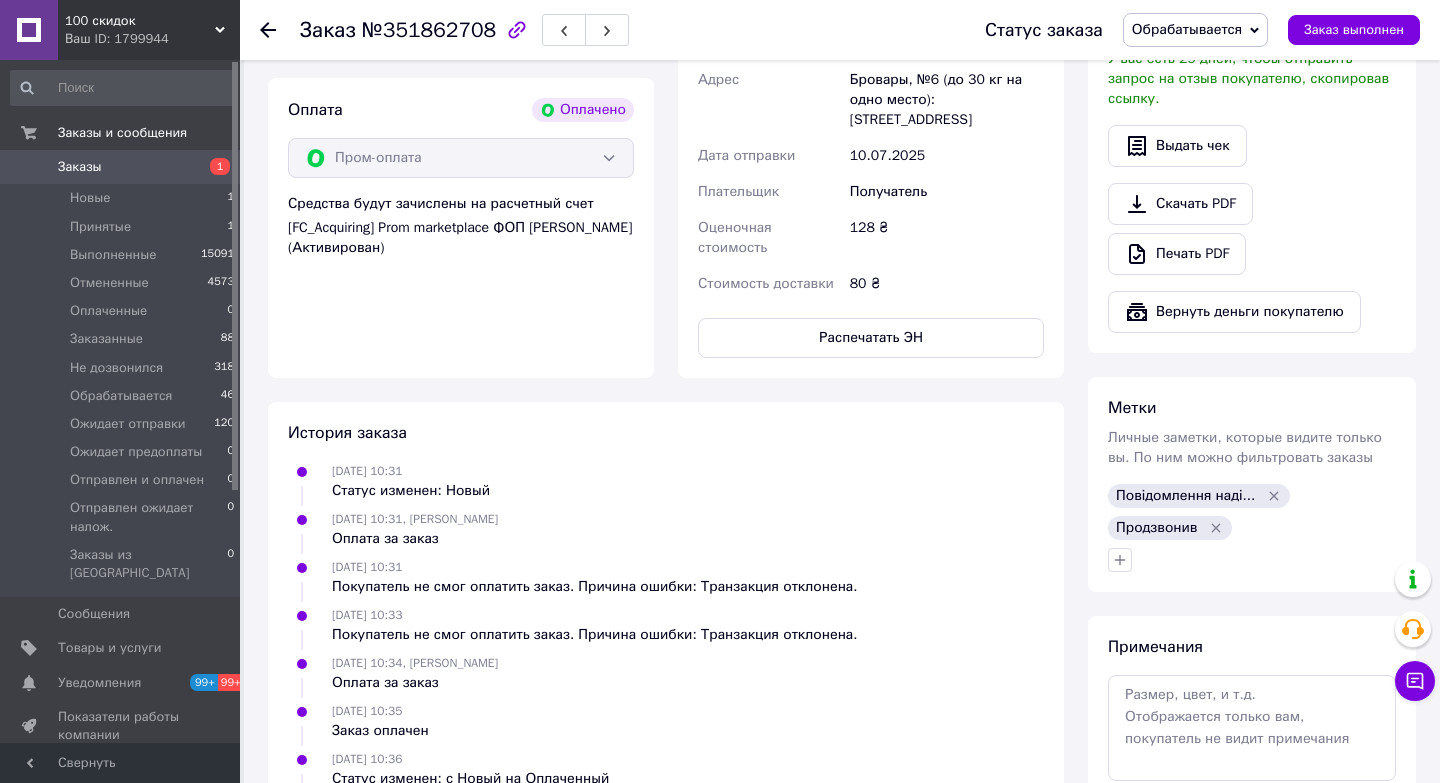 scroll, scrollTop: 1229, scrollLeft: 0, axis: vertical 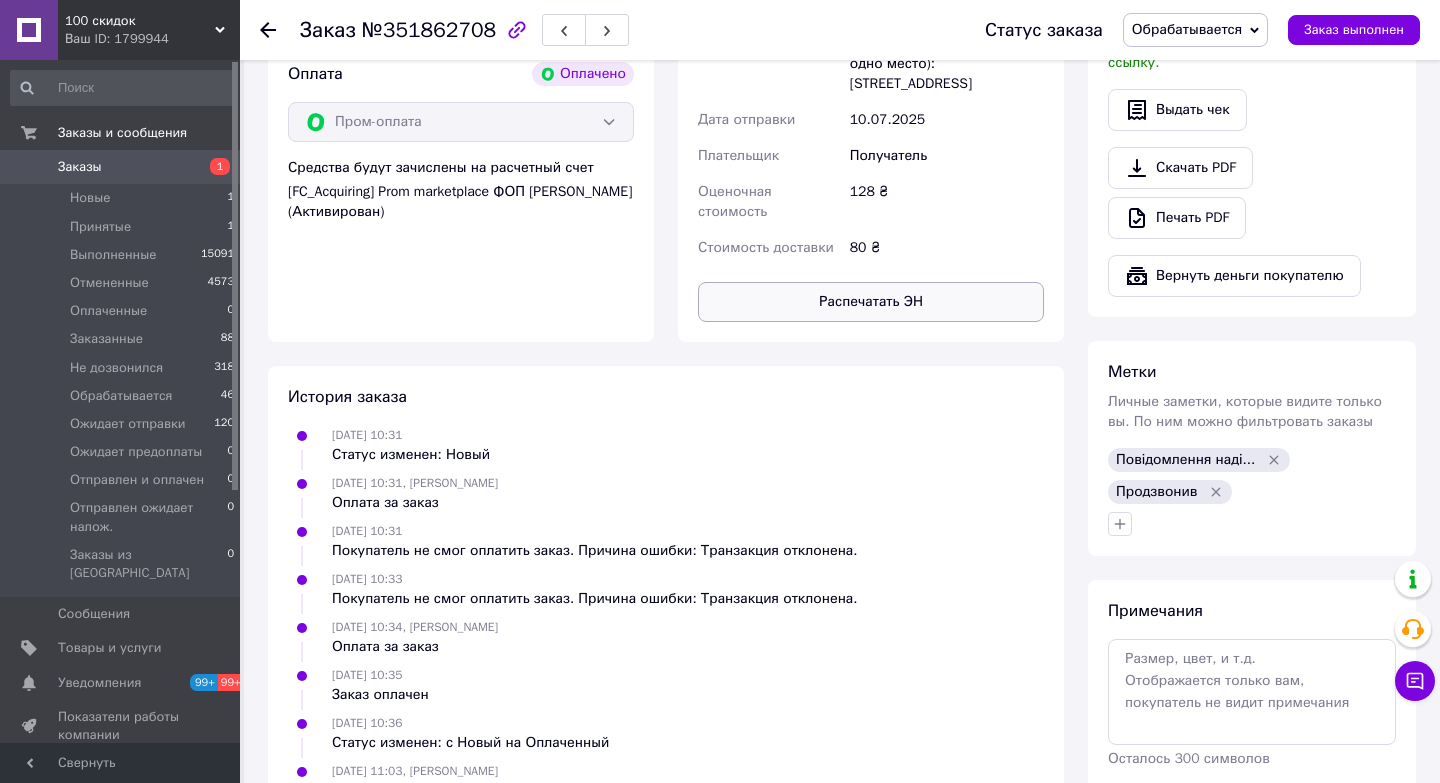 click on "Распечатать ЭН" at bounding box center [871, 302] 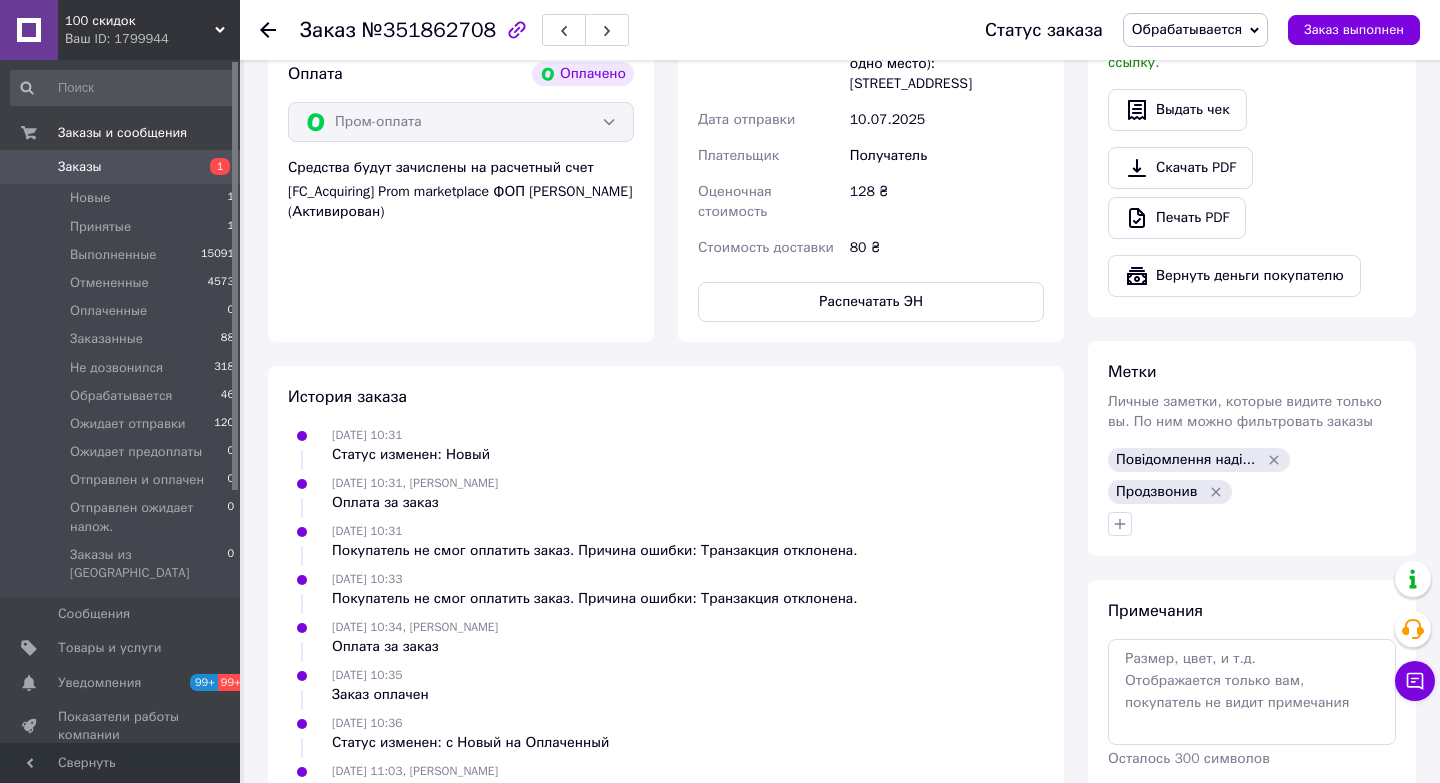 type 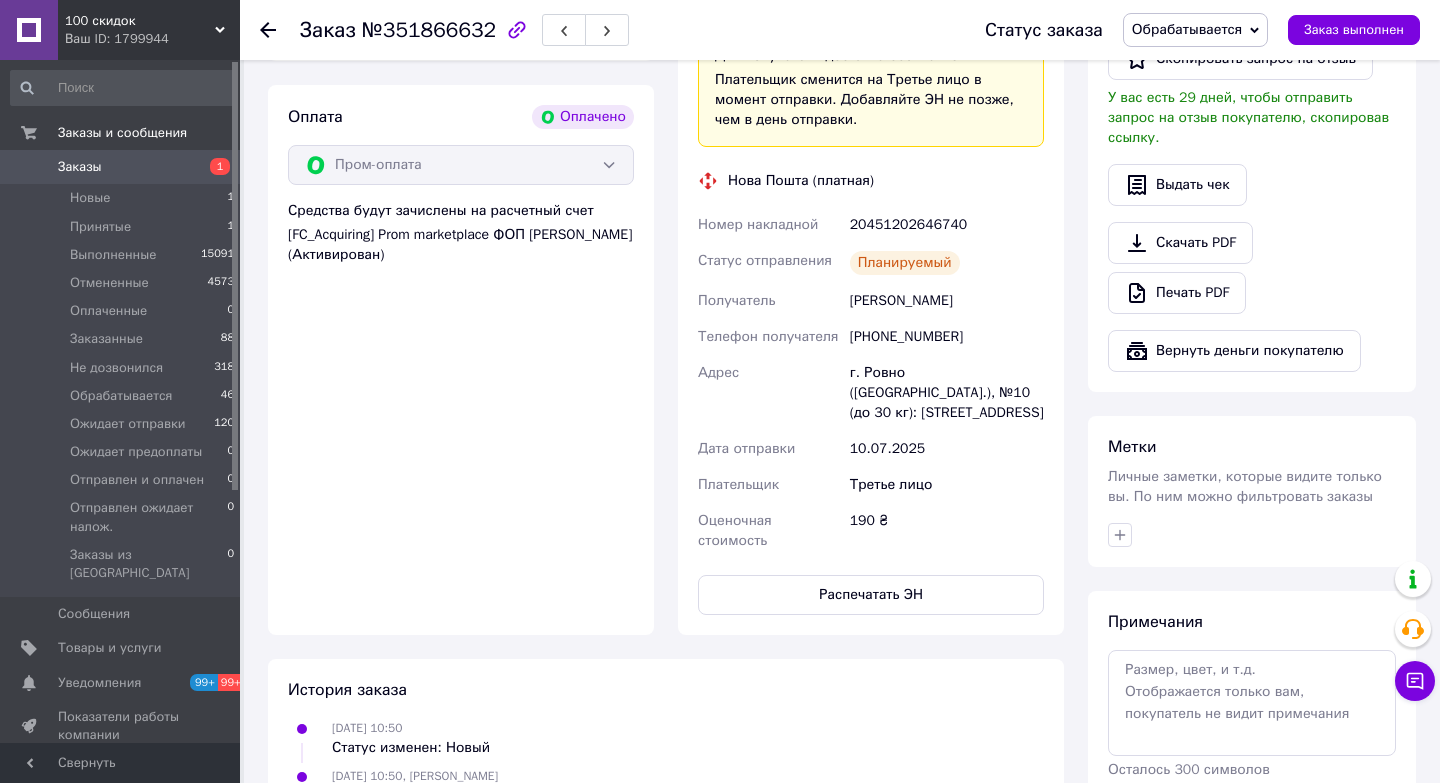 scroll, scrollTop: 1154, scrollLeft: 0, axis: vertical 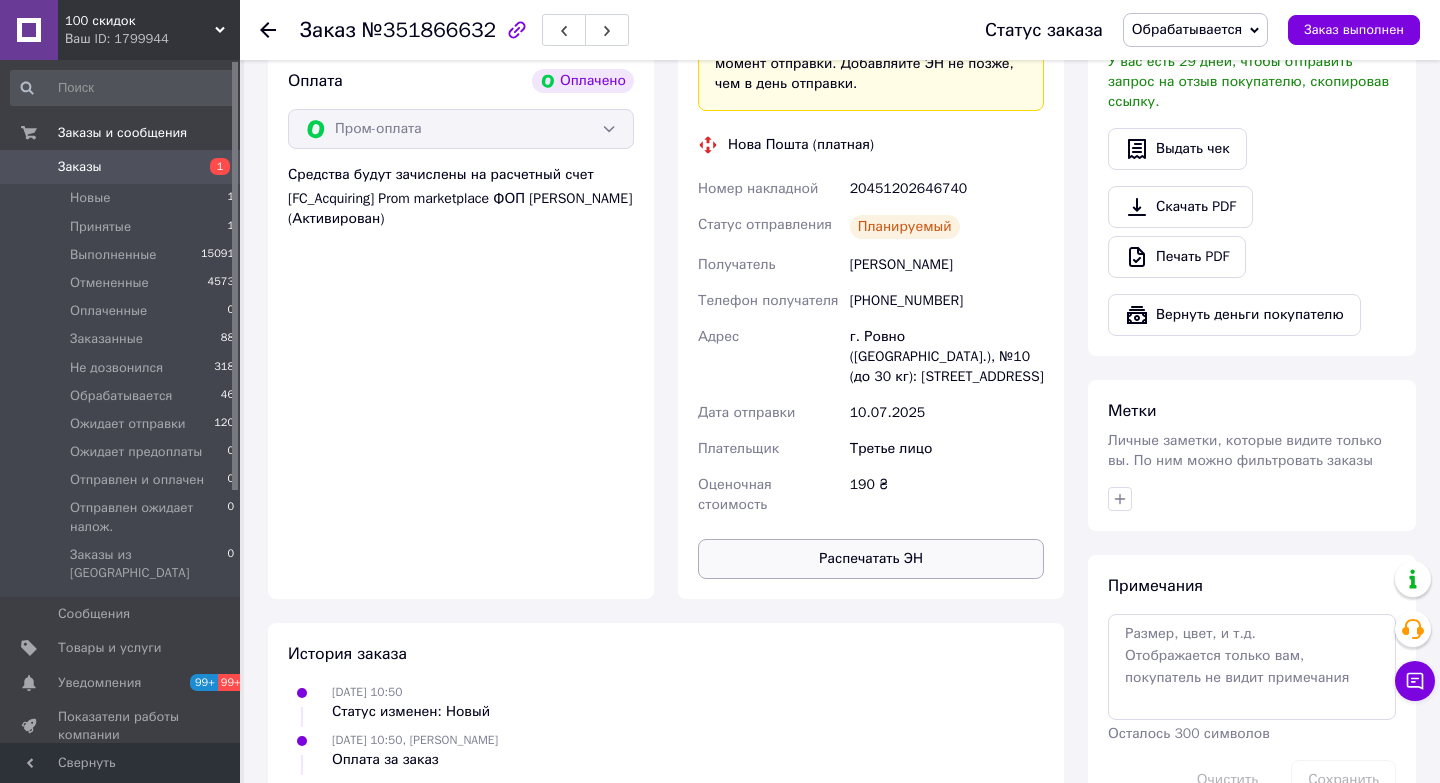 click on "Распечатать ЭН" at bounding box center (871, 559) 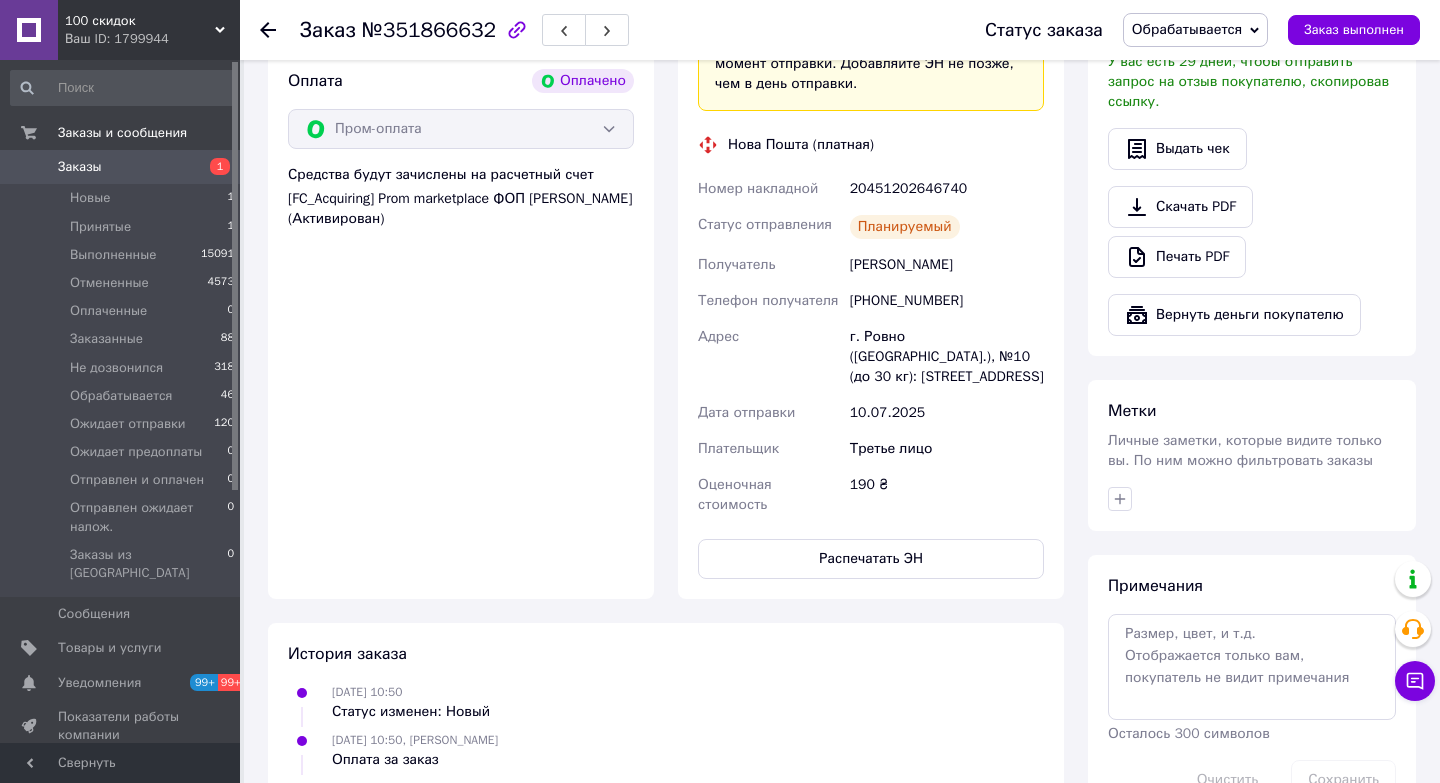 type 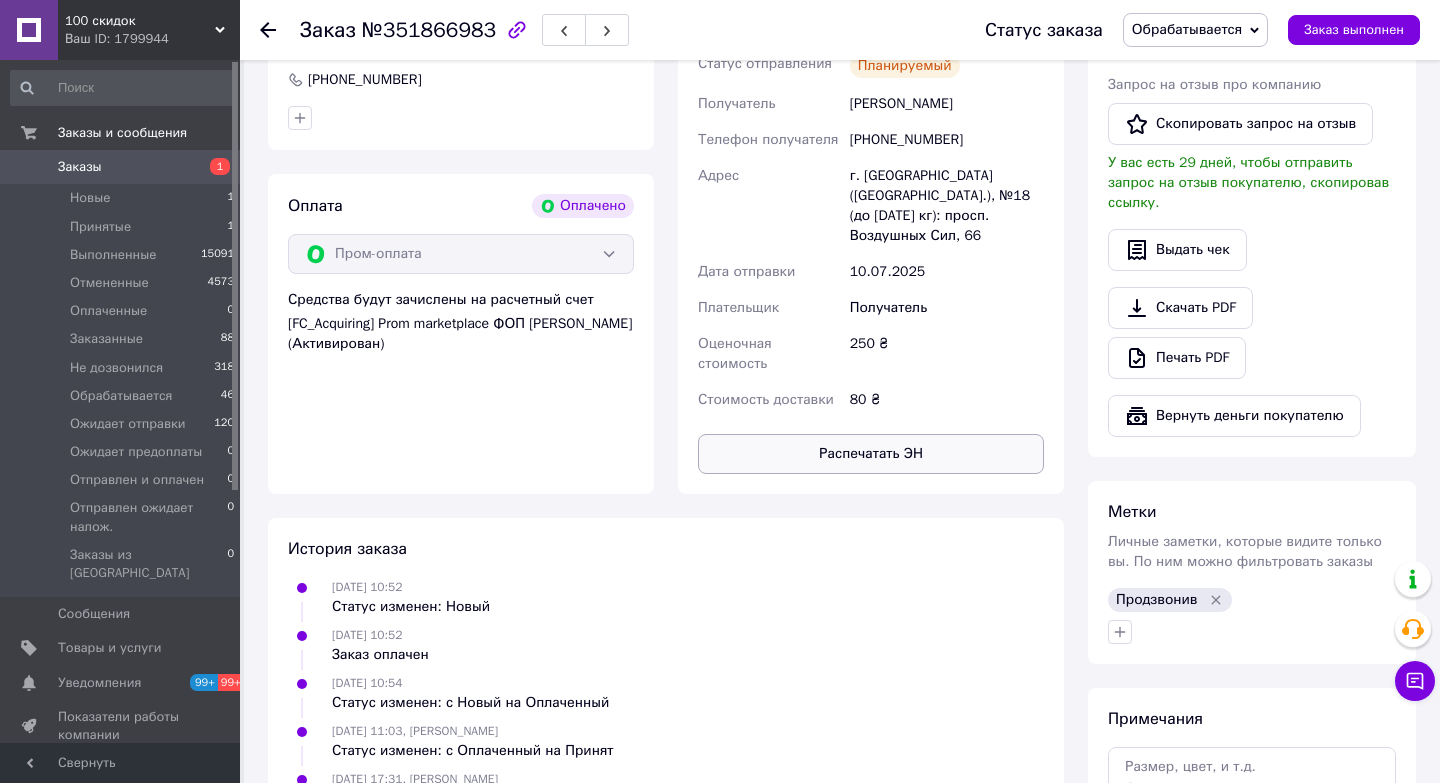 scroll, scrollTop: 1105, scrollLeft: 0, axis: vertical 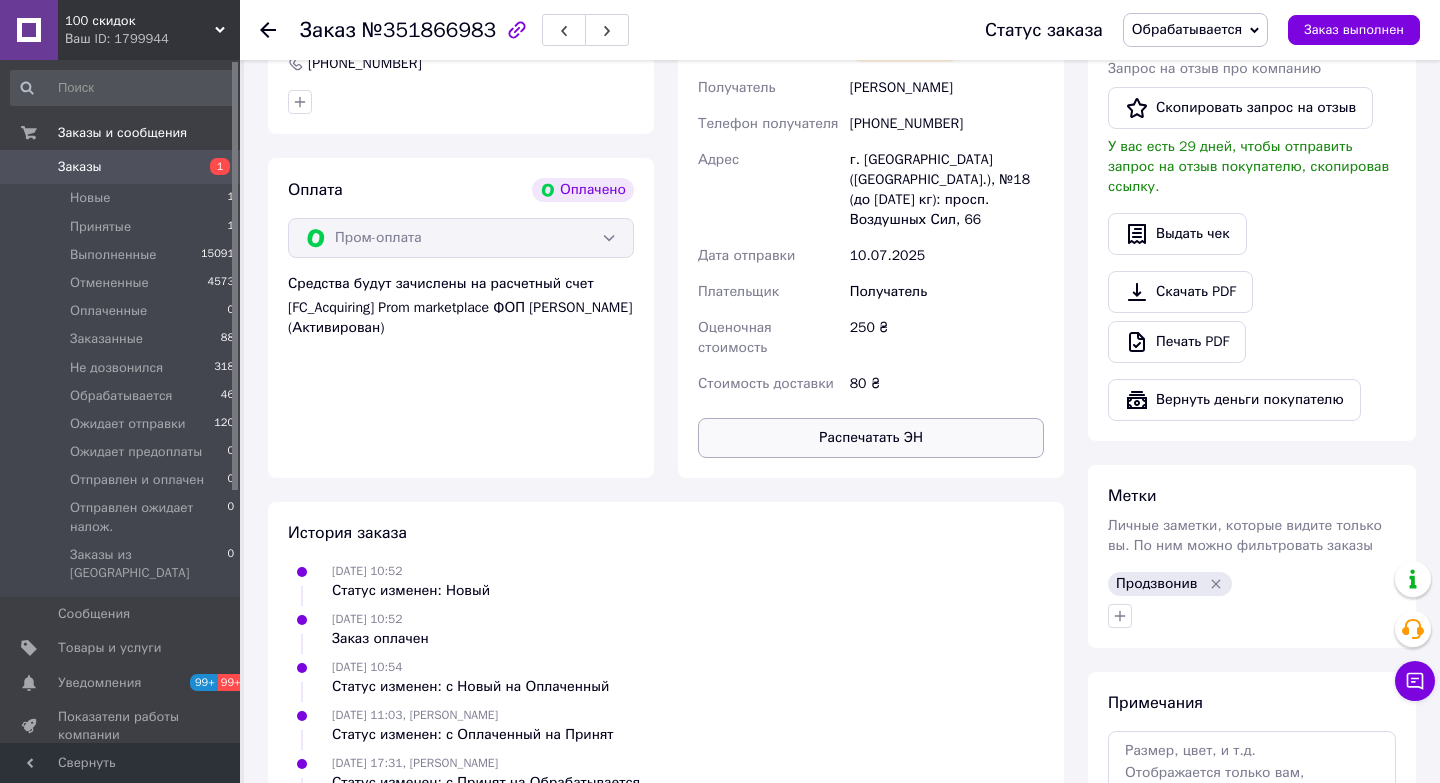 click on "Распечатать ЭН" at bounding box center (871, 438) 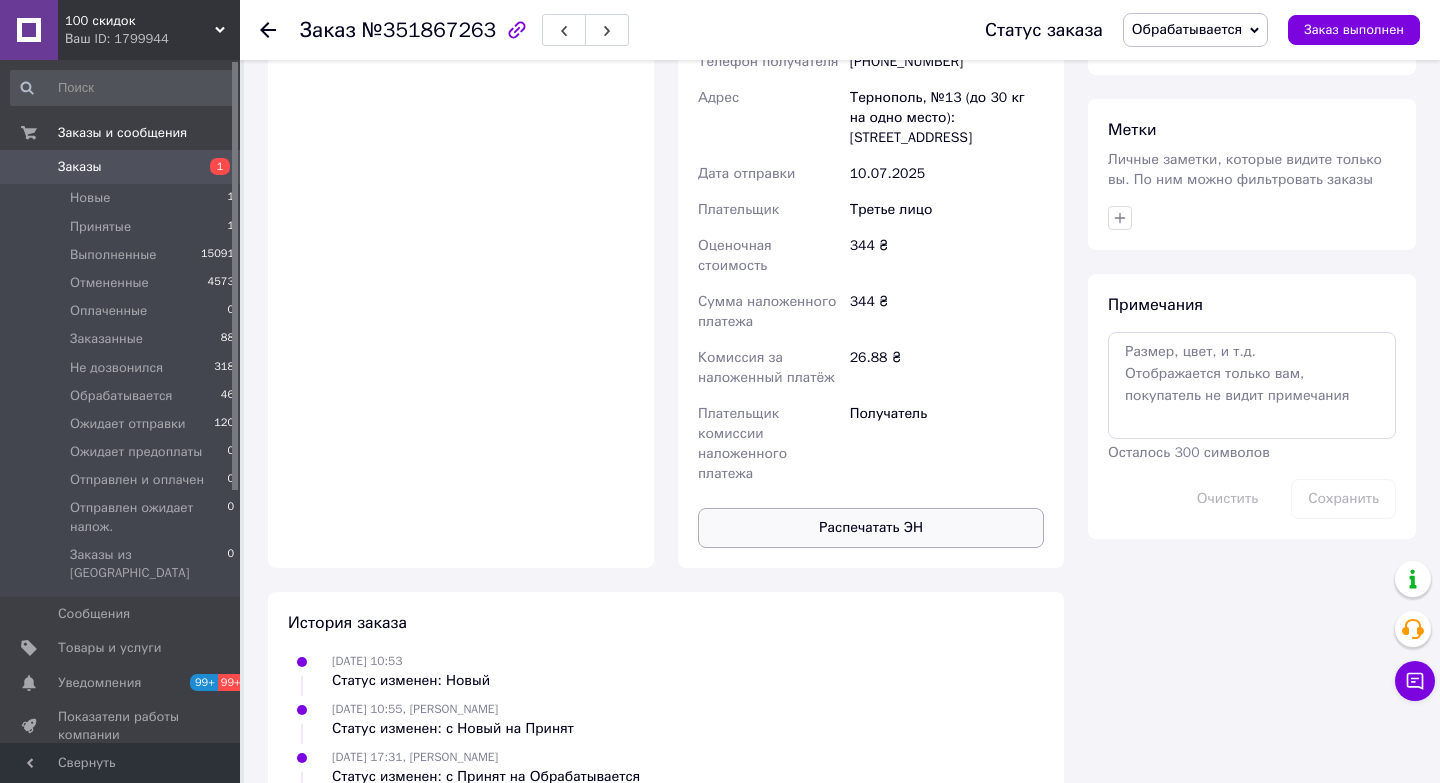 scroll, scrollTop: 892, scrollLeft: 0, axis: vertical 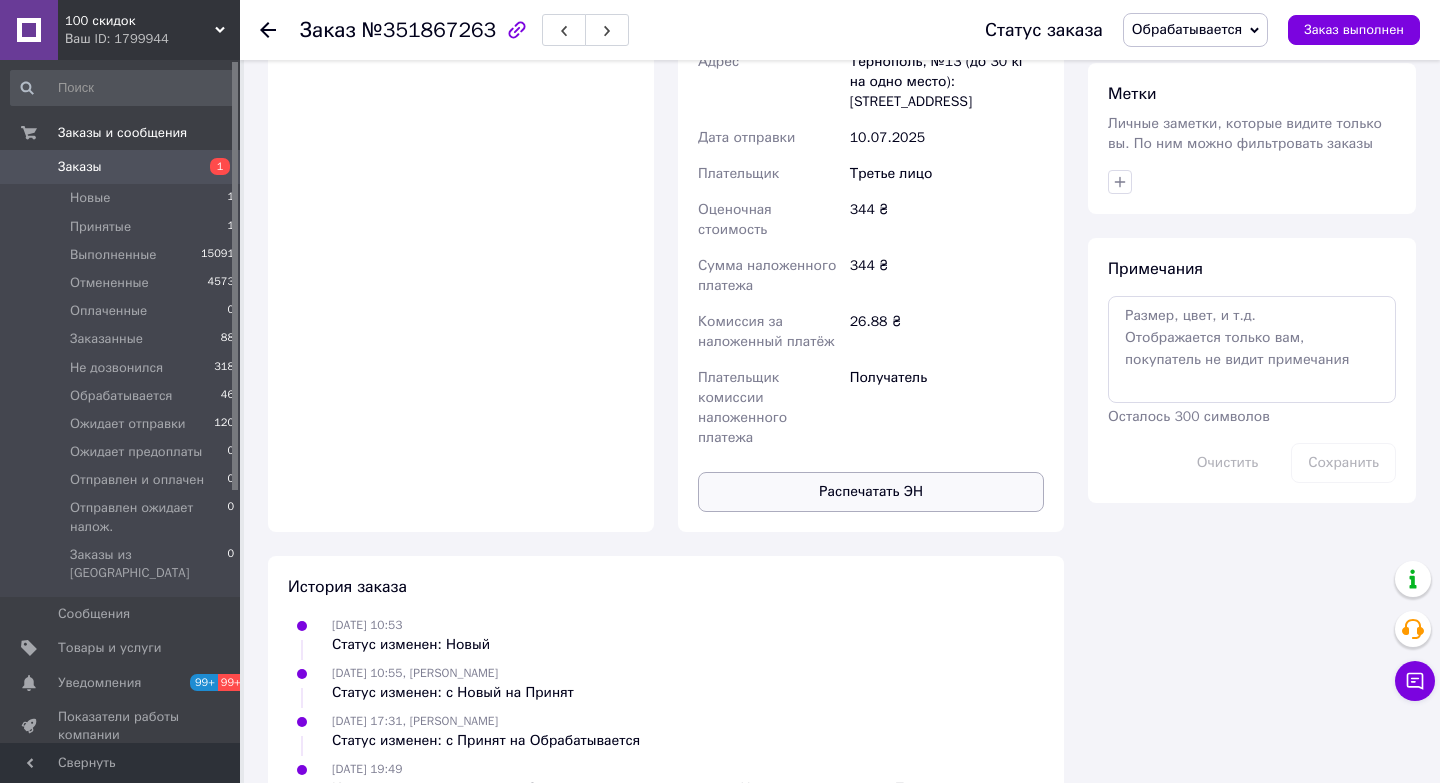 click on "Распечатать ЭН" at bounding box center [871, 492] 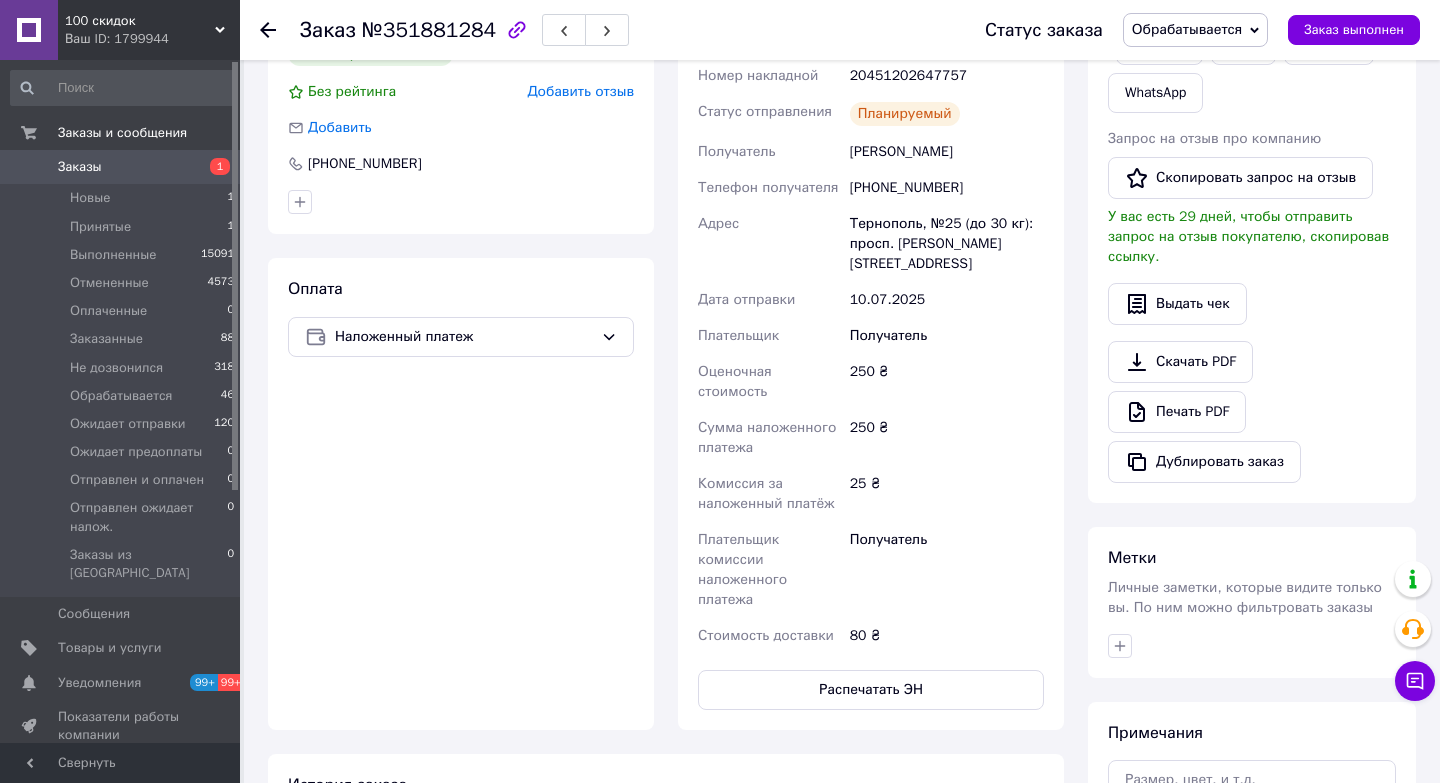 scroll, scrollTop: 578, scrollLeft: 0, axis: vertical 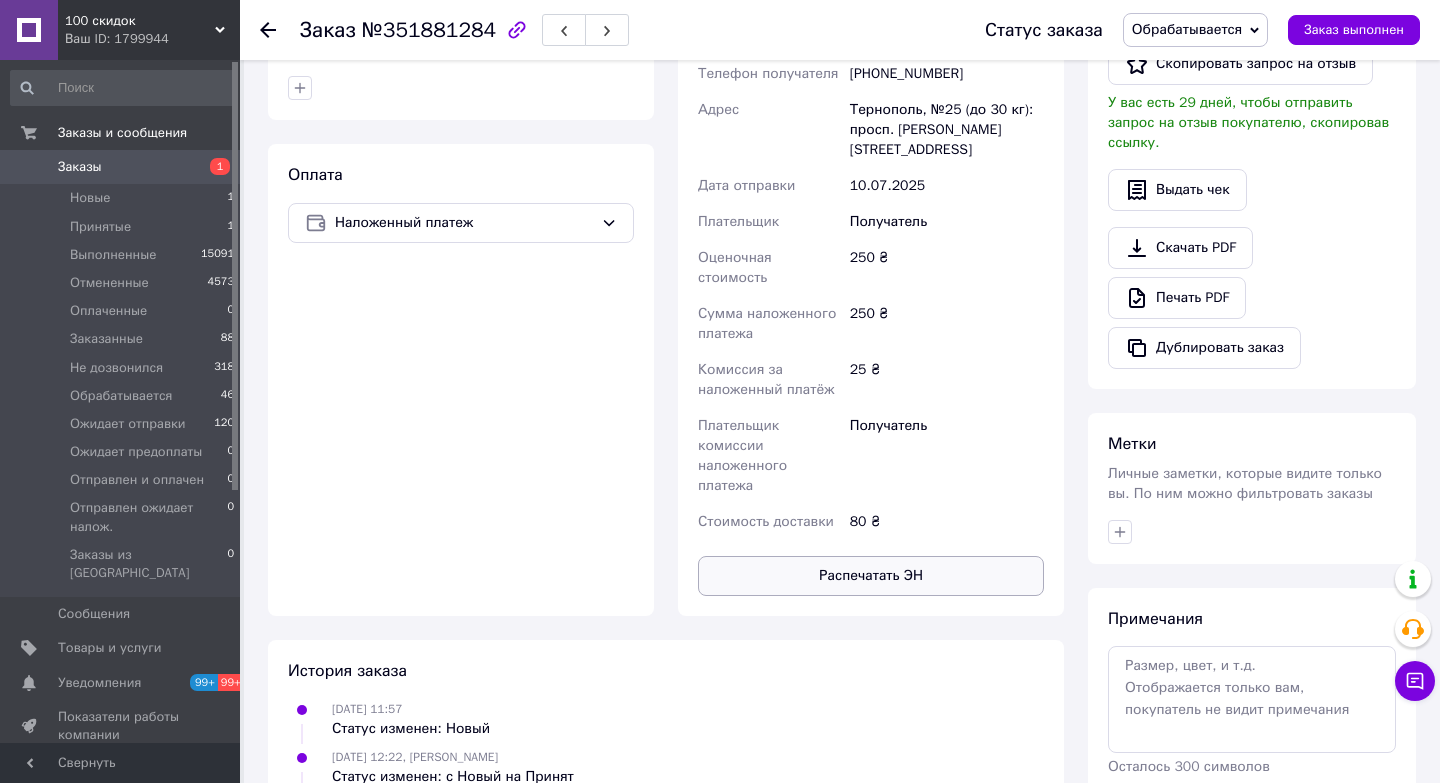 click on "Распечатать ЭН" at bounding box center (871, 576) 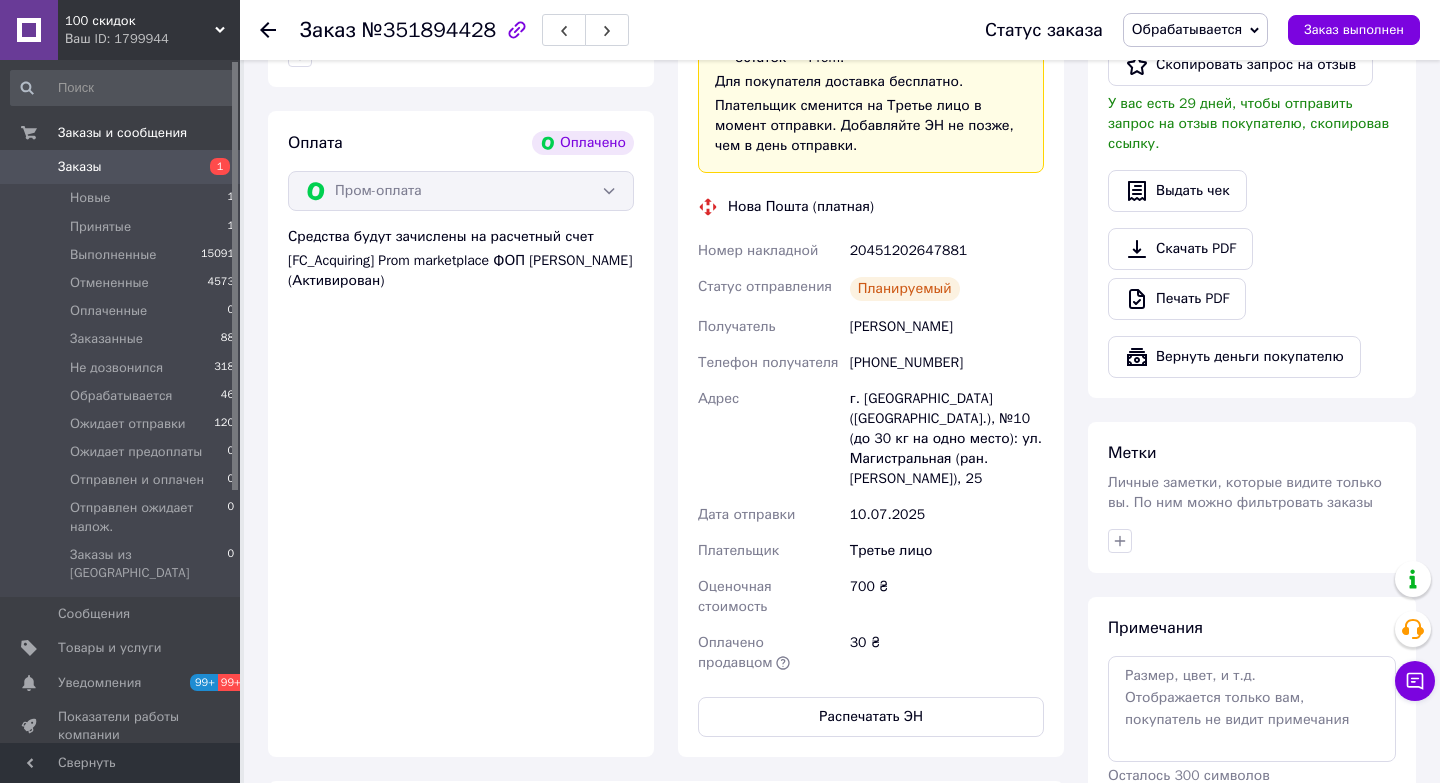 scroll, scrollTop: 1132, scrollLeft: 0, axis: vertical 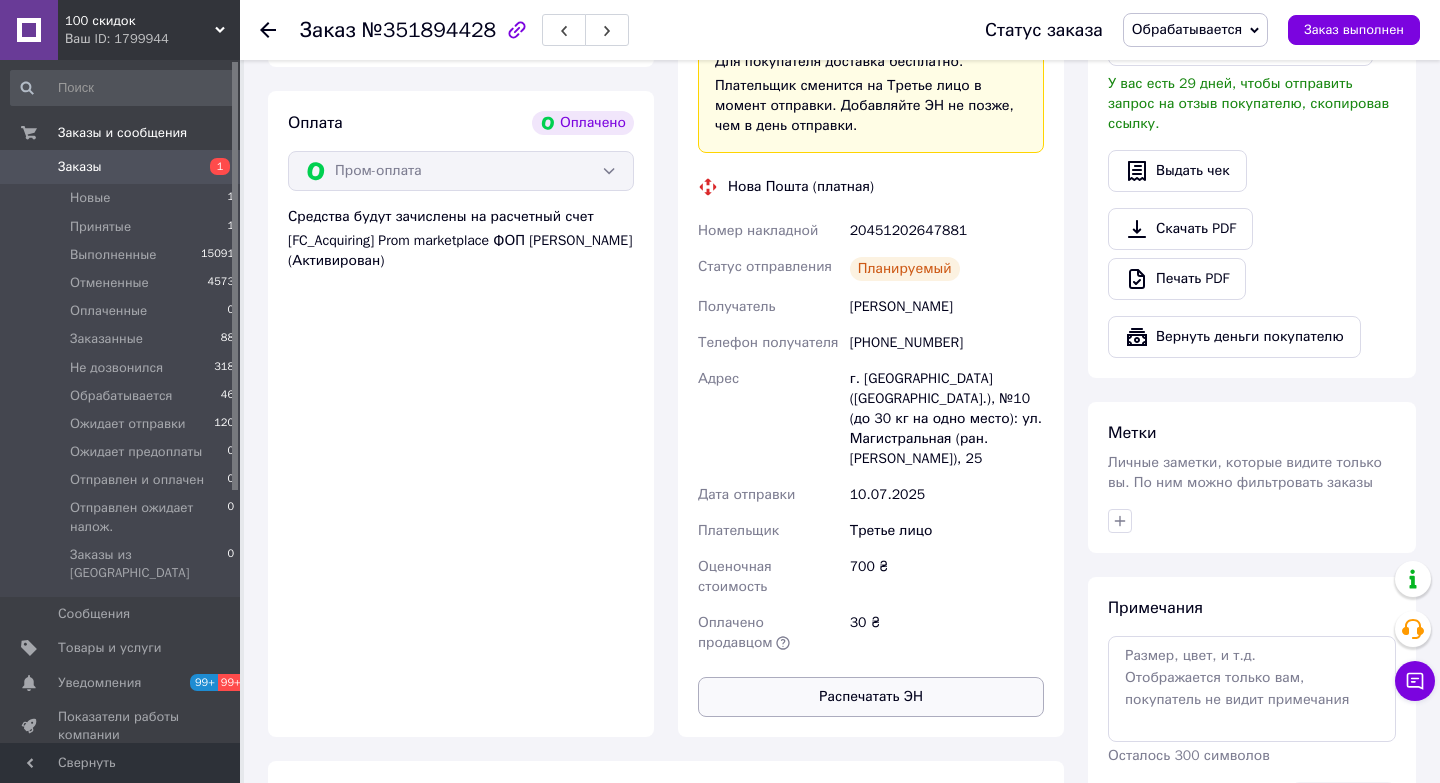 click on "Распечатать ЭН" at bounding box center [871, 697] 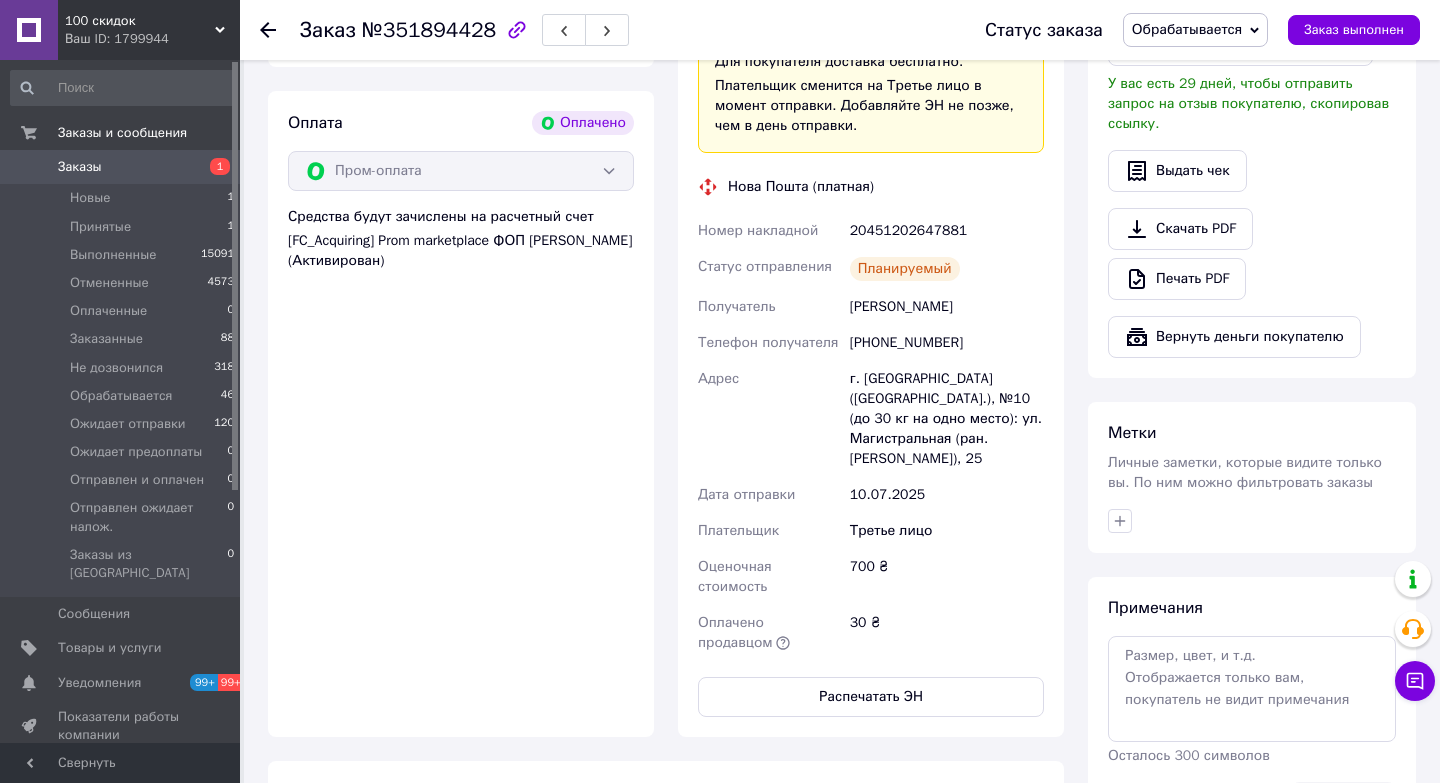 type 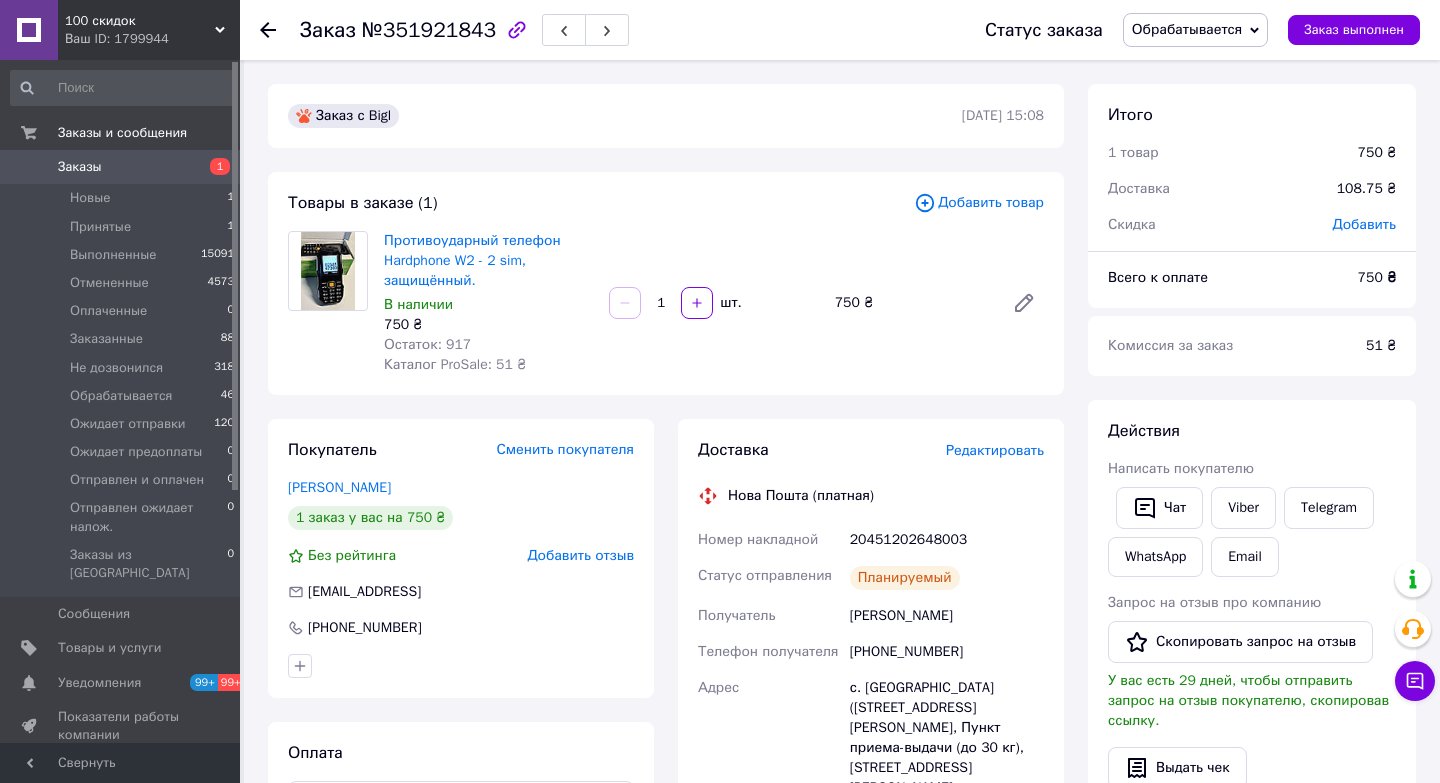scroll, scrollTop: 830, scrollLeft: 0, axis: vertical 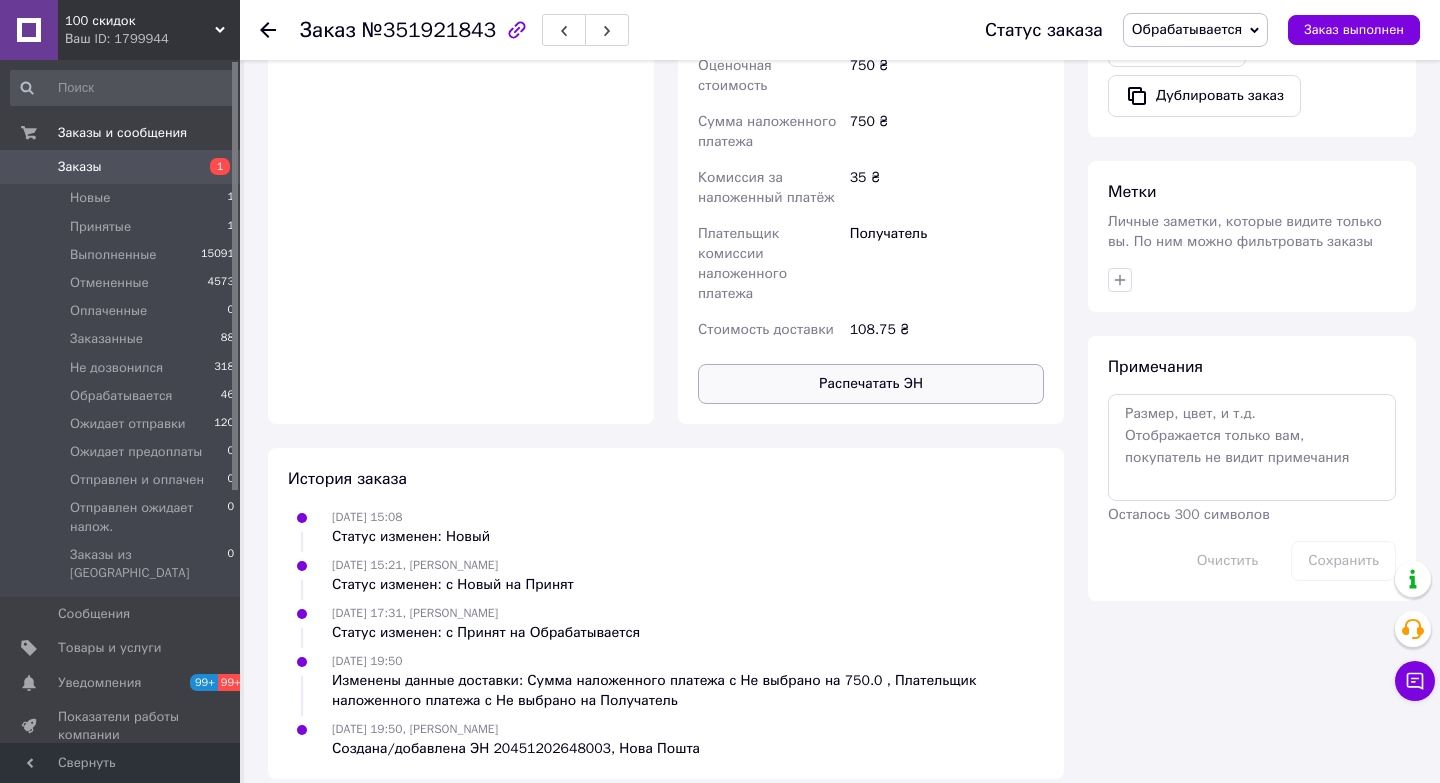 click on "Распечатать ЭН" at bounding box center [871, 384] 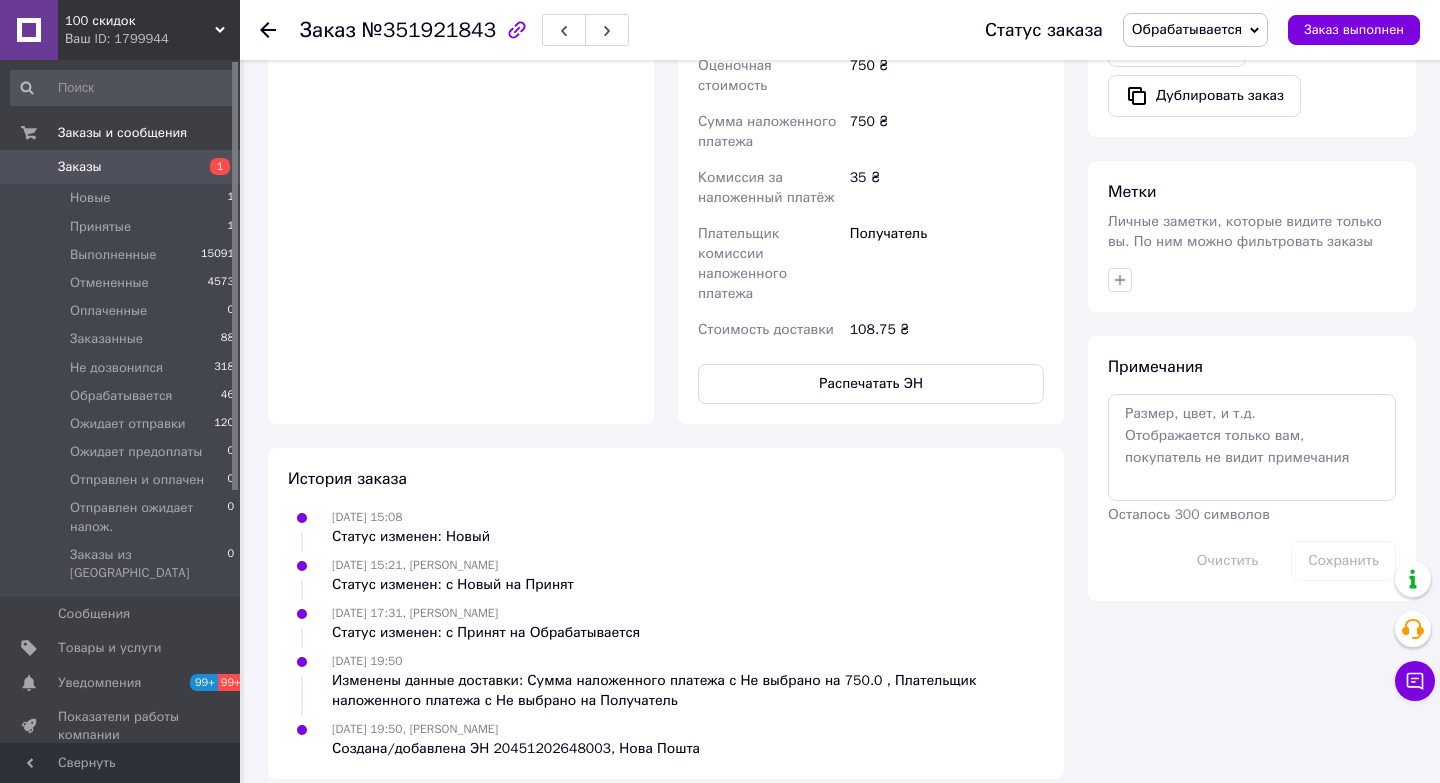 type 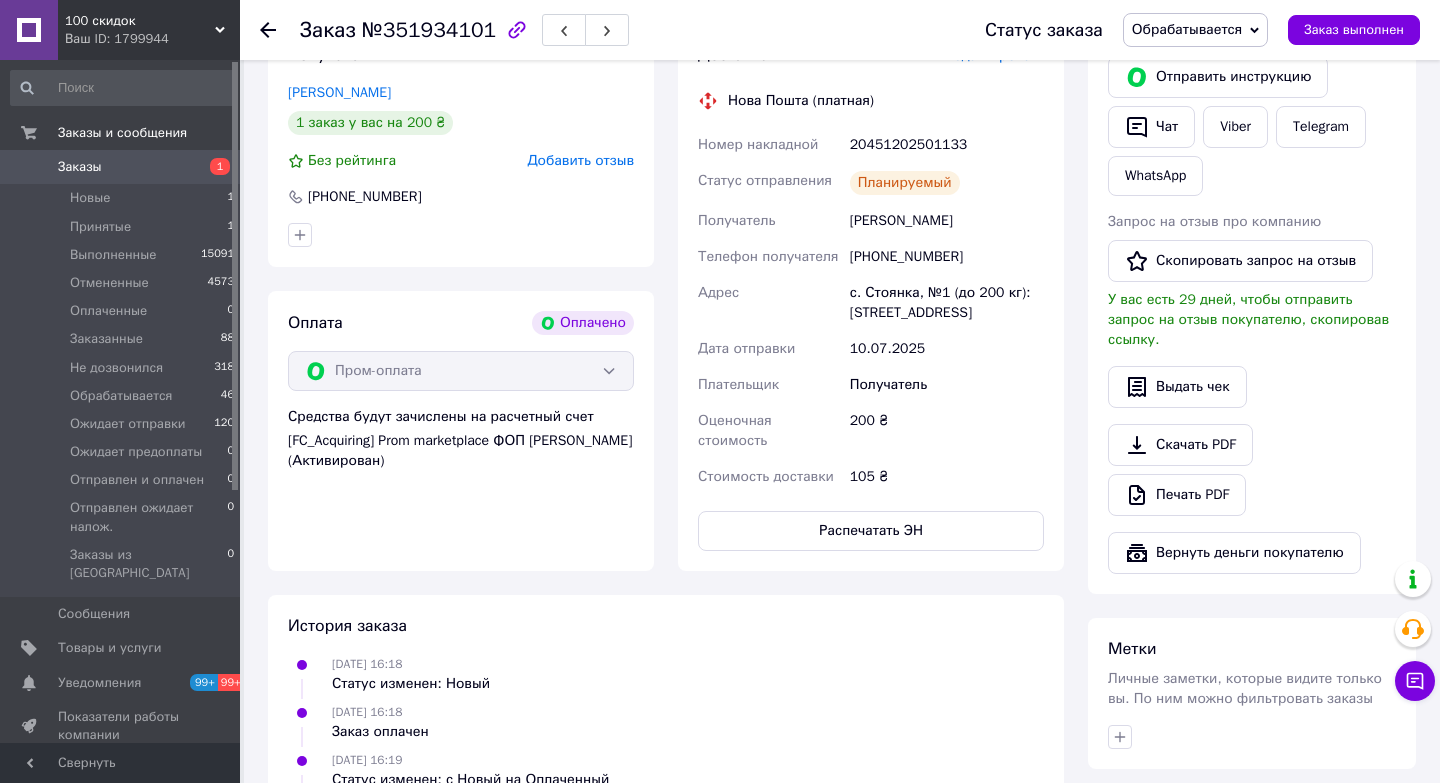 scroll, scrollTop: 988, scrollLeft: 0, axis: vertical 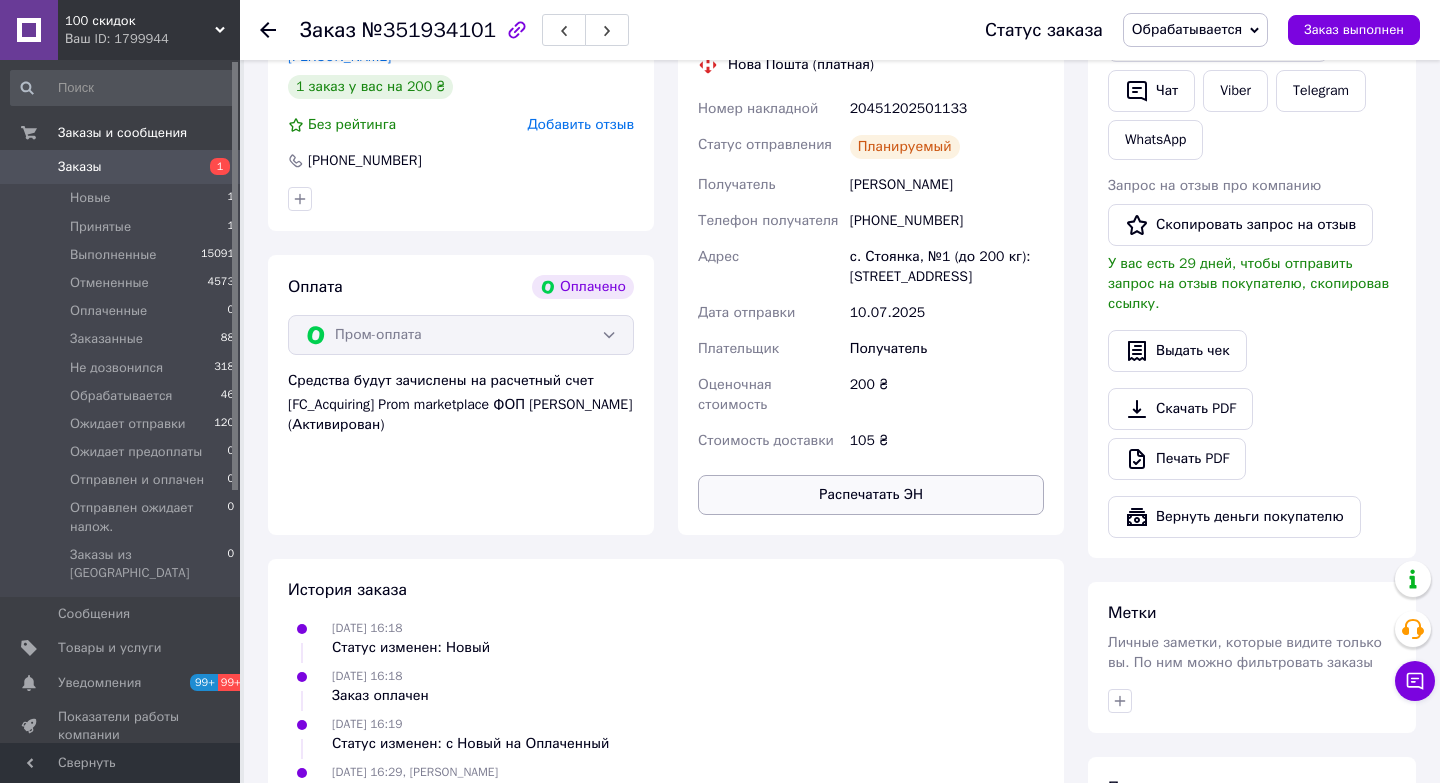 click on "Распечатать ЭН" at bounding box center (871, 495) 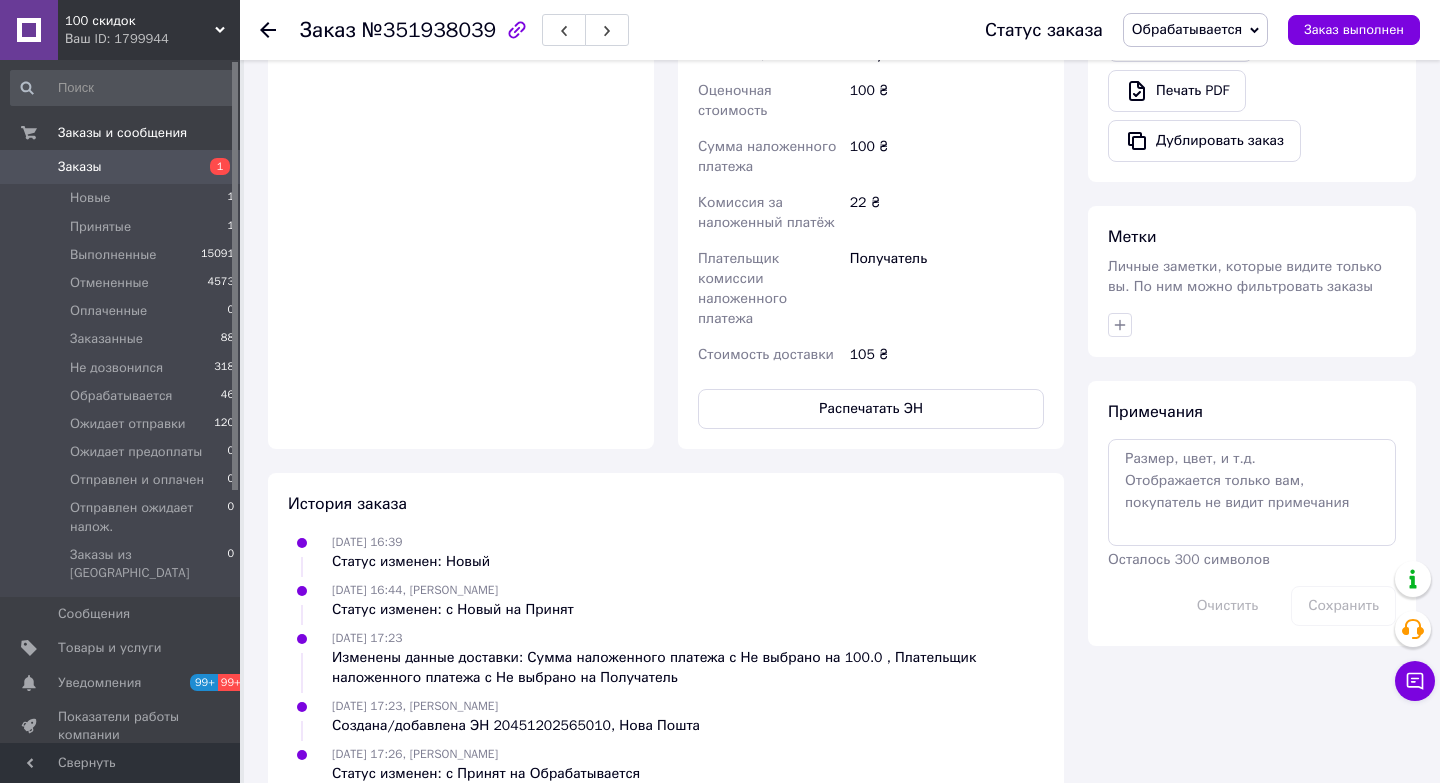 scroll, scrollTop: 783, scrollLeft: 0, axis: vertical 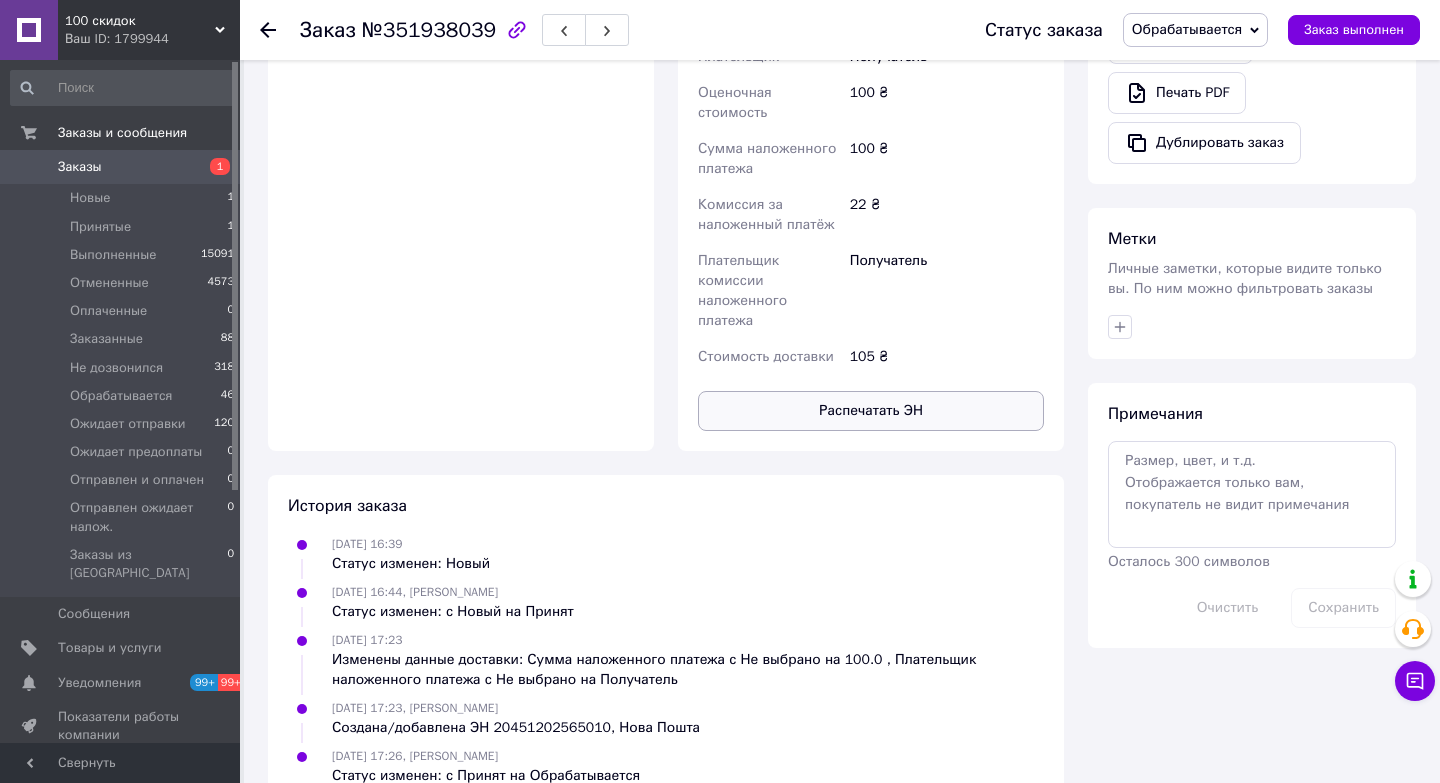 click on "Распечатать ЭН" at bounding box center (871, 411) 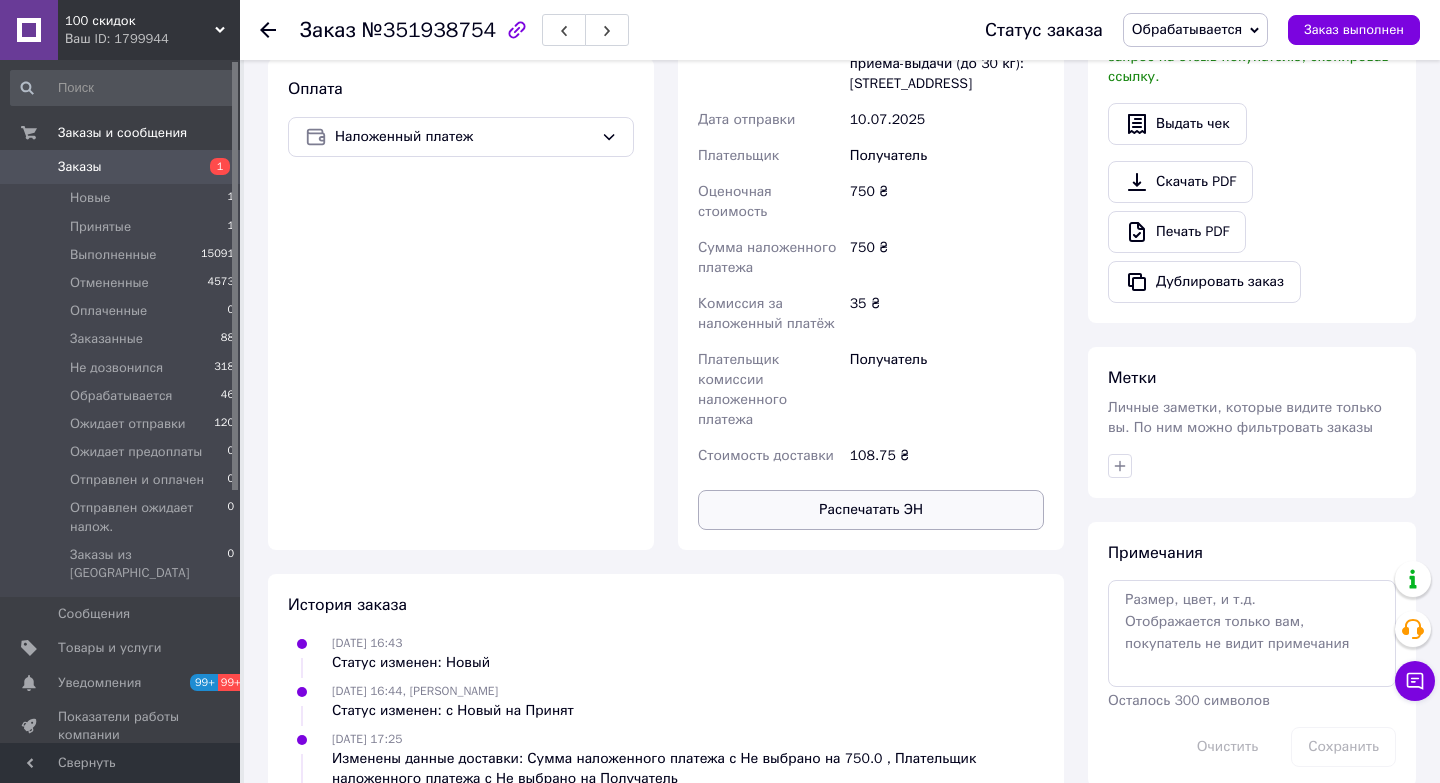scroll, scrollTop: 651, scrollLeft: 0, axis: vertical 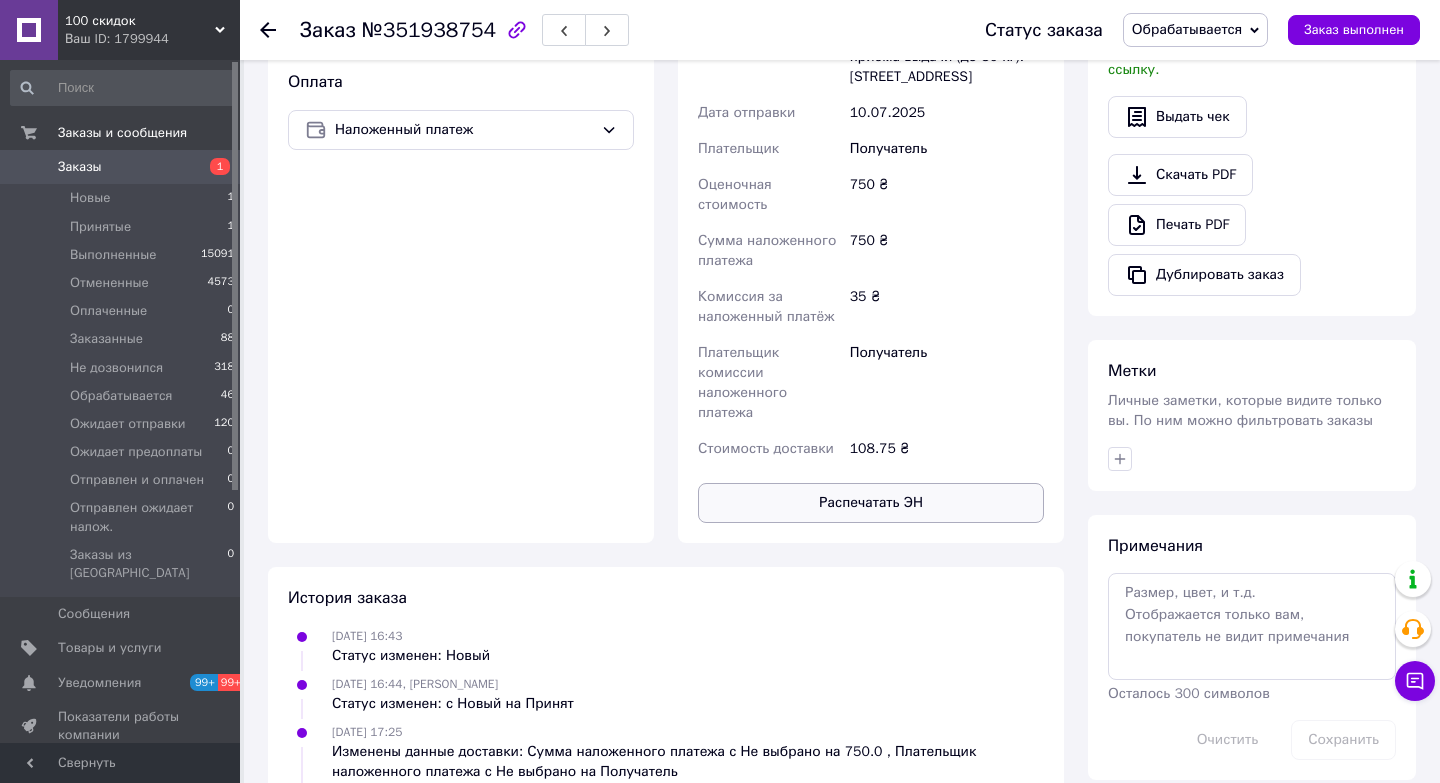 click on "Распечатать ЭН" at bounding box center [871, 503] 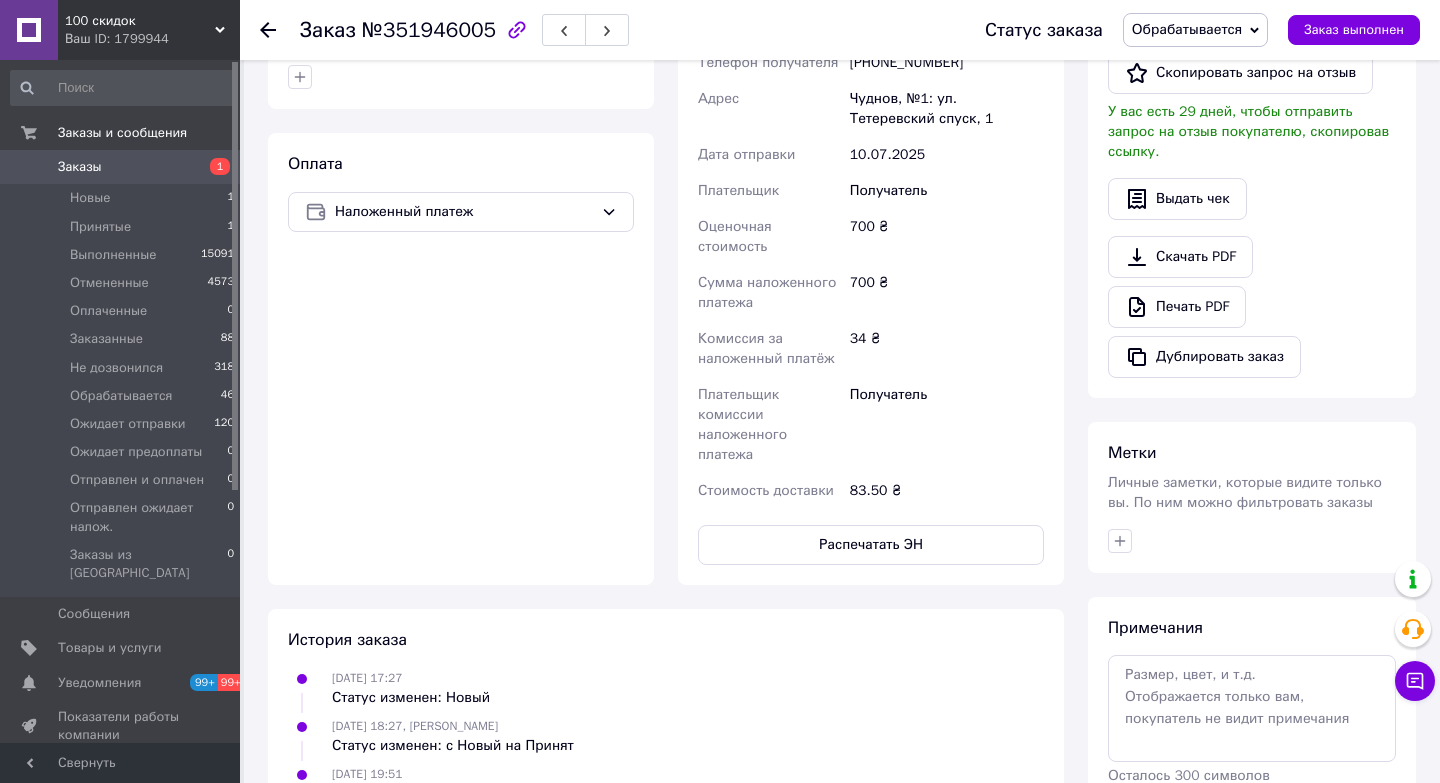 scroll, scrollTop: 566, scrollLeft: 0, axis: vertical 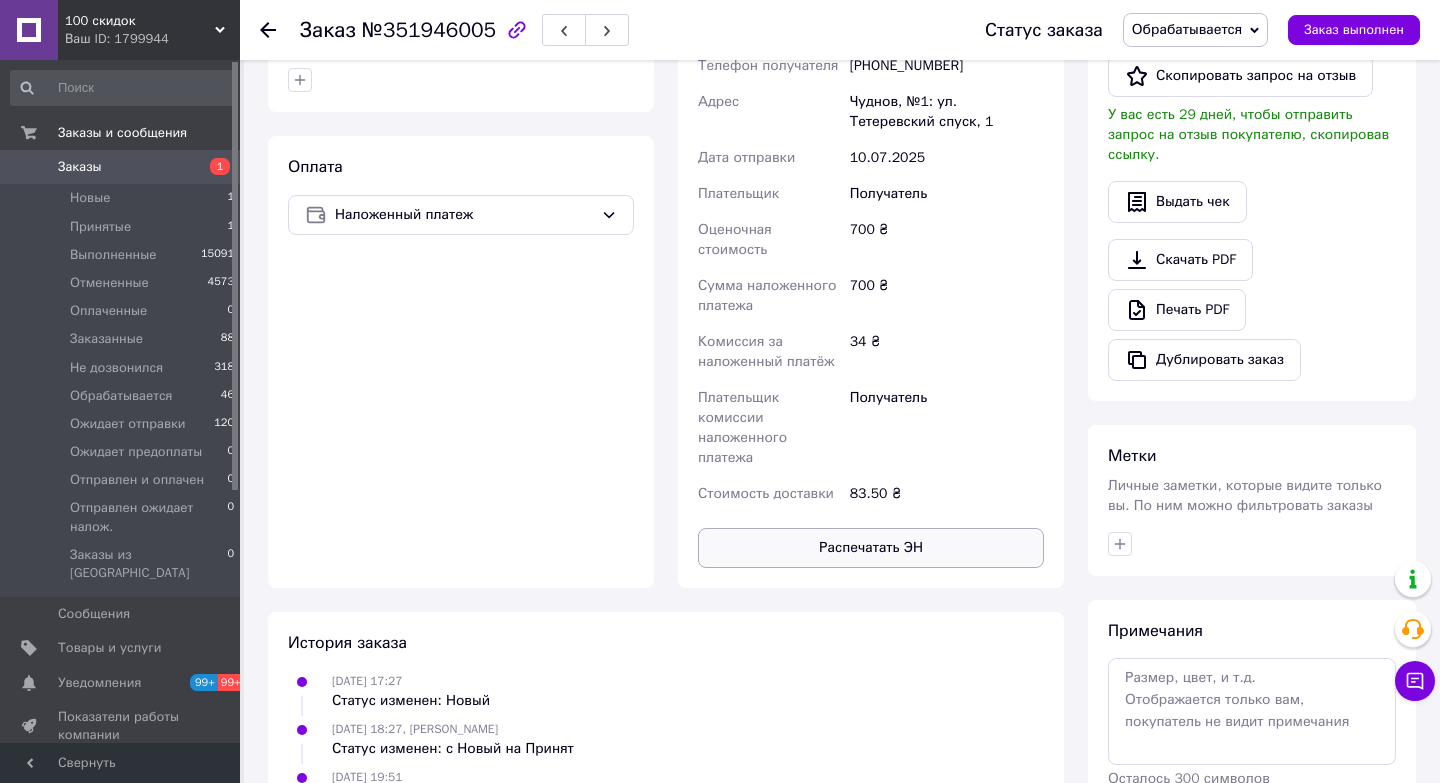 click on "Распечатать ЭН" at bounding box center (871, 548) 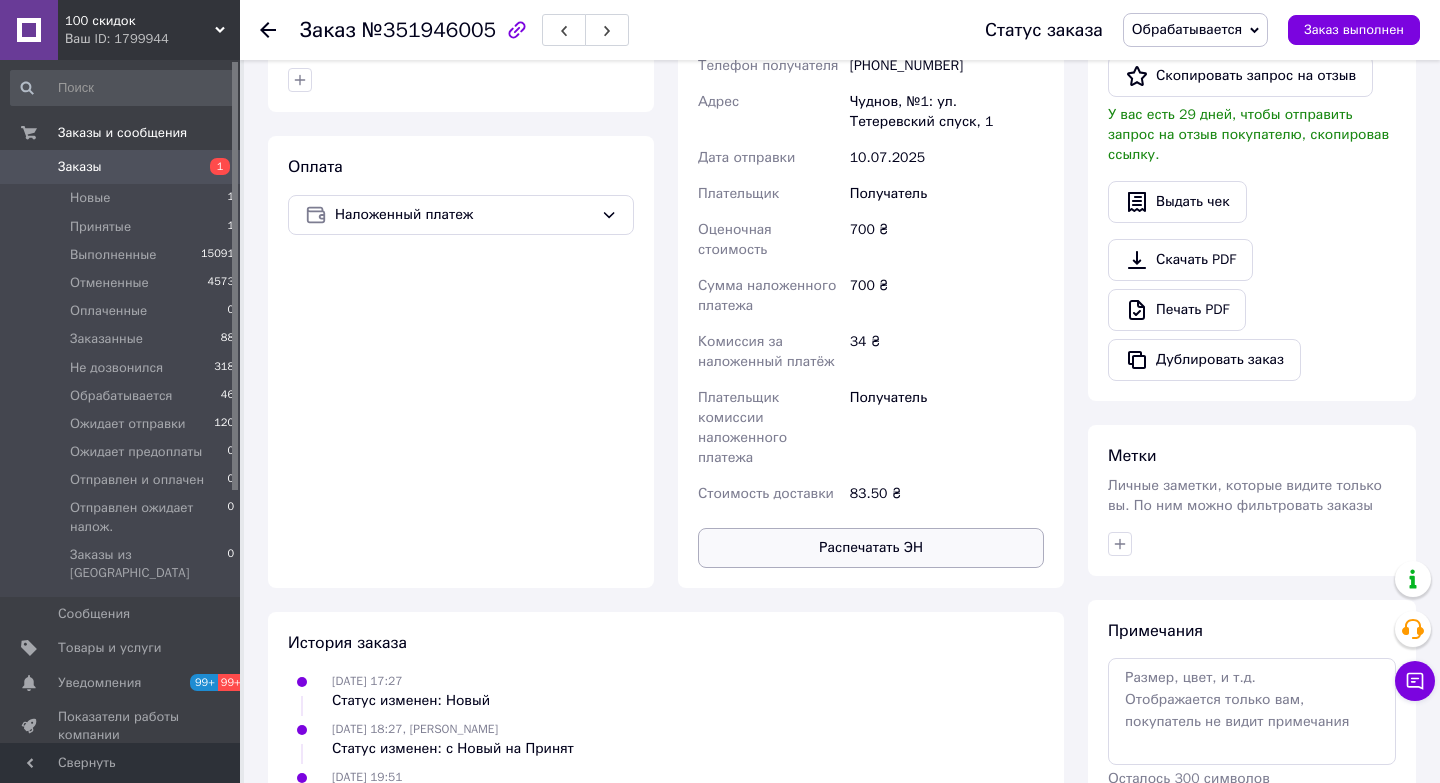 click on "Распечатать ЭН" at bounding box center [871, 548] 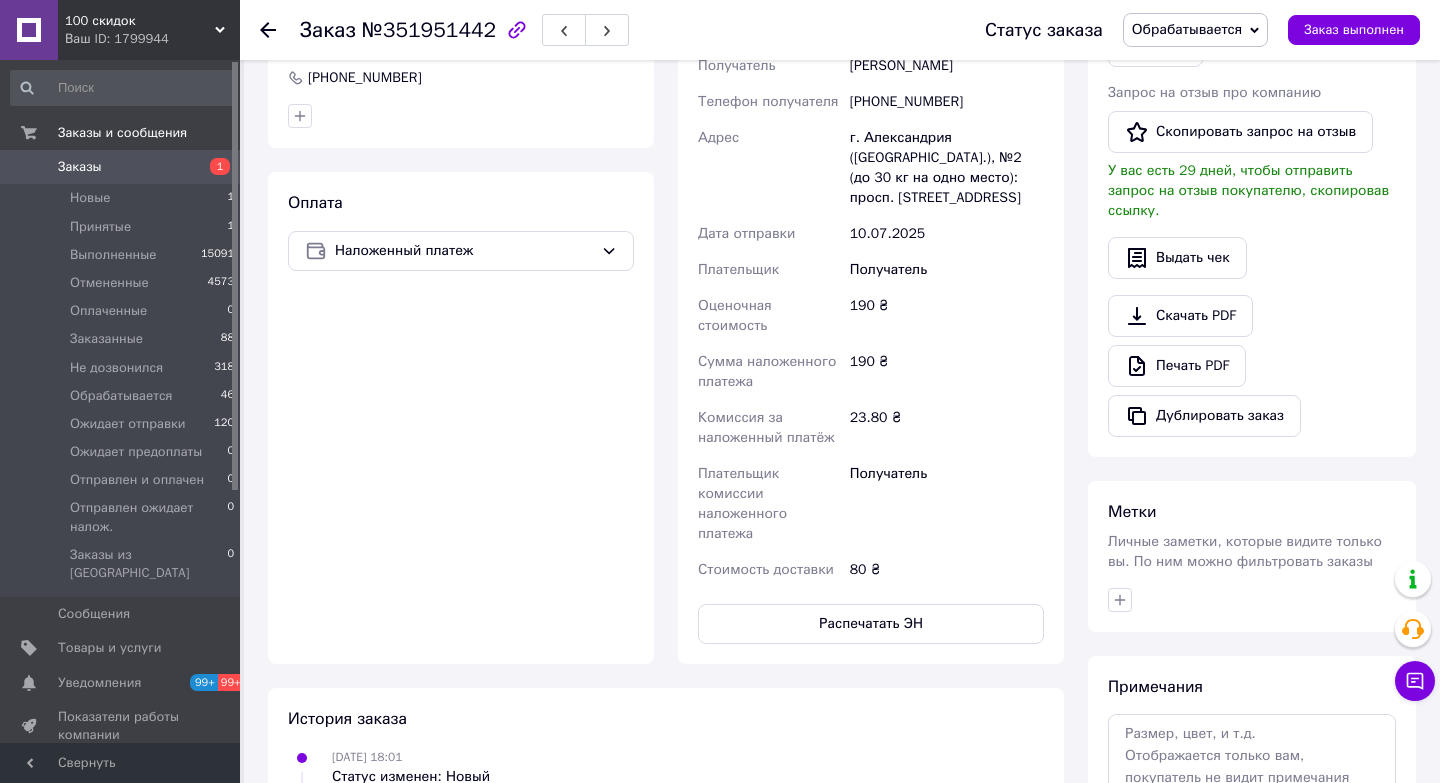 scroll, scrollTop: 505, scrollLeft: 0, axis: vertical 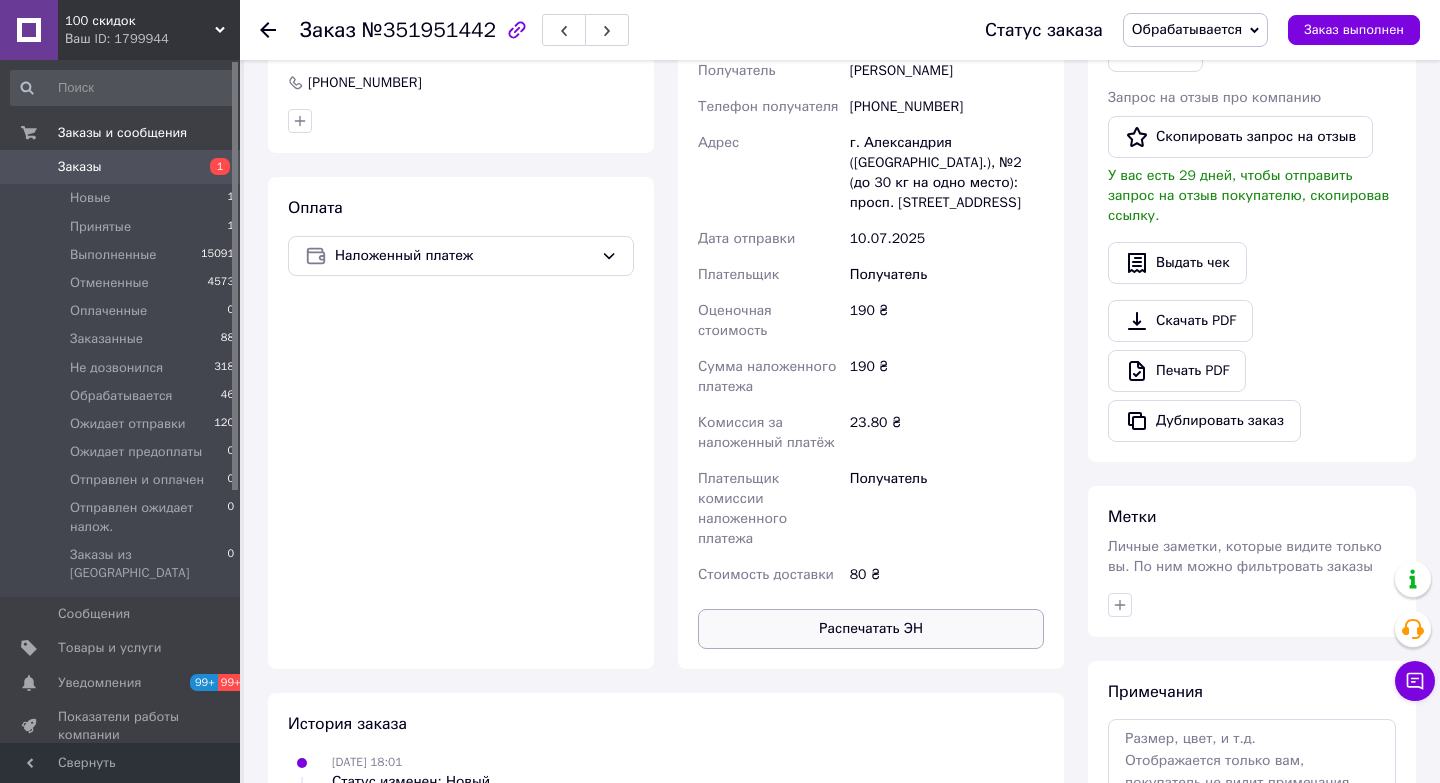 click on "Распечатать ЭН" at bounding box center (871, 629) 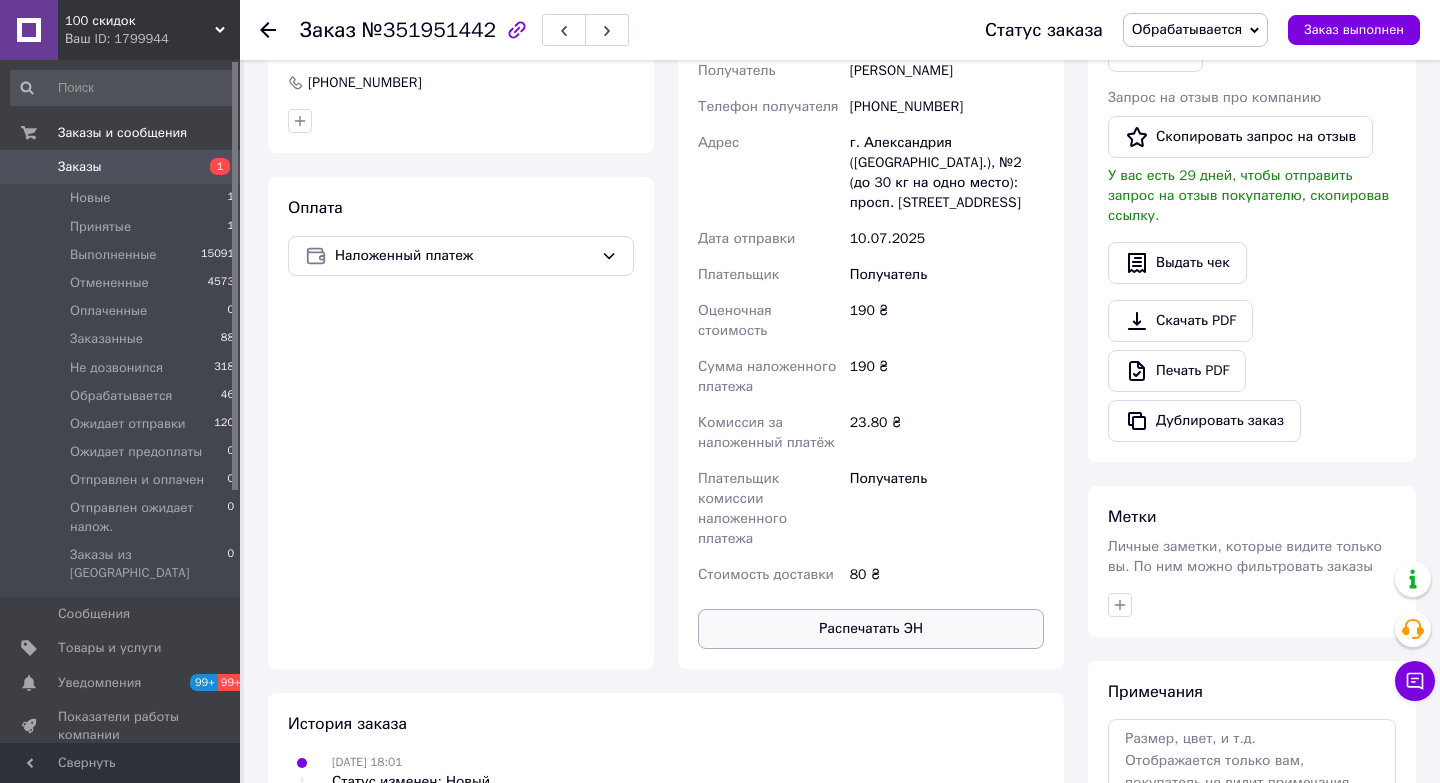 click on "Распечатать ЭН" at bounding box center [871, 629] 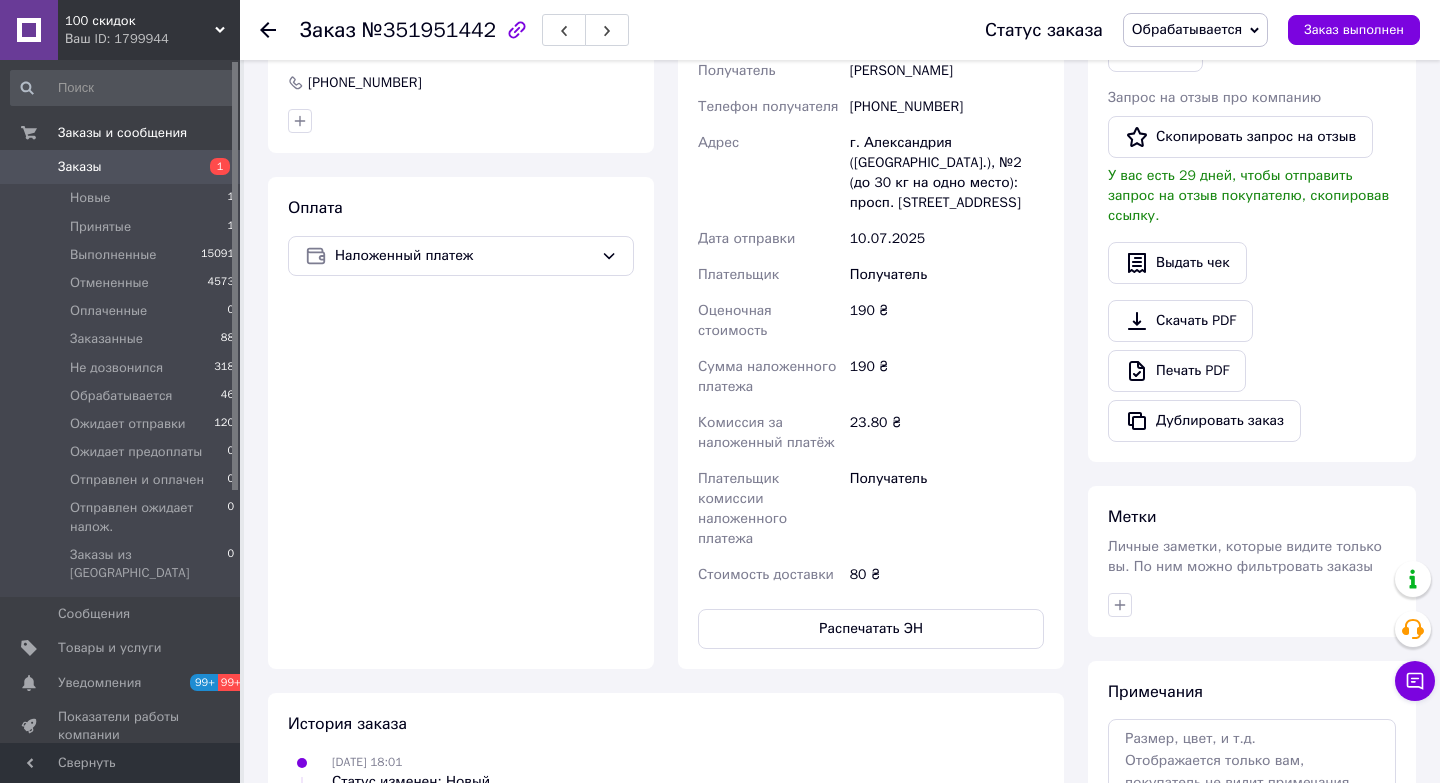 type 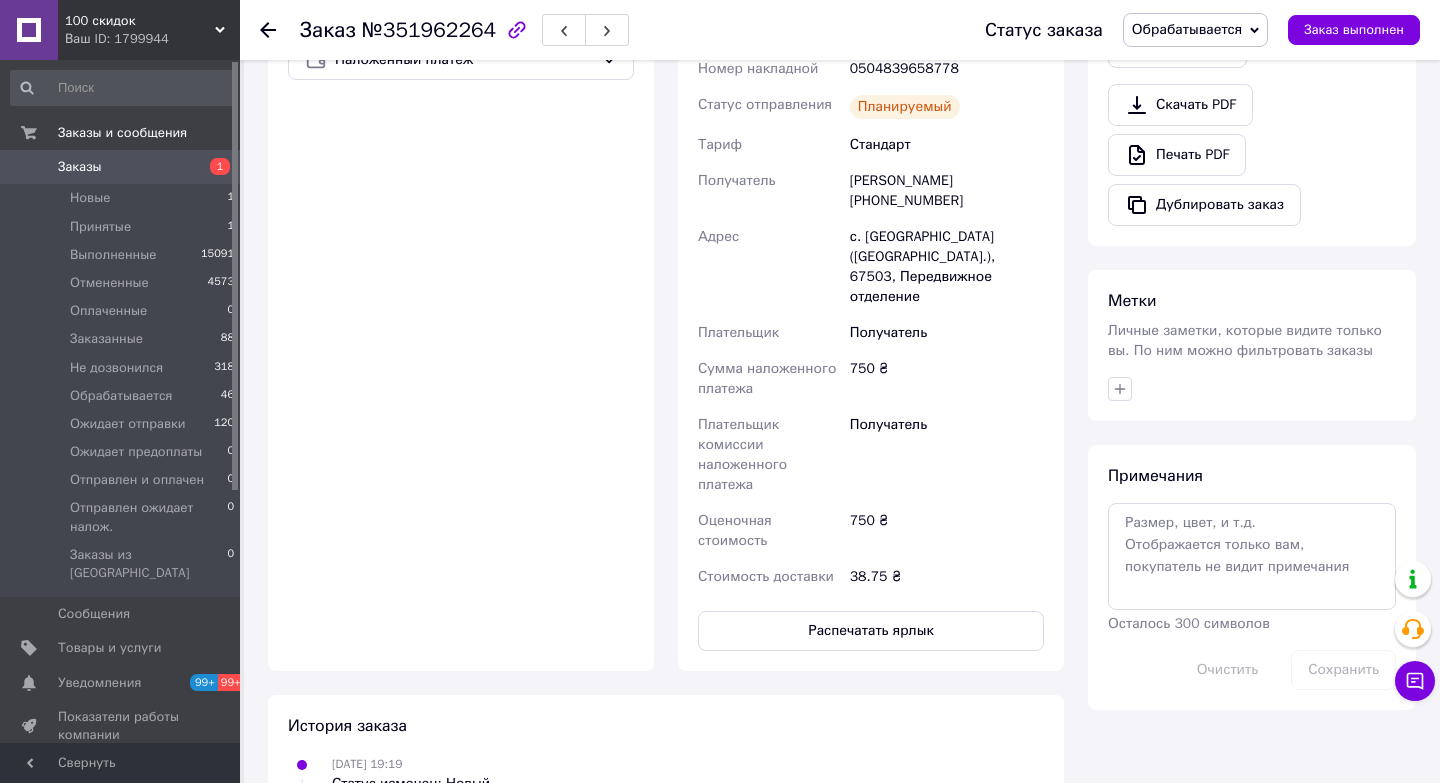 scroll, scrollTop: 722, scrollLeft: 0, axis: vertical 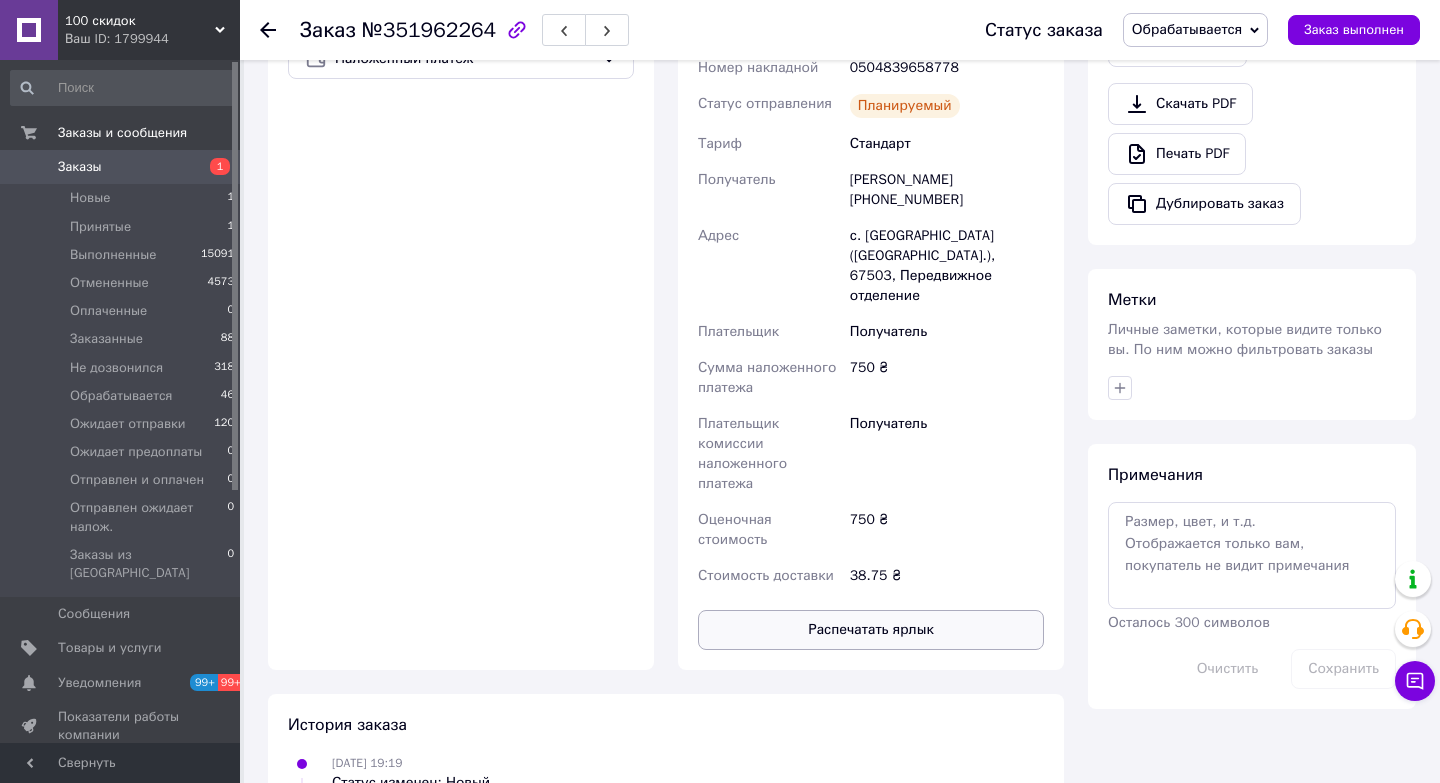 click on "Распечатать ярлык" at bounding box center [871, 630] 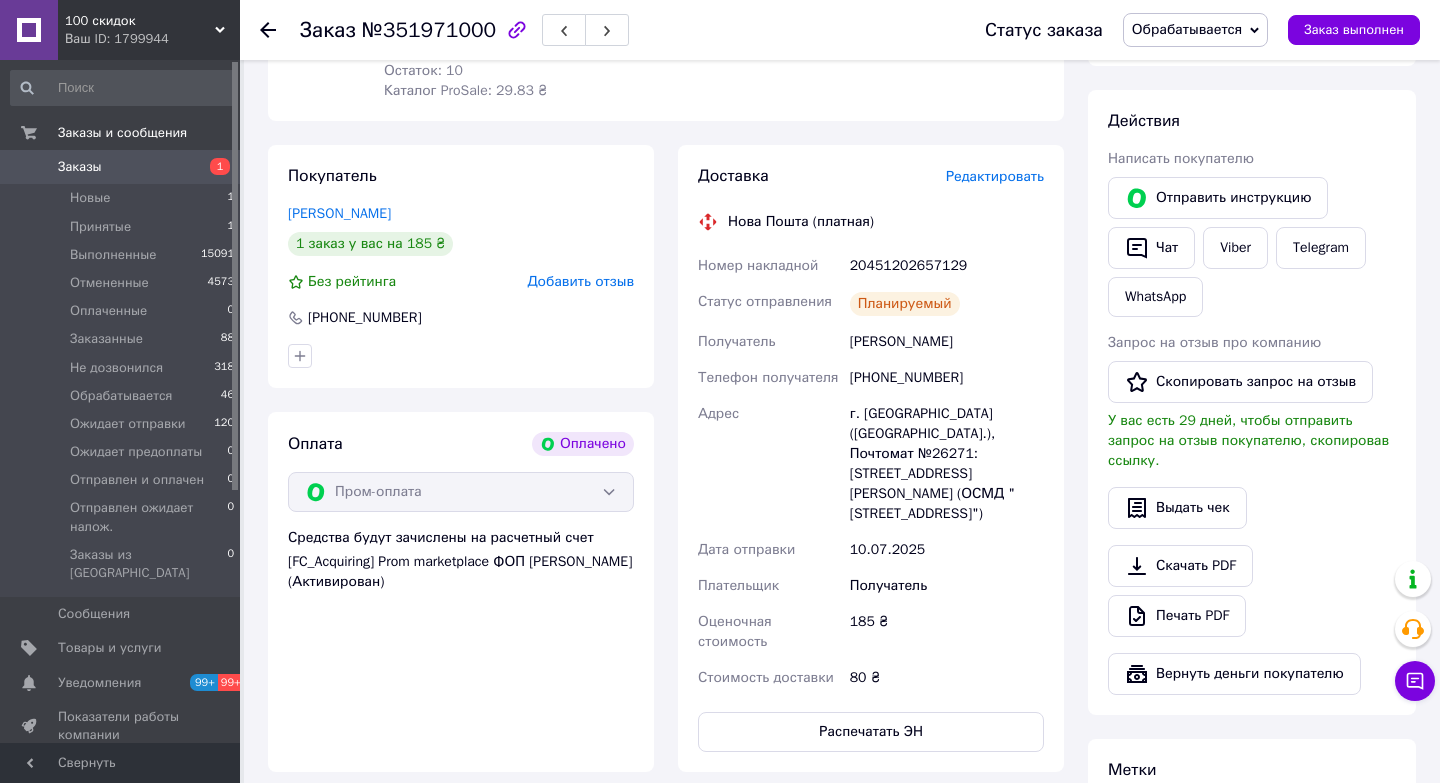 scroll, scrollTop: 855, scrollLeft: 0, axis: vertical 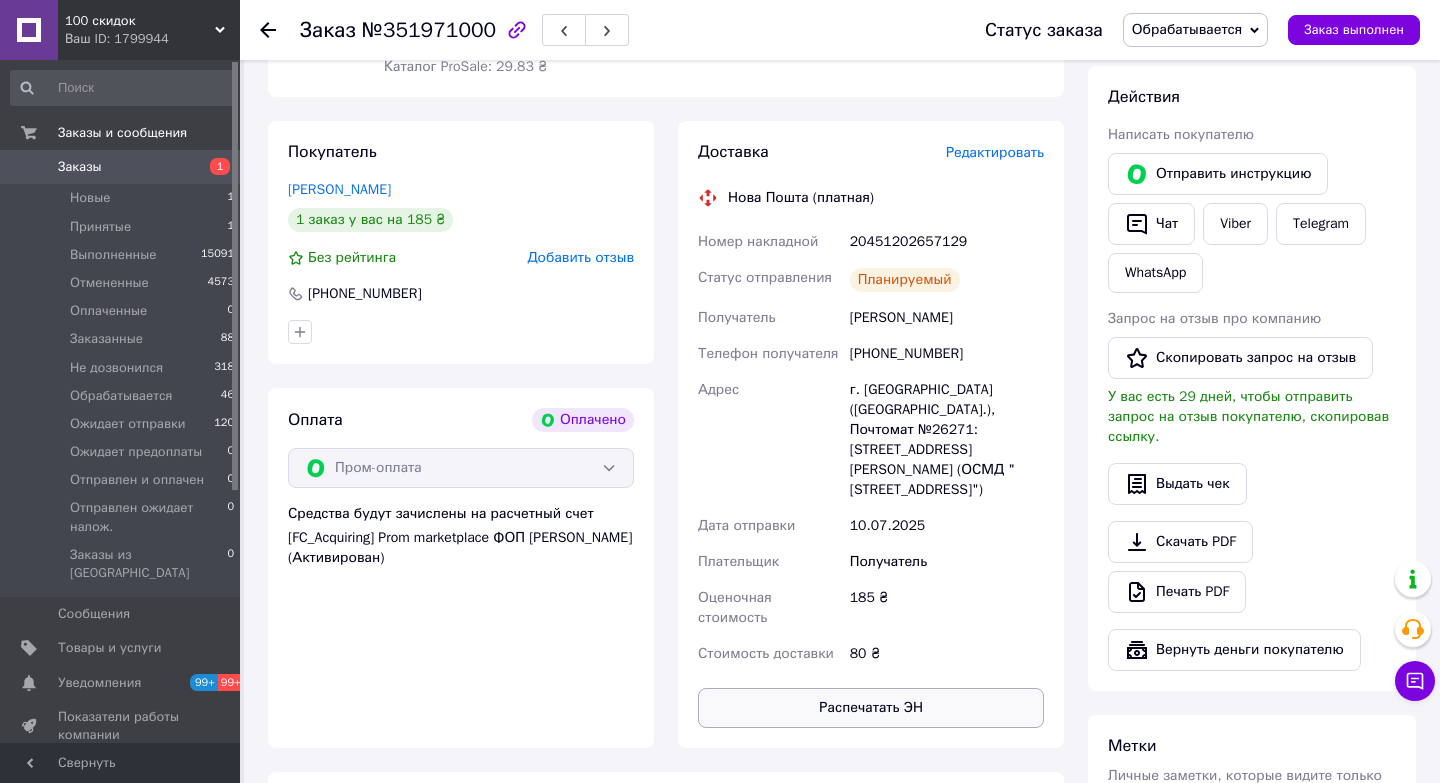 click on "Распечатать ЭН" at bounding box center (871, 708) 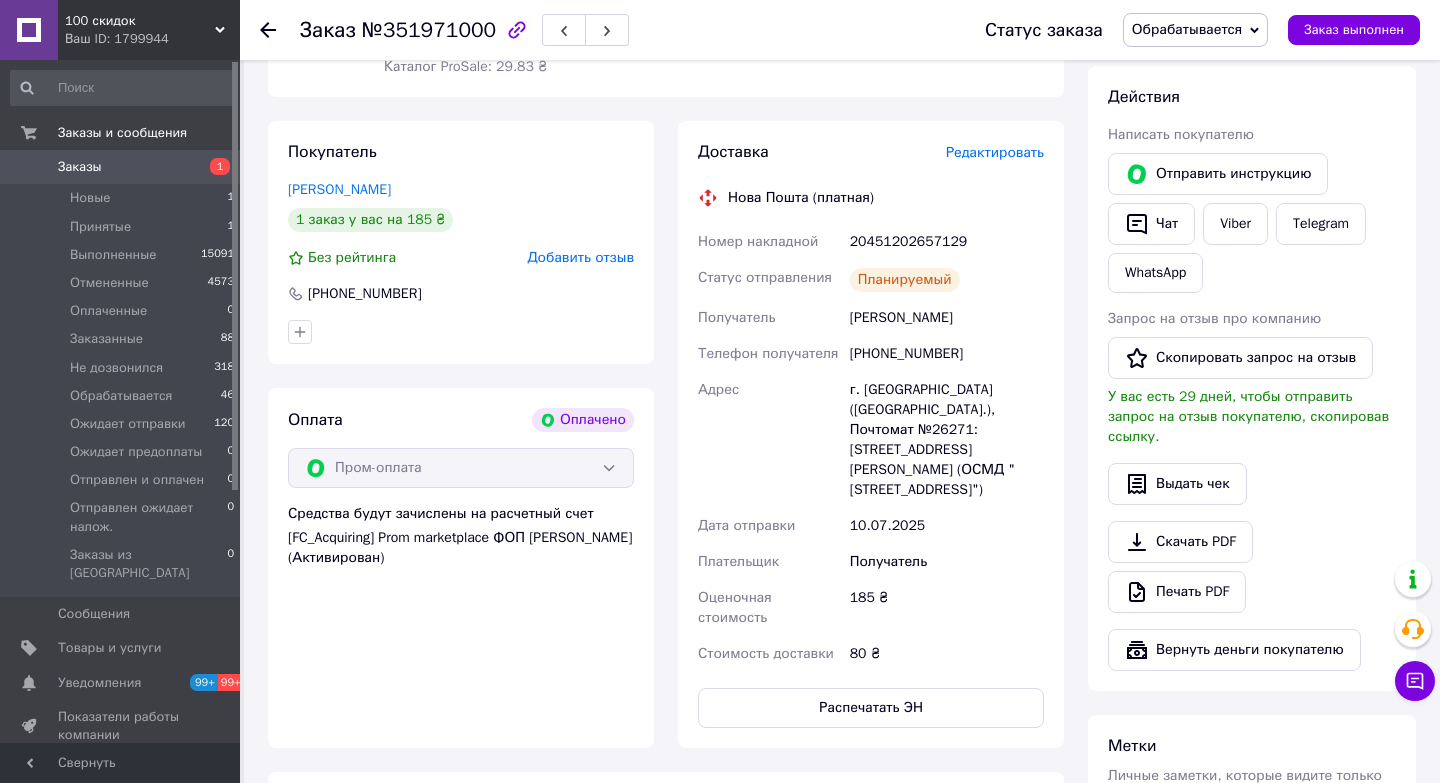 type 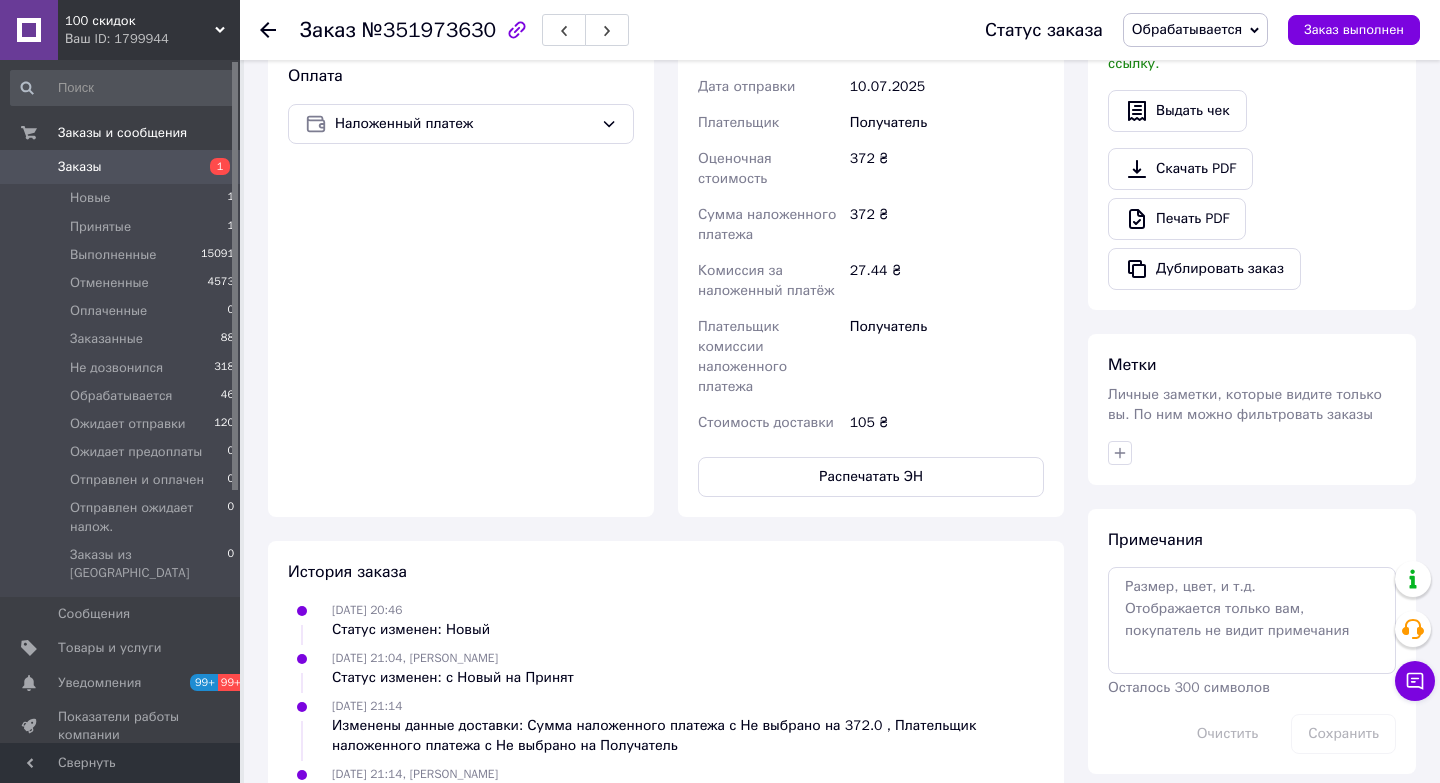 scroll, scrollTop: 656, scrollLeft: 0, axis: vertical 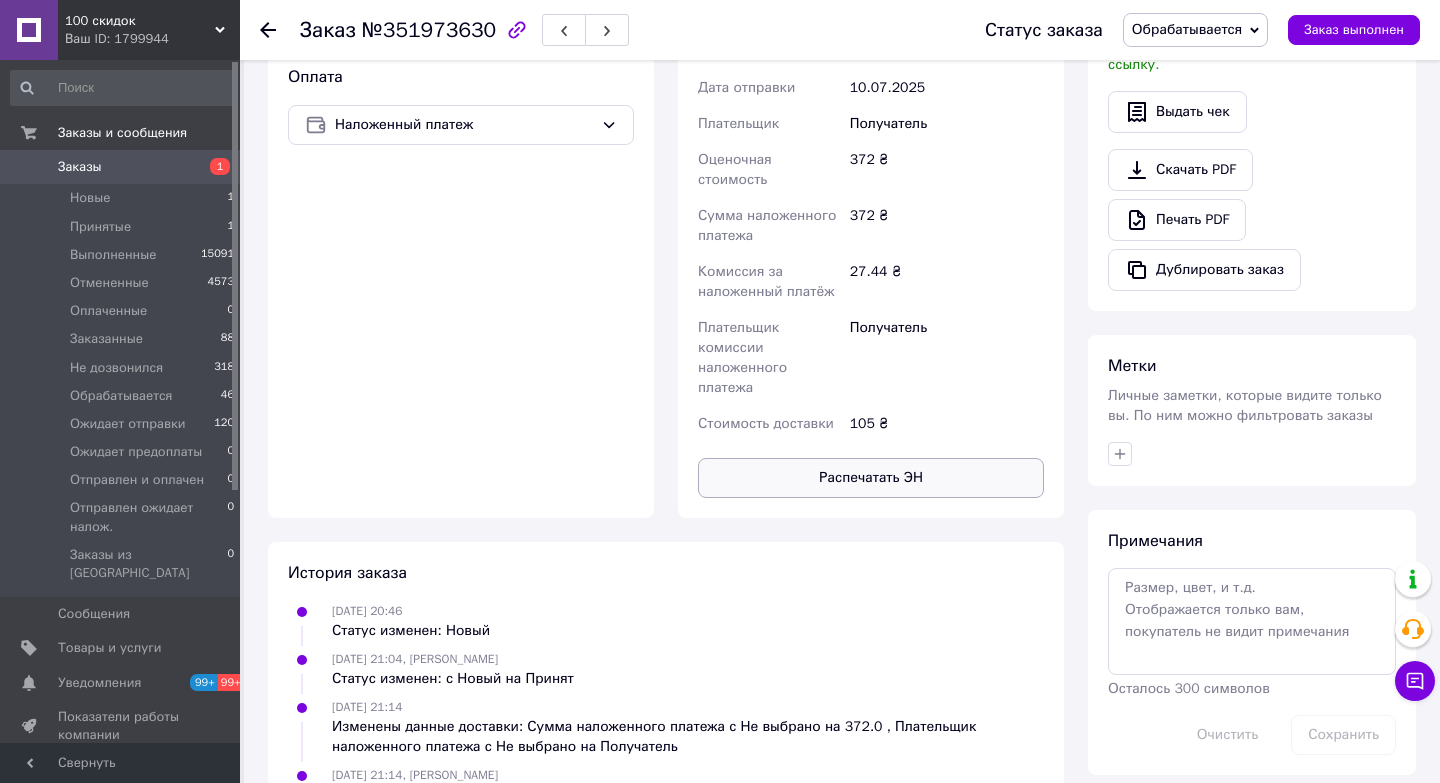 click on "Распечатать ЭН" at bounding box center (871, 478) 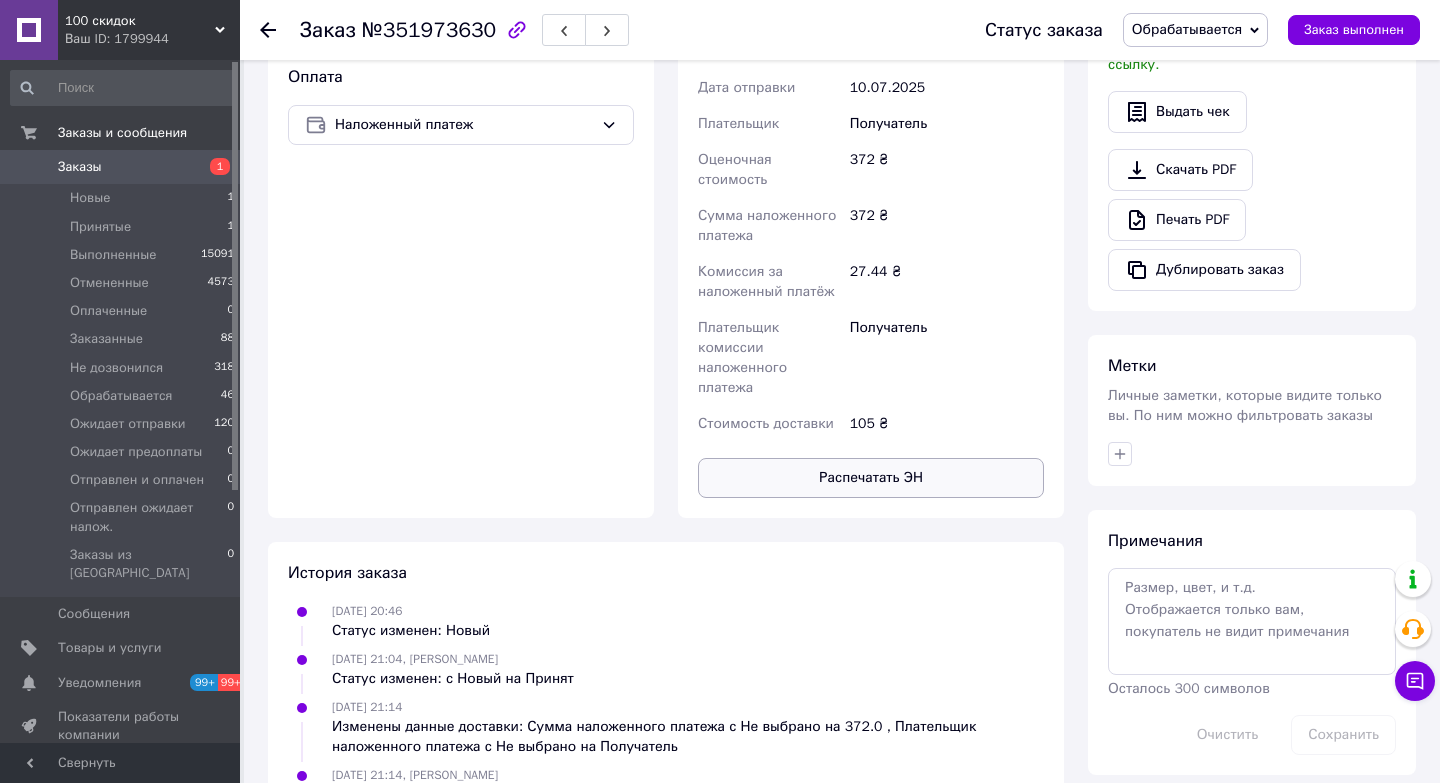 click on "Распечатать ЭН" at bounding box center (871, 478) 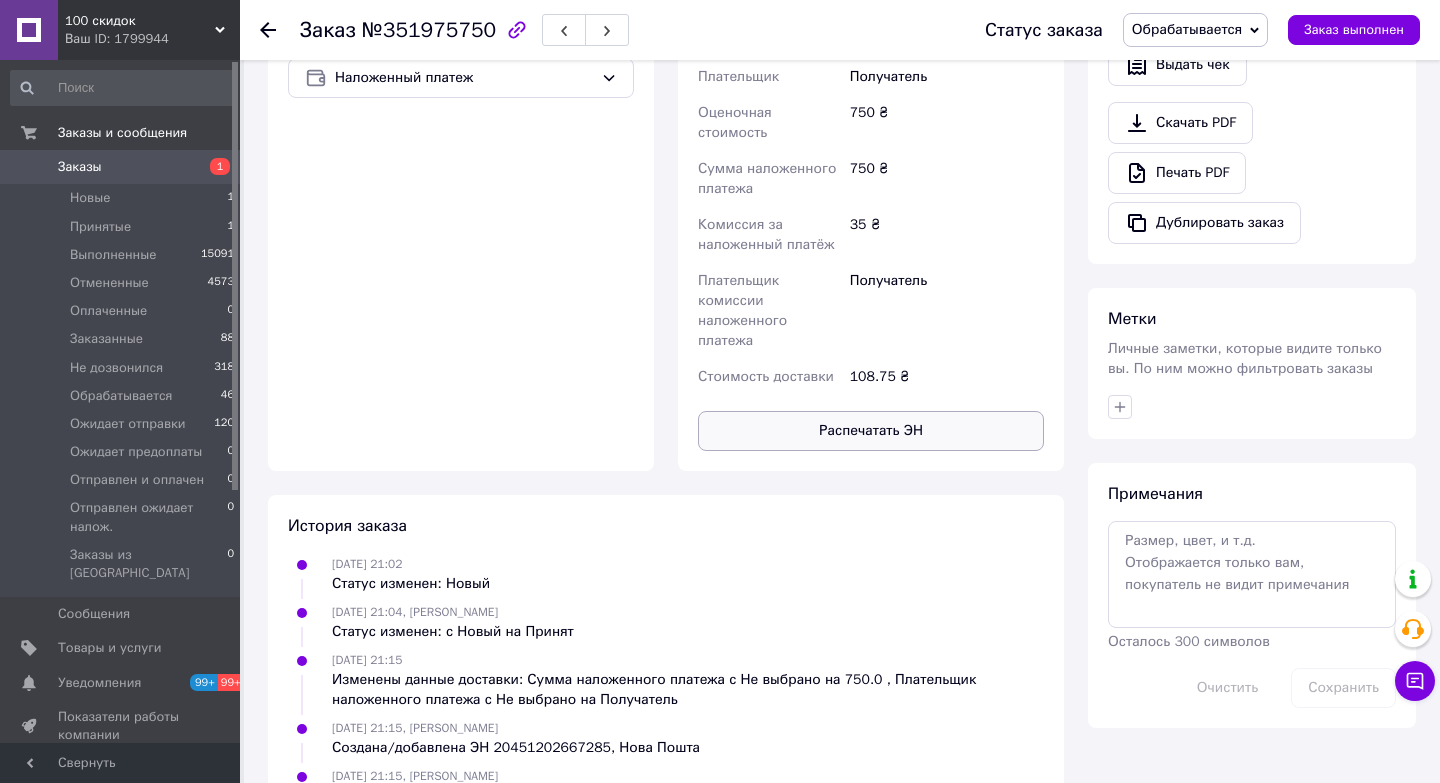 scroll, scrollTop: 708, scrollLeft: 0, axis: vertical 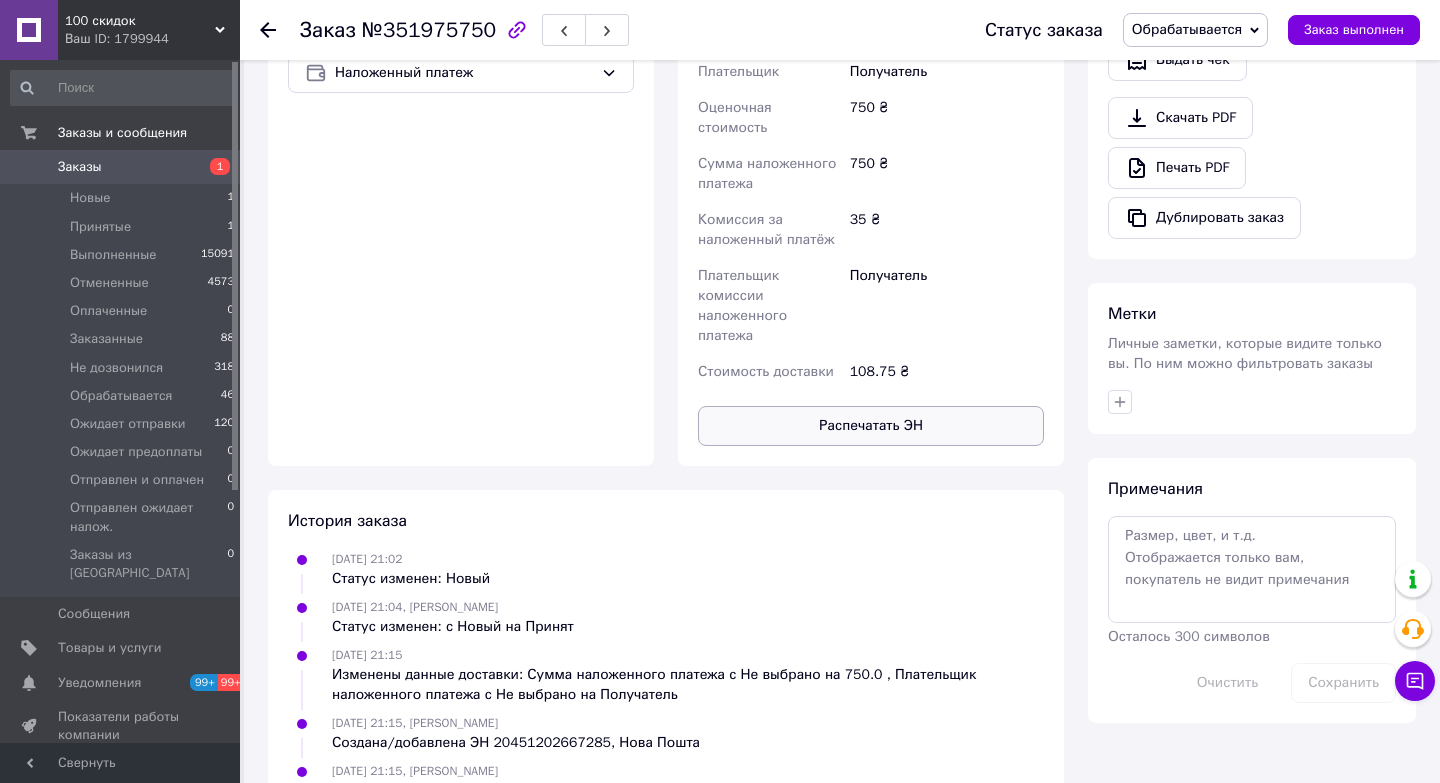 click on "Распечатать ЭН" at bounding box center (871, 426) 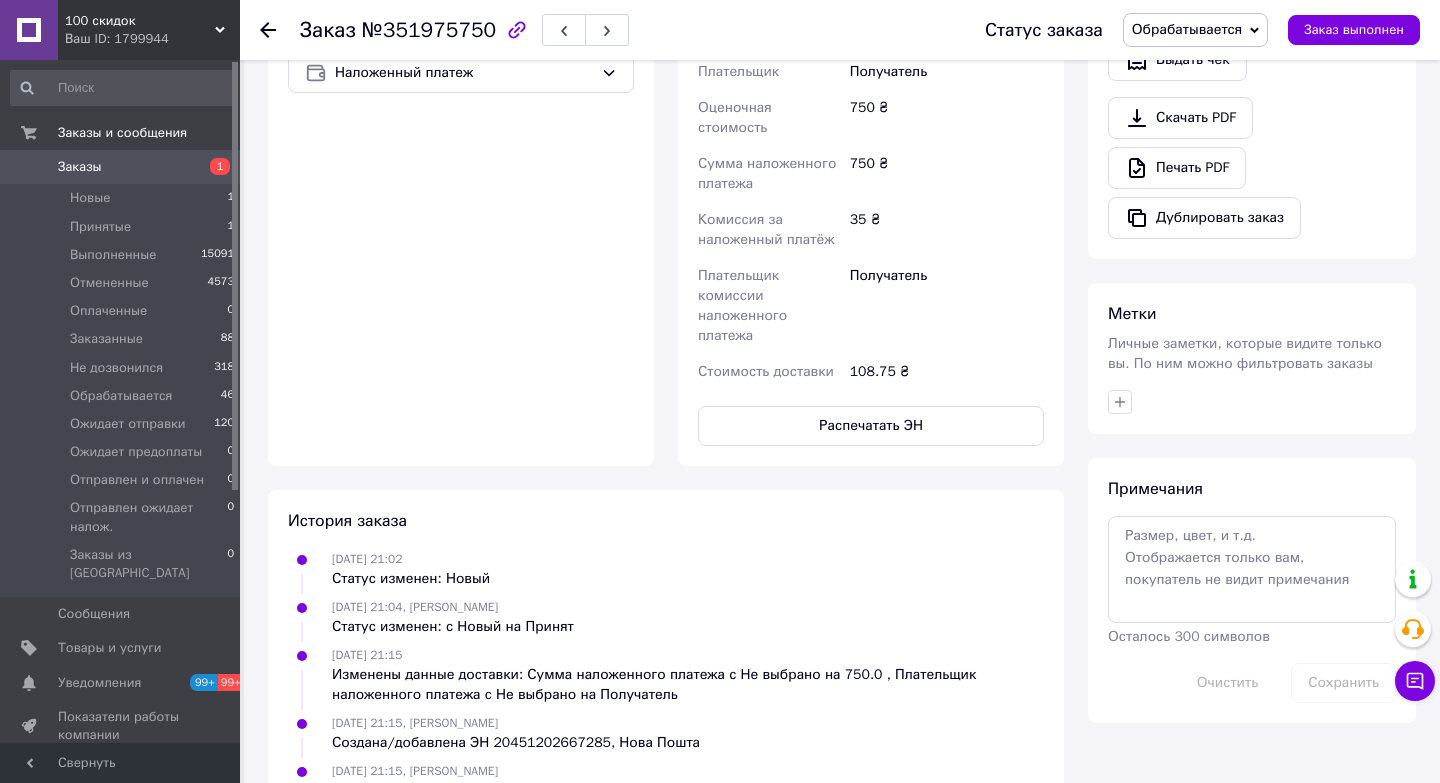 scroll, scrollTop: 417, scrollLeft: 0, axis: vertical 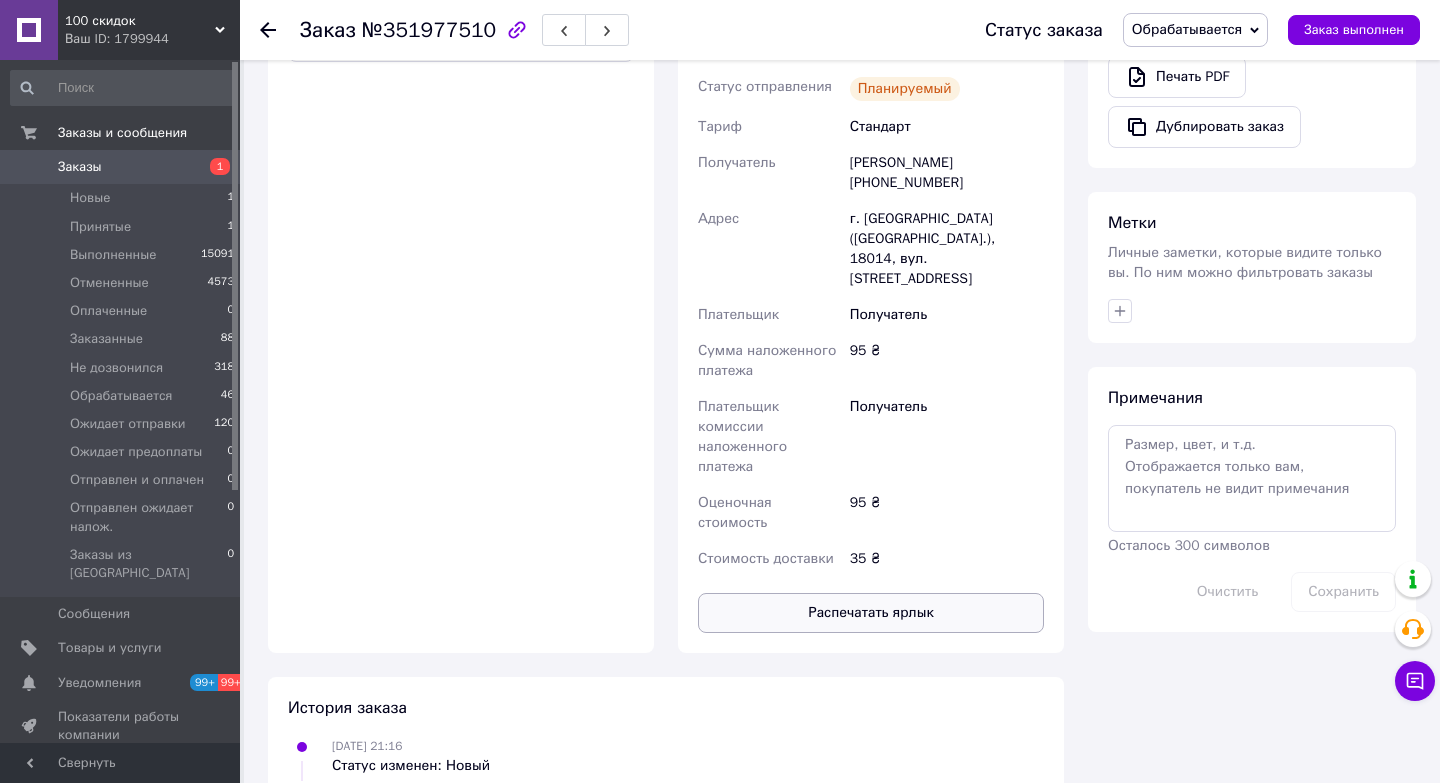 click on "Распечатать ярлык" at bounding box center [871, 613] 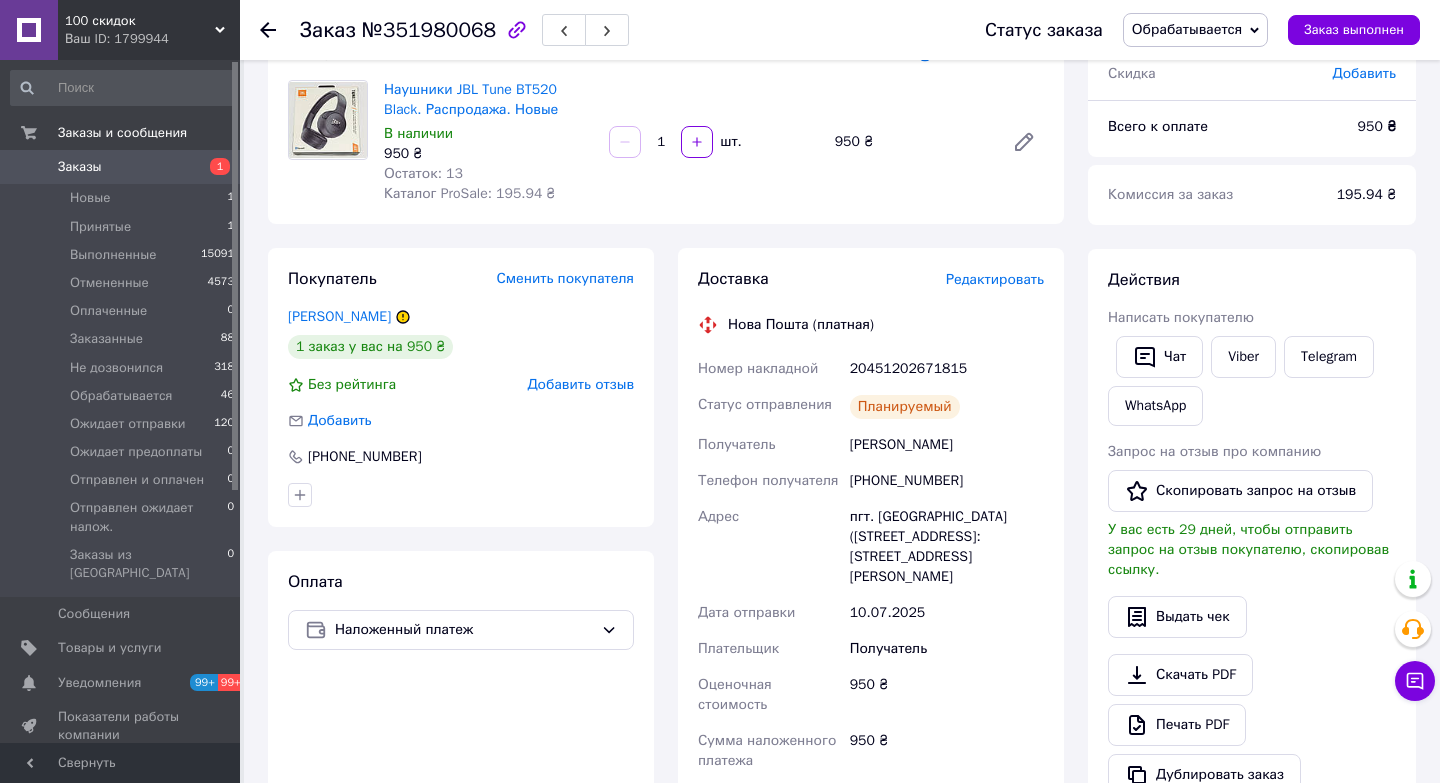 scroll, scrollTop: 698, scrollLeft: 0, axis: vertical 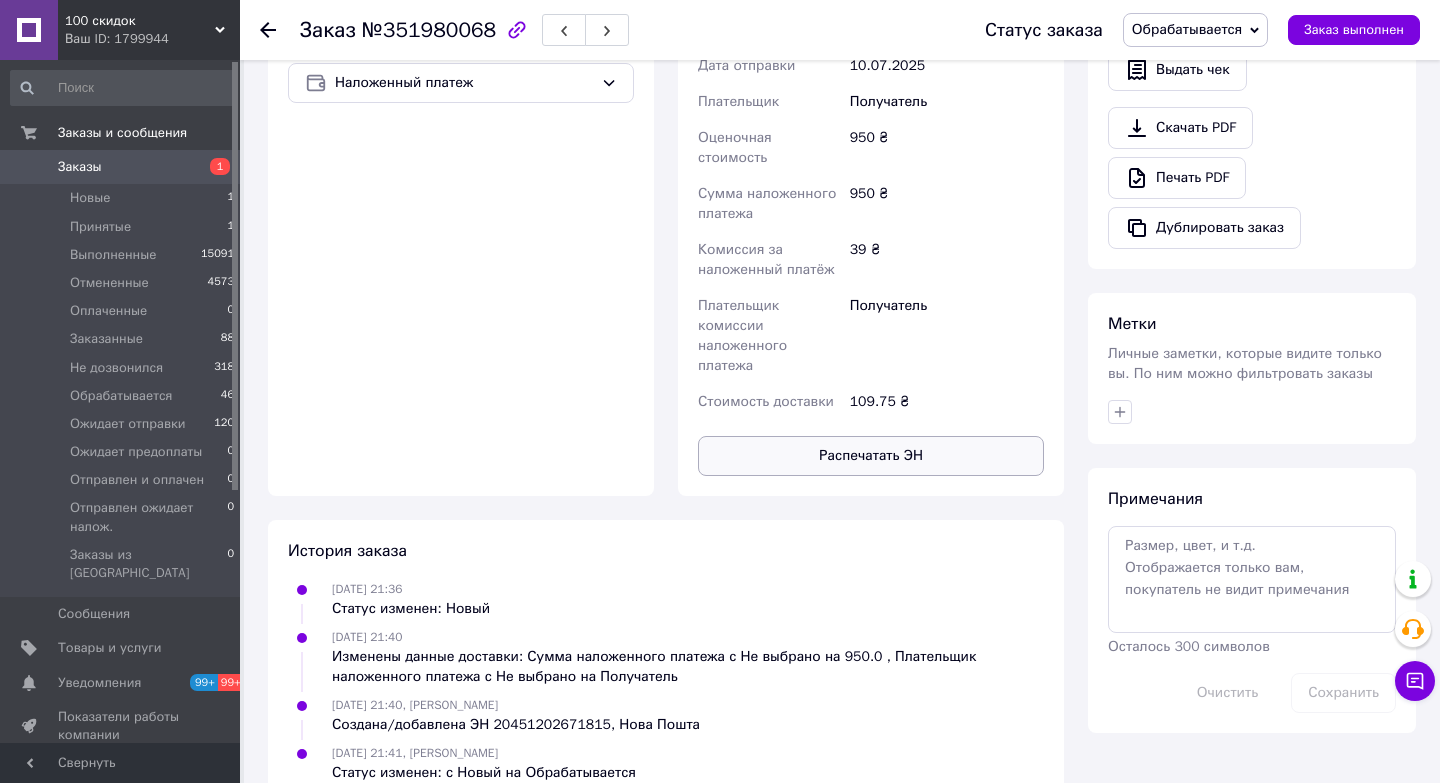 click on "Распечатать ЭН" at bounding box center (871, 456) 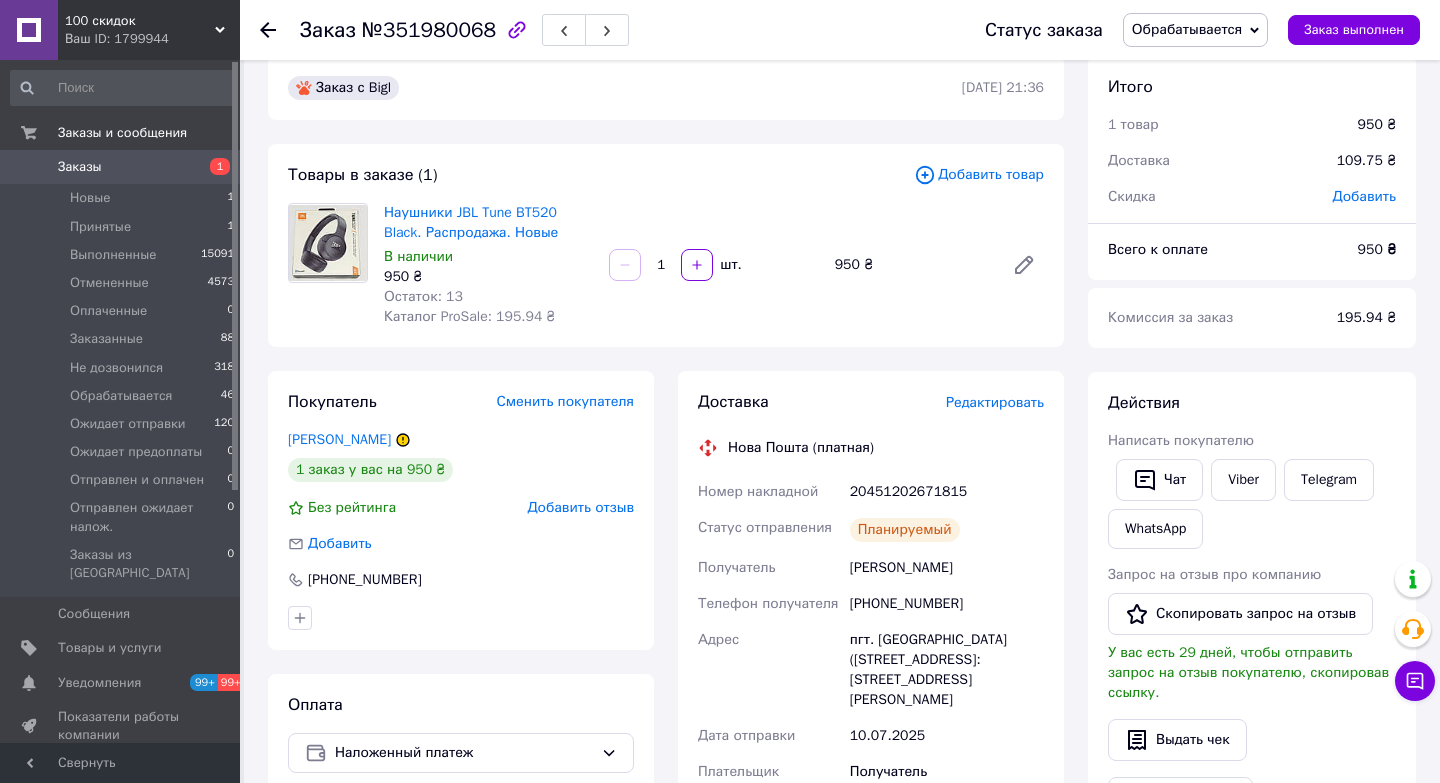 scroll, scrollTop: 0, scrollLeft: 0, axis: both 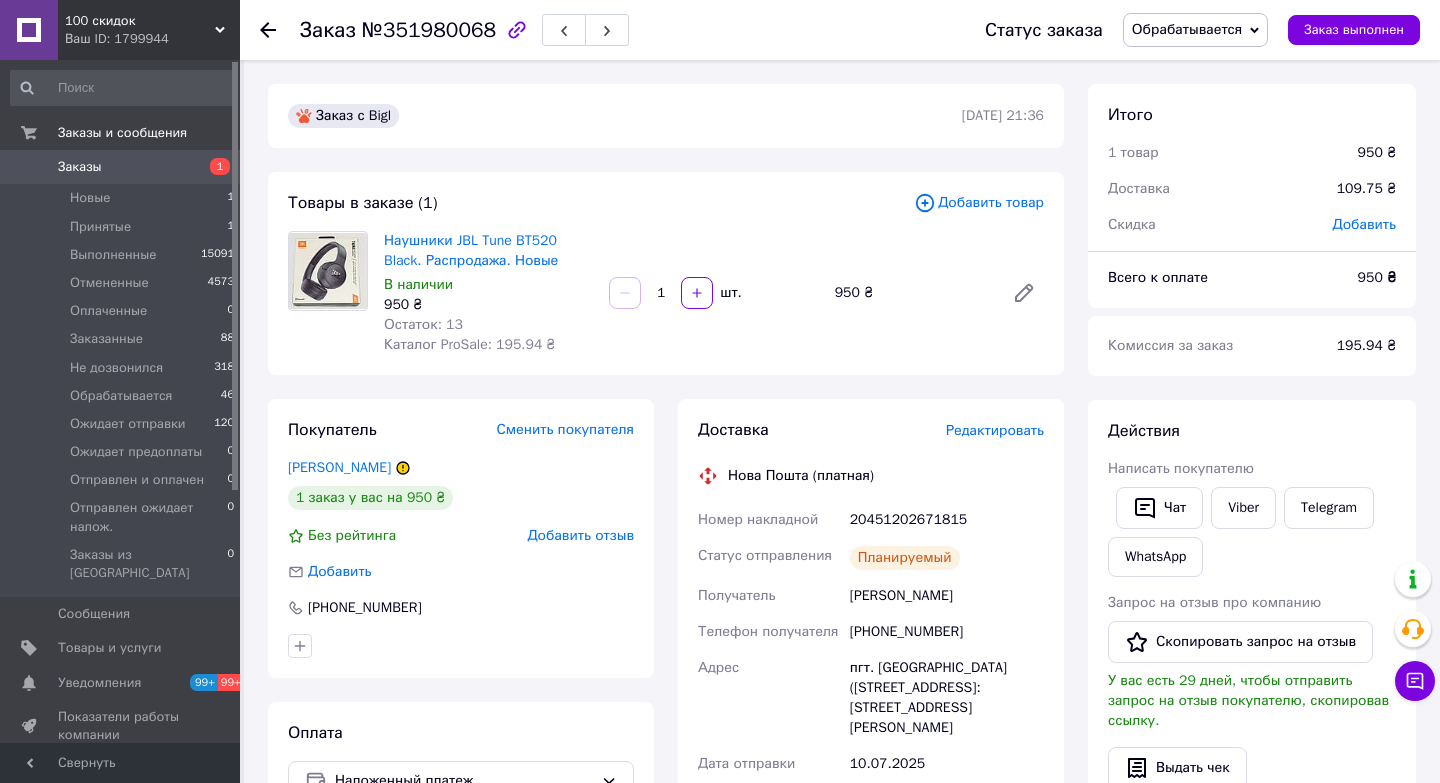 type 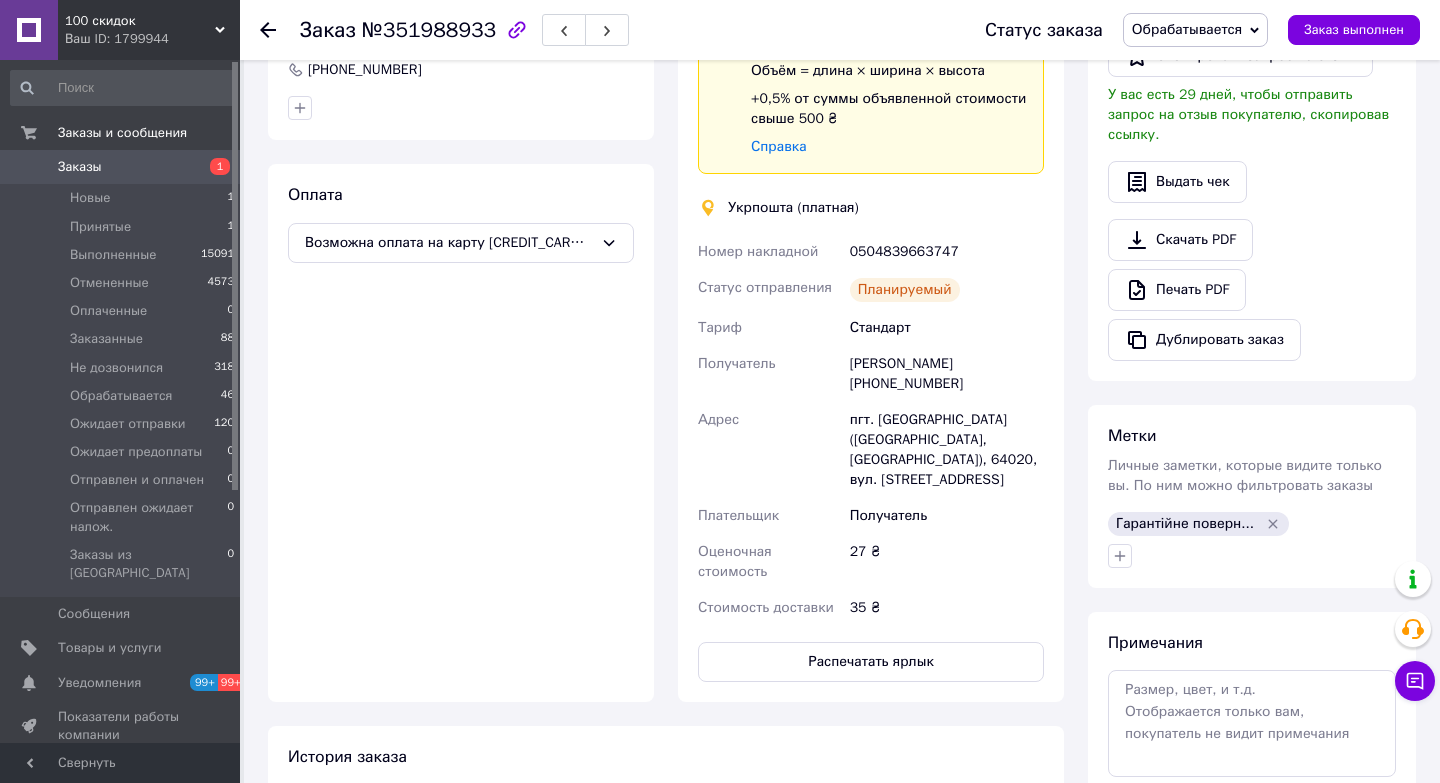 scroll, scrollTop: 519, scrollLeft: 0, axis: vertical 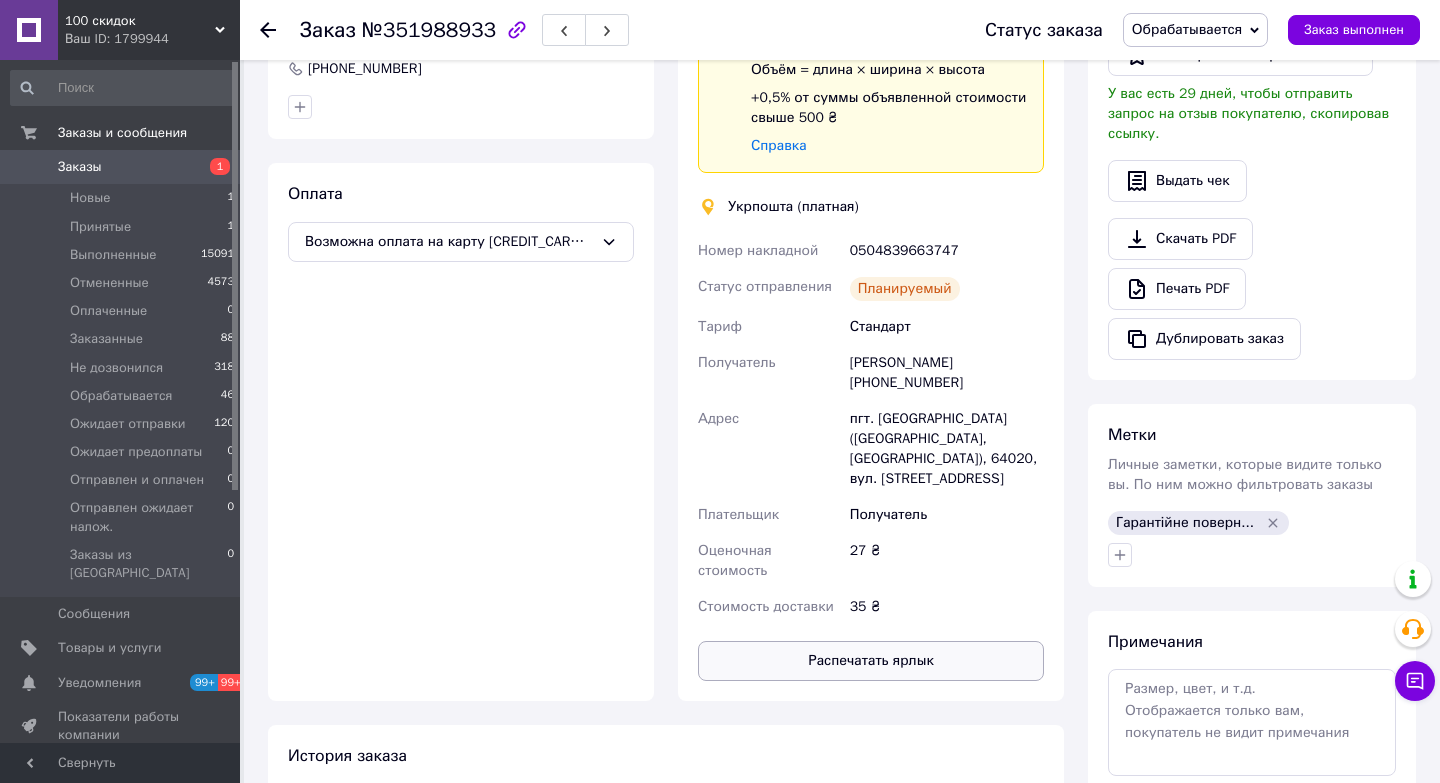 click on "Распечатать ярлык" at bounding box center (871, 661) 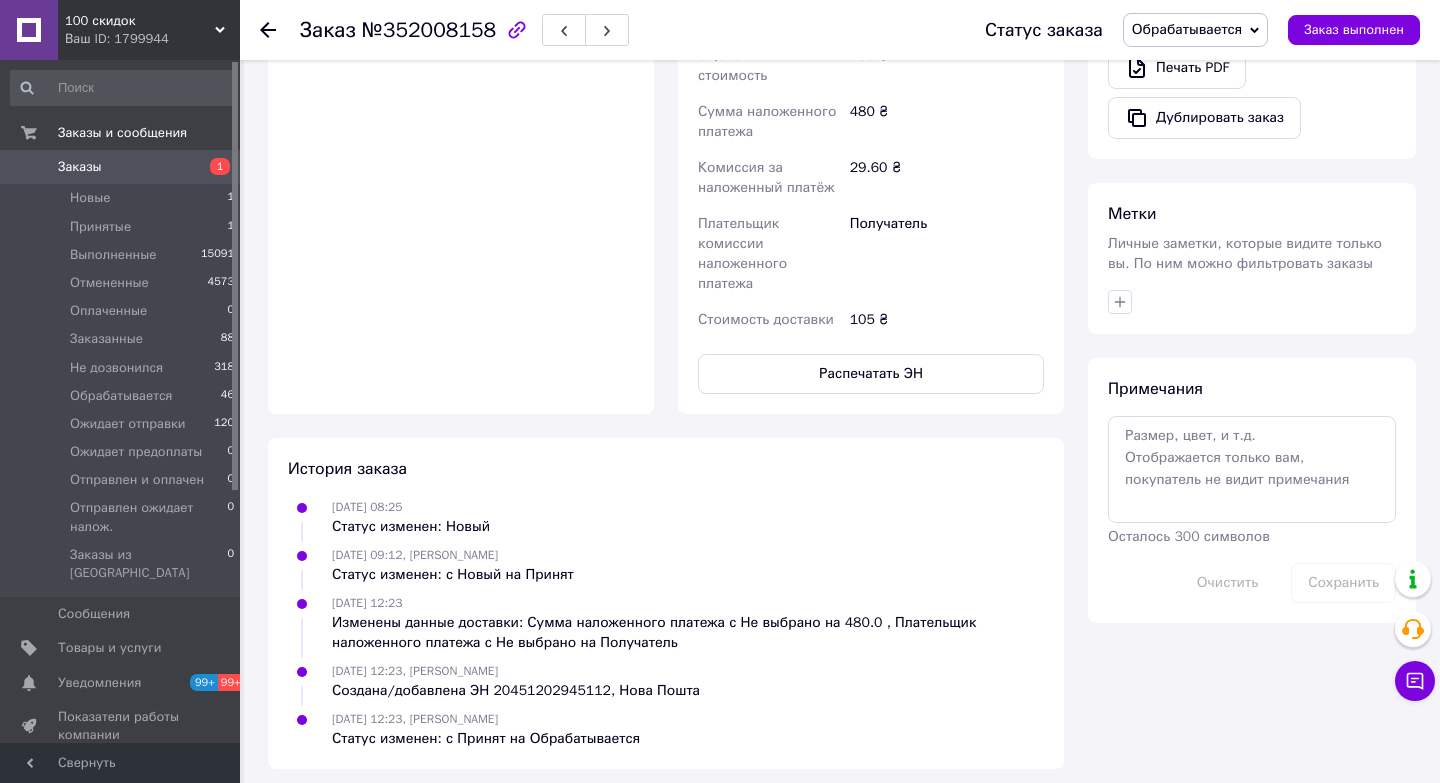 scroll, scrollTop: 836, scrollLeft: 0, axis: vertical 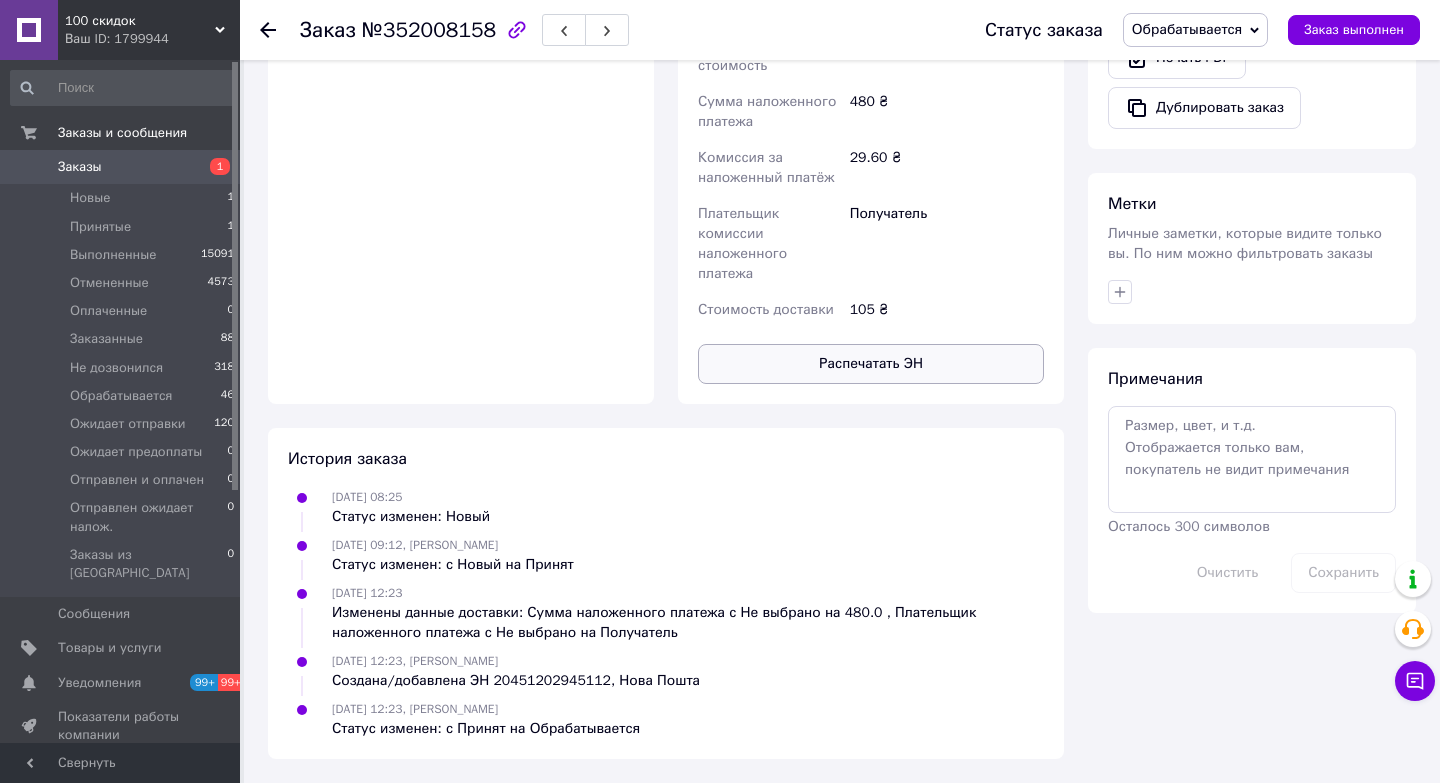click on "Распечатать ЭН" at bounding box center (871, 364) 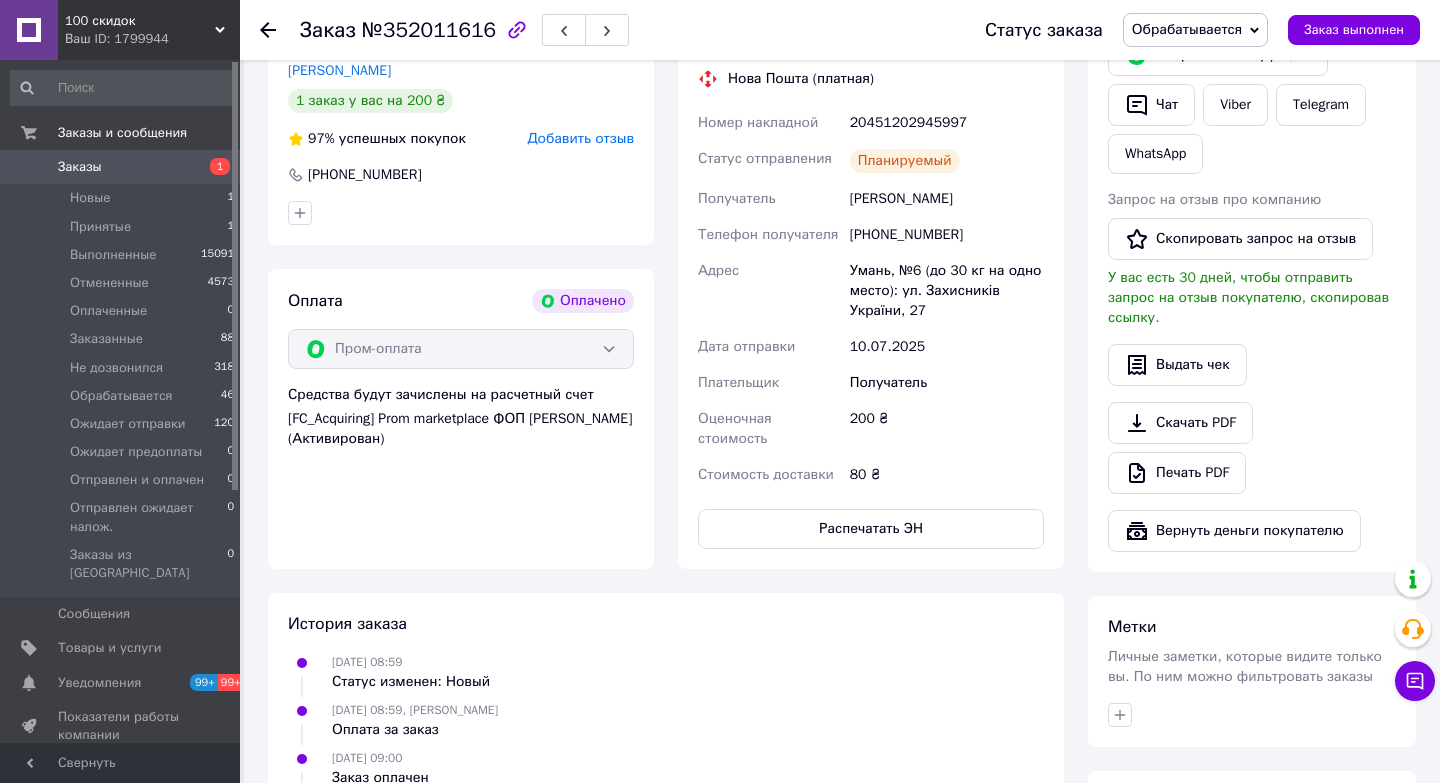 scroll, scrollTop: 1056, scrollLeft: 0, axis: vertical 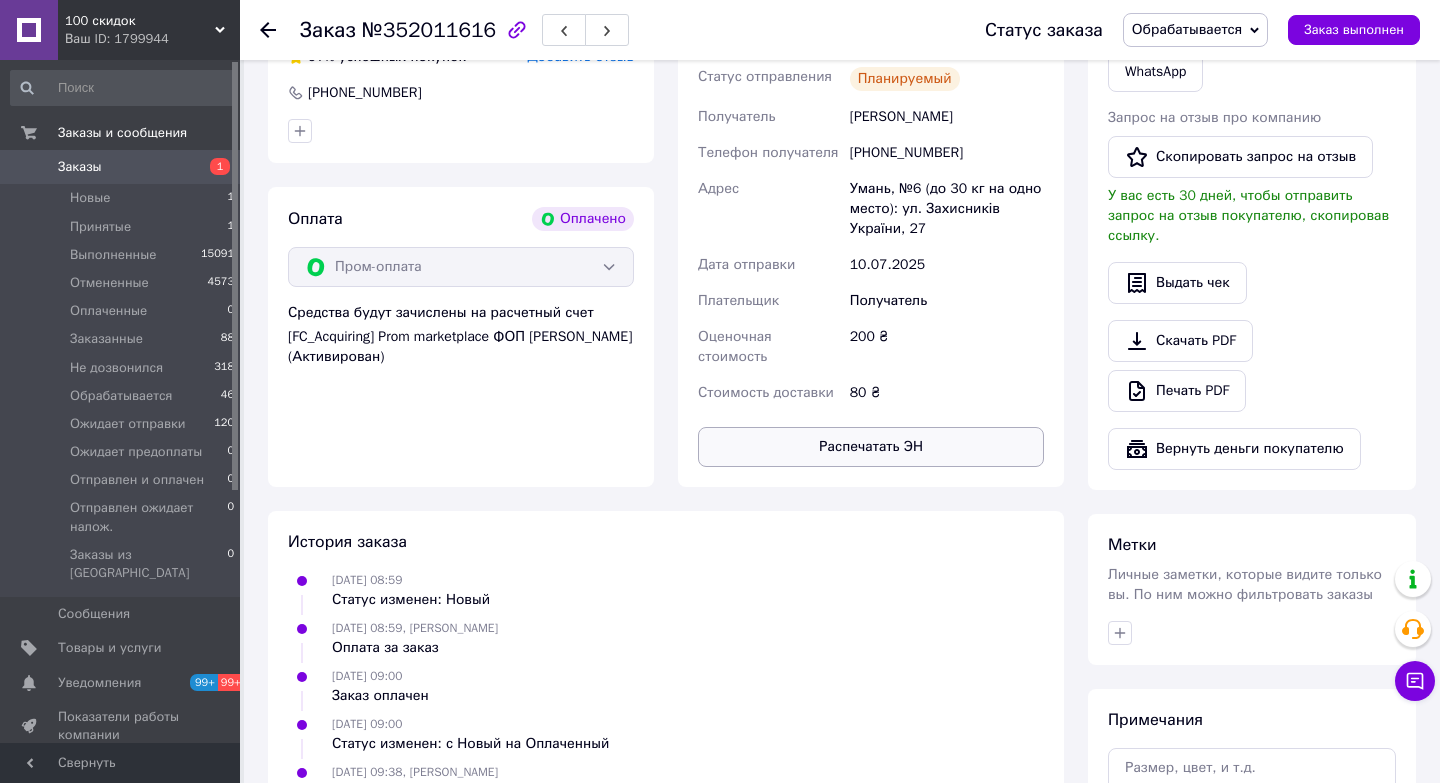 click on "Распечатать ЭН" at bounding box center (871, 447) 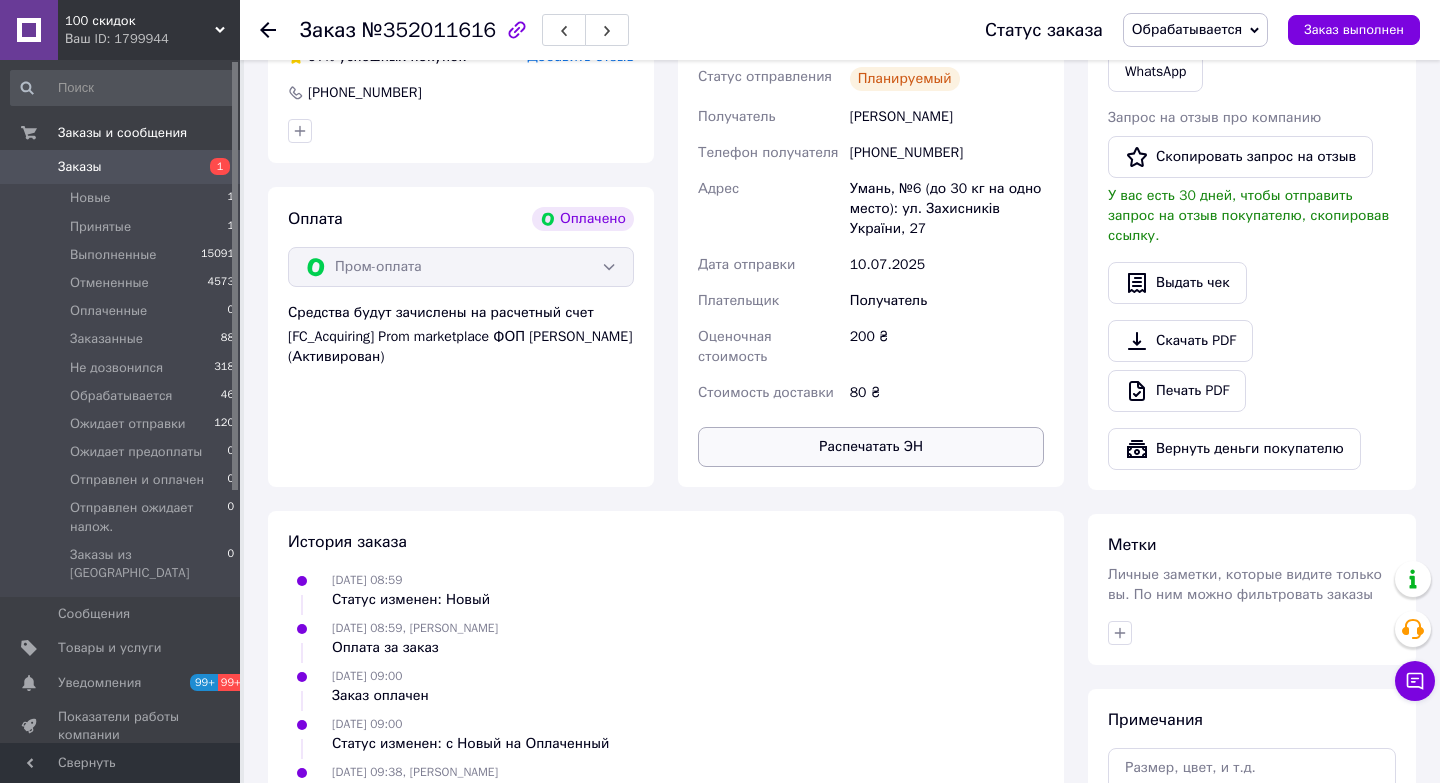 type 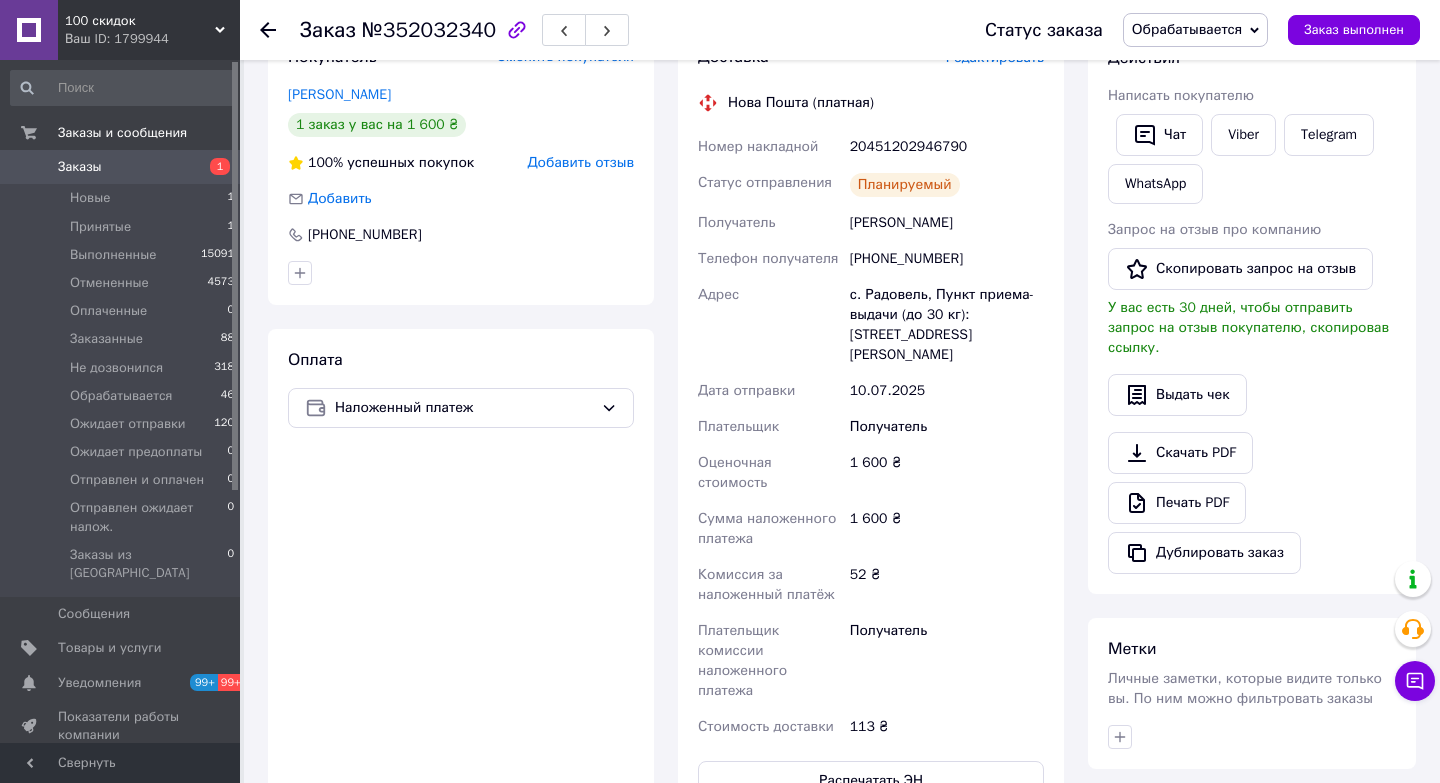 scroll, scrollTop: 402, scrollLeft: 0, axis: vertical 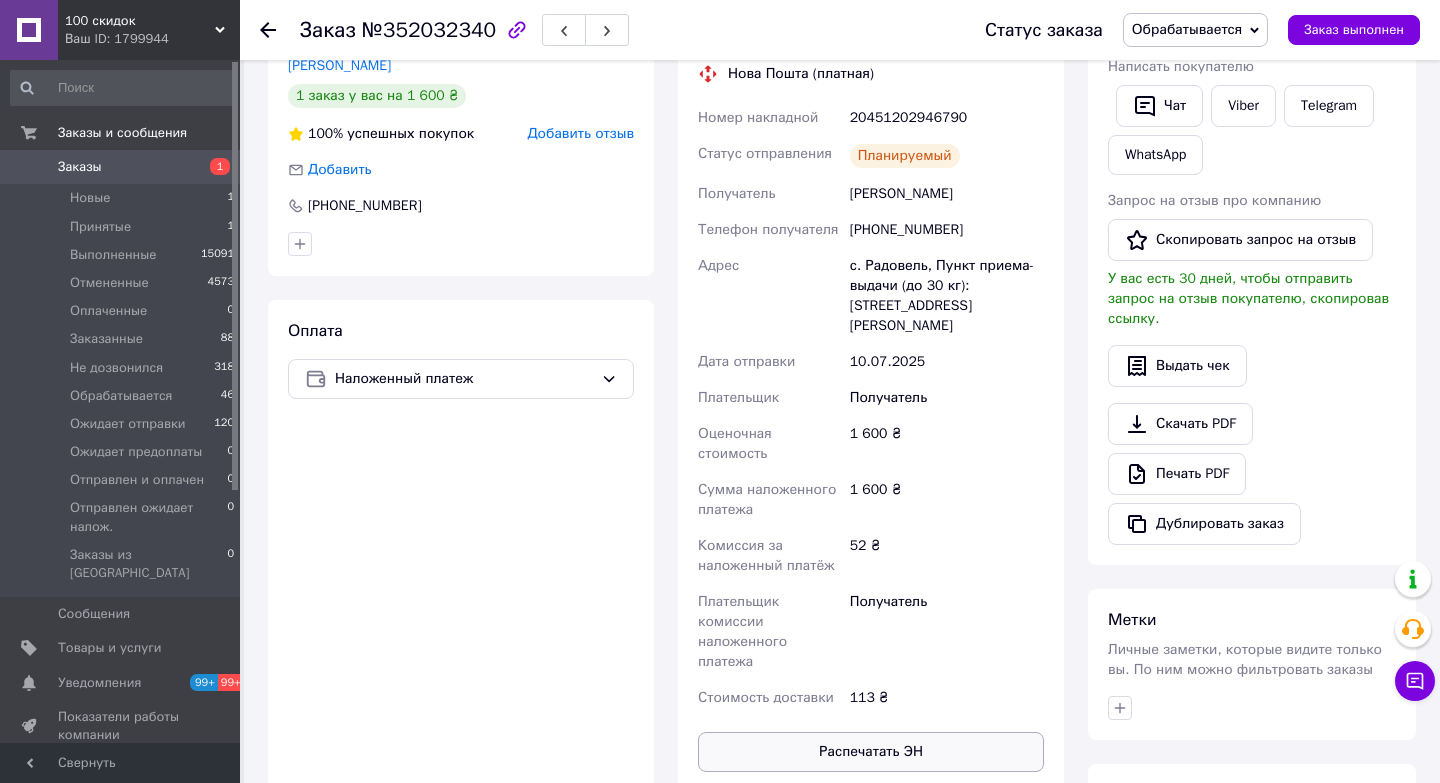 click on "Распечатать ЭН" at bounding box center (871, 752) 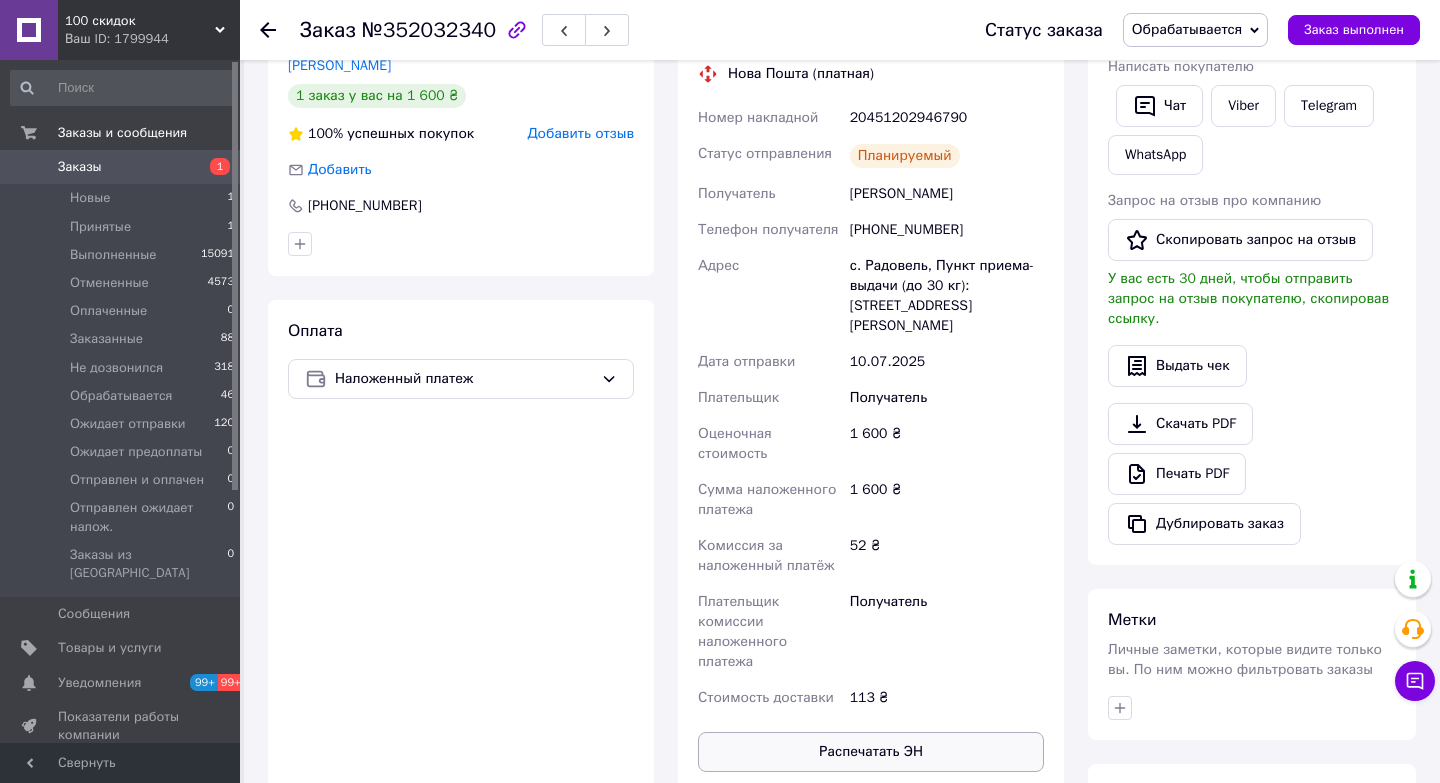 click on "Распечатать ЭН" at bounding box center (871, 752) 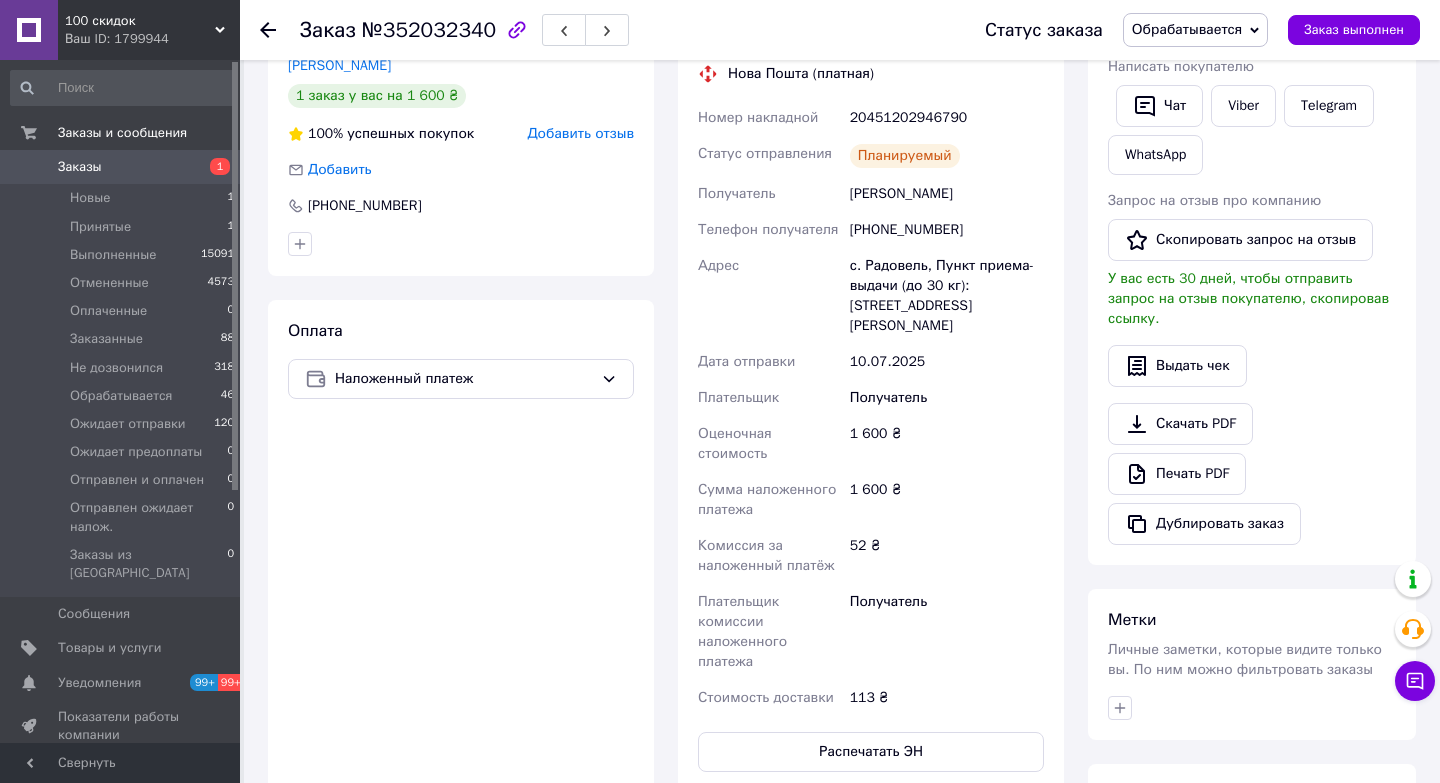 type 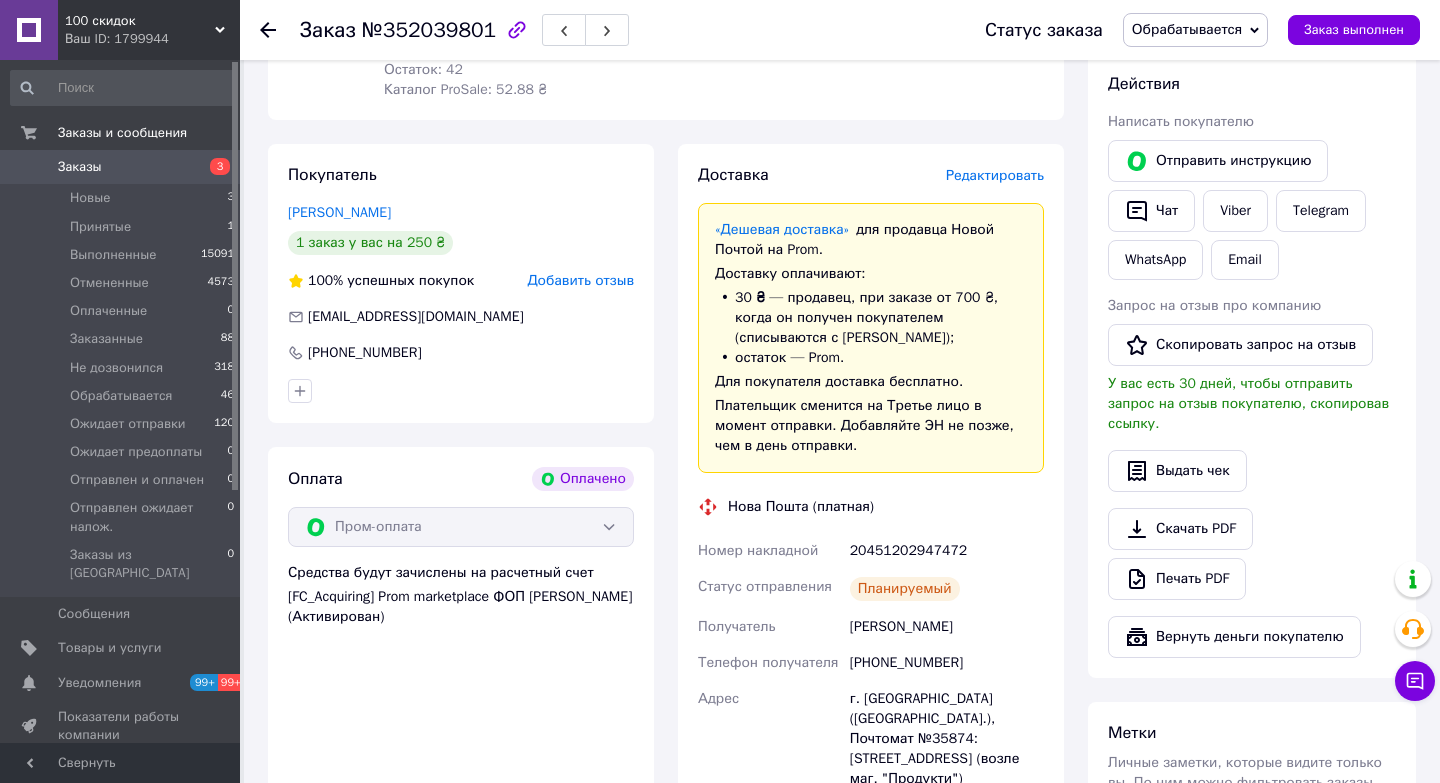 scroll, scrollTop: 820, scrollLeft: 0, axis: vertical 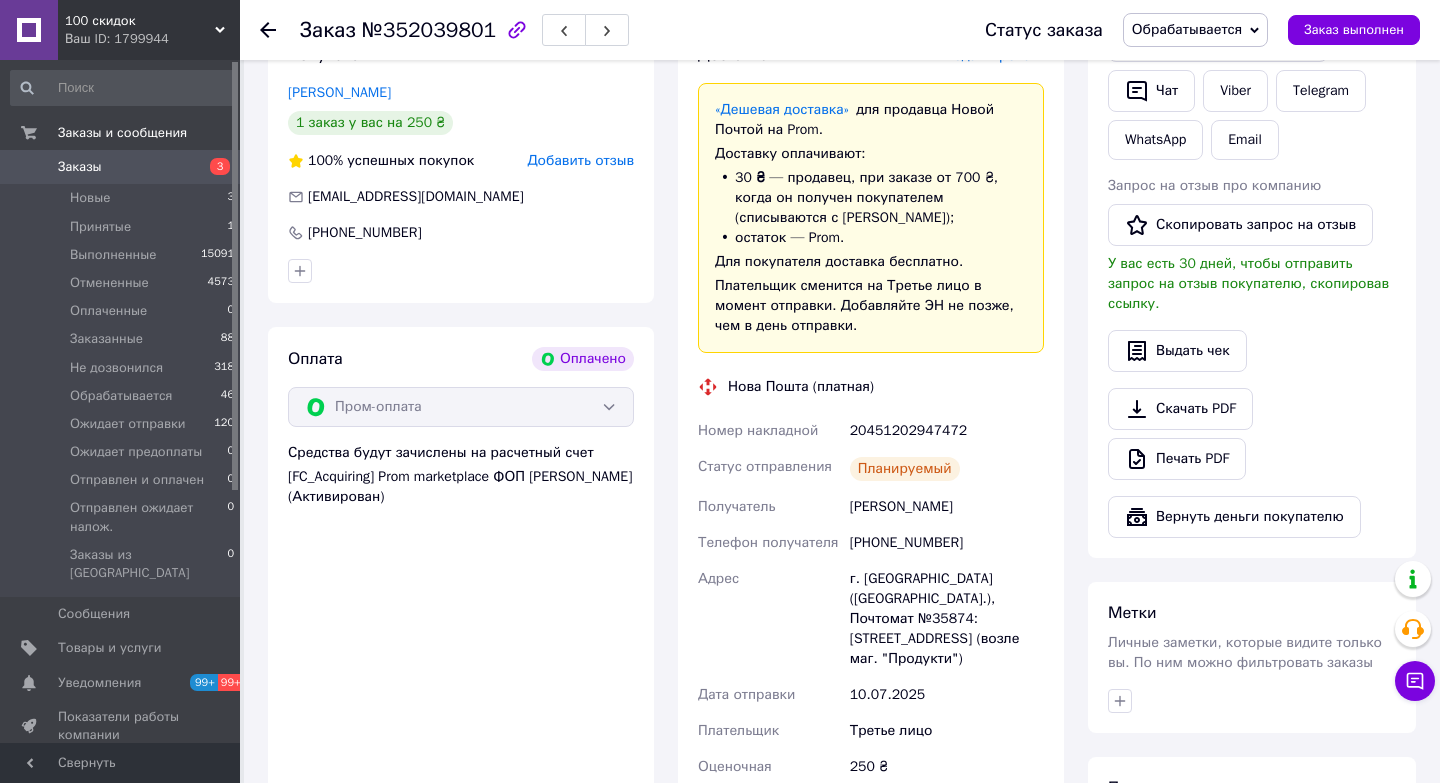 click on "[PHONE_NUMBER]" at bounding box center (947, 543) 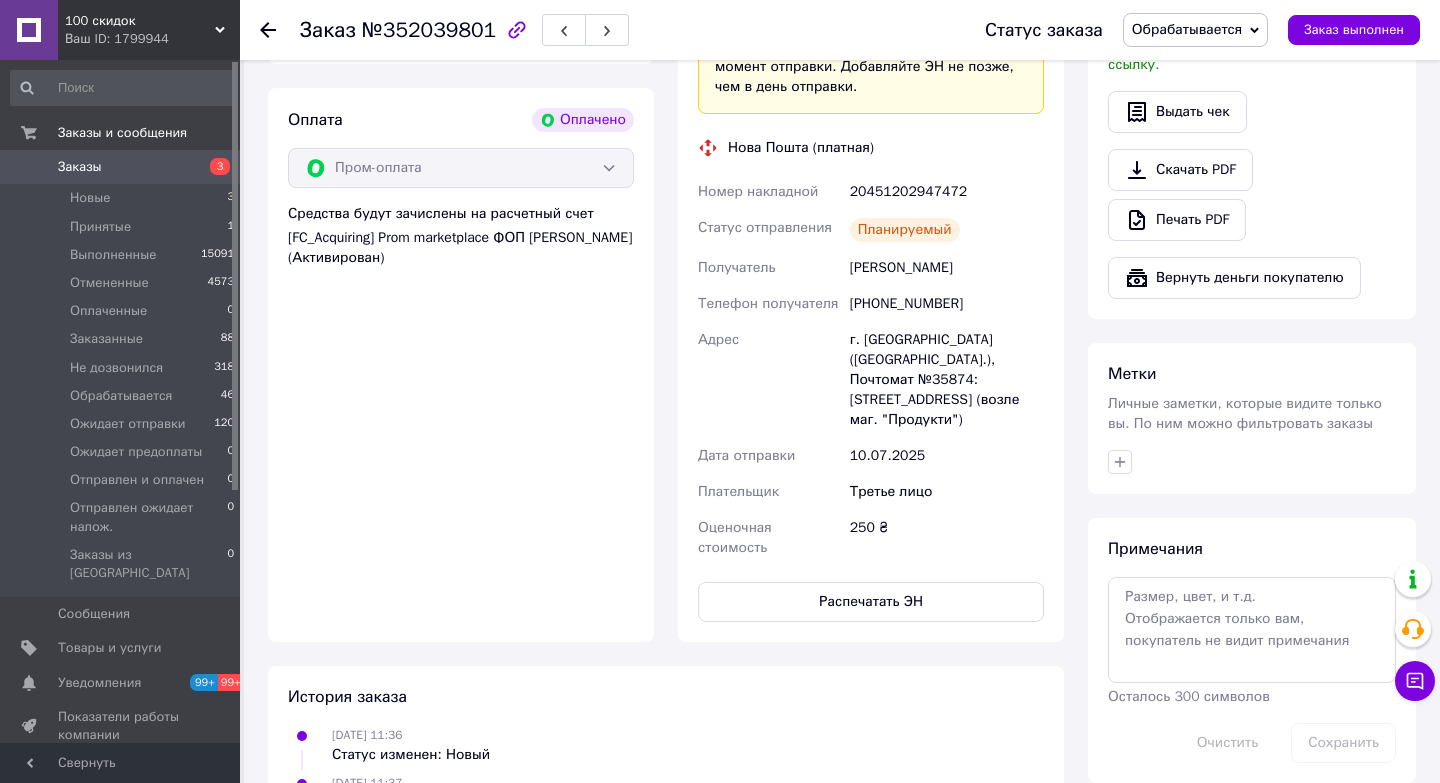 scroll, scrollTop: 1218, scrollLeft: 0, axis: vertical 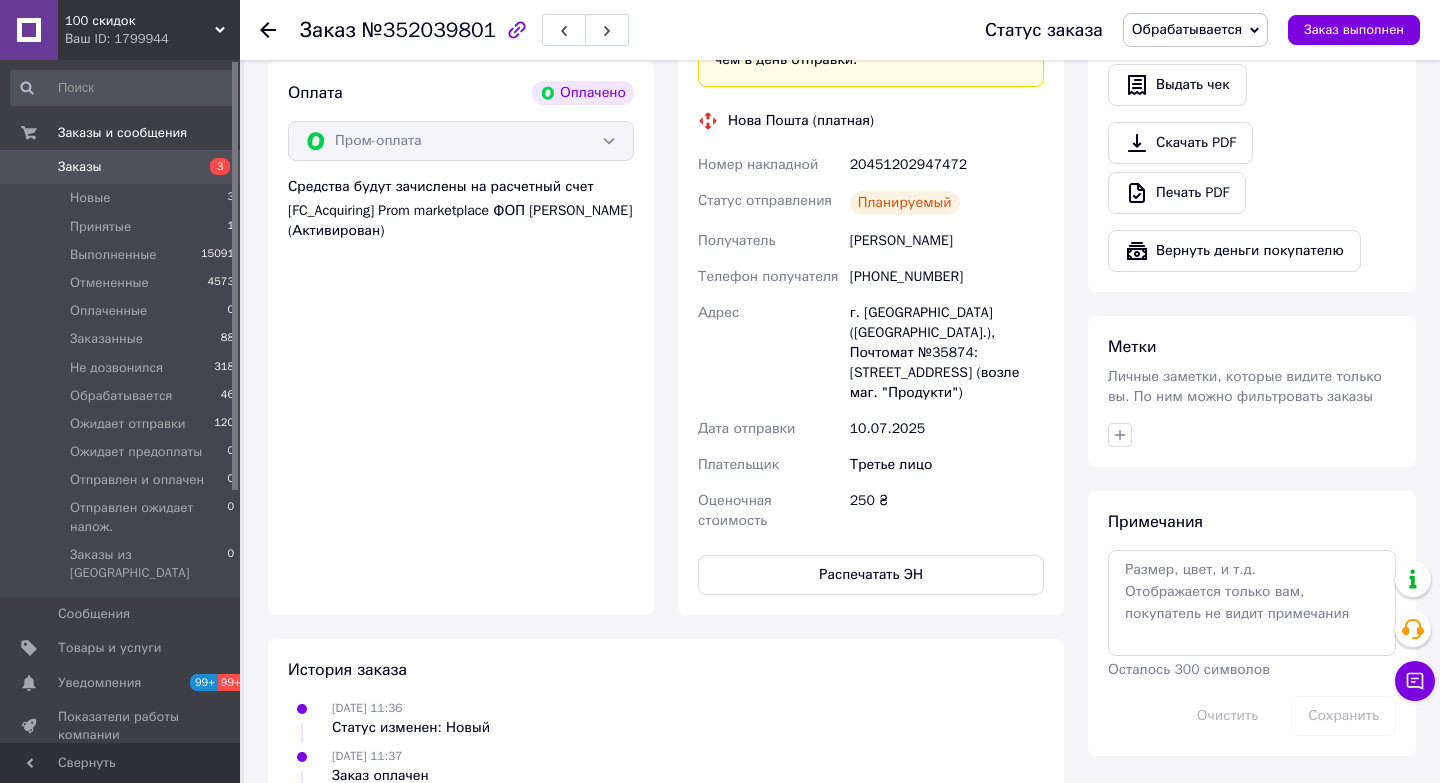 click on "Распечатать ЭН" at bounding box center (871, 575) 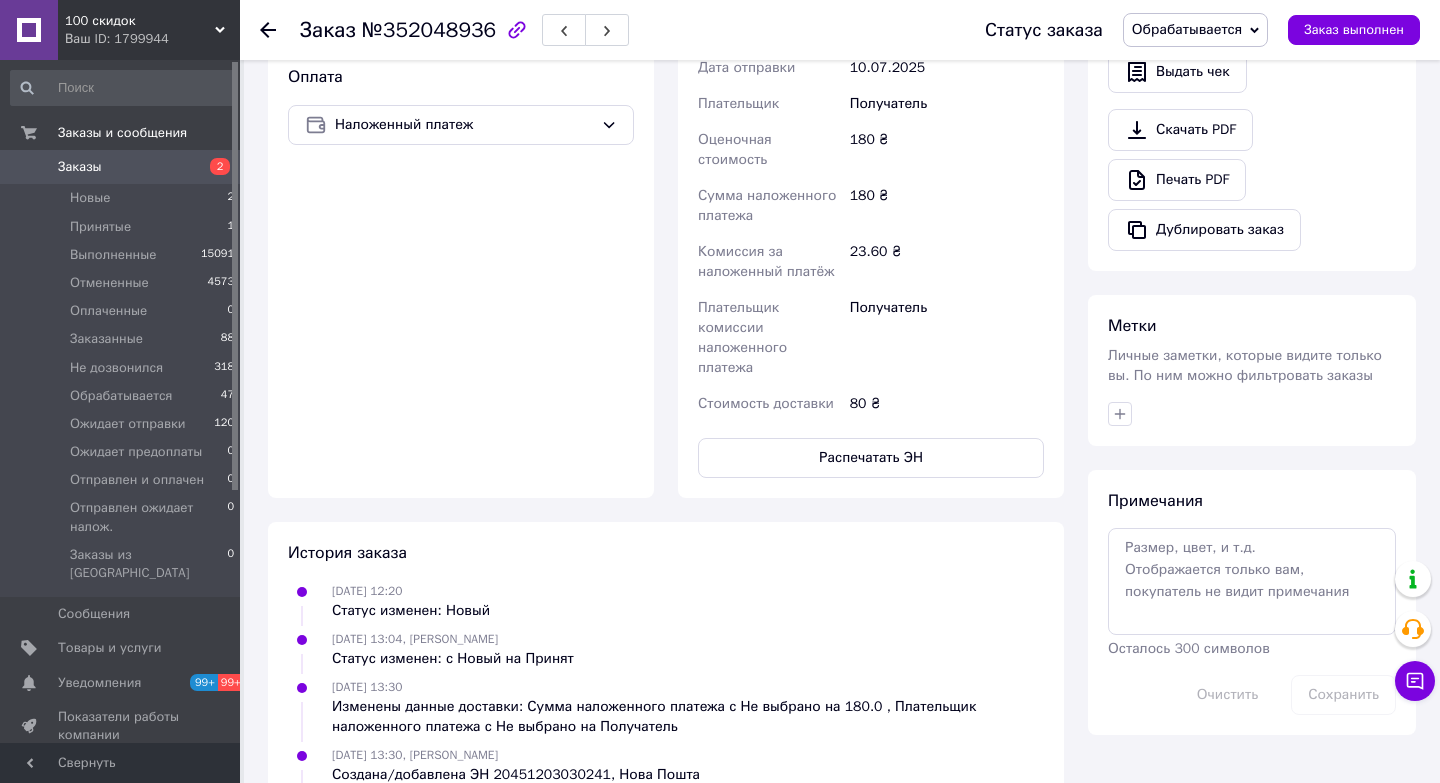 scroll, scrollTop: 709, scrollLeft: 0, axis: vertical 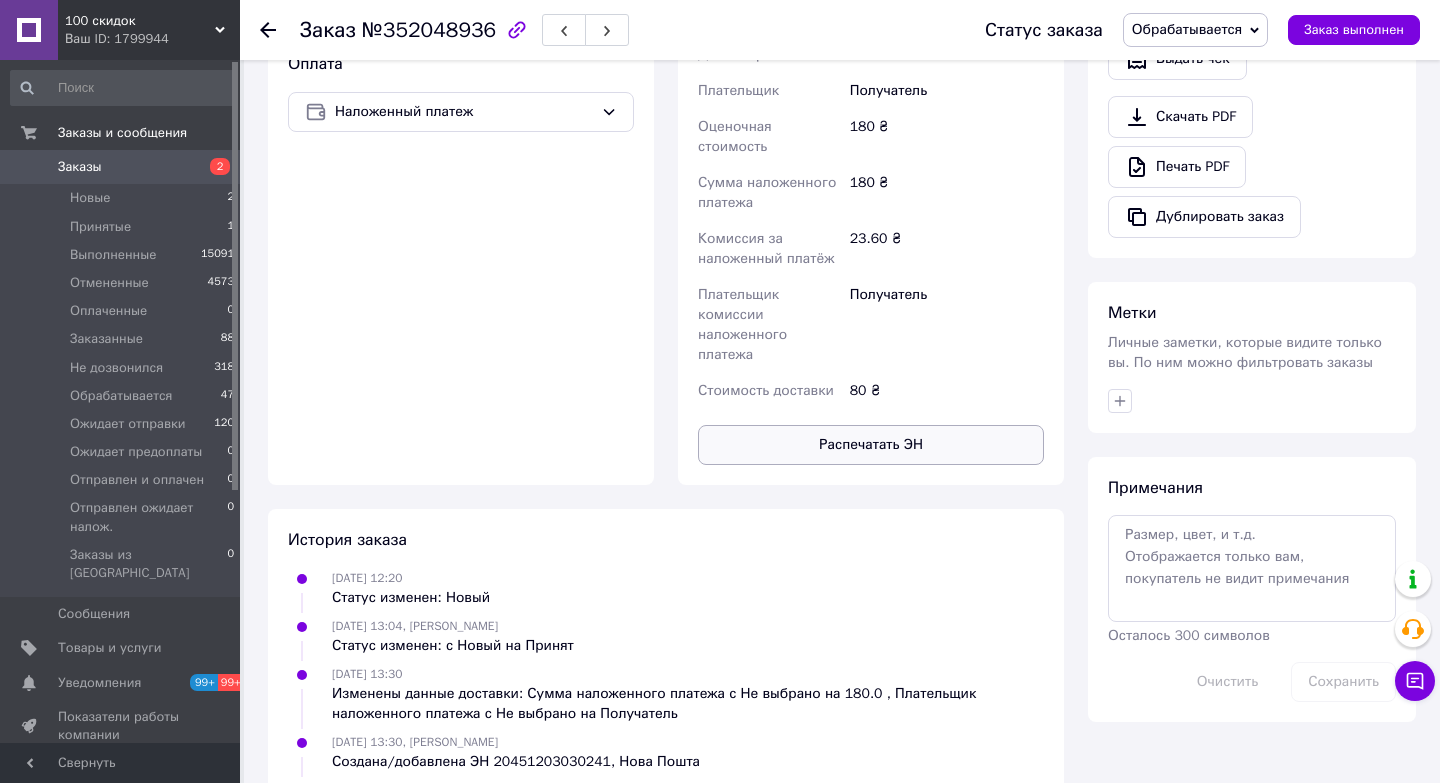 click on "Распечатать ЭН" at bounding box center (871, 445) 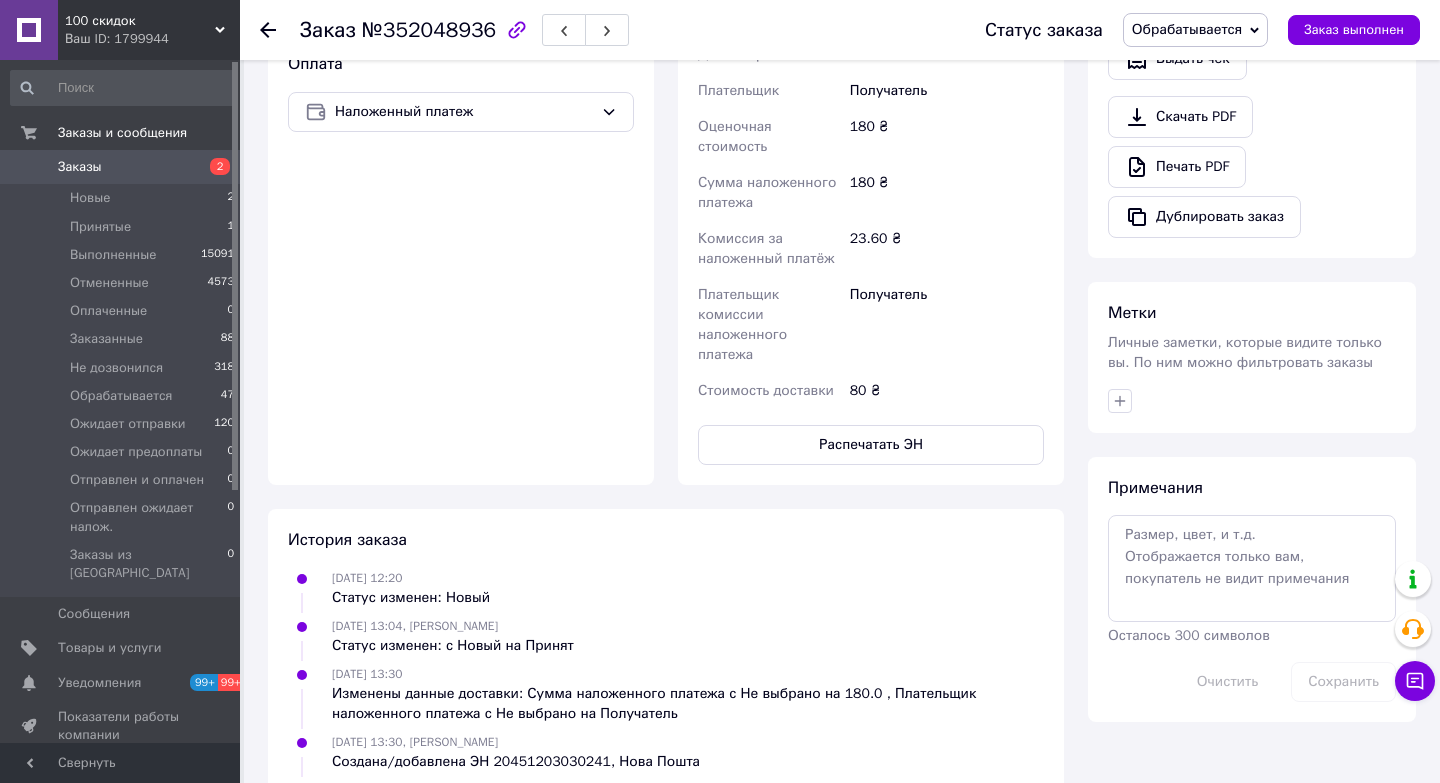 type 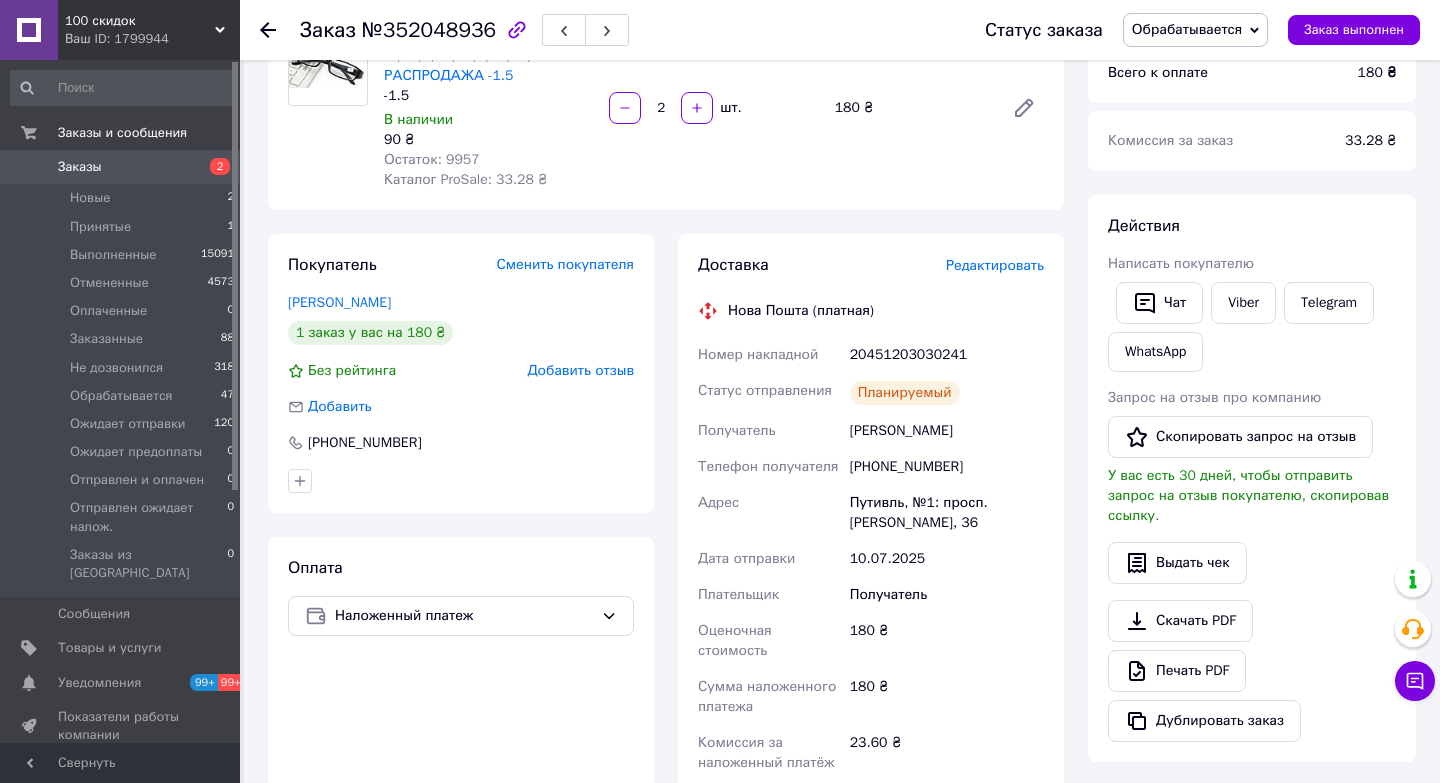 scroll, scrollTop: 201, scrollLeft: 0, axis: vertical 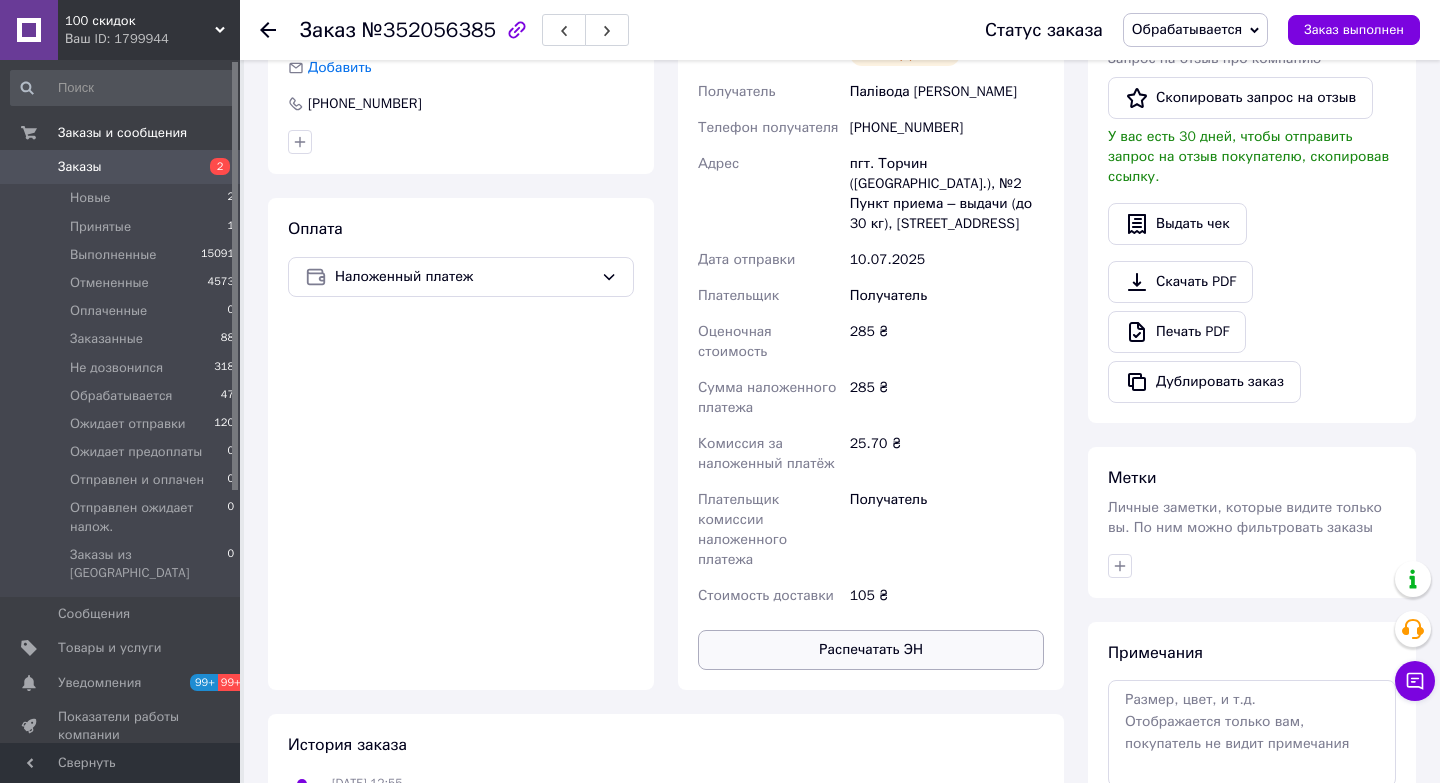 click on "Распечатать ЭН" at bounding box center [871, 650] 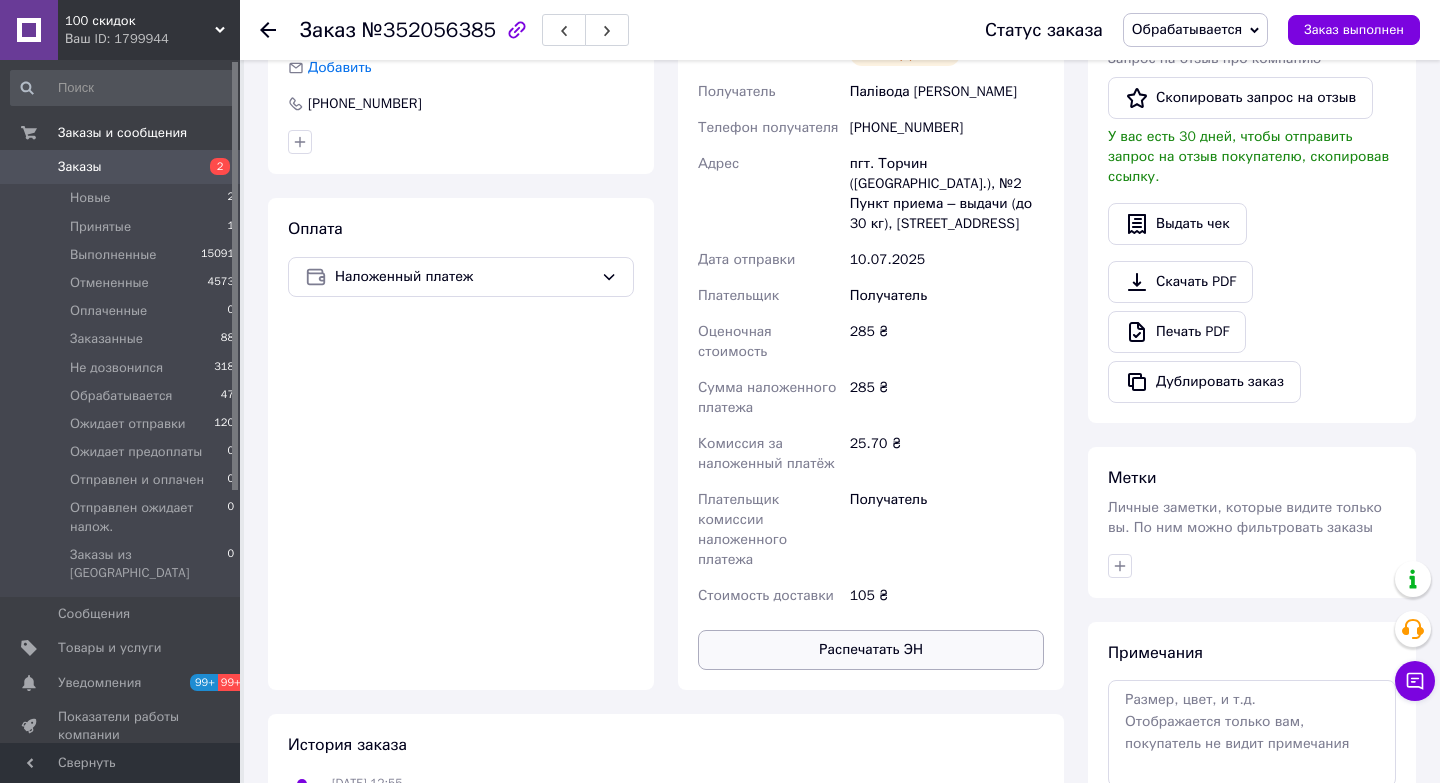 click on "Распечатать ЭН" at bounding box center [871, 650] 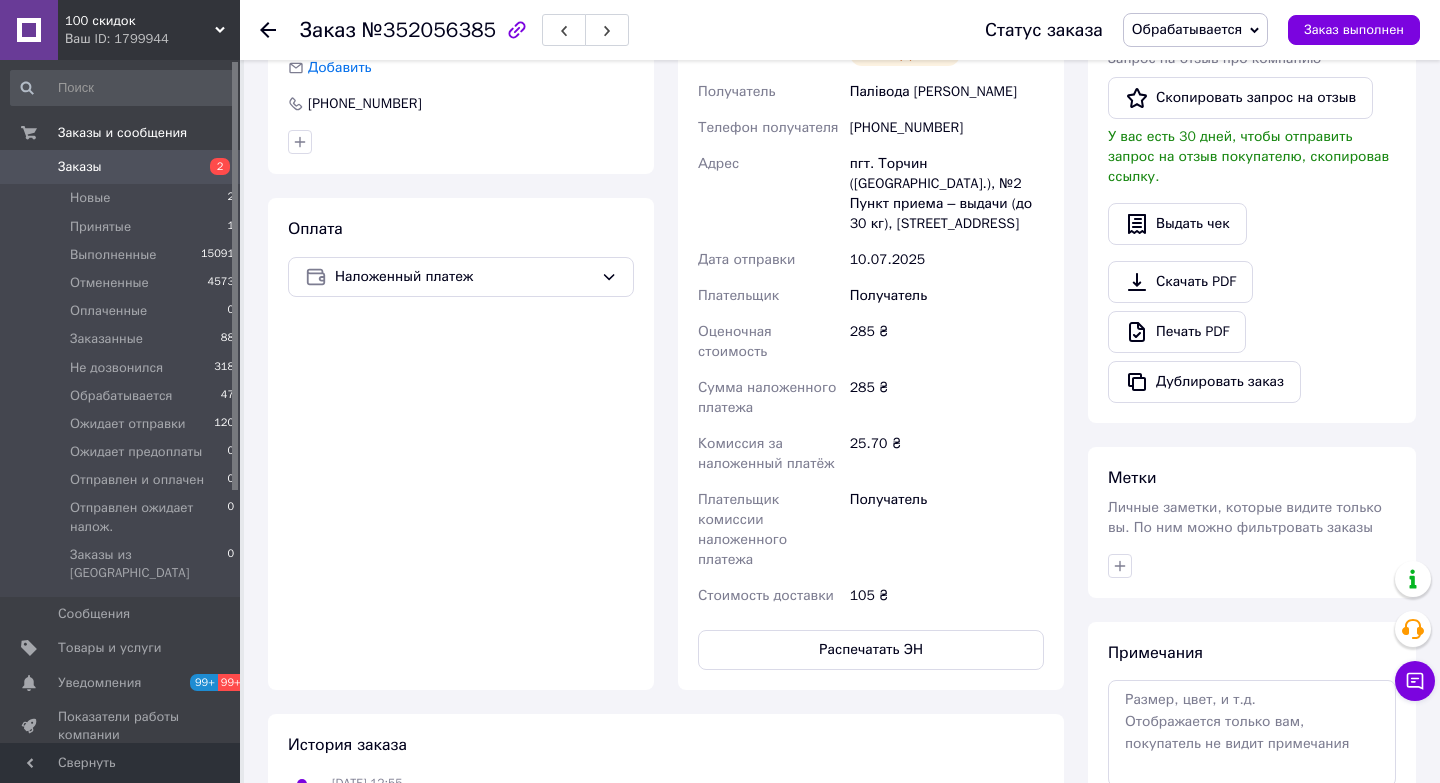 type 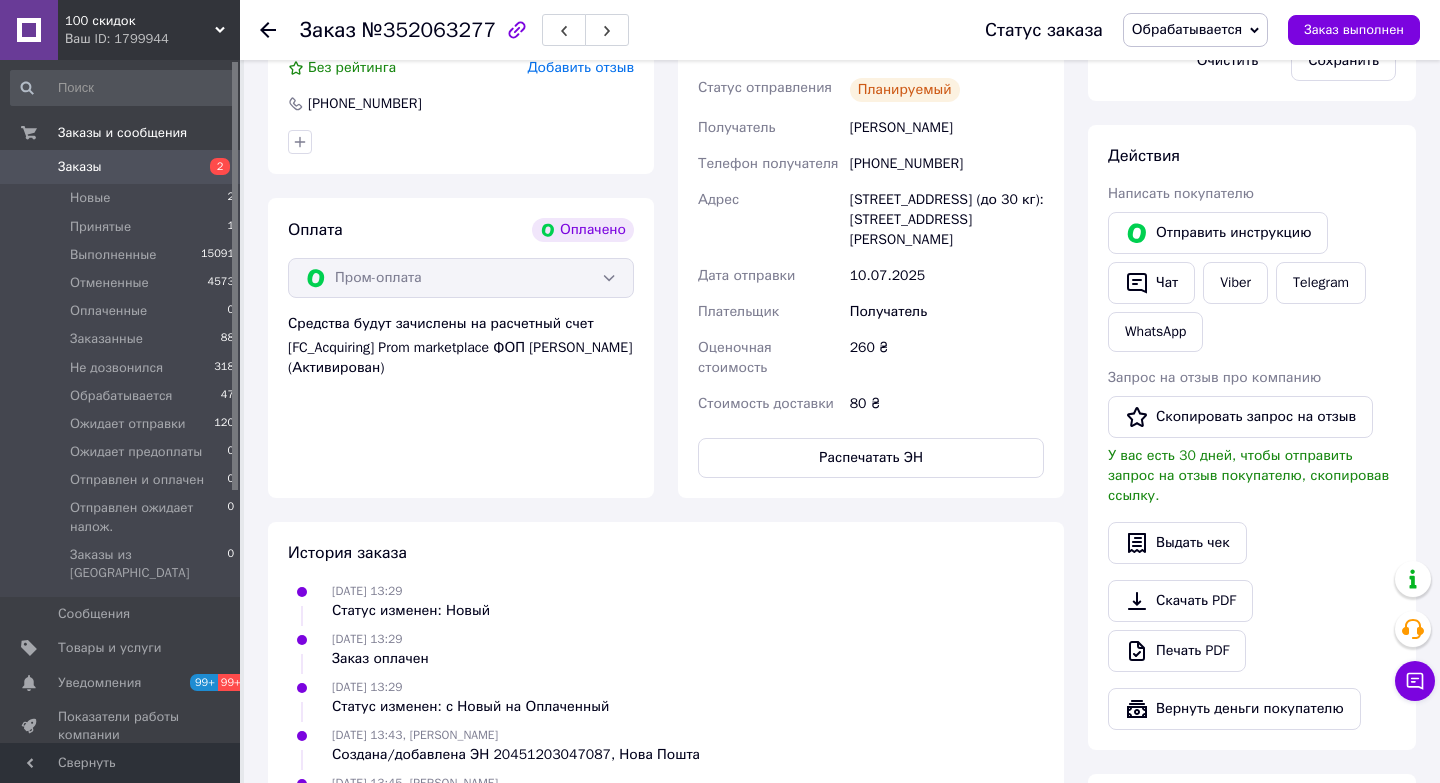 scroll, scrollTop: 1087, scrollLeft: 0, axis: vertical 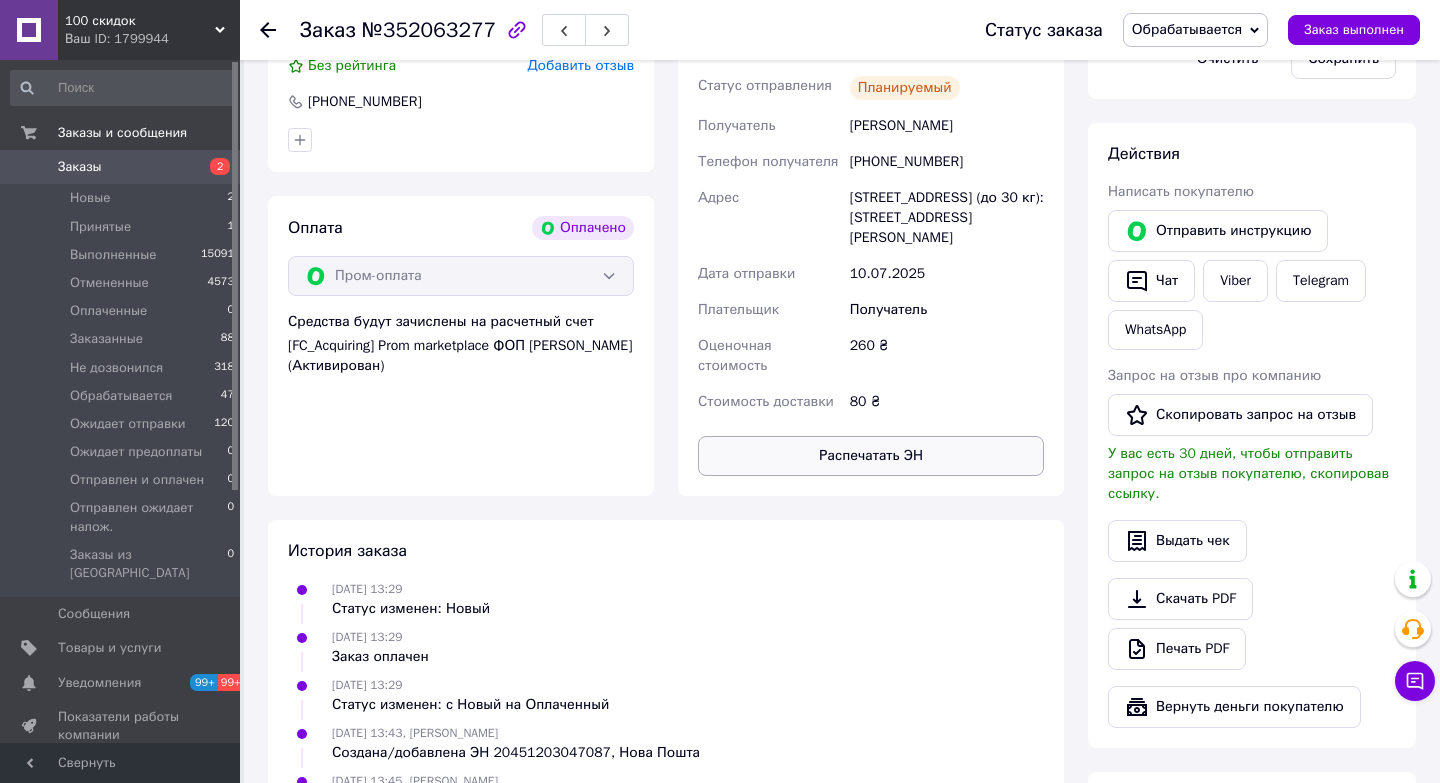 click on "Распечатать ЭН" at bounding box center (871, 456) 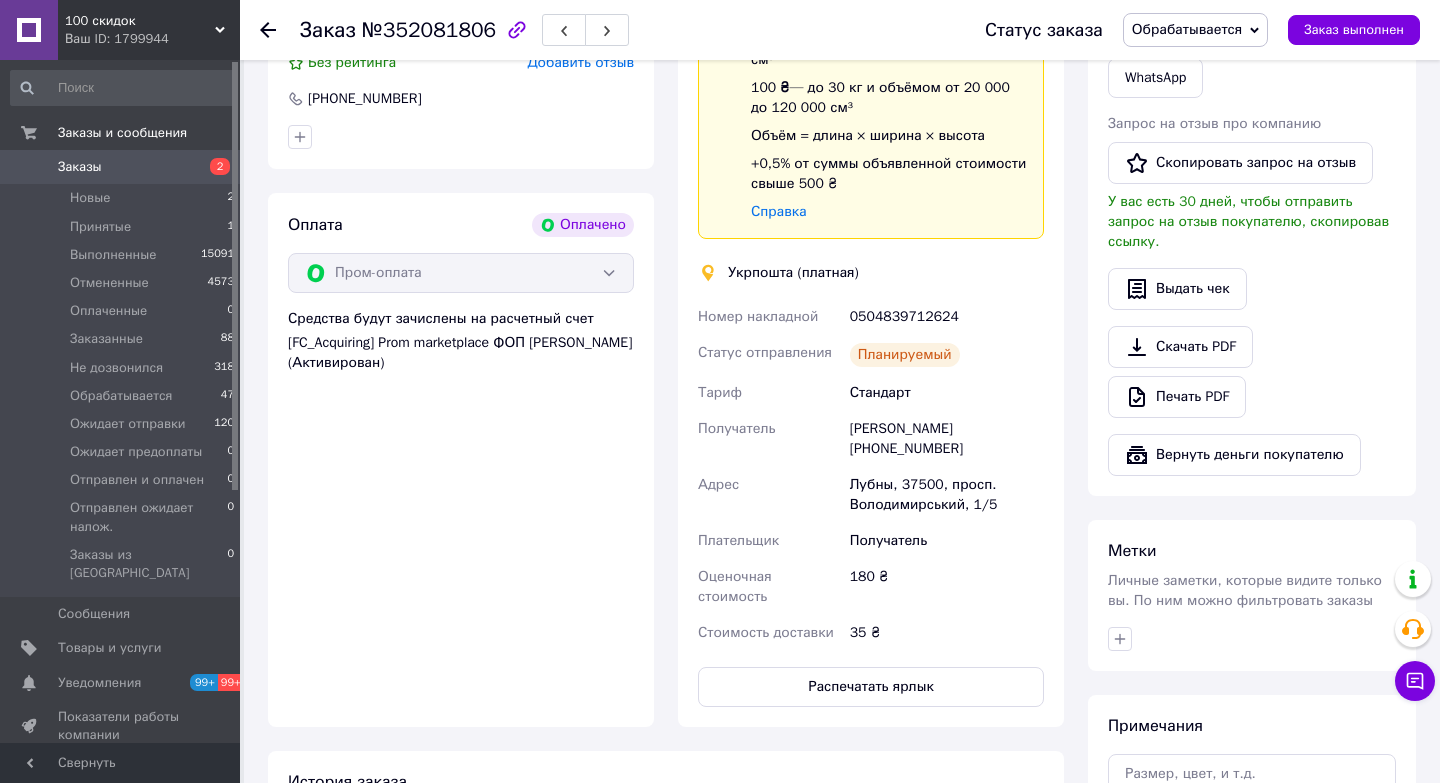 scroll, scrollTop: 1049, scrollLeft: 0, axis: vertical 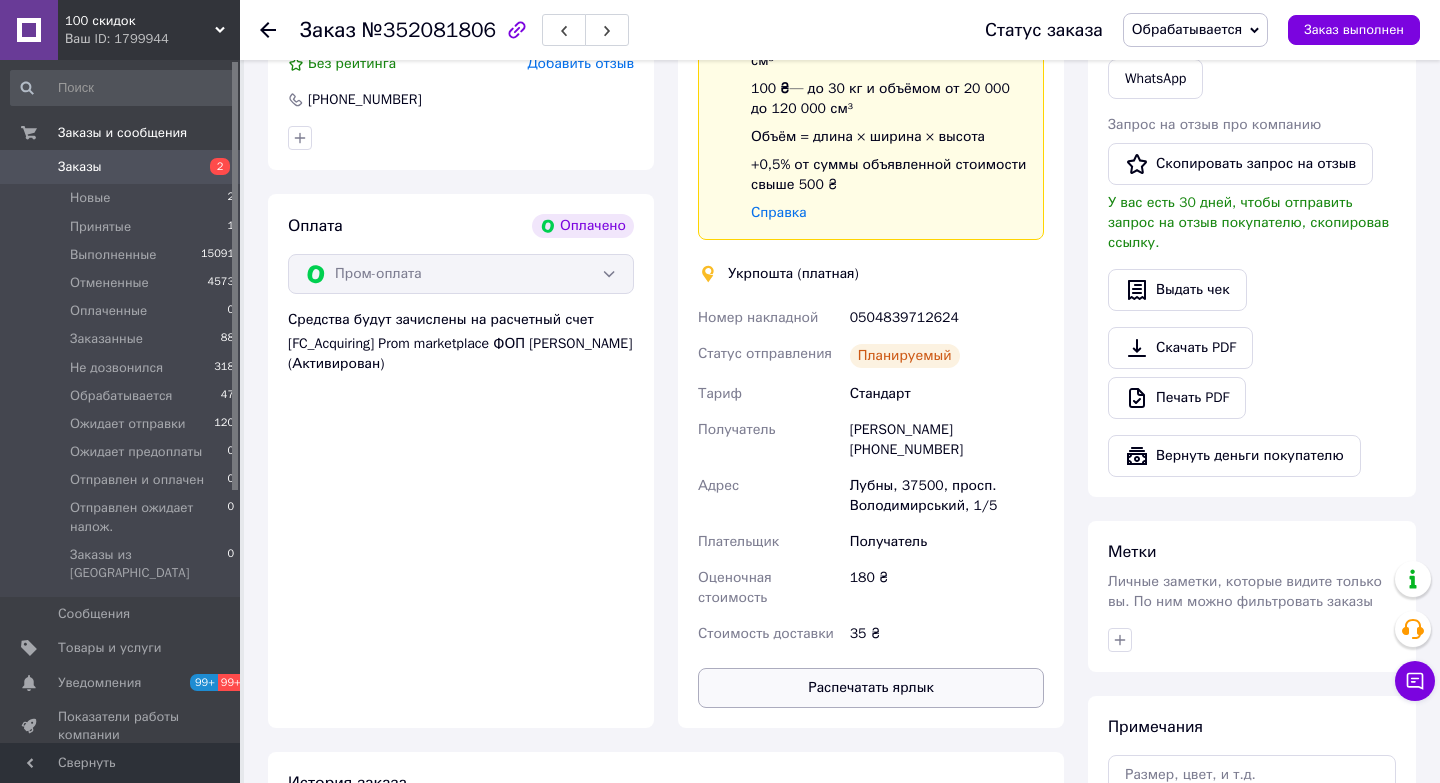 click on "Распечатать ярлык" at bounding box center [871, 688] 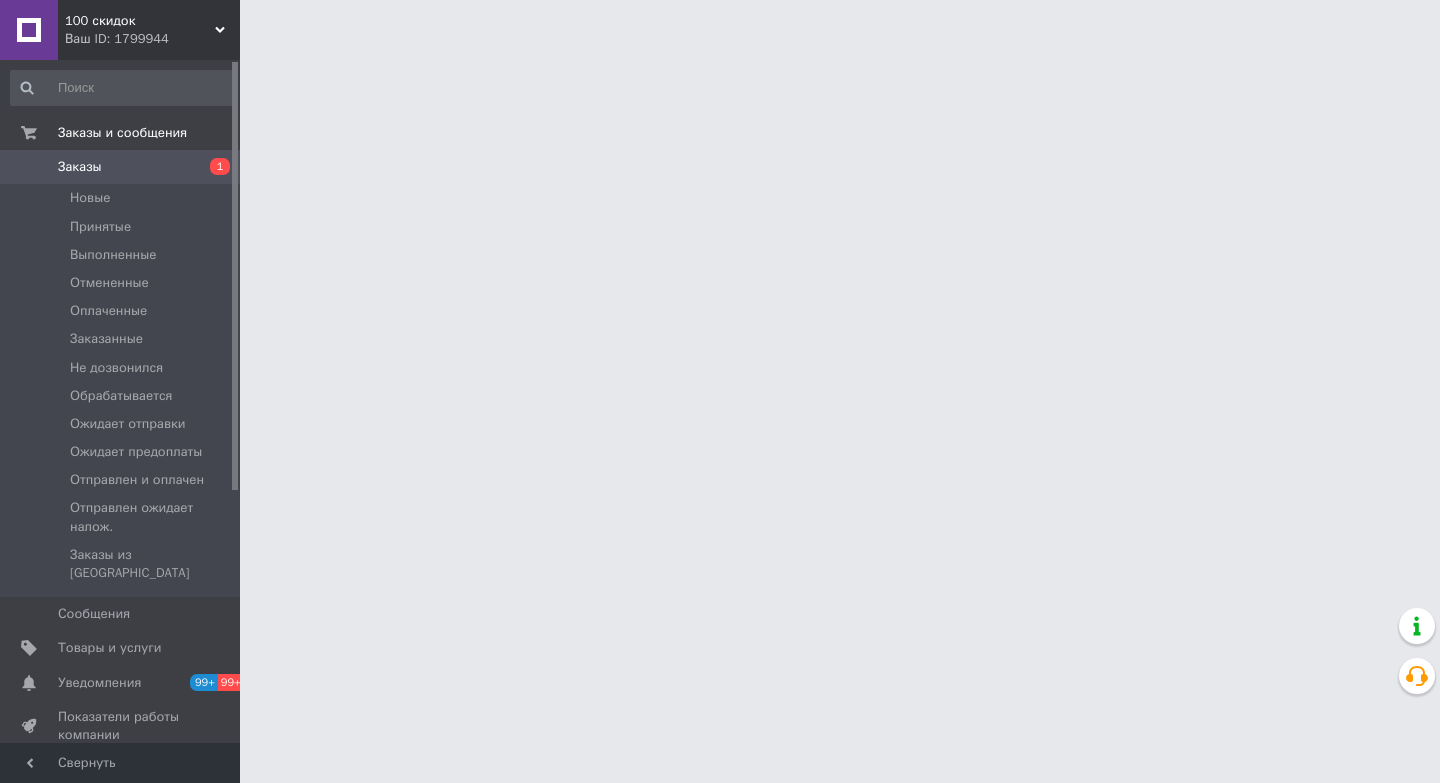 scroll, scrollTop: 0, scrollLeft: 0, axis: both 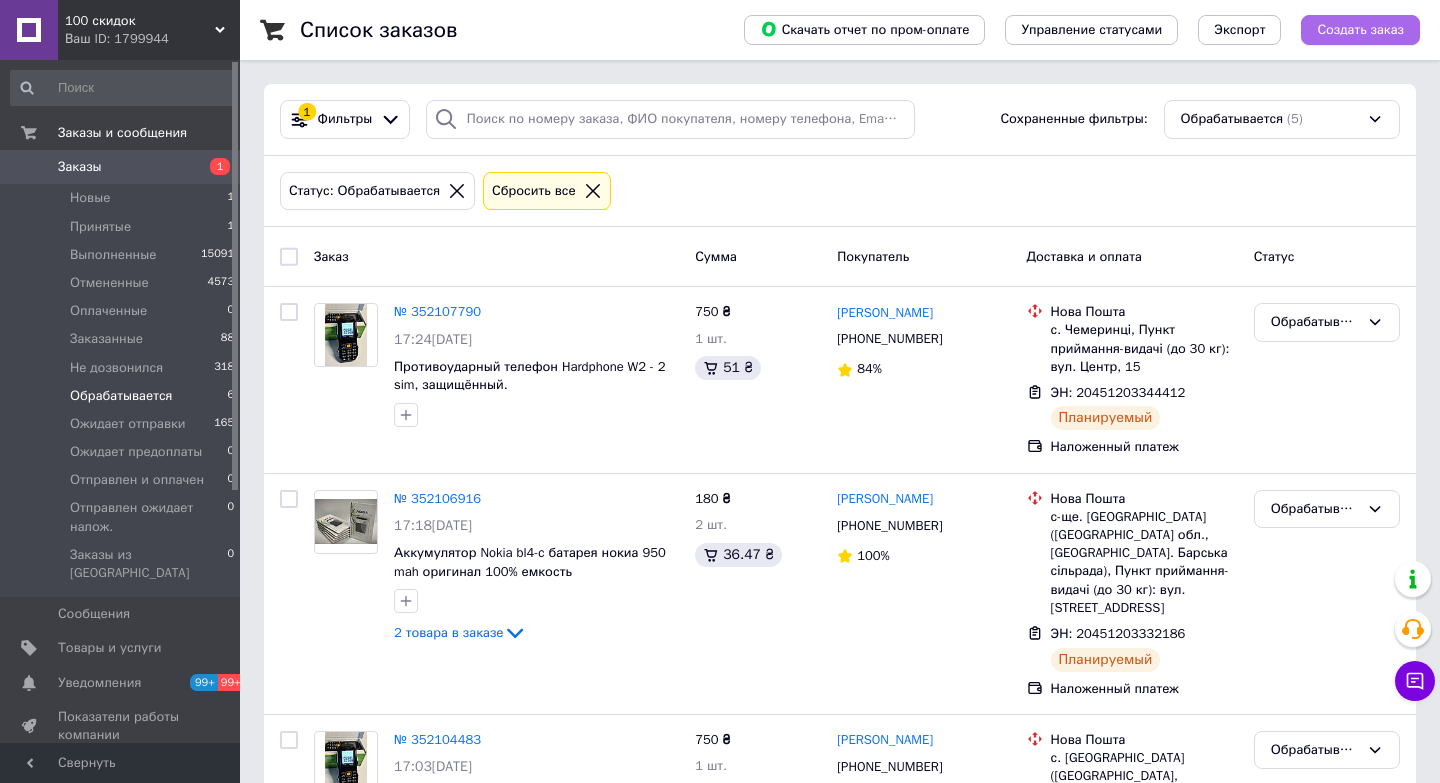 click on "Создать заказ" at bounding box center [1360, 30] 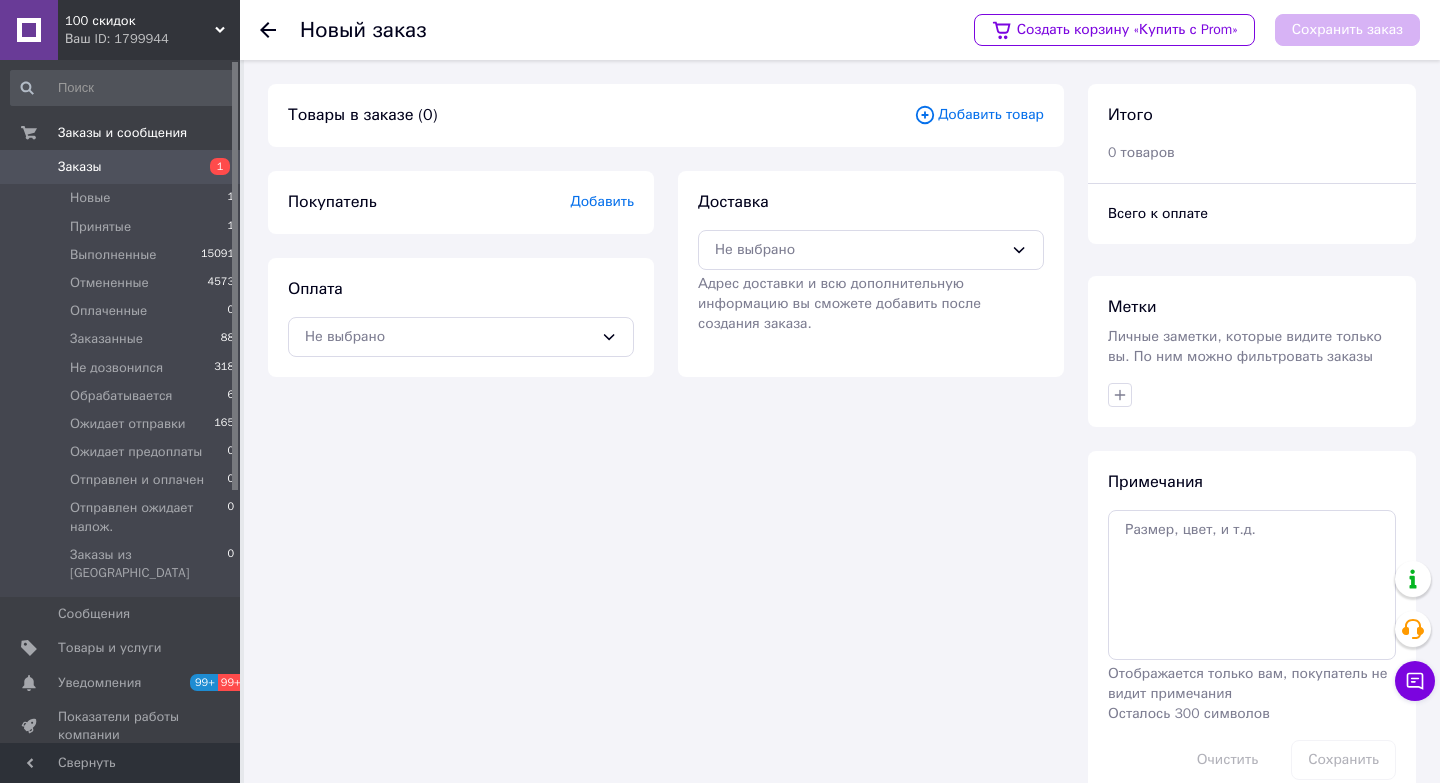click on "Добавить товар" at bounding box center (979, 115) 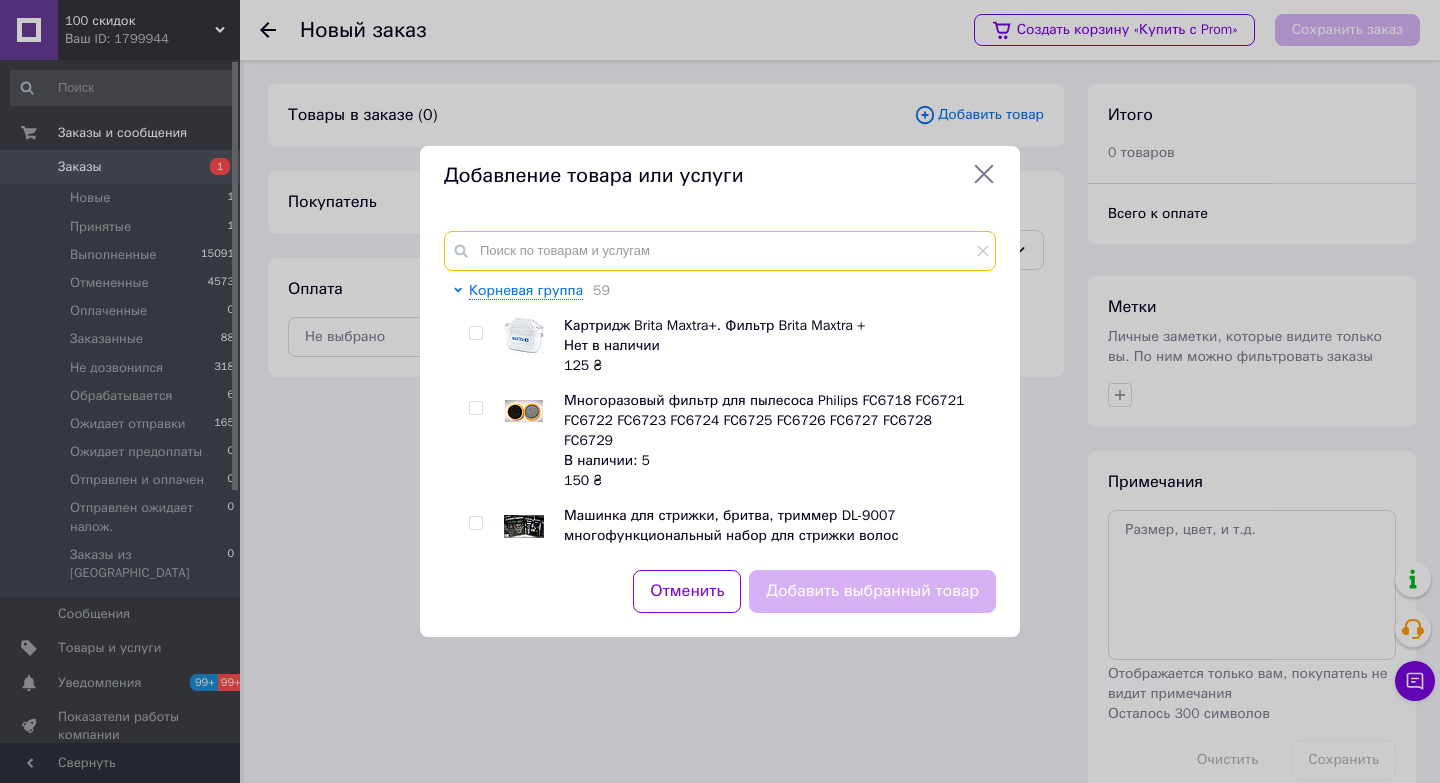 click at bounding box center (720, 251) 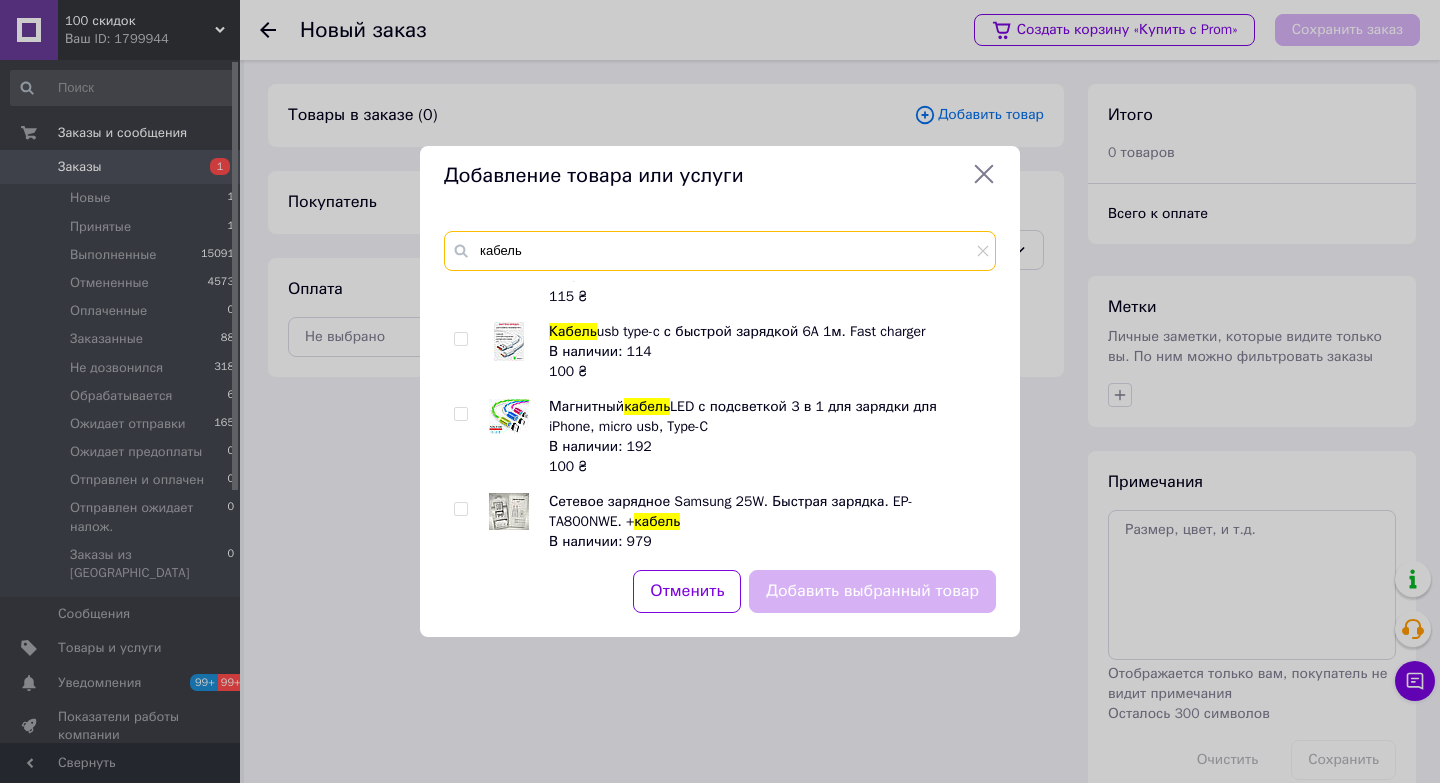 scroll, scrollTop: 468, scrollLeft: 0, axis: vertical 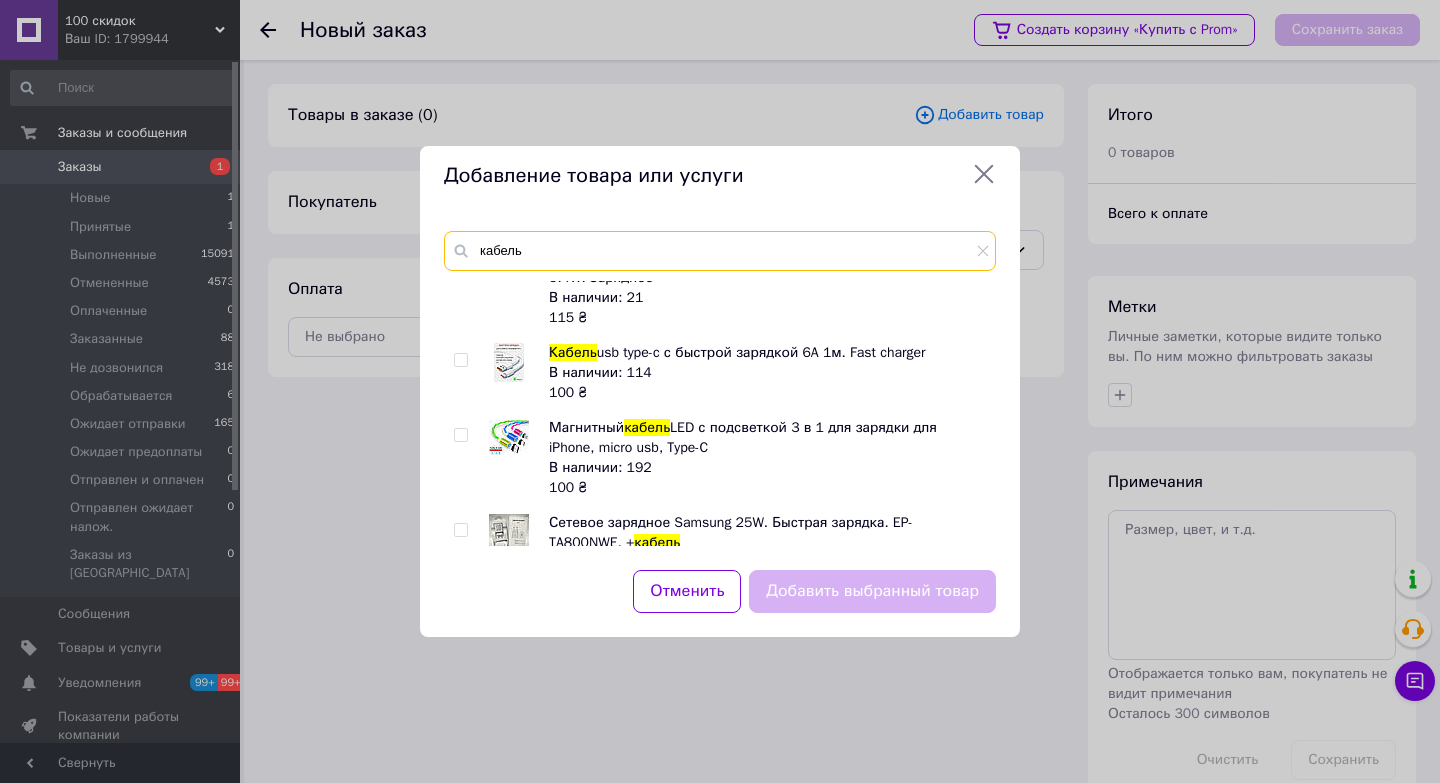 type on "кабель" 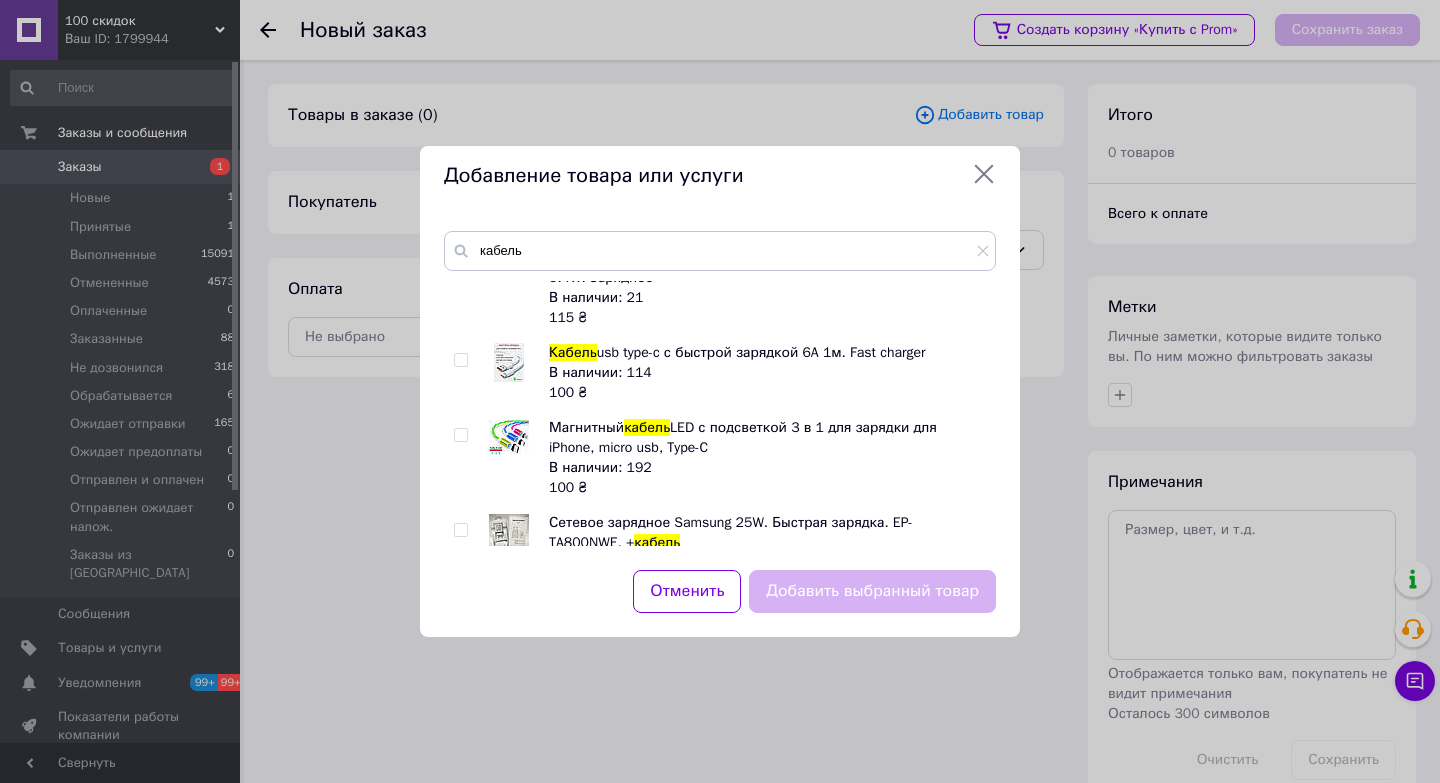 click at bounding box center (460, 360) 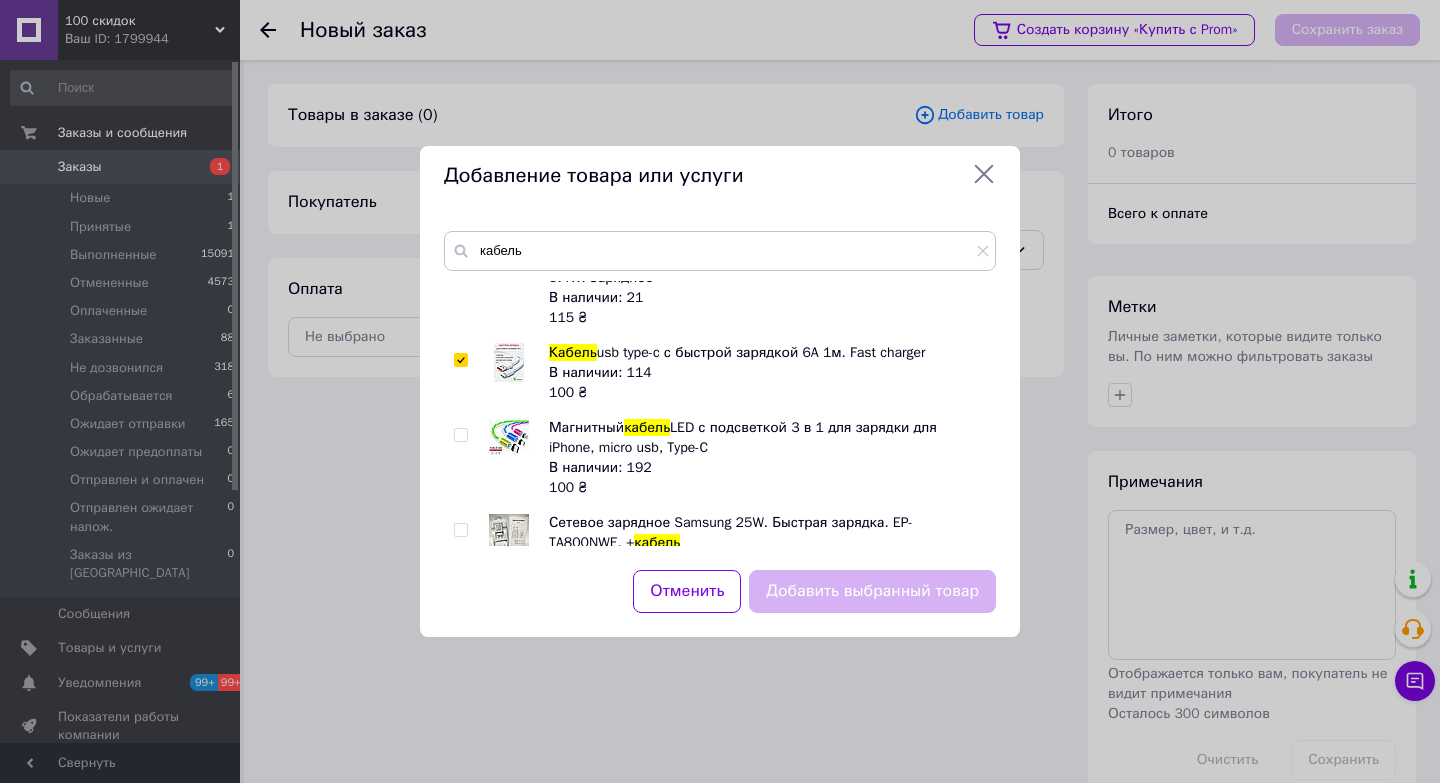 checkbox on "true" 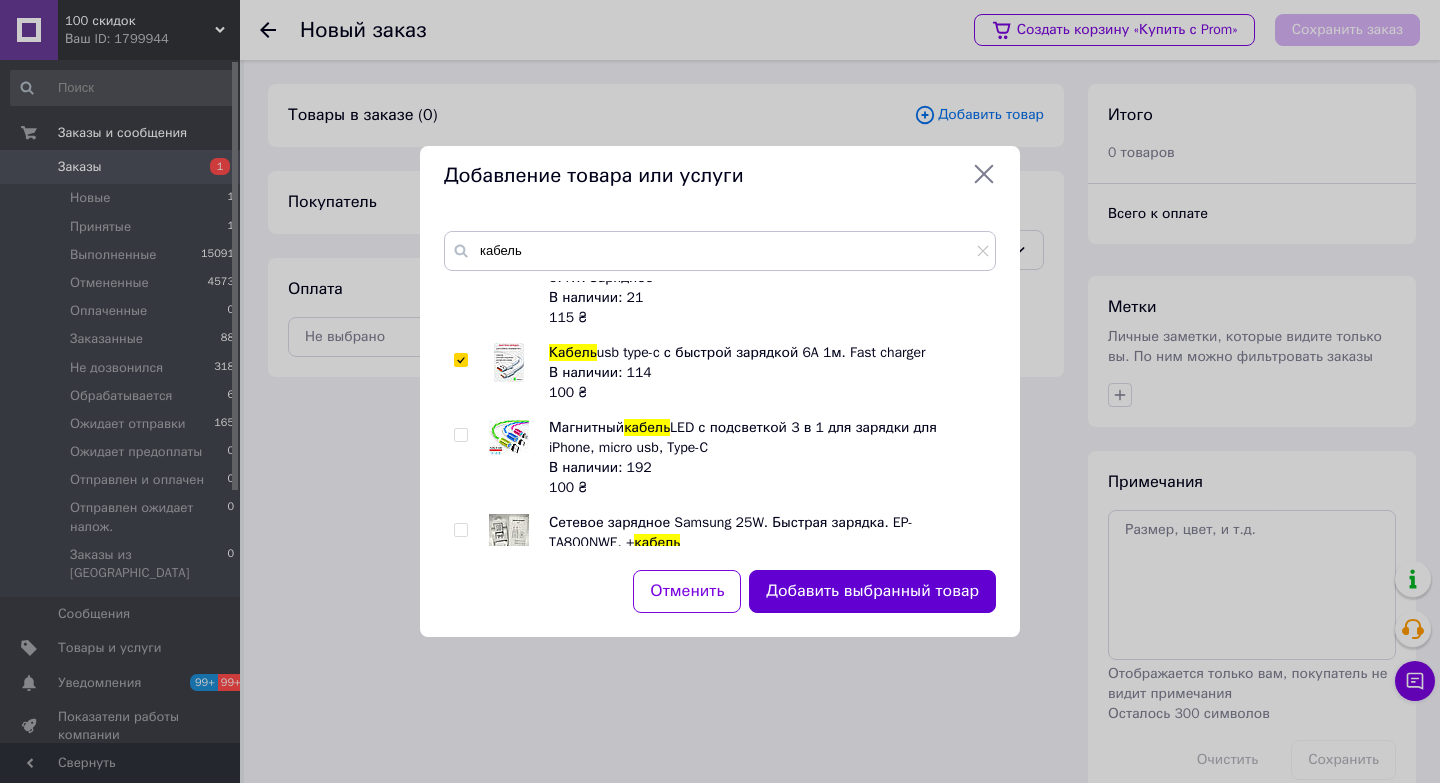 click on "Добавить выбранный товар" at bounding box center [872, 591] 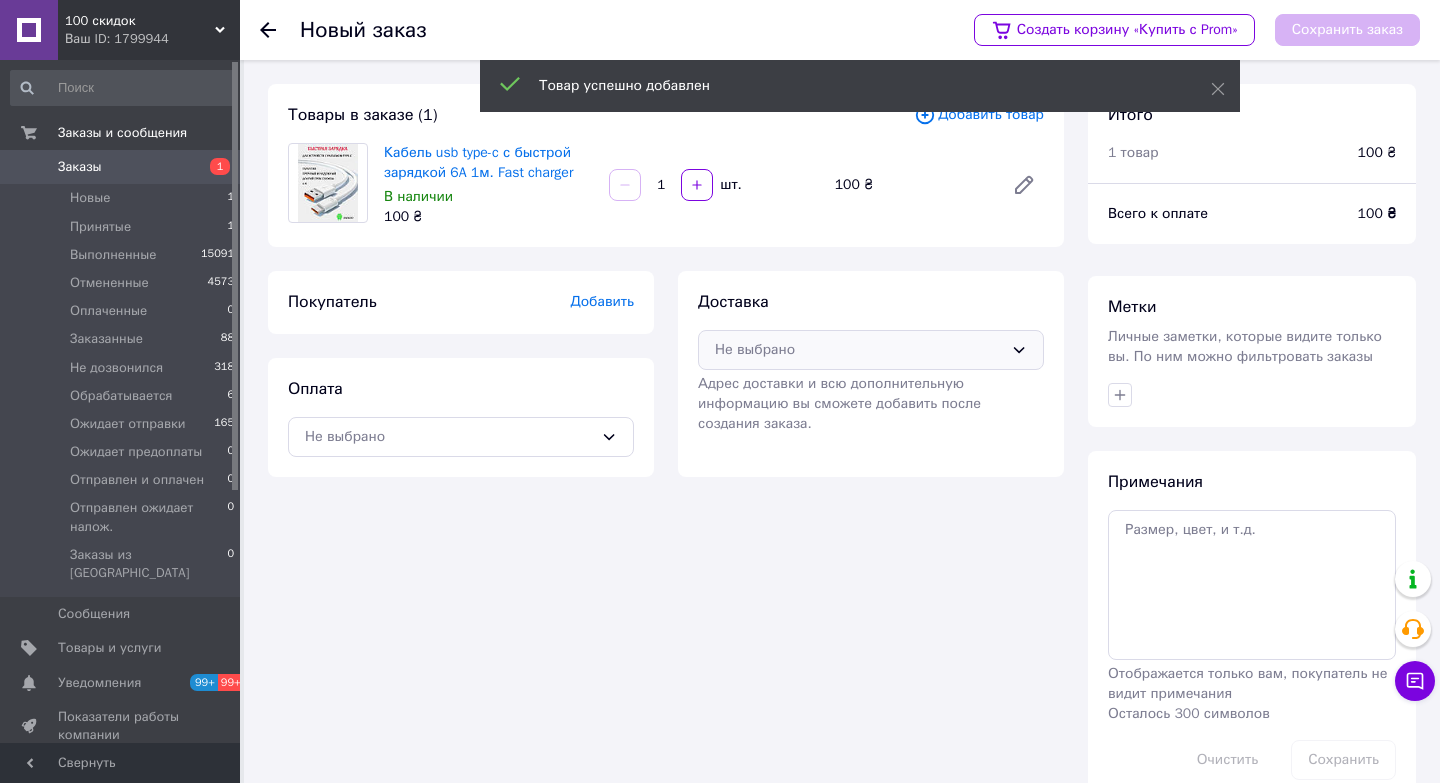 click on "Не выбрано" at bounding box center (859, 350) 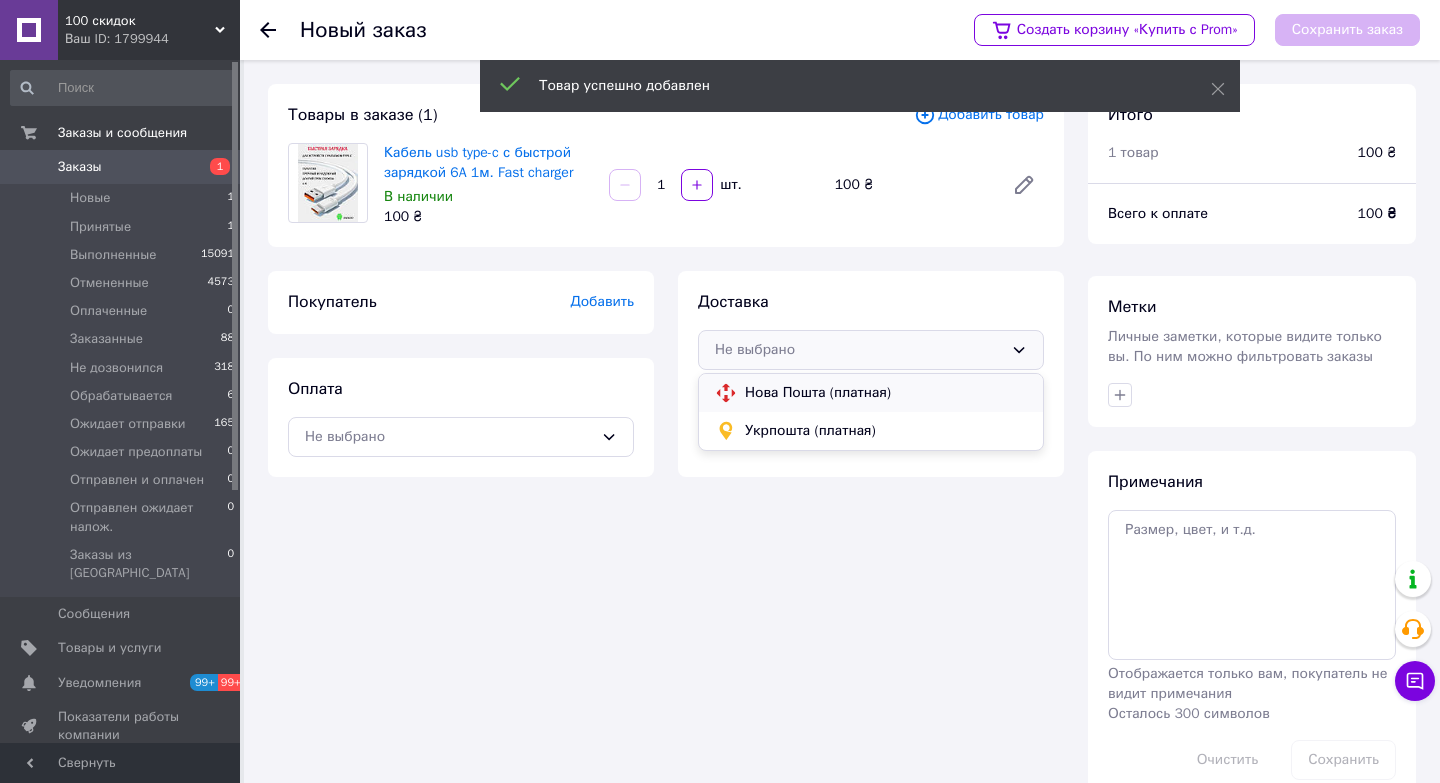 click on "Нова Пошта (платная)" at bounding box center [886, 393] 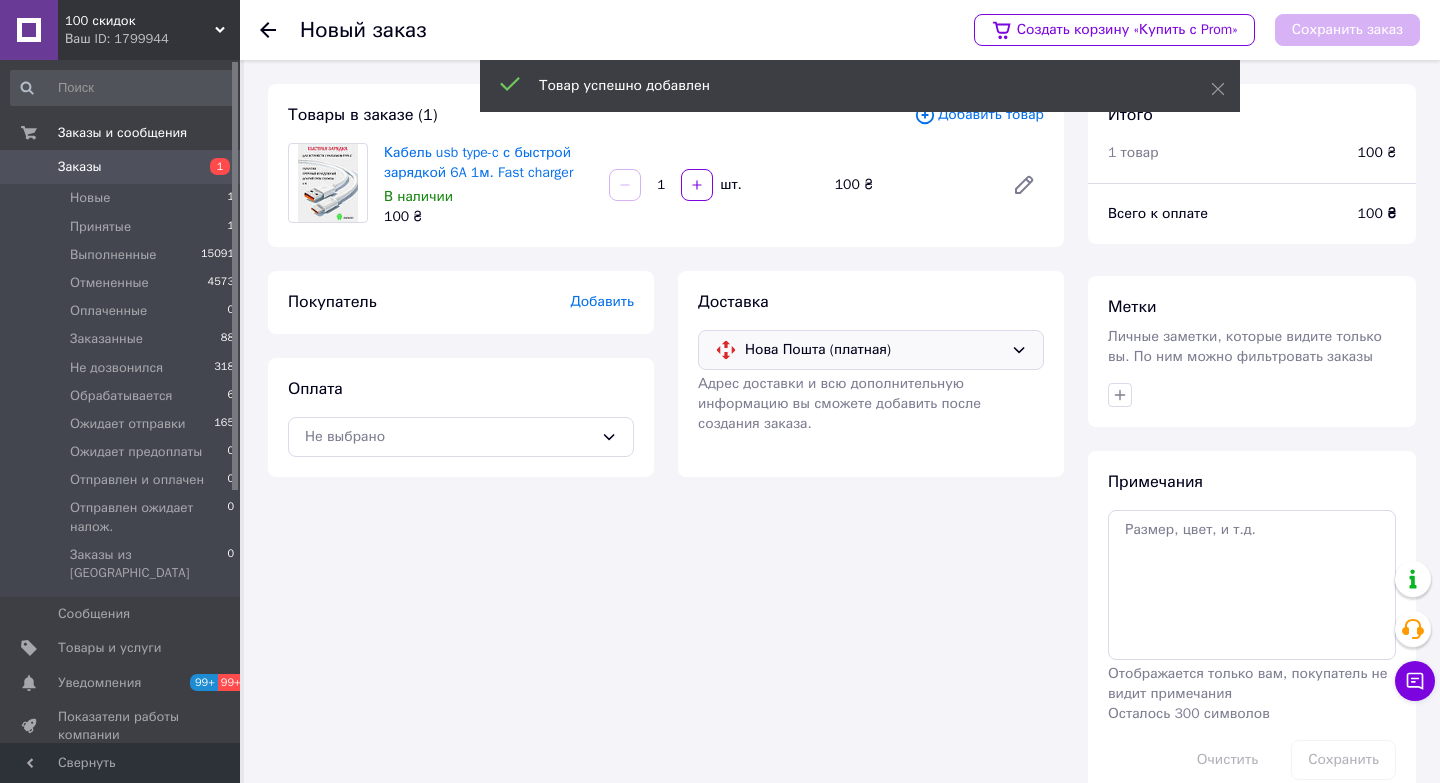 click on "Добавить" at bounding box center (602, 301) 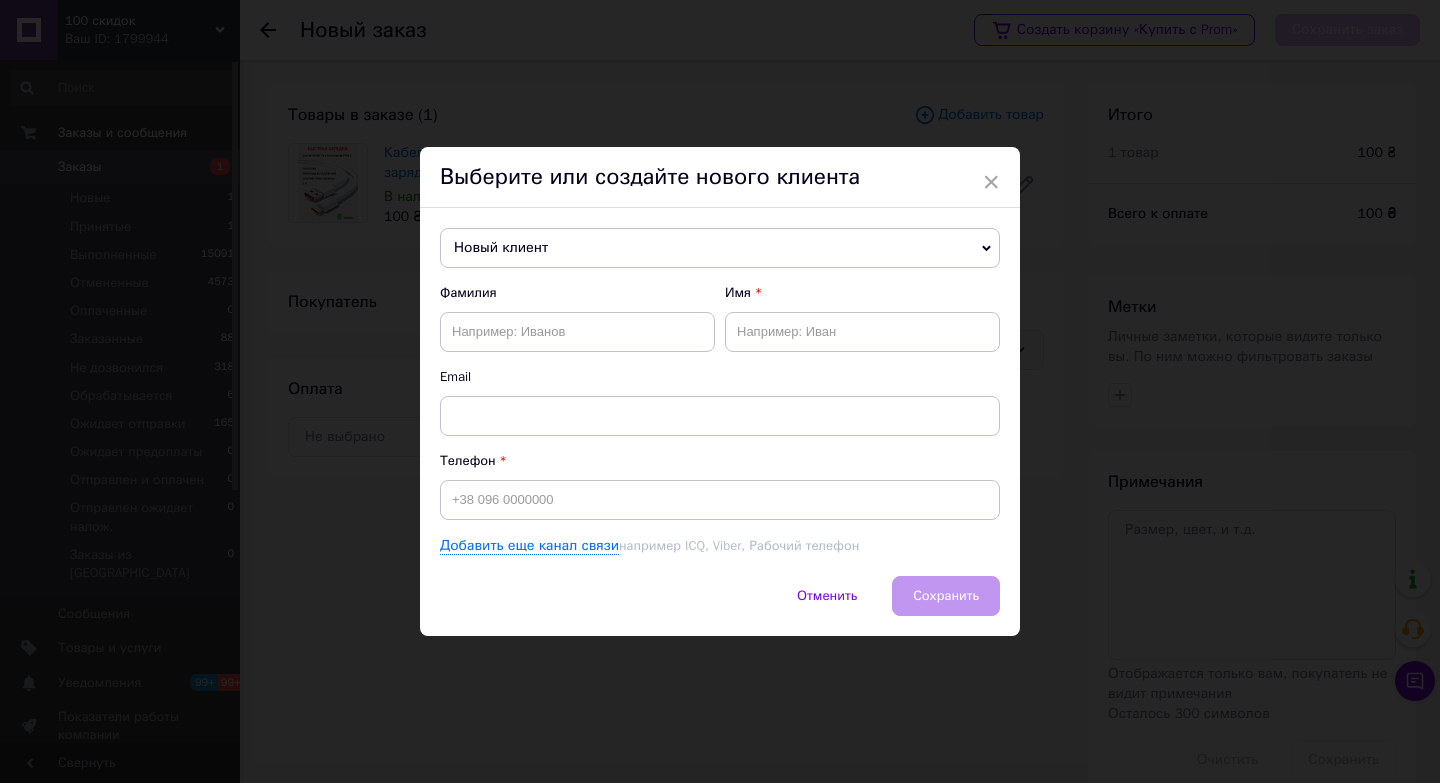 click on "Новый клиент" at bounding box center [720, 248] 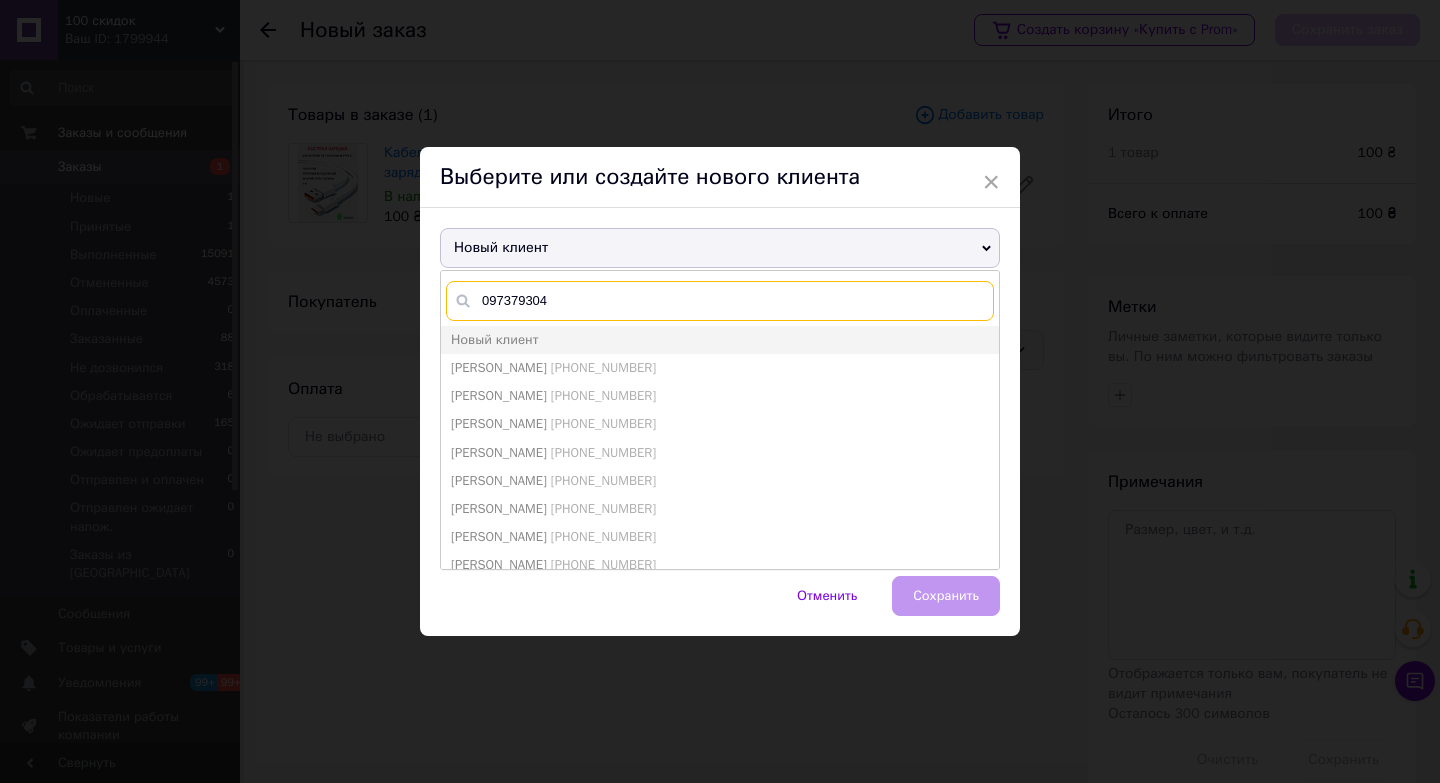 type on "0973793044" 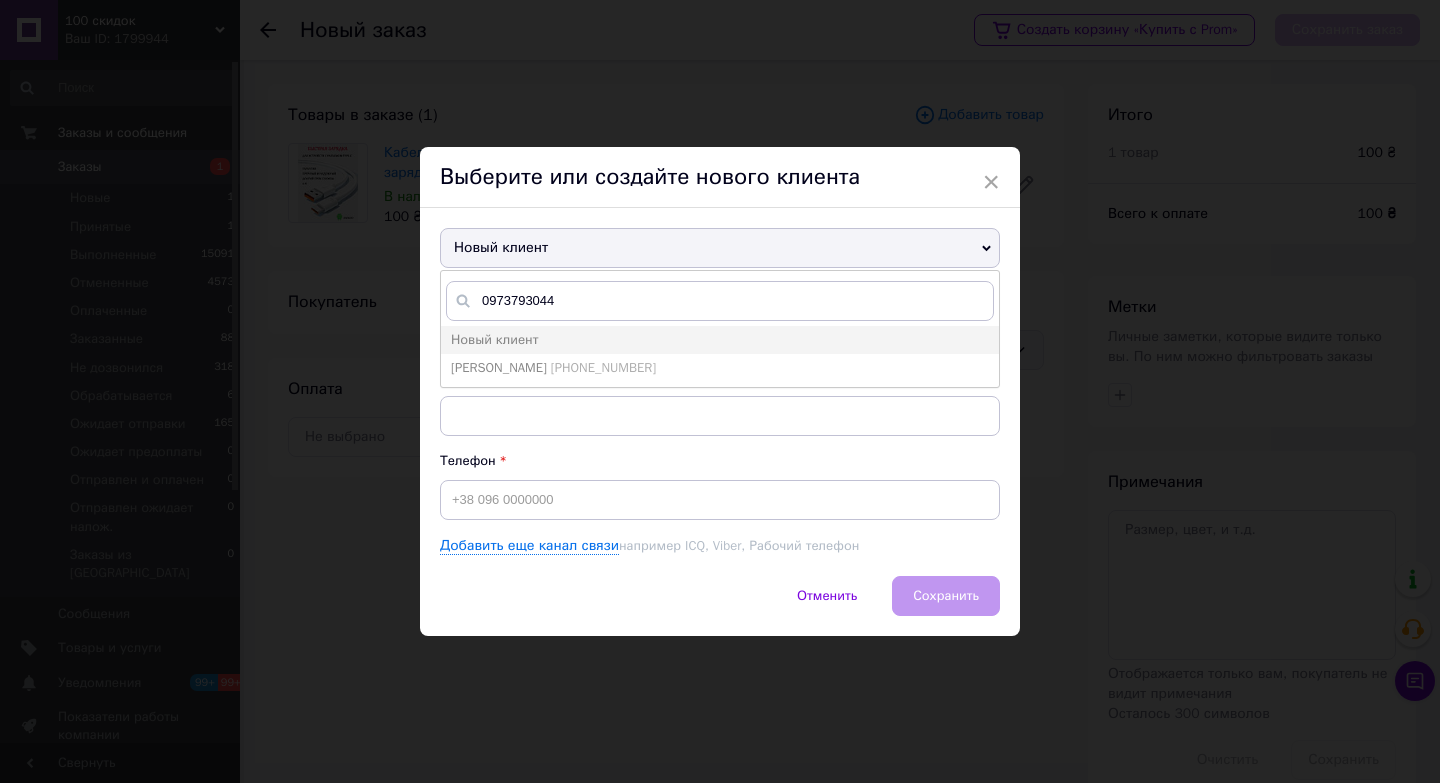 click on "[PHONE_NUMBER]" at bounding box center [603, 367] 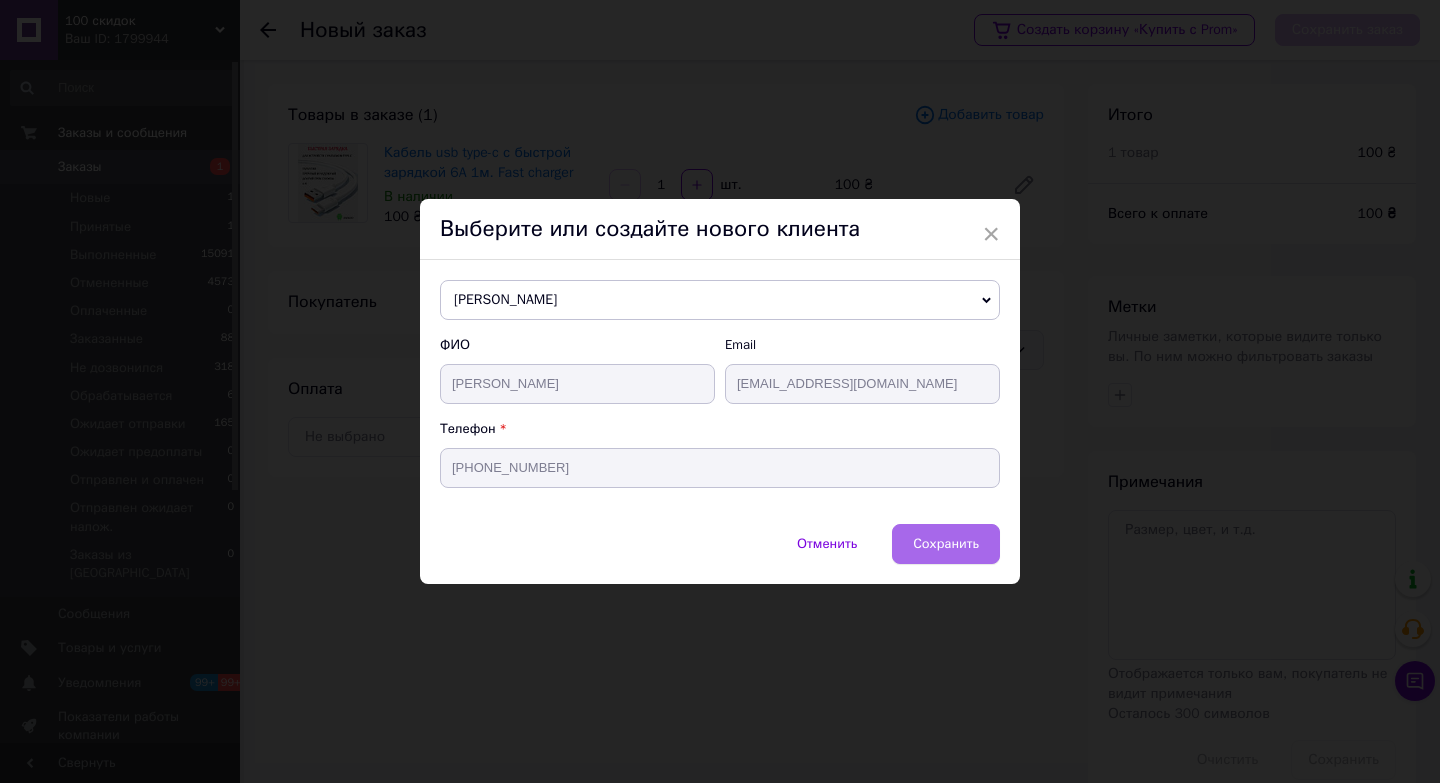 click on "Сохранить" at bounding box center (946, 543) 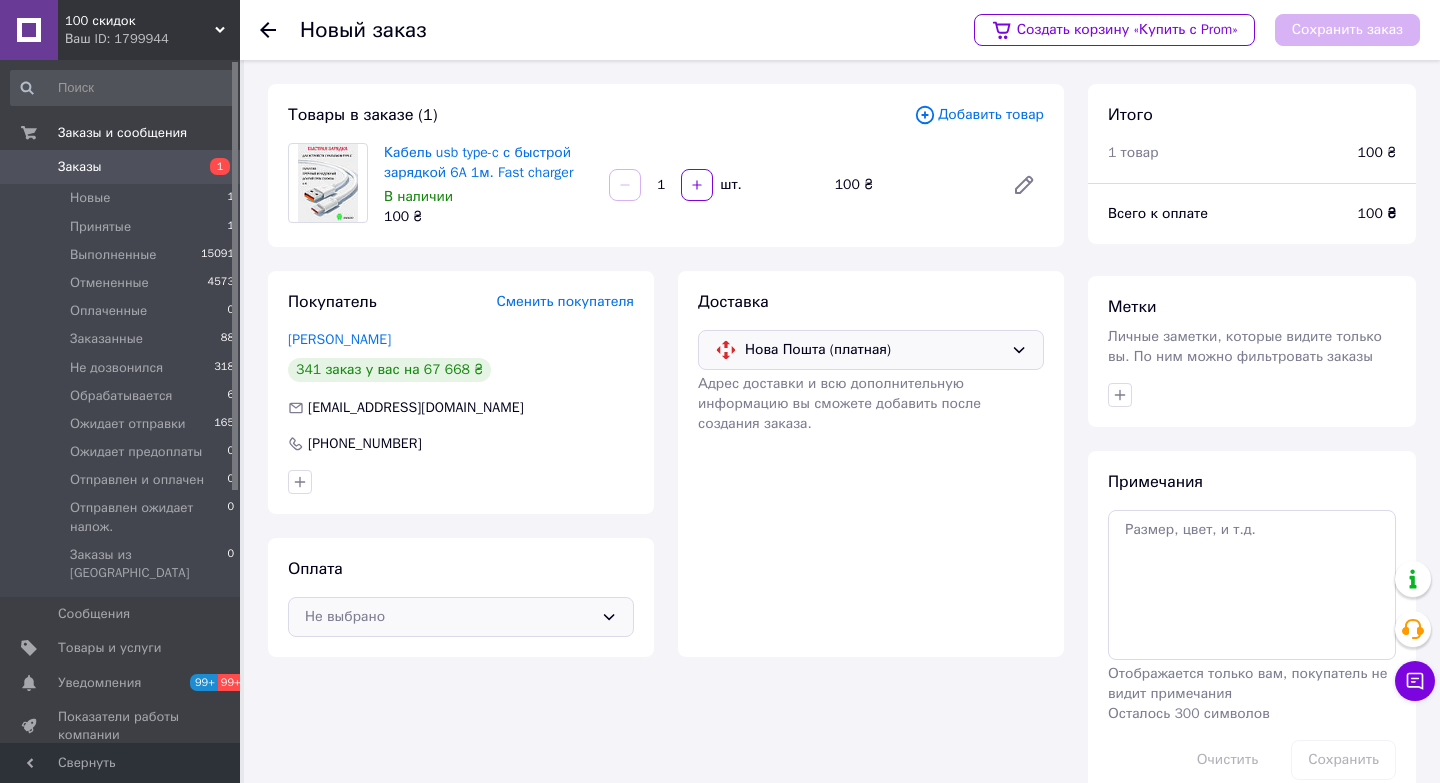 click on "Не выбрано" at bounding box center [449, 617] 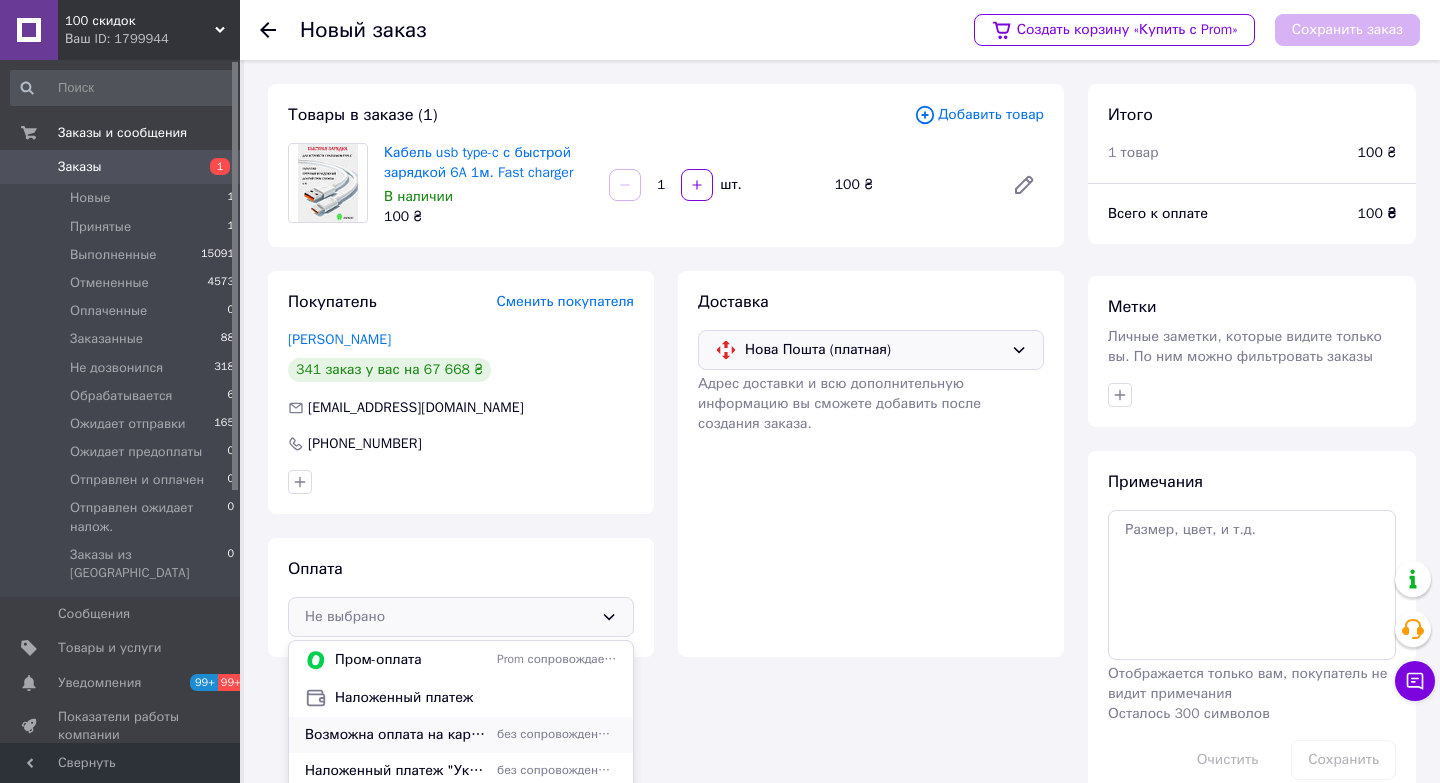 click on "Возможна оплата на карту  [CREDIT_CARD_NUMBER] [PERSON_NAME]" at bounding box center [397, 735] 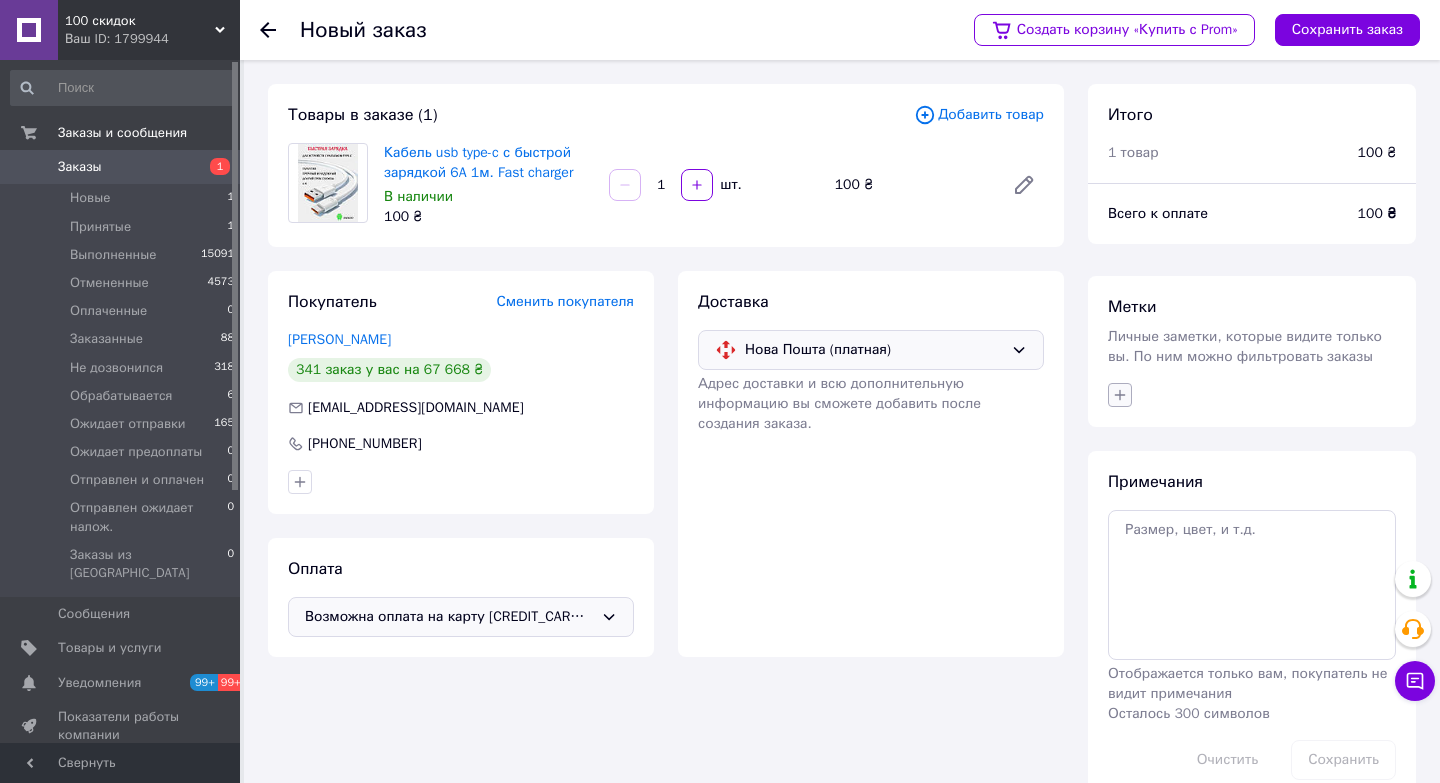 click 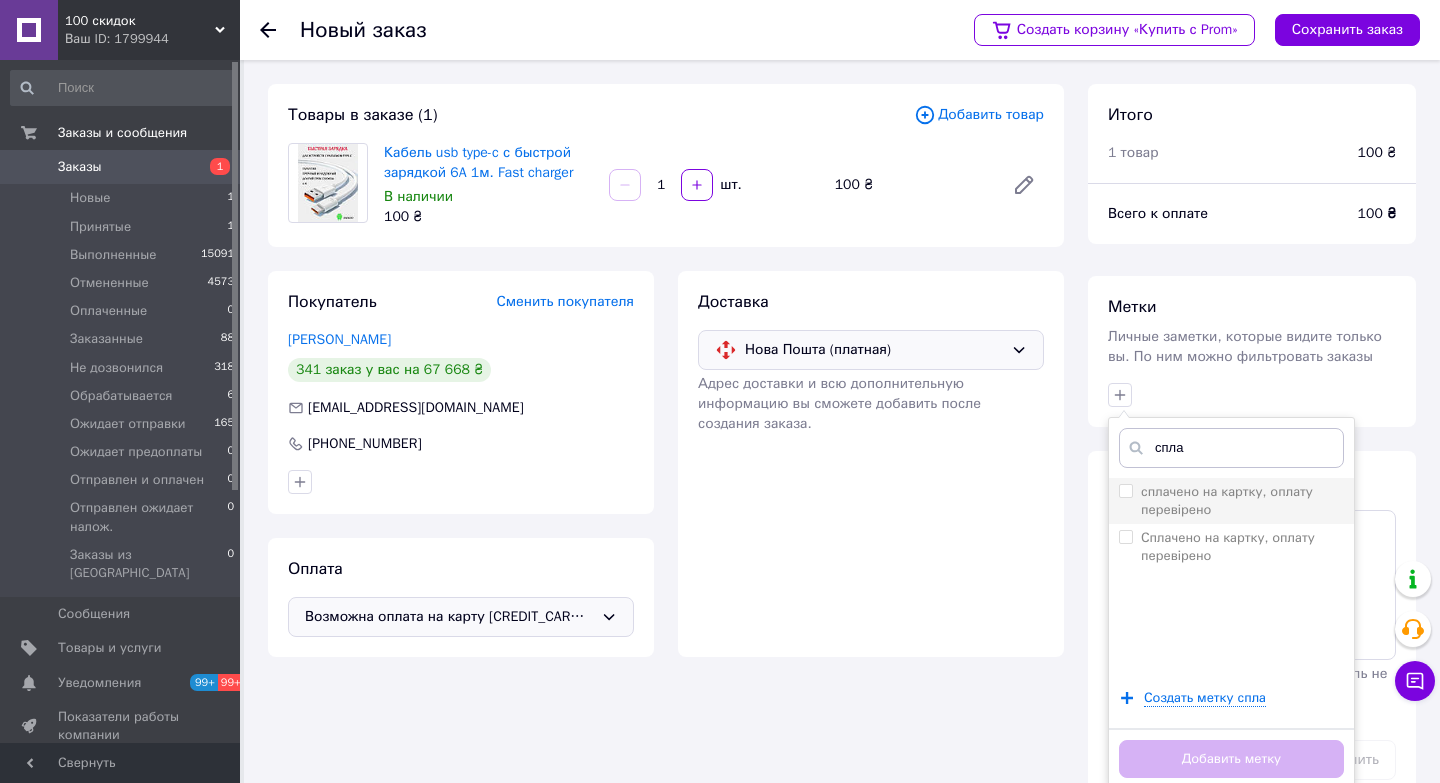 type on "спла" 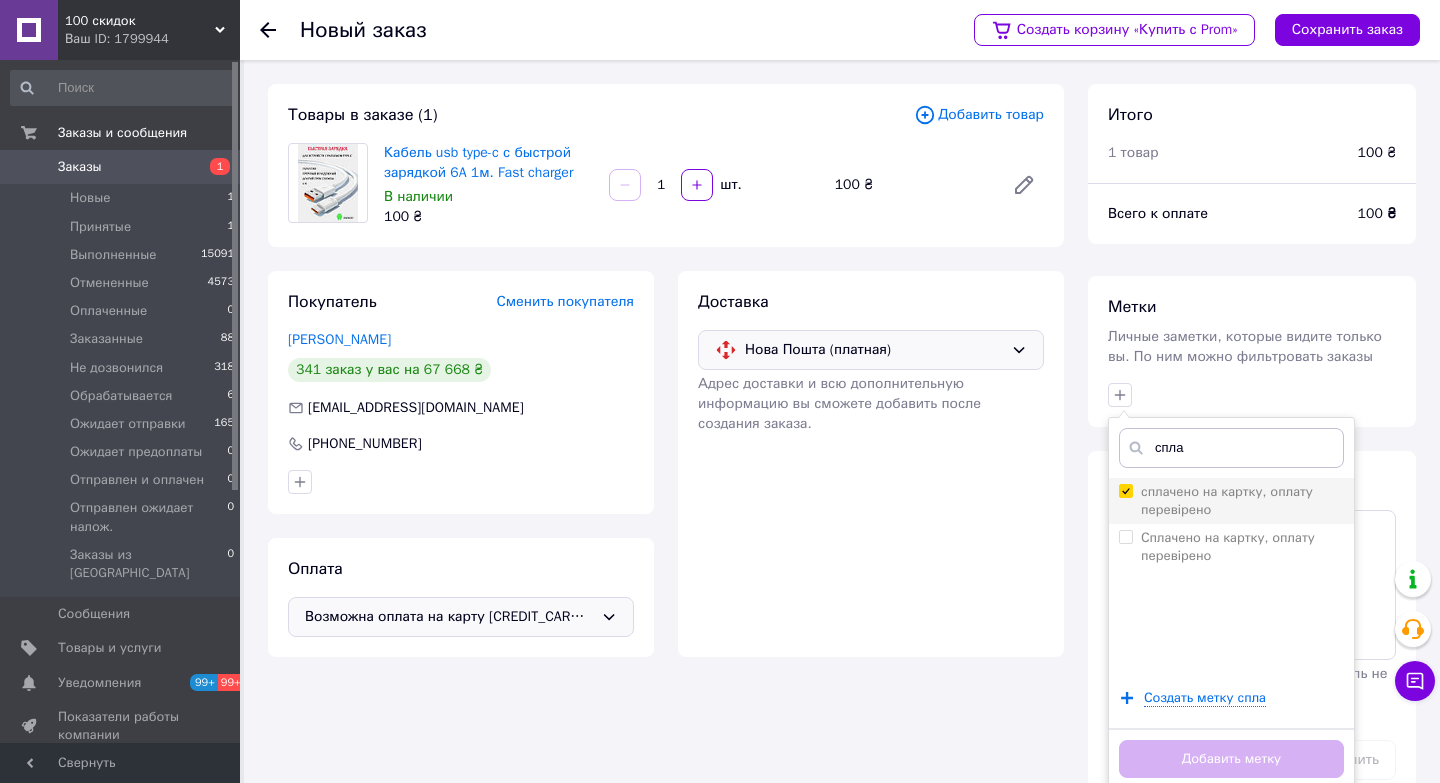 checkbox on "true" 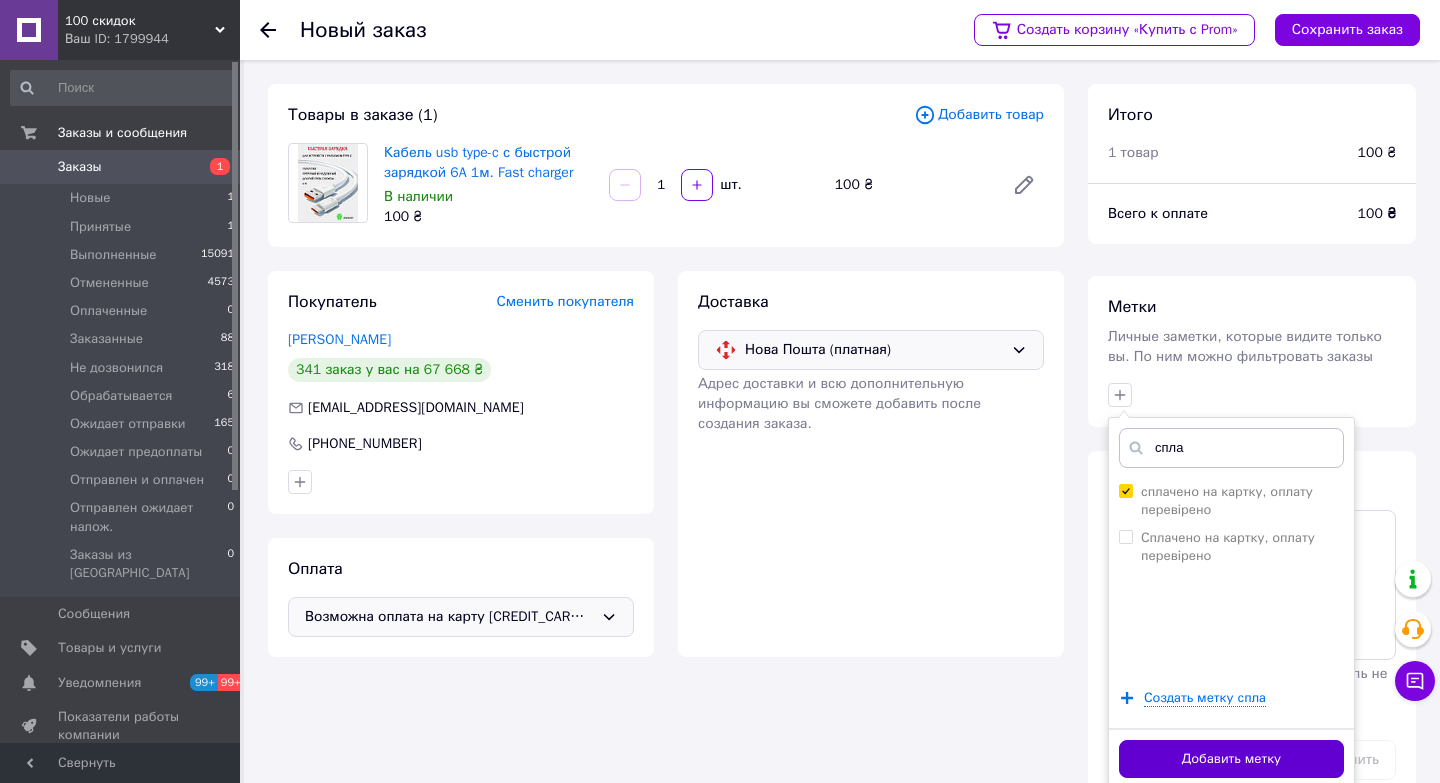 click on "Добавить метку" at bounding box center [1231, 759] 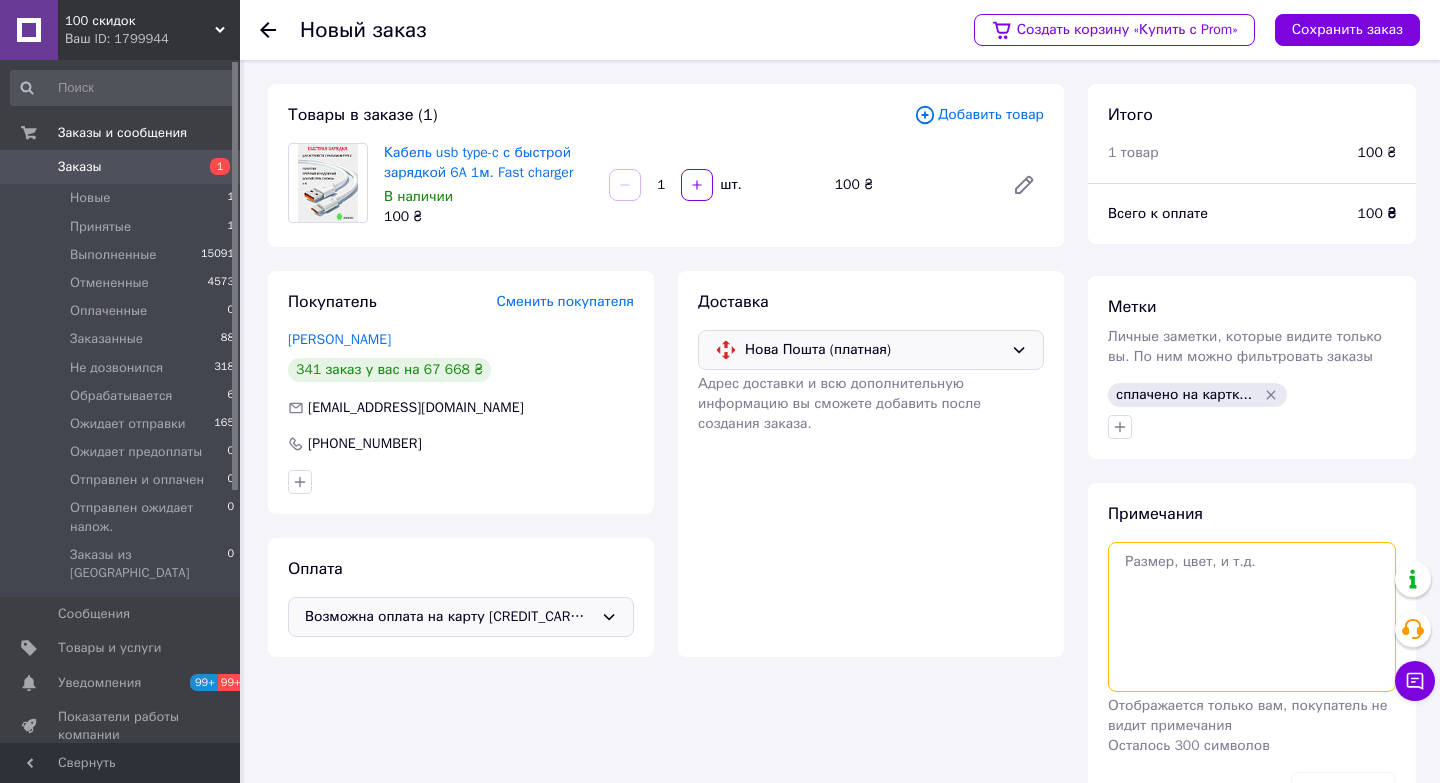click at bounding box center [1252, 617] 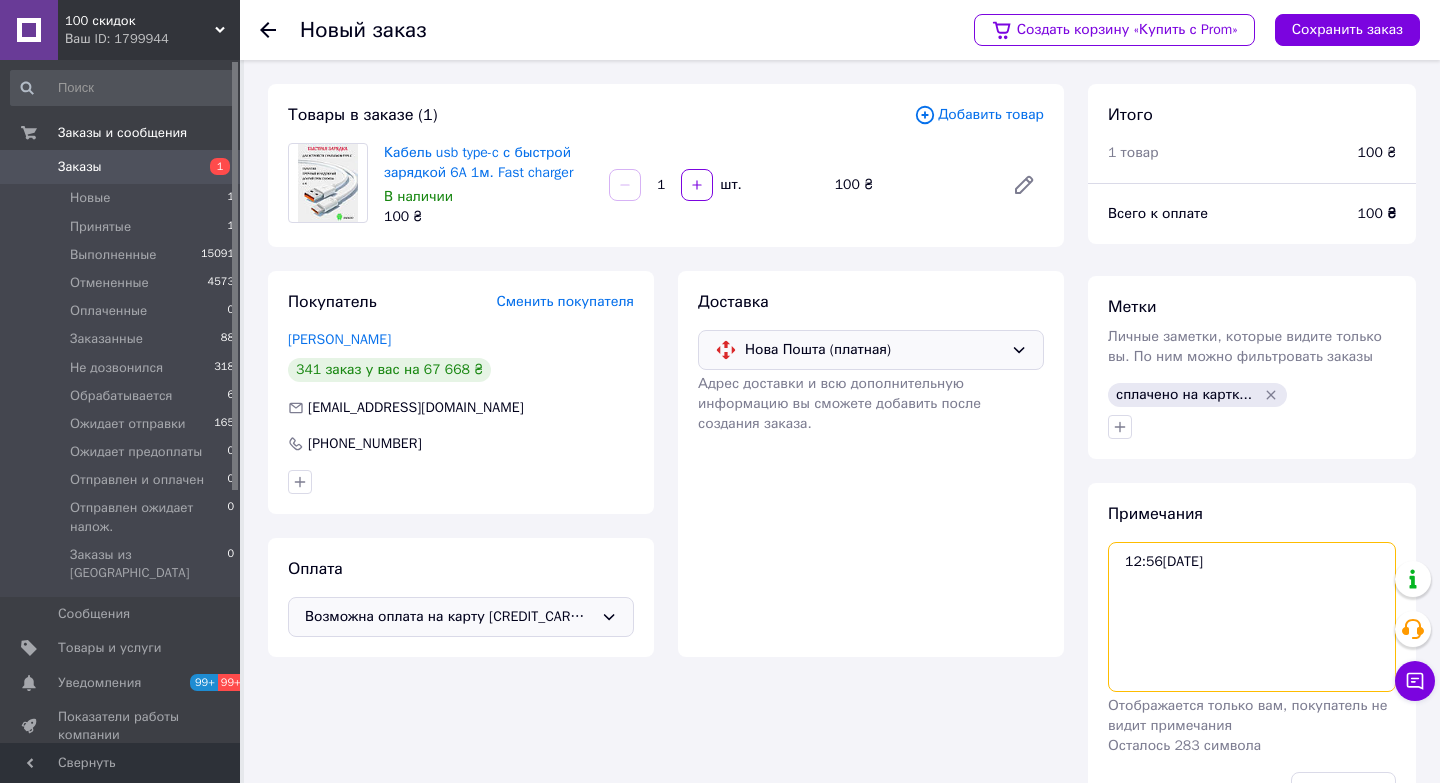 scroll, scrollTop: 73, scrollLeft: 0, axis: vertical 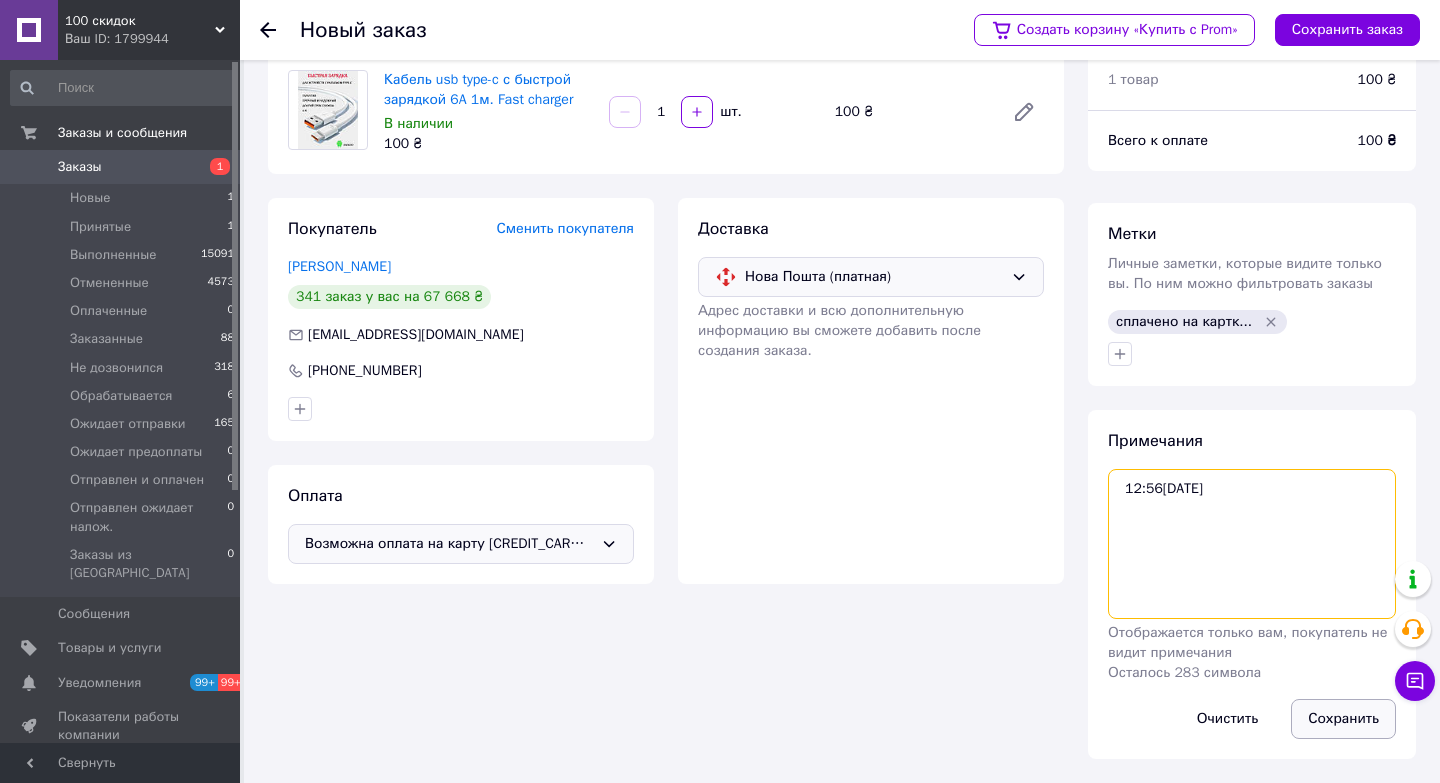 type on "12:56[DATE]" 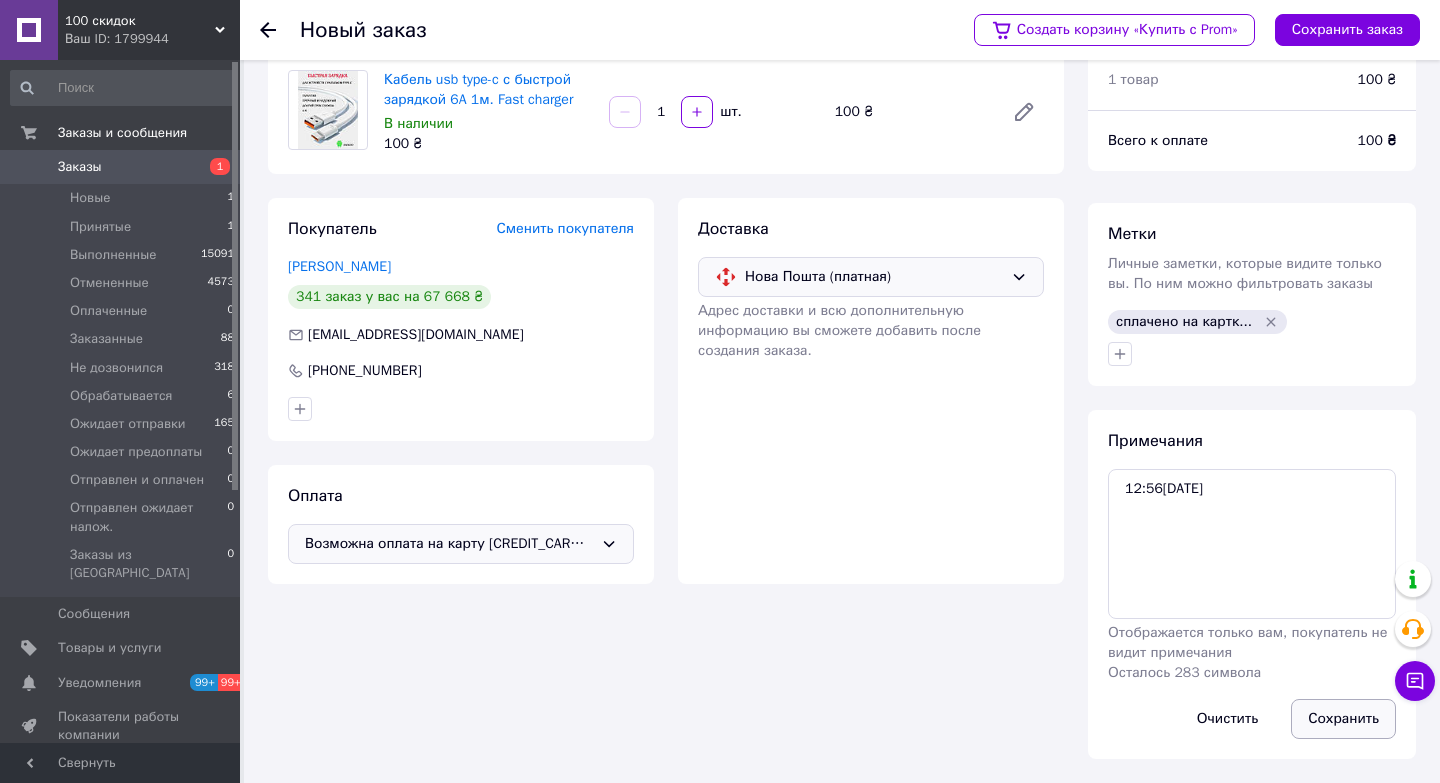 click on "Сохранить" at bounding box center [1343, 719] 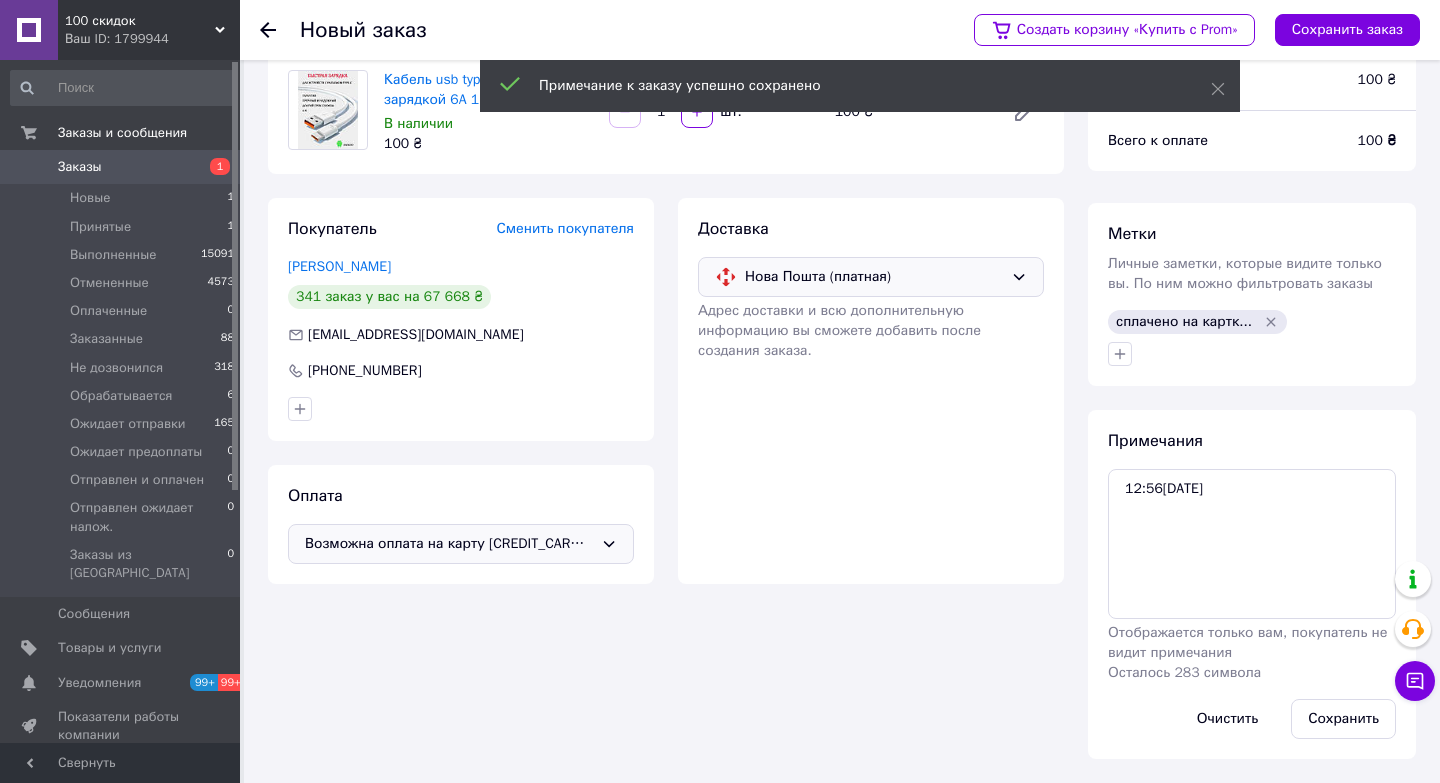 scroll, scrollTop: 0, scrollLeft: 0, axis: both 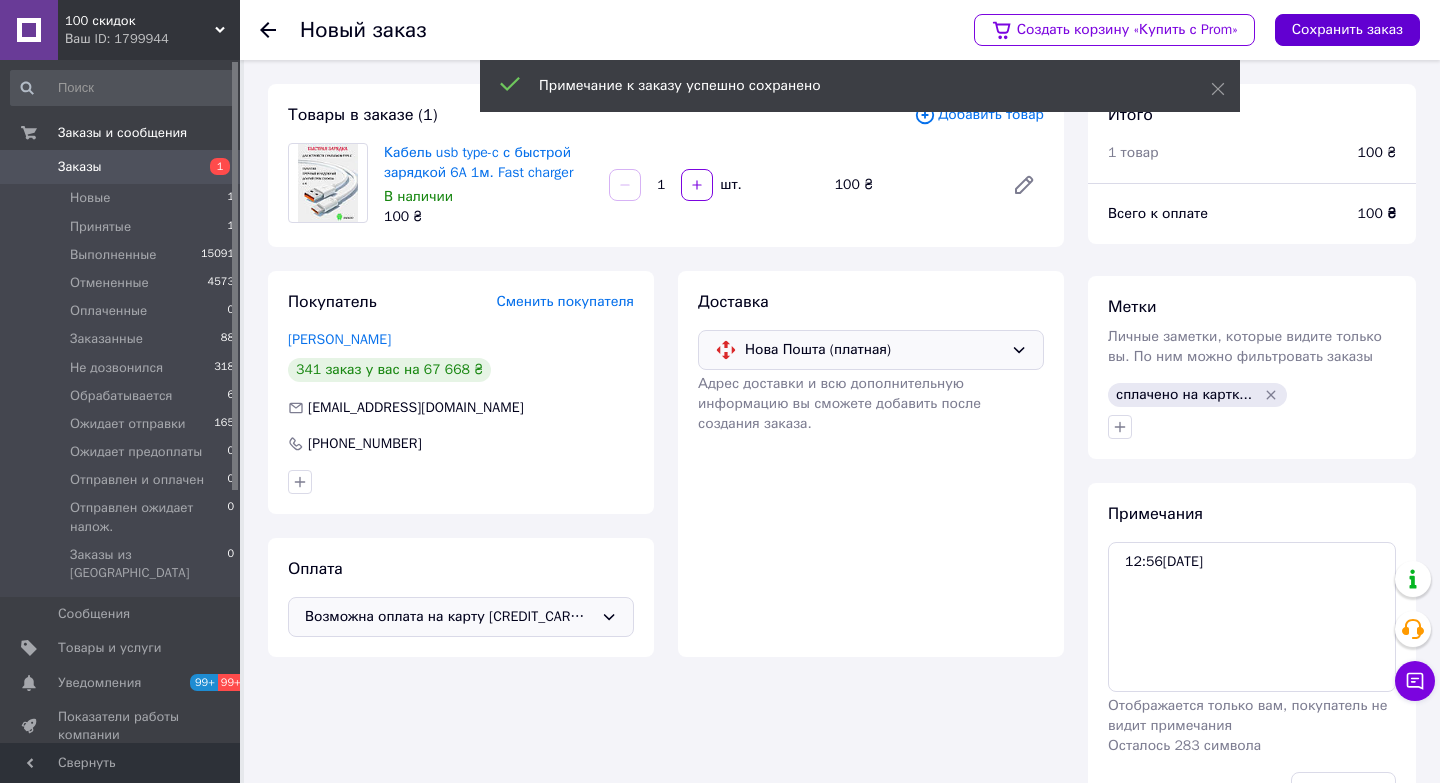 click on "Сохранить заказ" at bounding box center [1347, 30] 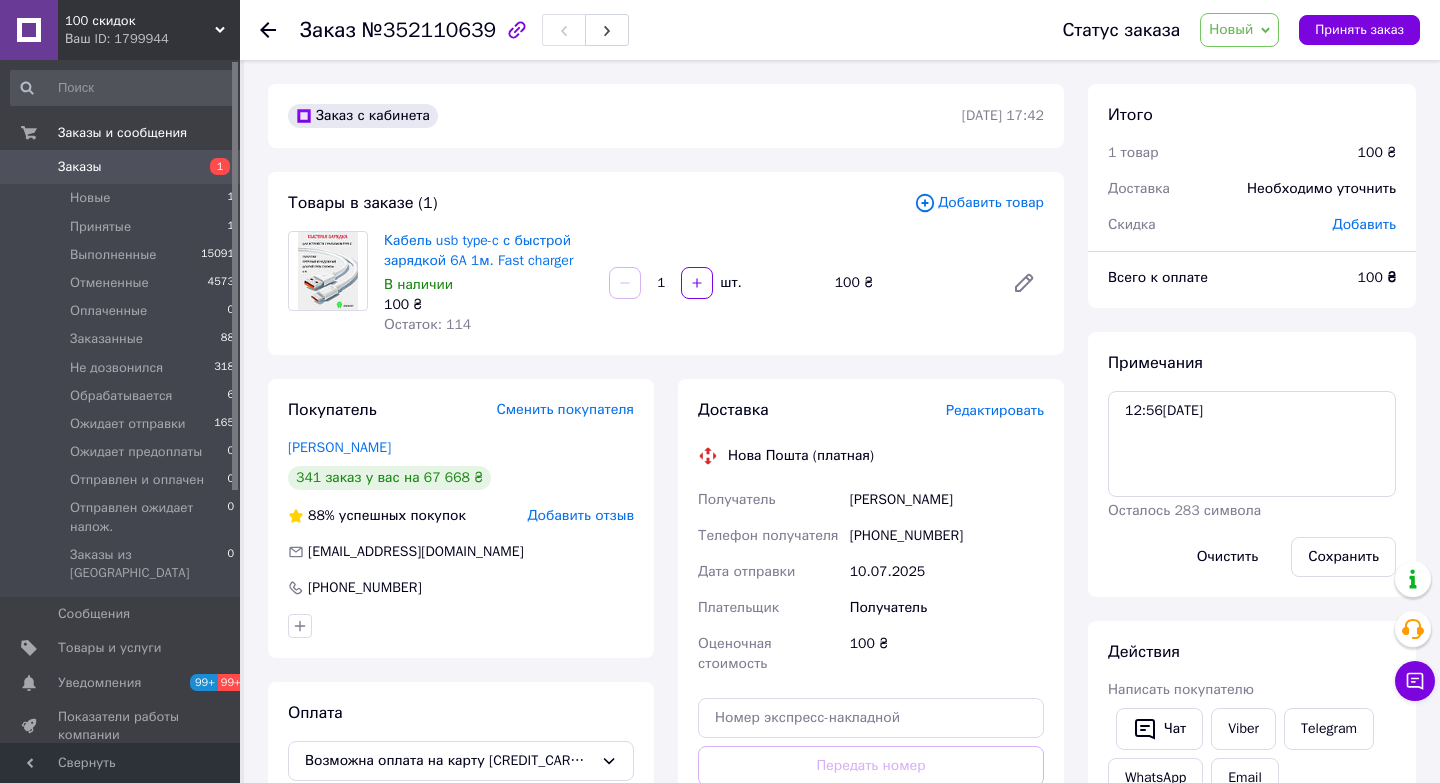 click on "Доставка Редактировать Нова Пошта (платная) Получатель [PERSON_NAME] Телефон получателя [PHONE_NUMBER] Дата отправки [DATE] Плательщик Получатель Оценочная стоимость 100 ₴ Передать номер или Сгенерировать ЭН" at bounding box center [871, 637] 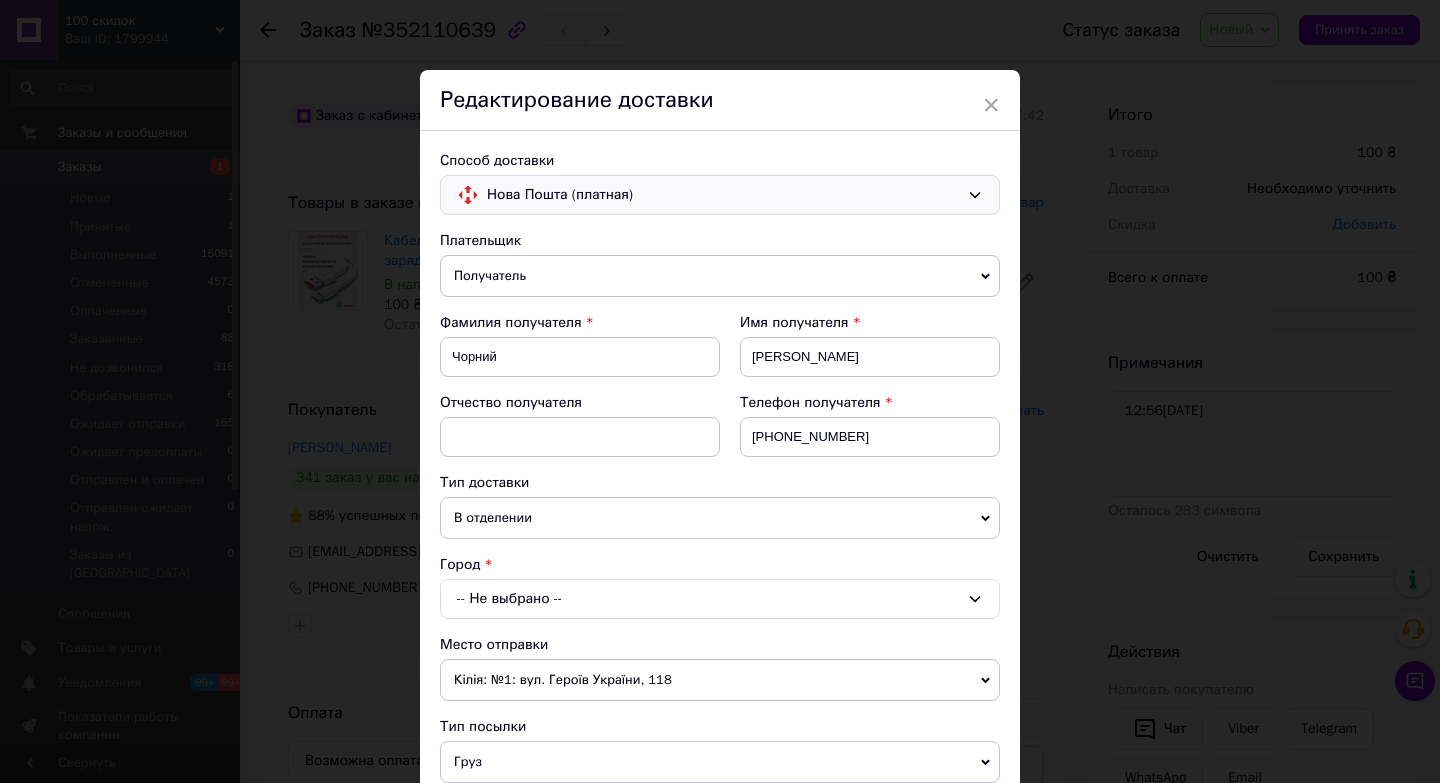 click on "Нова Пошта (платная)" at bounding box center (723, 195) 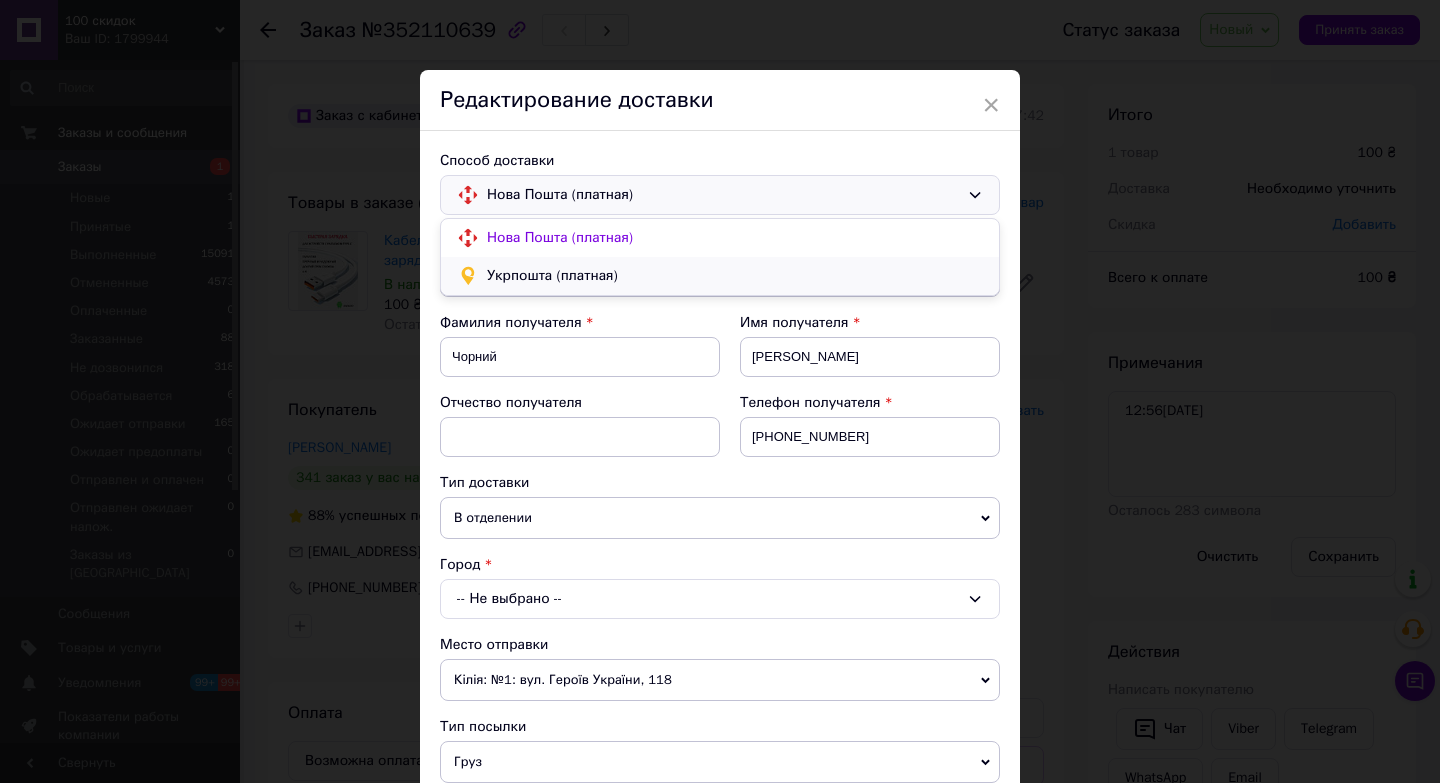 click on "Укрпошта (платная)" at bounding box center [735, 276] 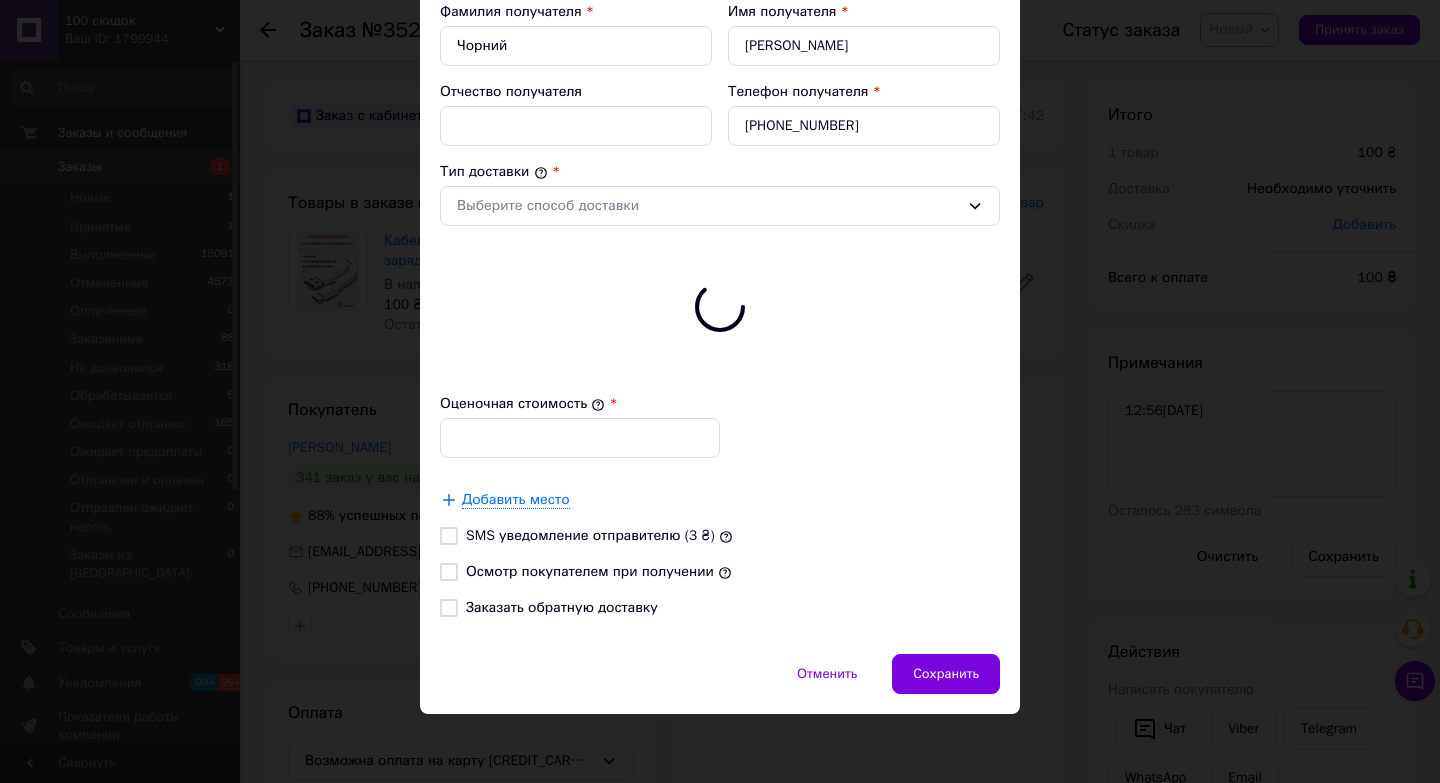type on "100" 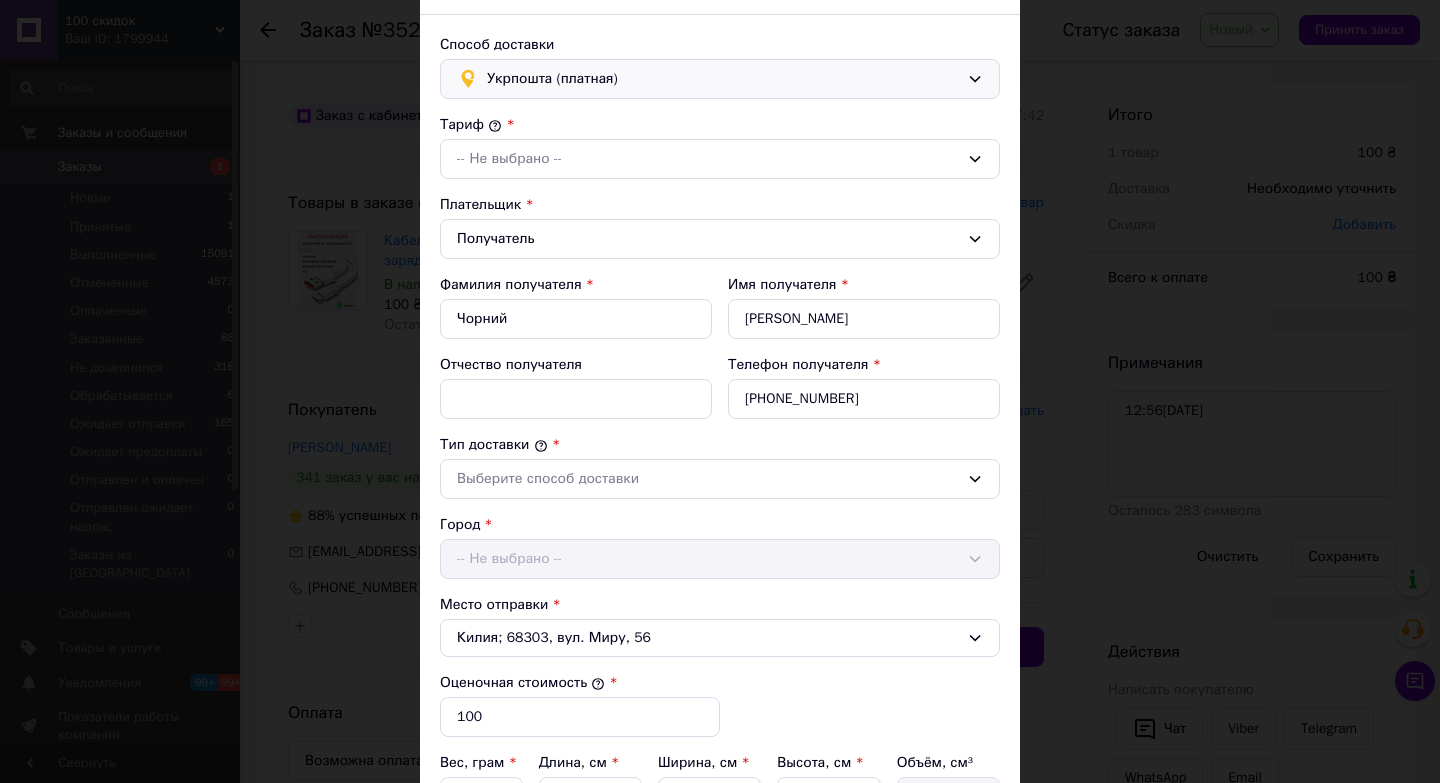 scroll, scrollTop: 0, scrollLeft: 0, axis: both 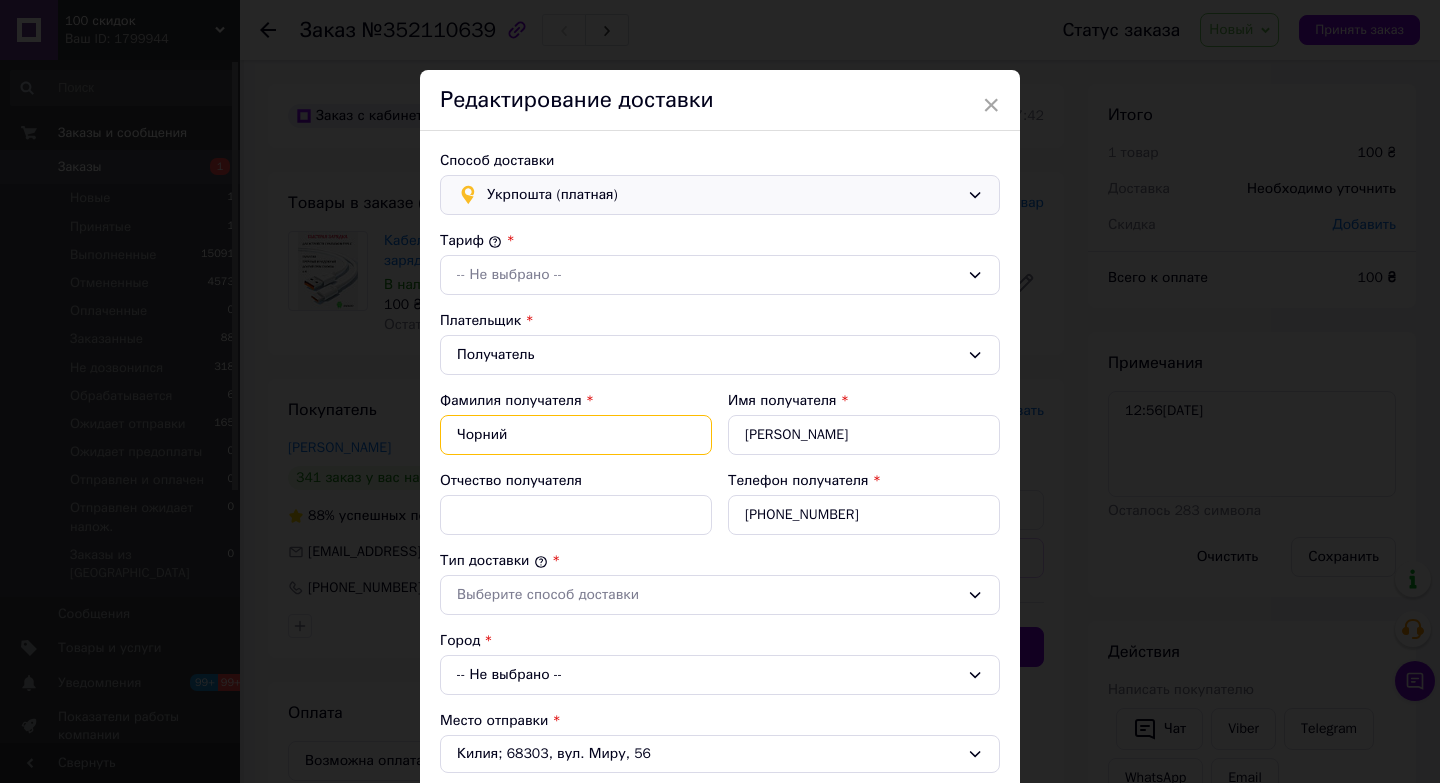 click on "Чорний" at bounding box center (576, 435) 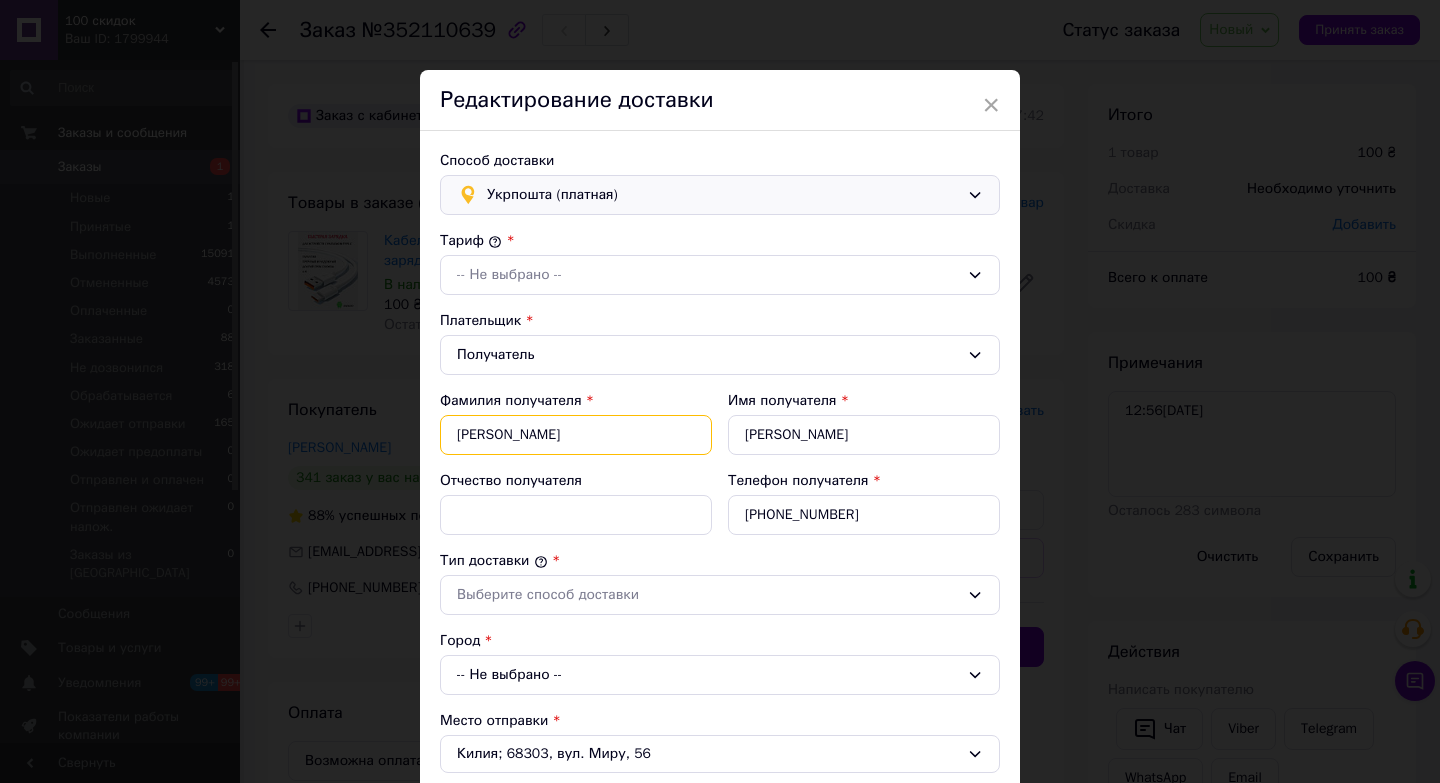 type on "[PERSON_NAME]" 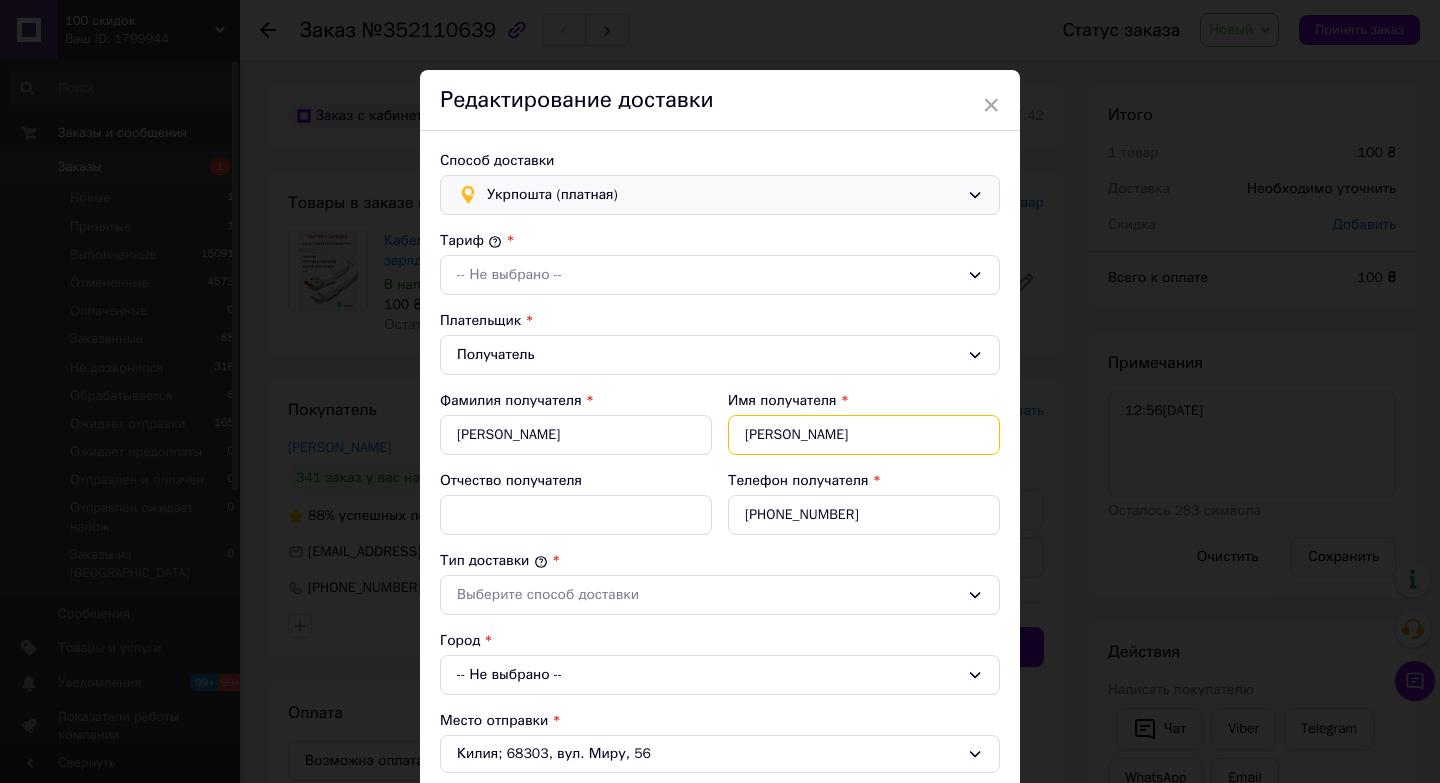 click on "[PERSON_NAME]" at bounding box center (864, 435) 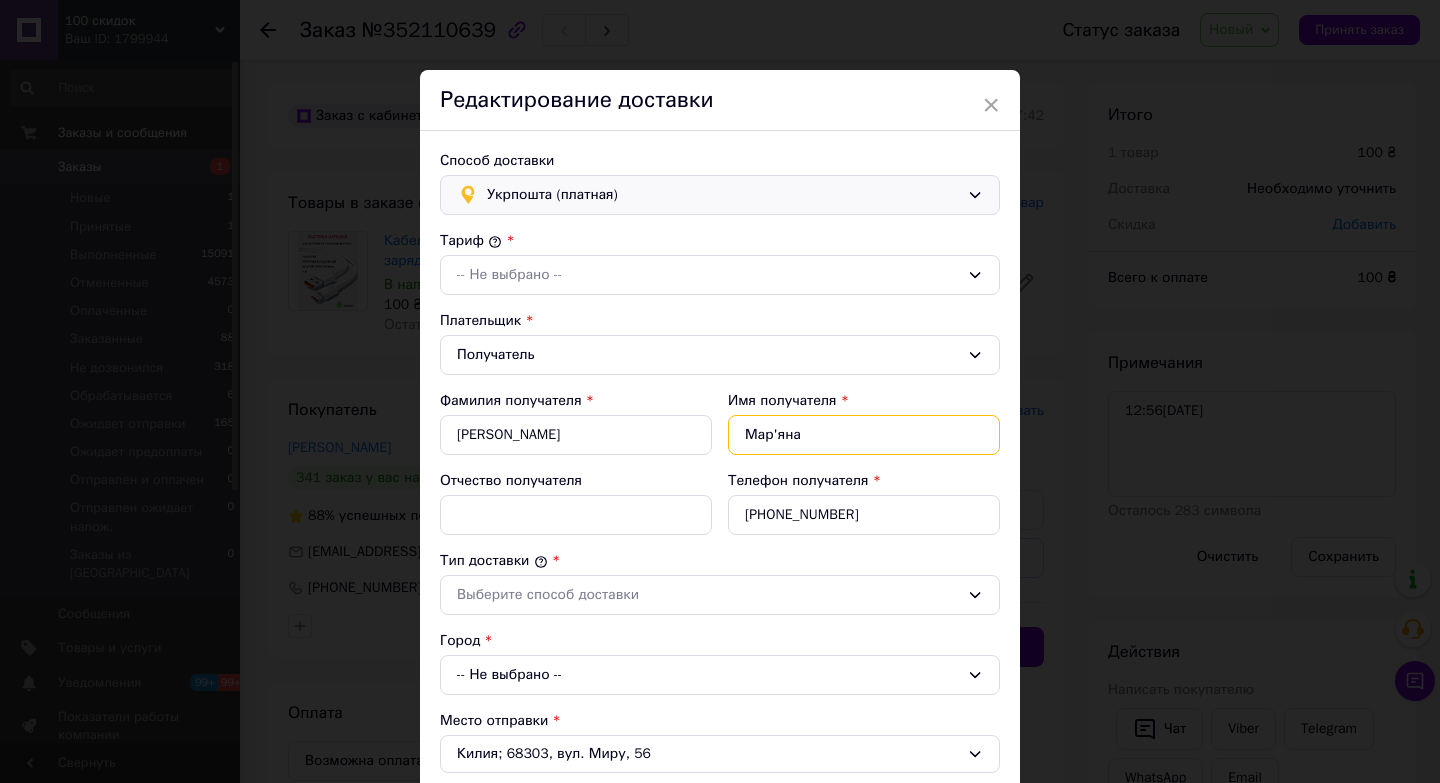 type on "Мар'яна" 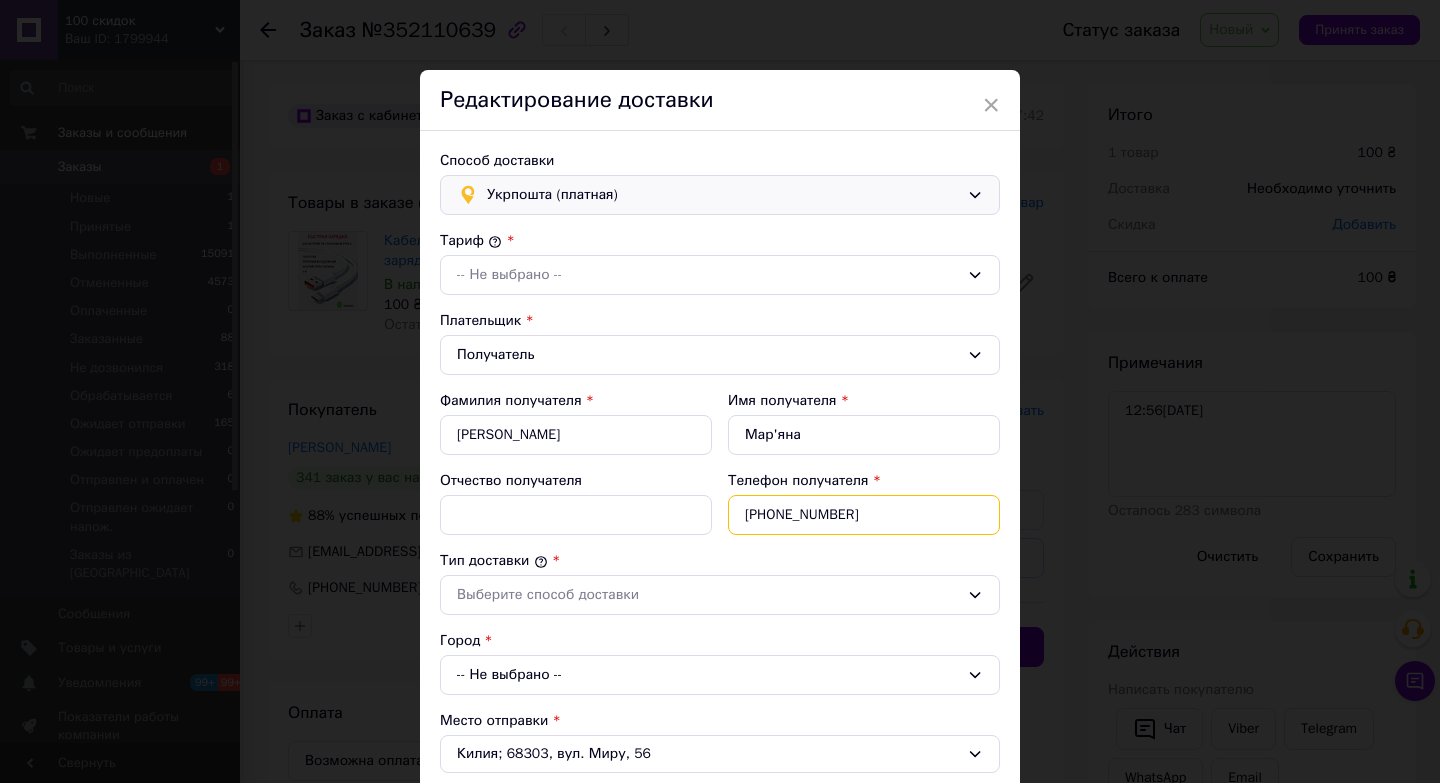 drag, startPoint x: 771, startPoint y: 517, endPoint x: 922, endPoint y: 520, distance: 151.0298 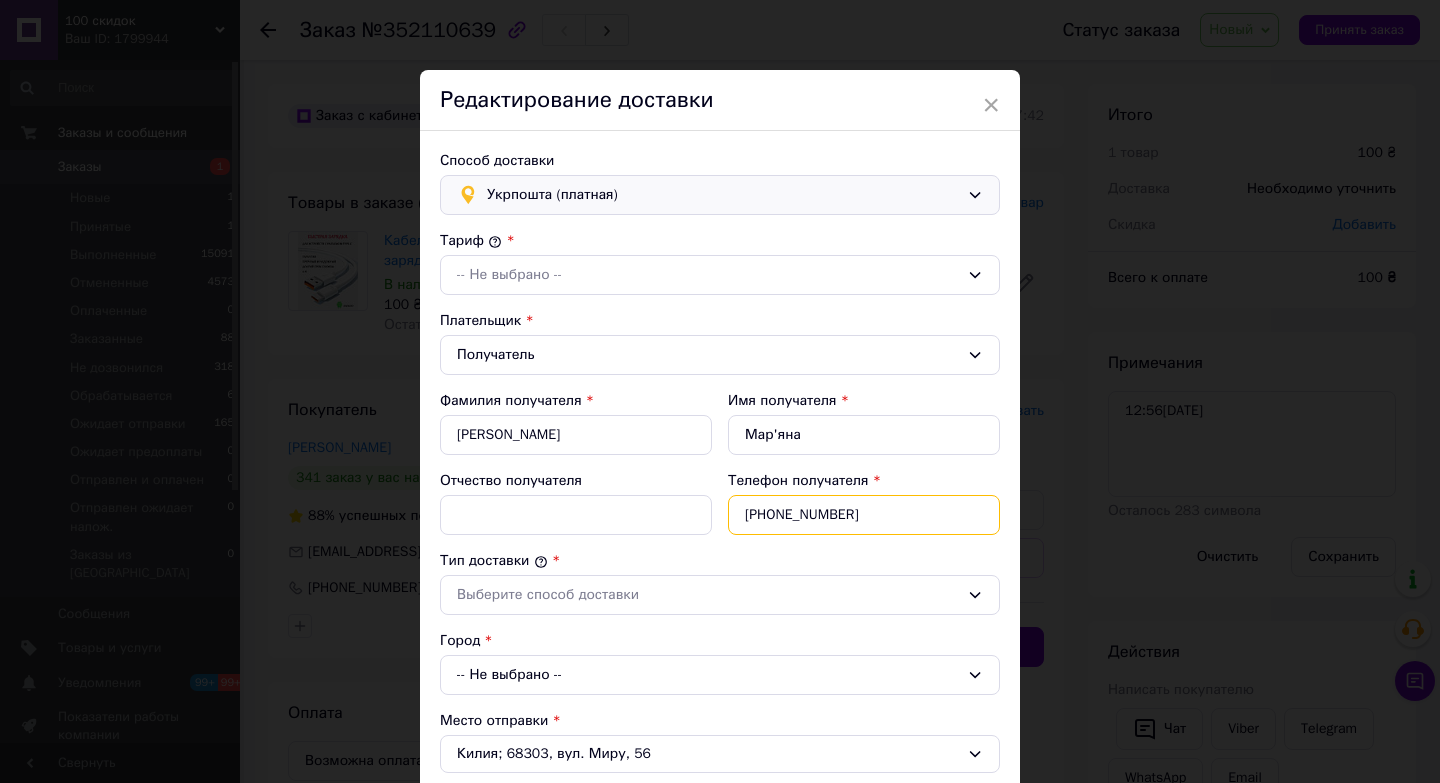 click on "[PHONE_NUMBER]" at bounding box center (864, 515) 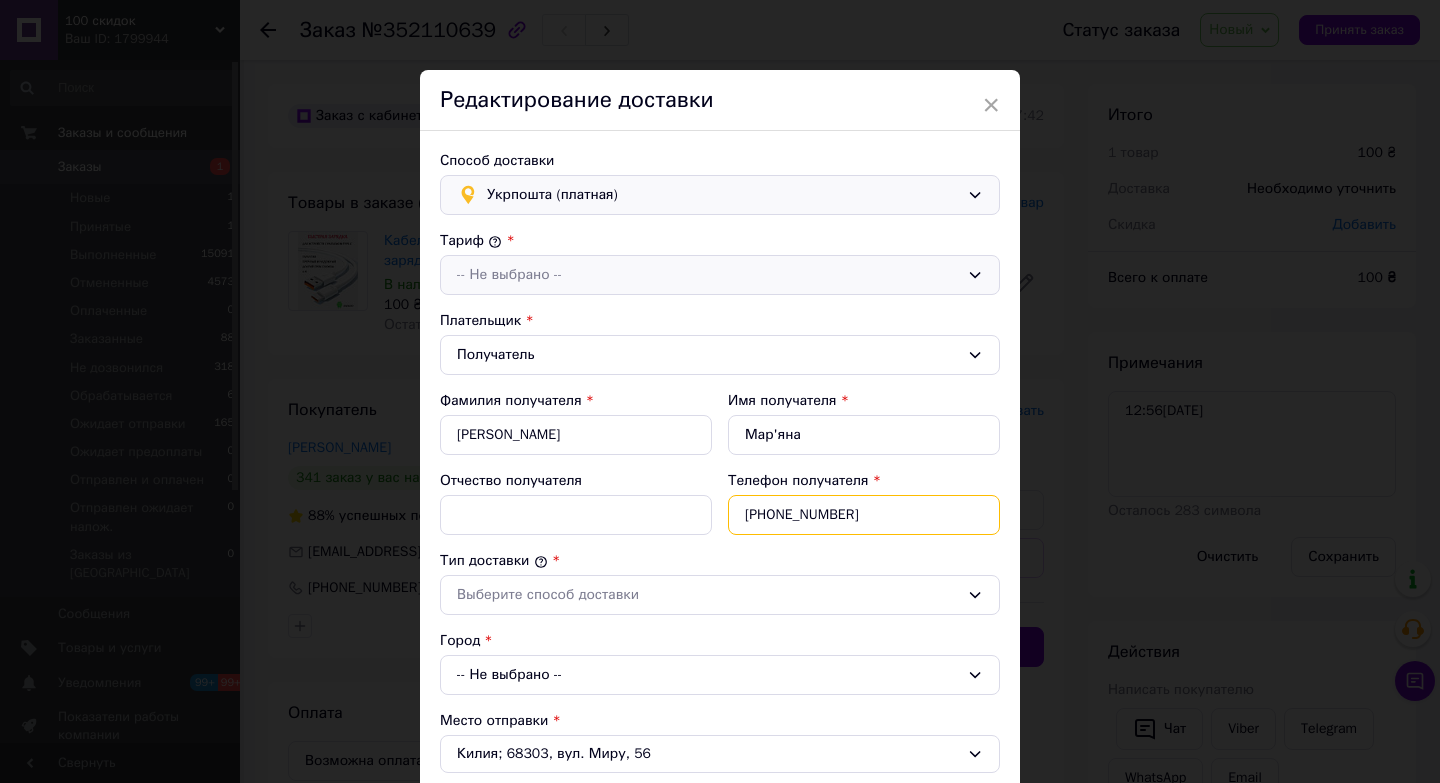 type on "[PHONE_NUMBER]" 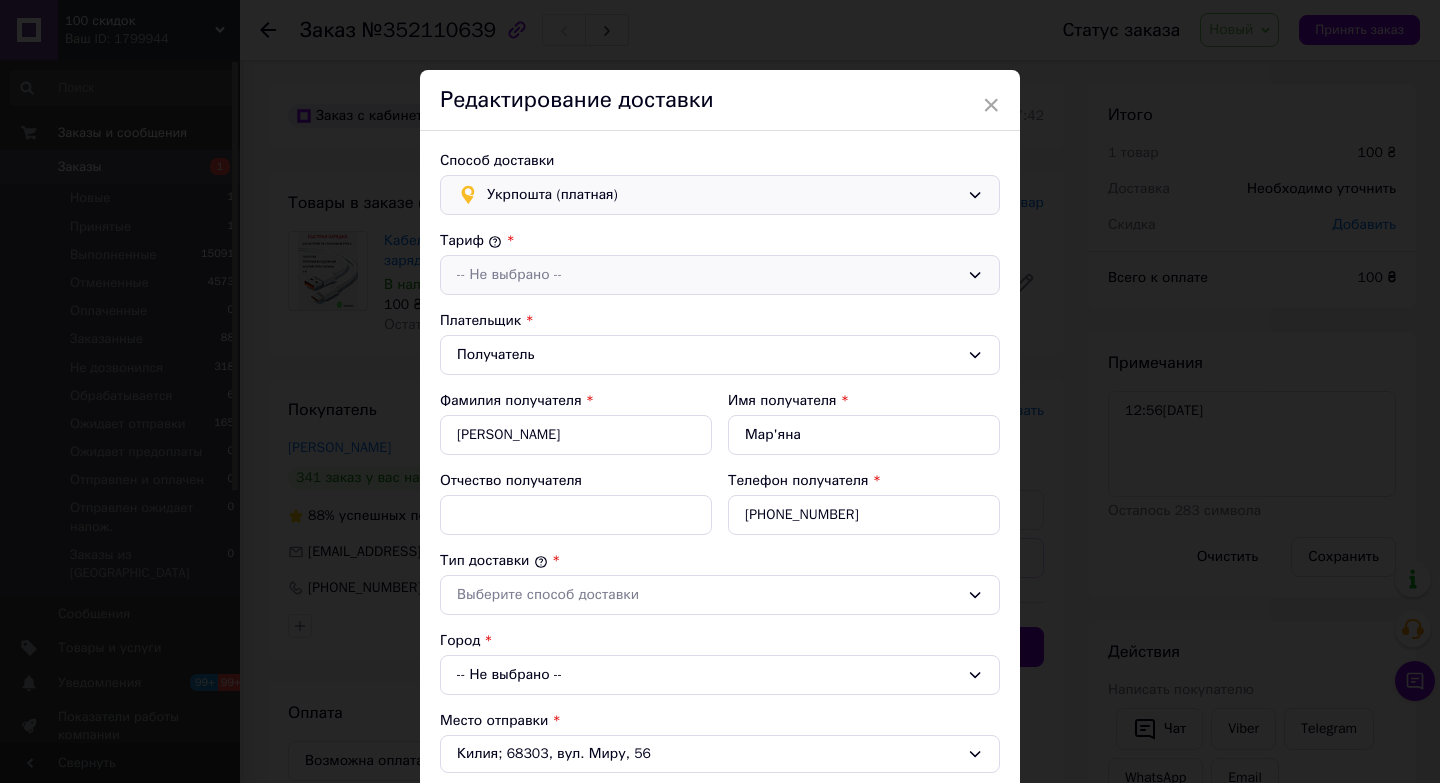 click on "-- Не выбрано --" at bounding box center [720, 275] 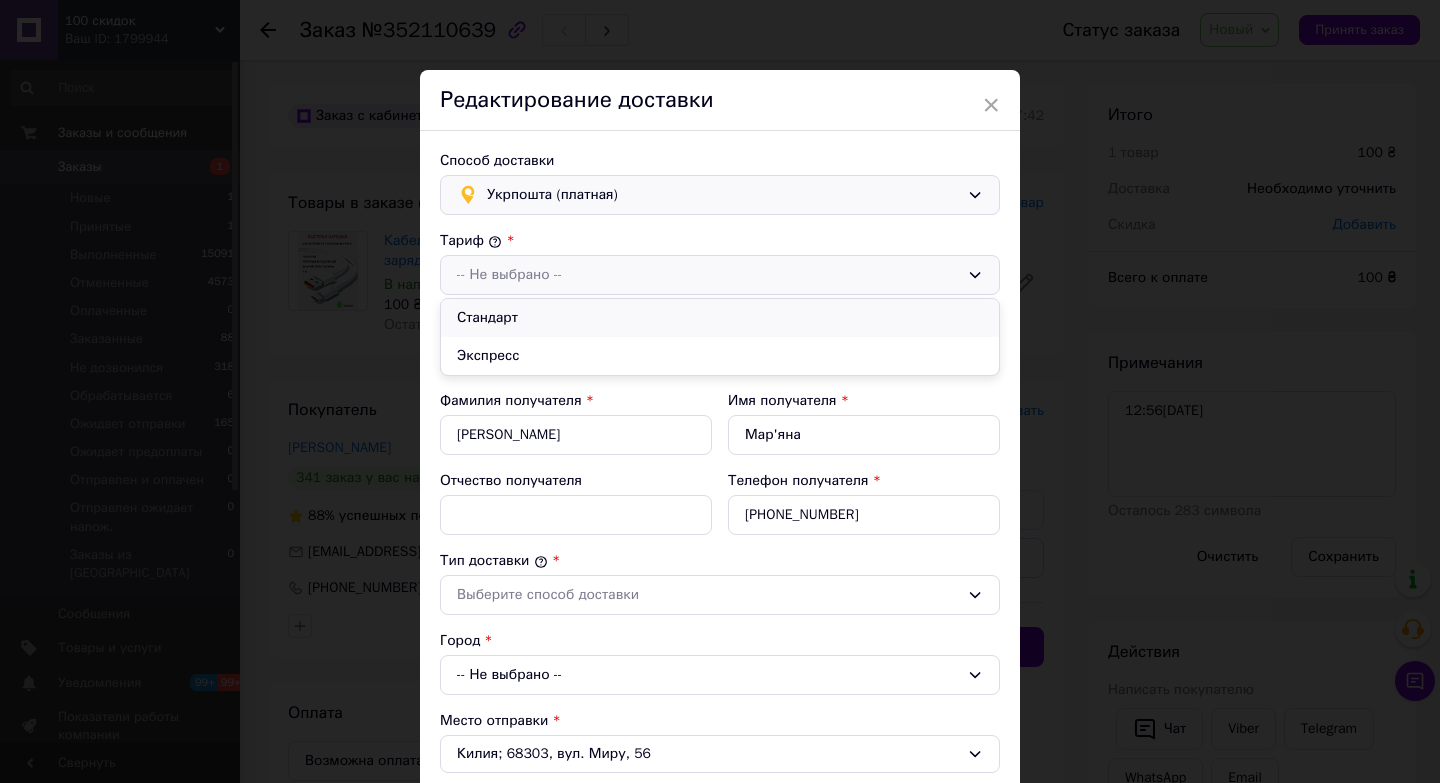 click on "Стандарт" at bounding box center (720, 318) 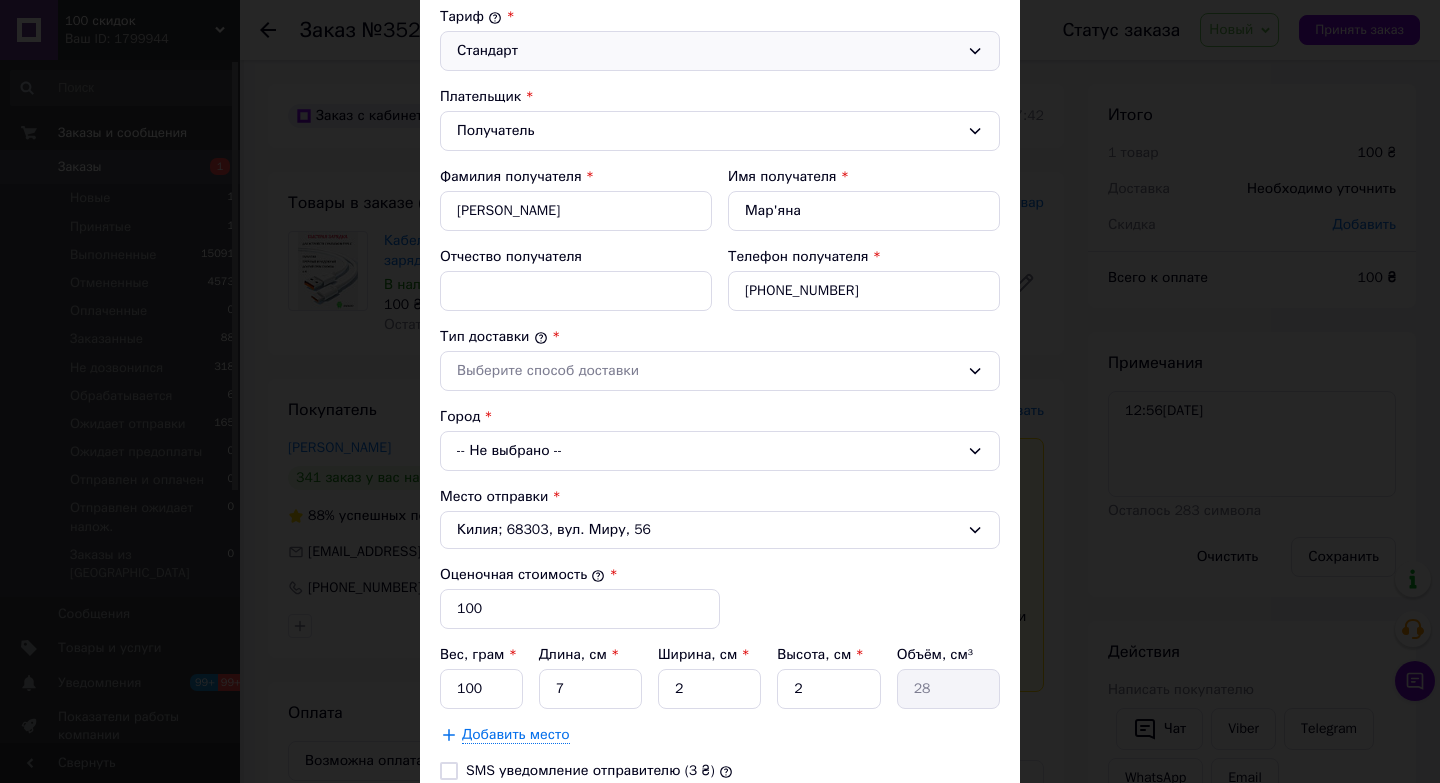 scroll, scrollTop: 225, scrollLeft: 0, axis: vertical 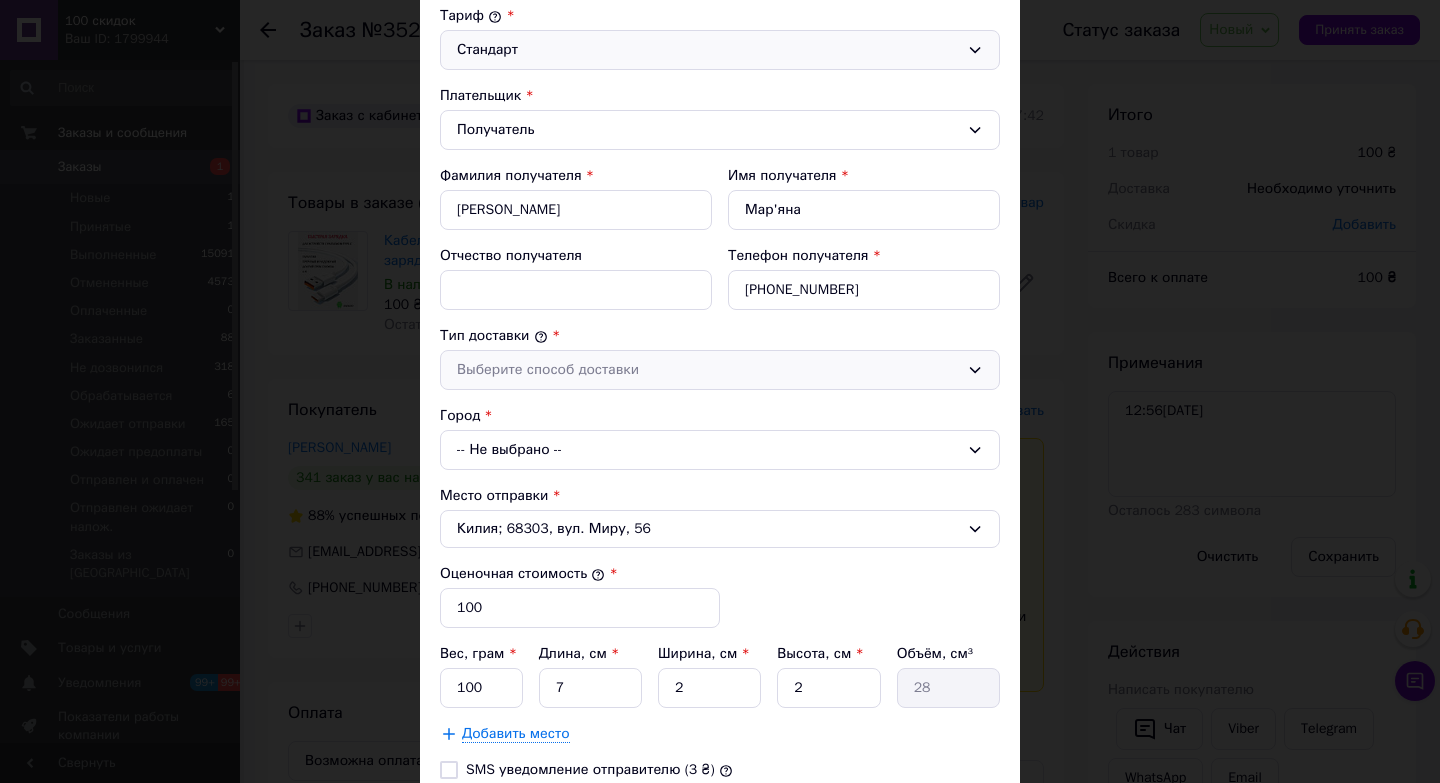 click on "Выберите способ доставки" at bounding box center (708, 370) 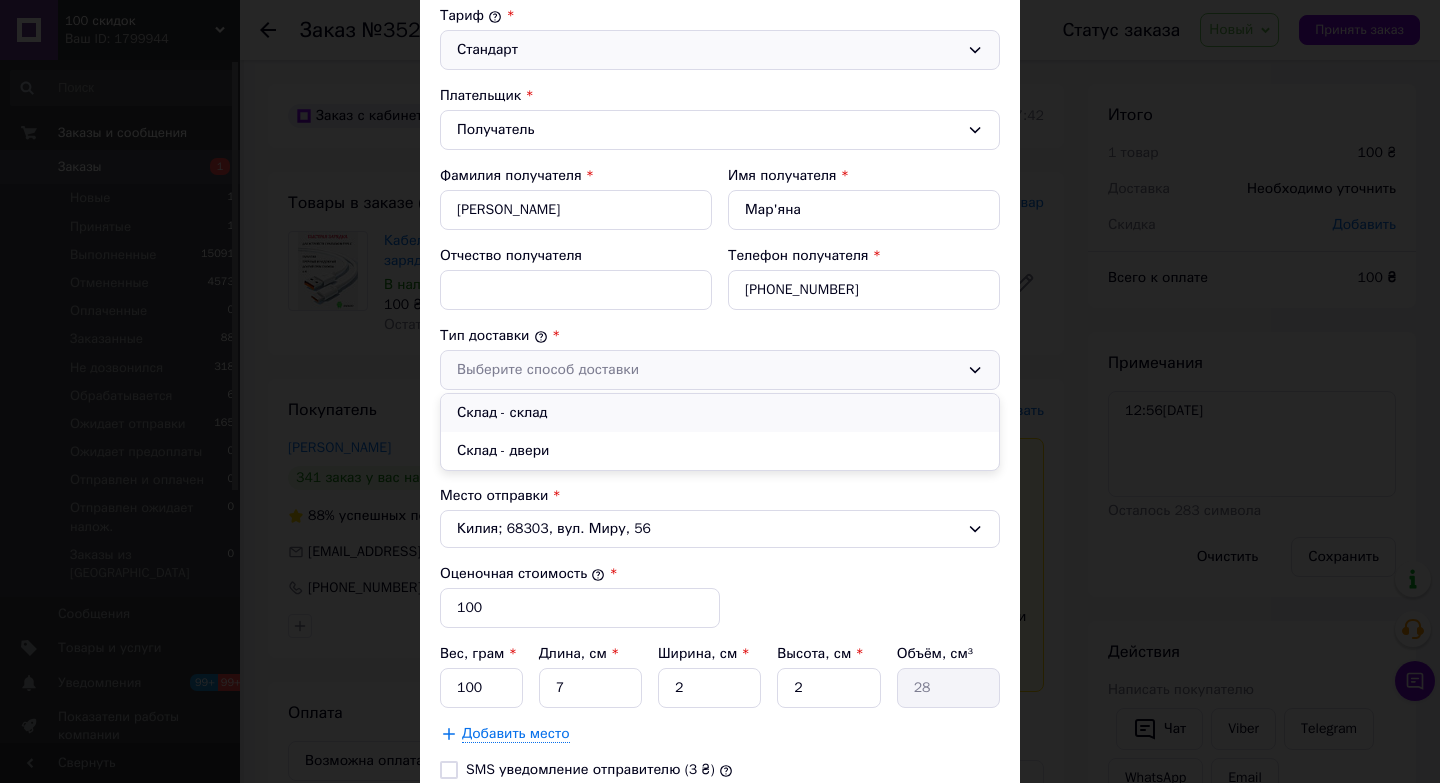 click on "Склад - склад" at bounding box center (720, 413) 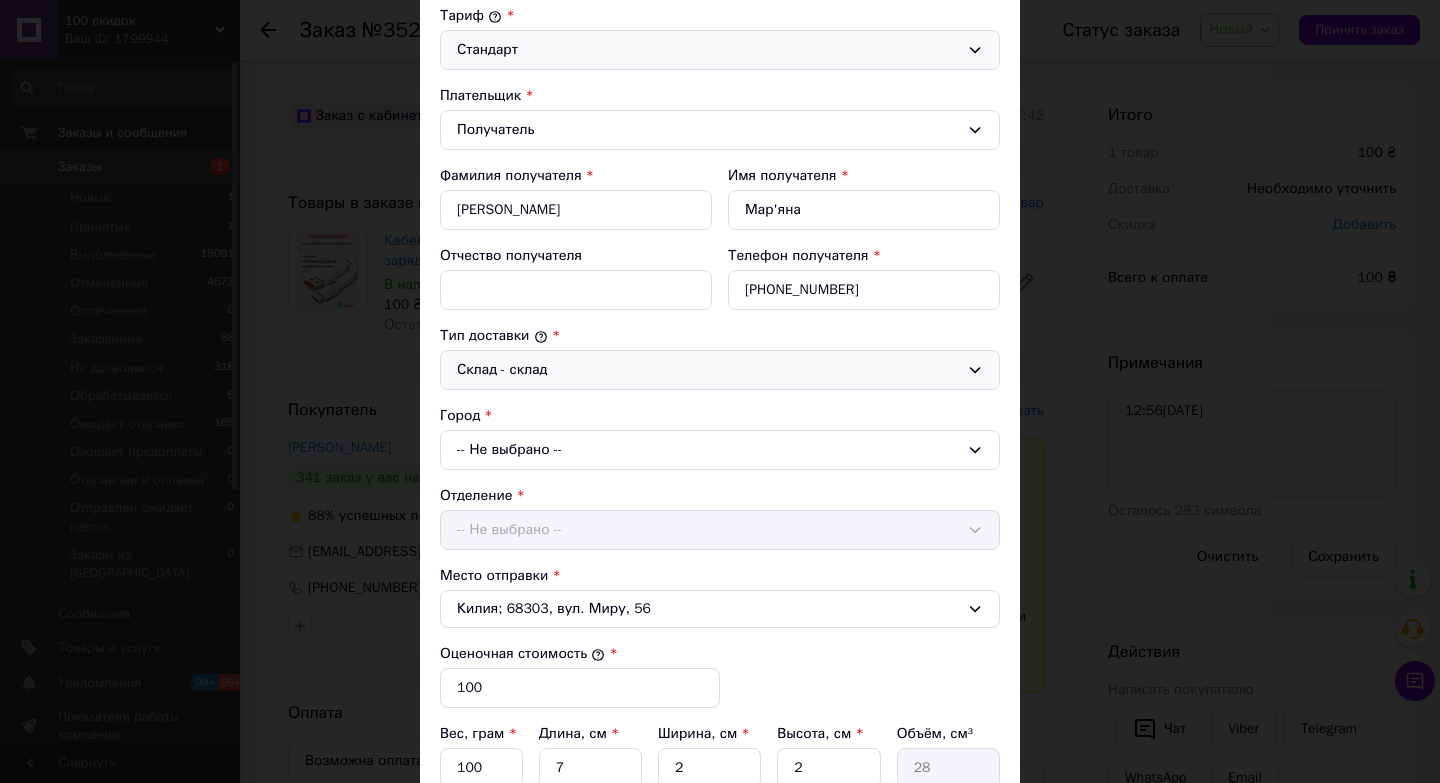 click on "-- Не выбрано --" at bounding box center (720, 450) 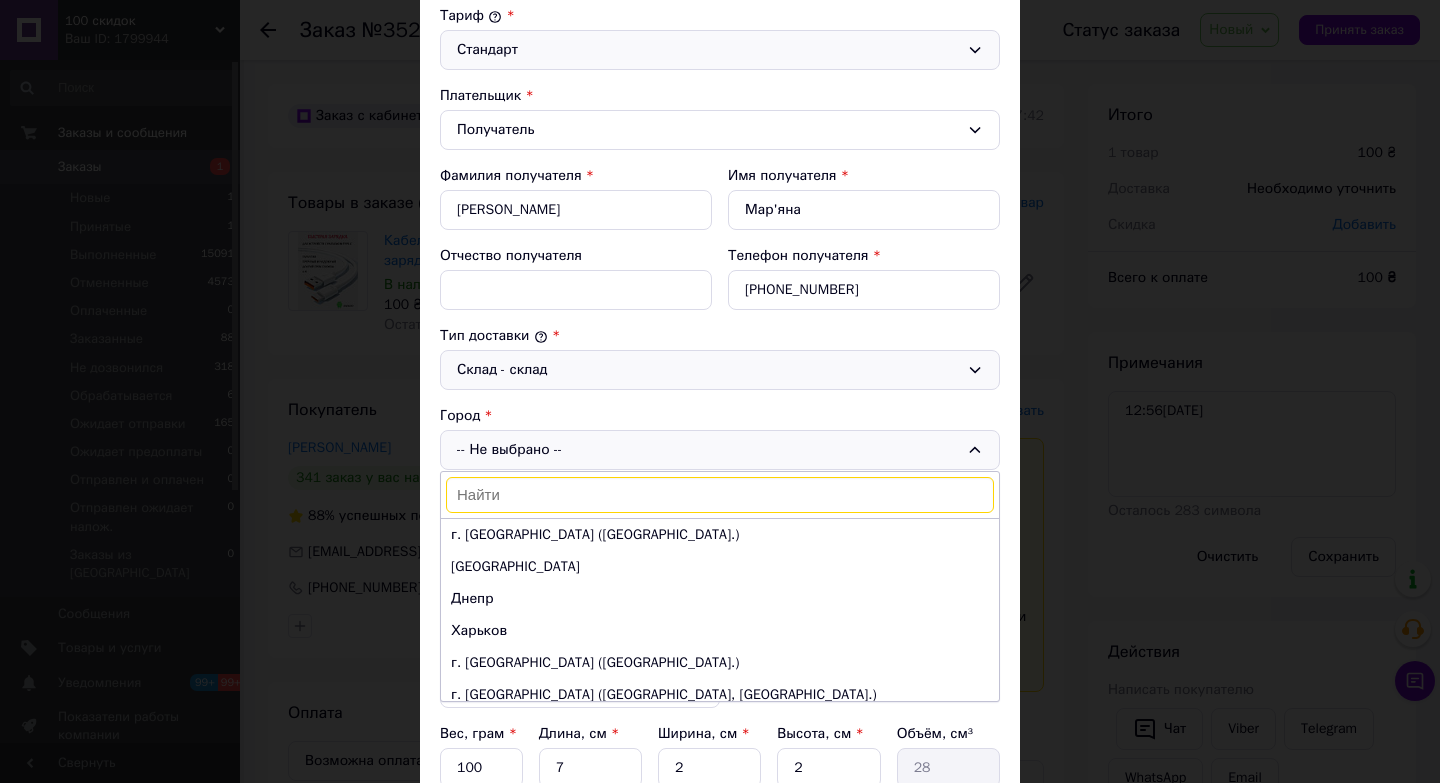 type on "[GEOGRAPHIC_DATA]" 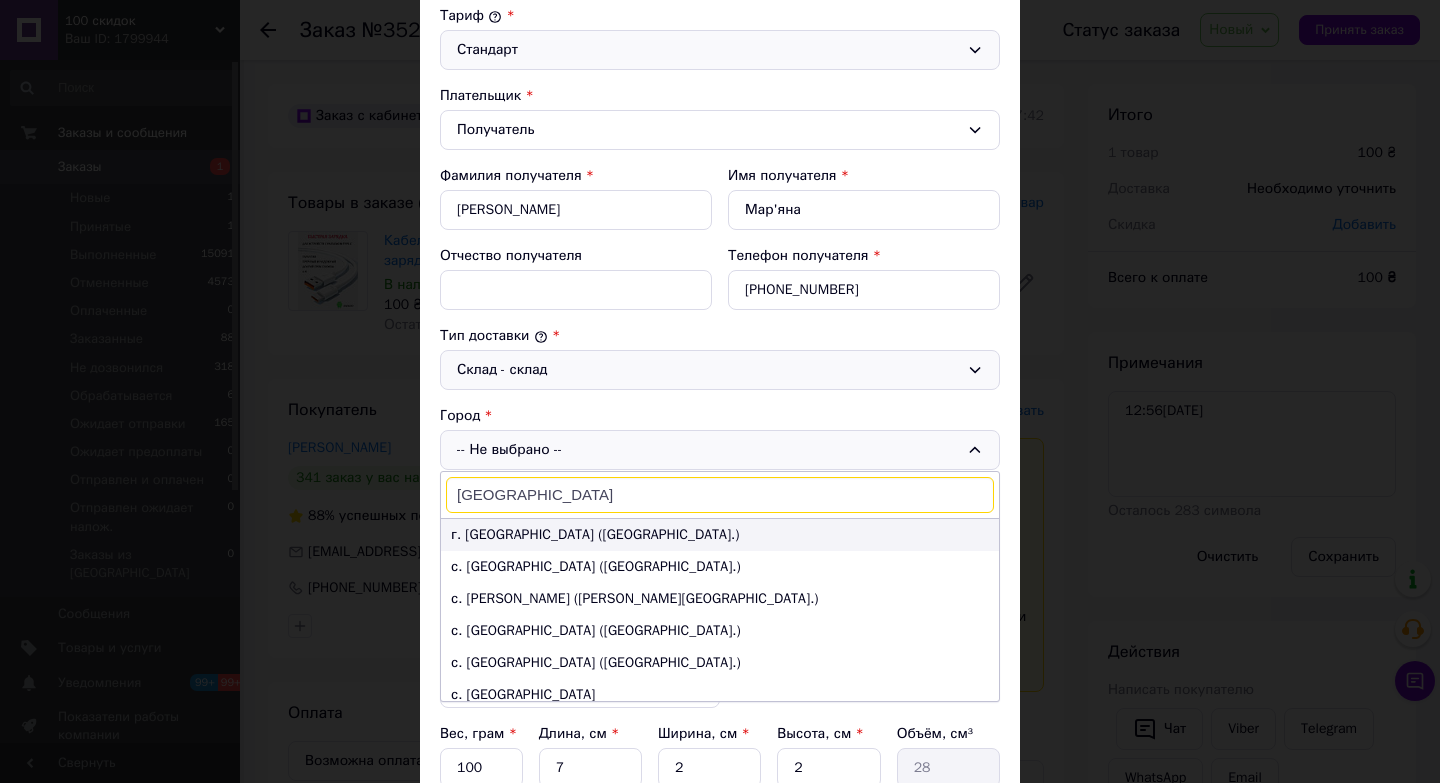 click on "г. [GEOGRAPHIC_DATA] ([GEOGRAPHIC_DATA].)" at bounding box center [720, 535] 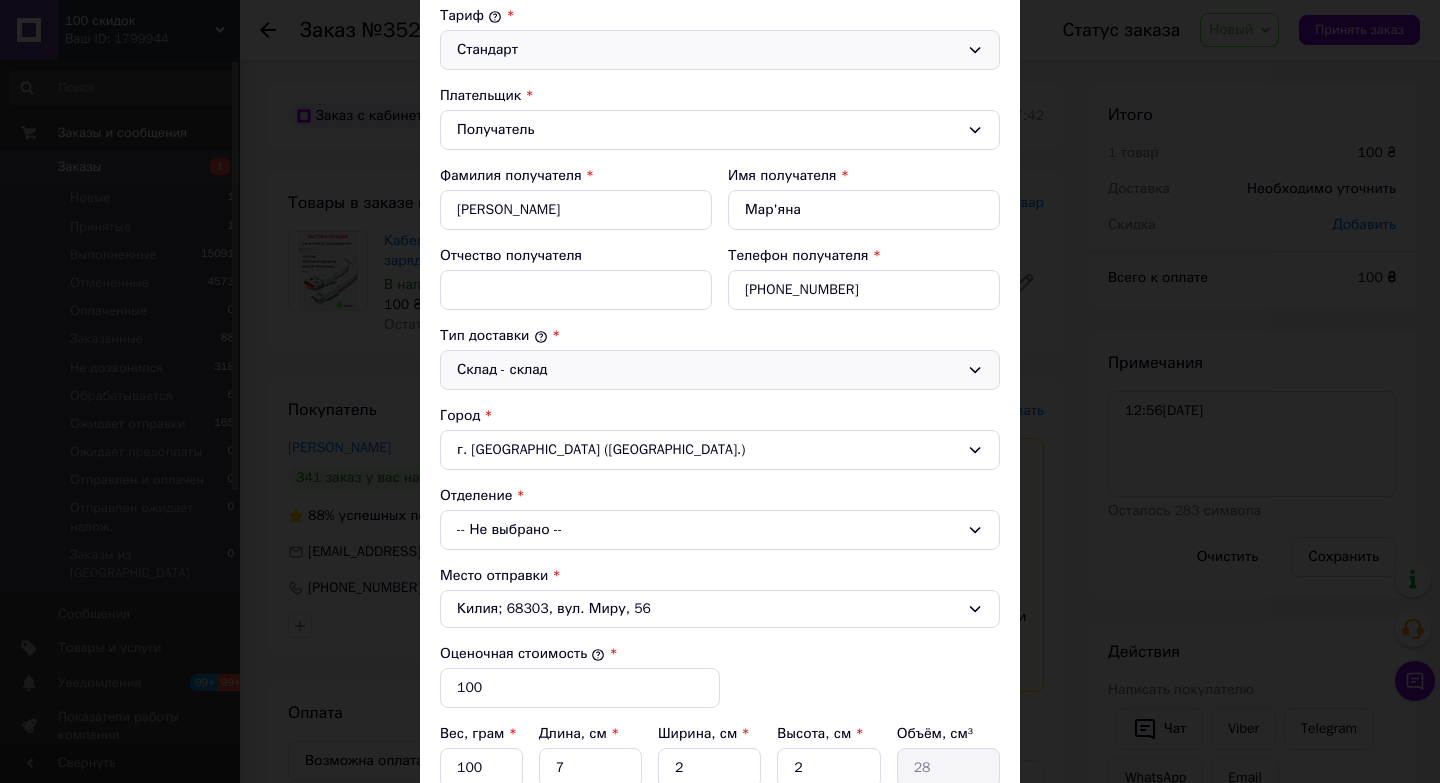 click on "-- Не выбрано --" at bounding box center (720, 530) 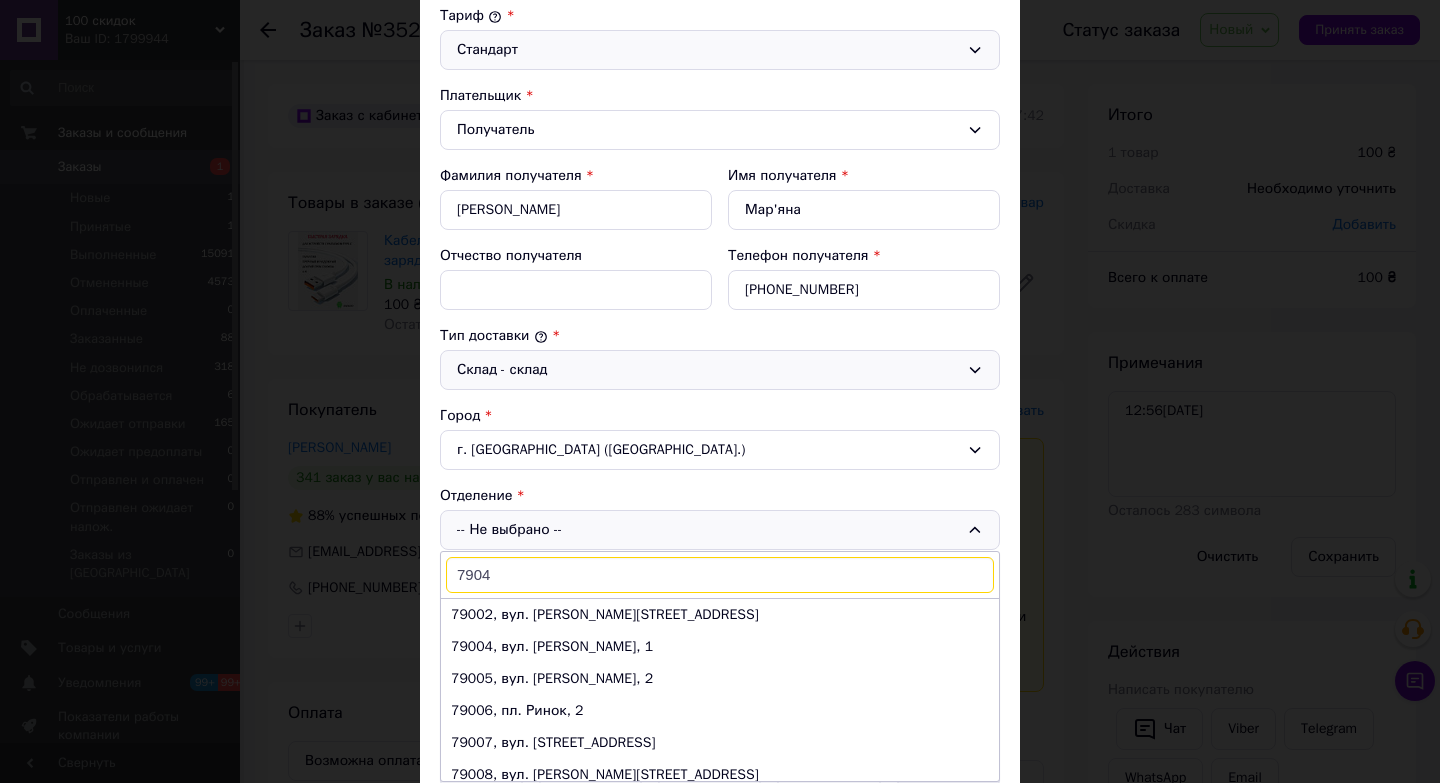 type on "79049" 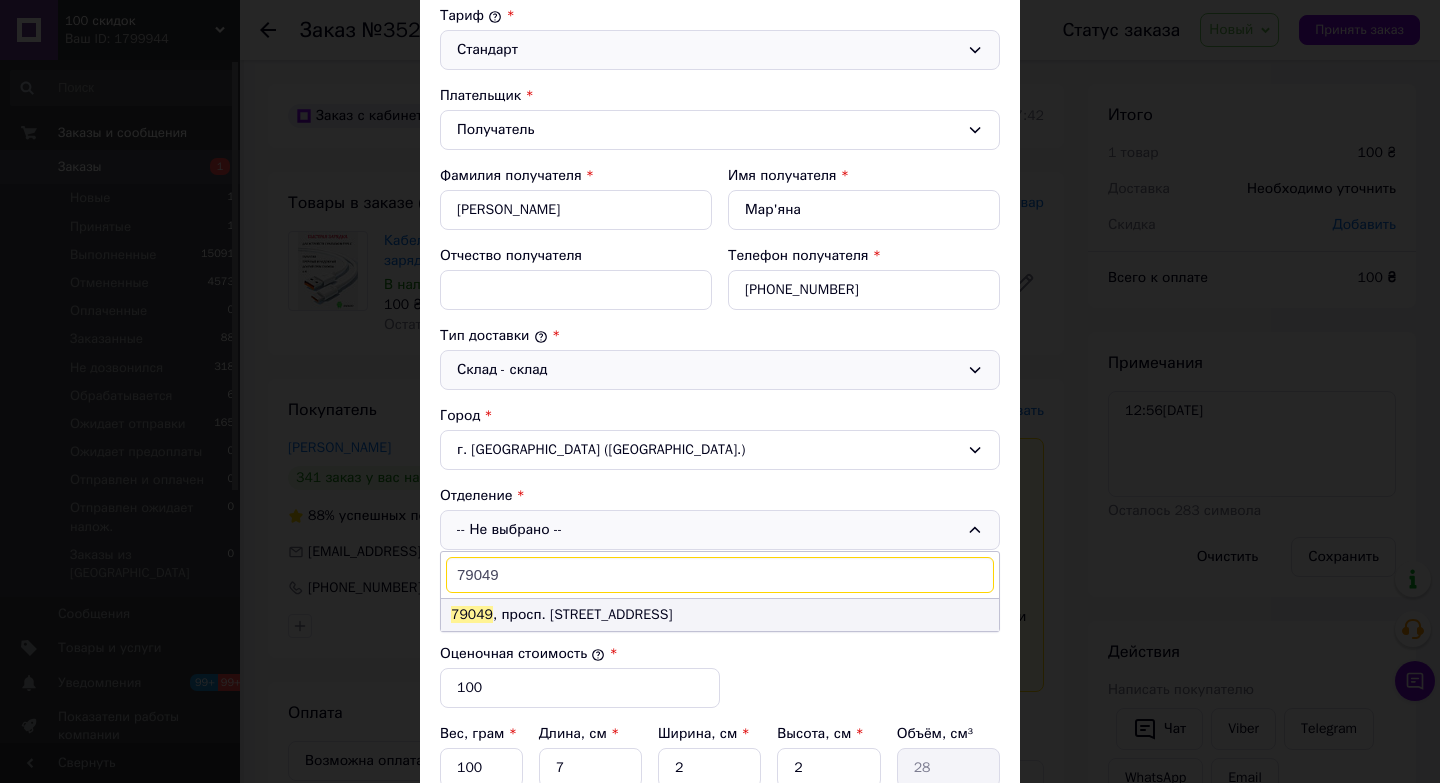 click on "79049" at bounding box center [472, 614] 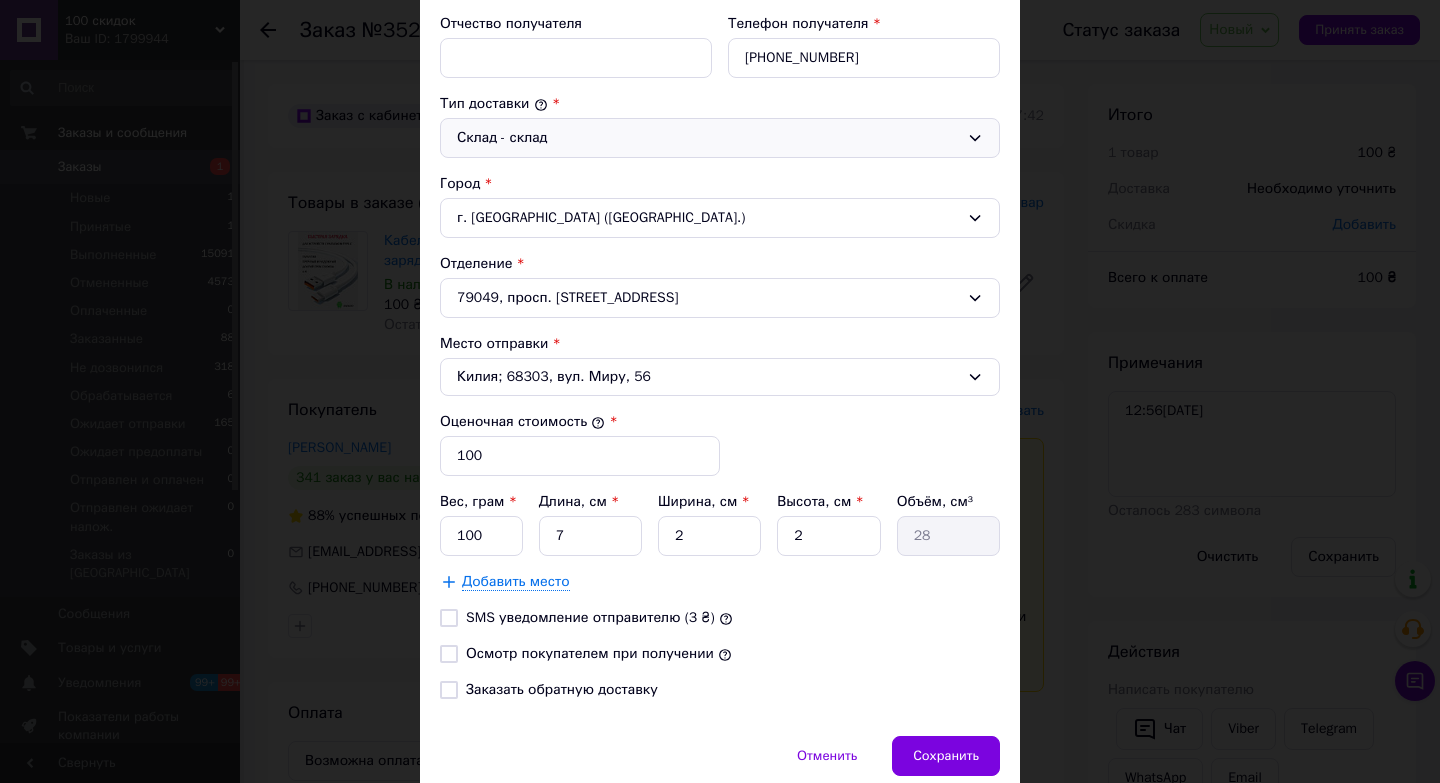 scroll, scrollTop: 458, scrollLeft: 0, axis: vertical 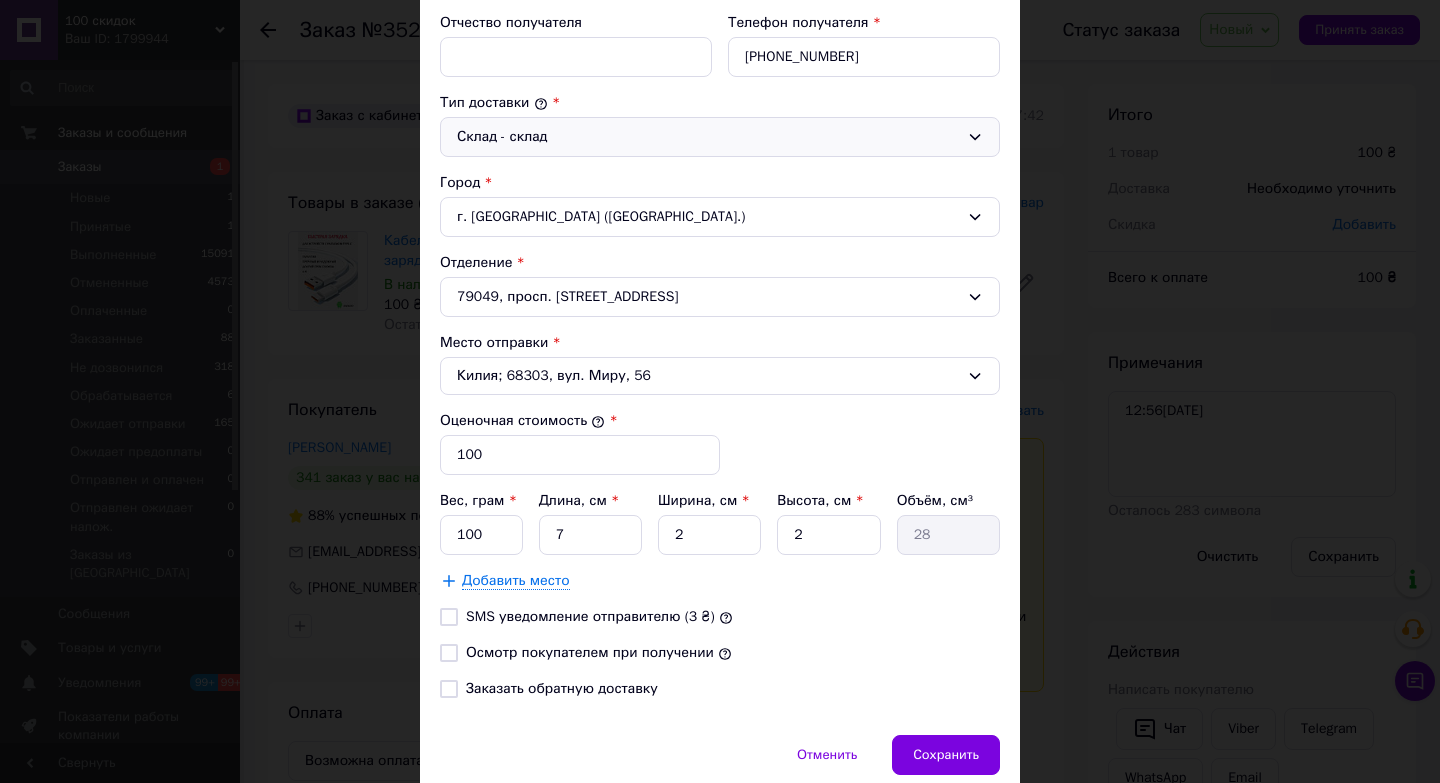click on "Осмотр покупателем при получении" at bounding box center [590, 652] 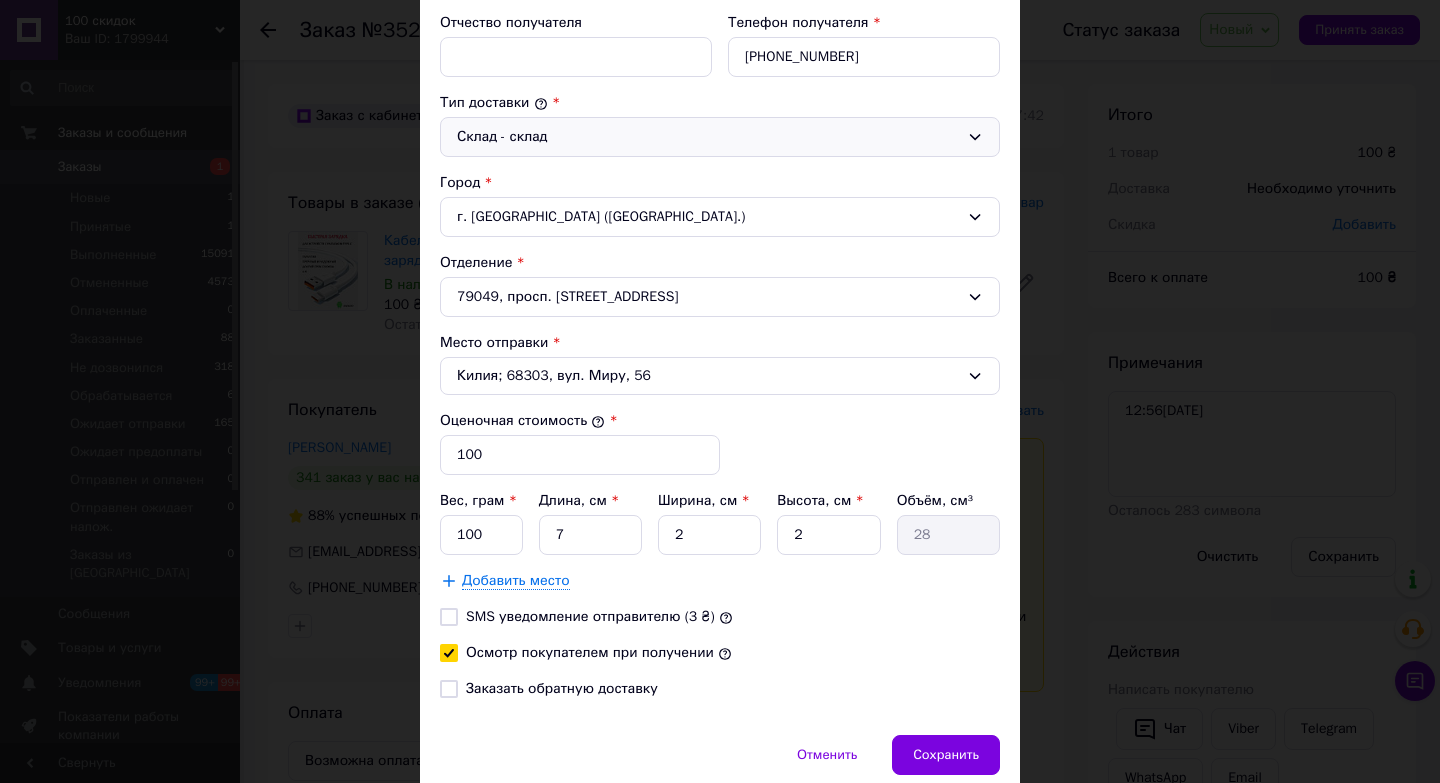 checkbox on "true" 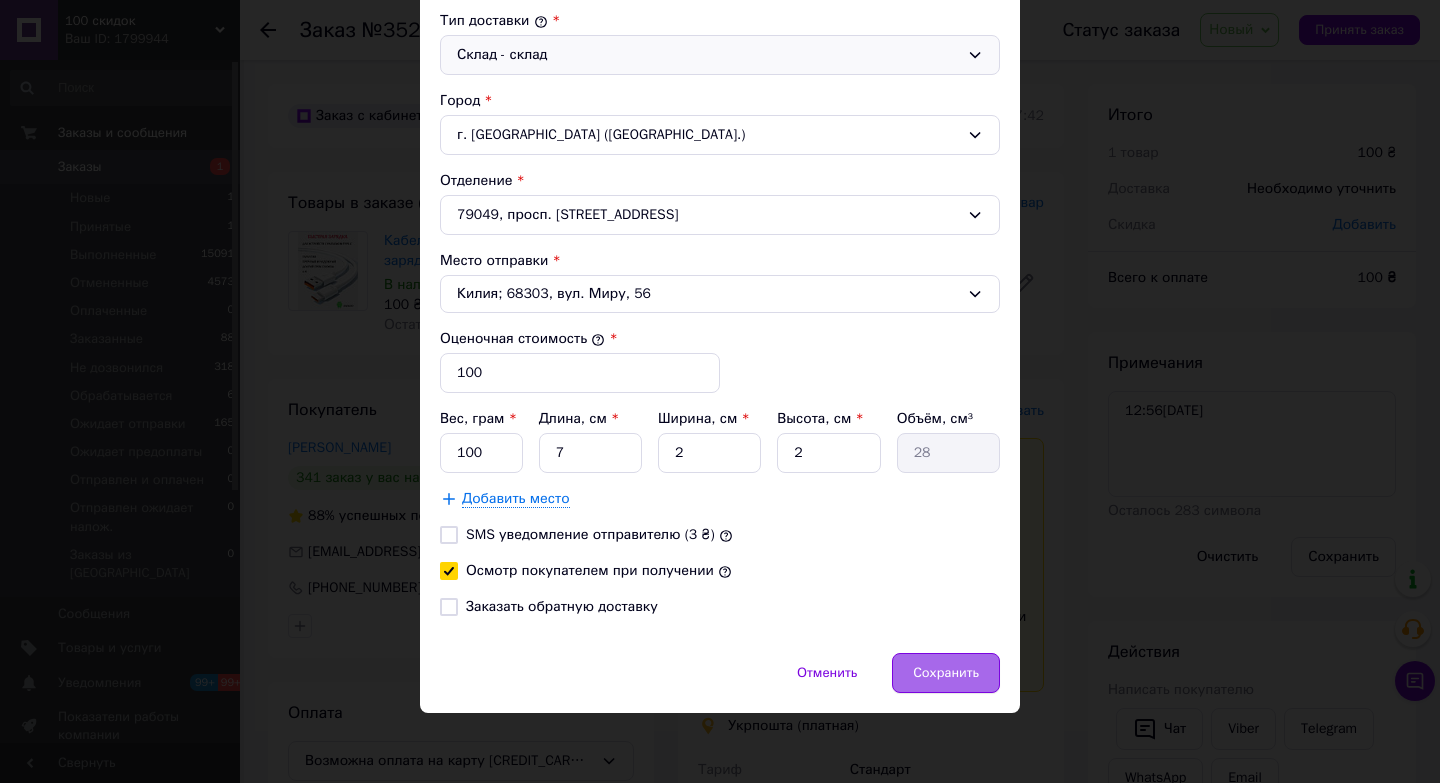 click on "Сохранить" at bounding box center (946, 673) 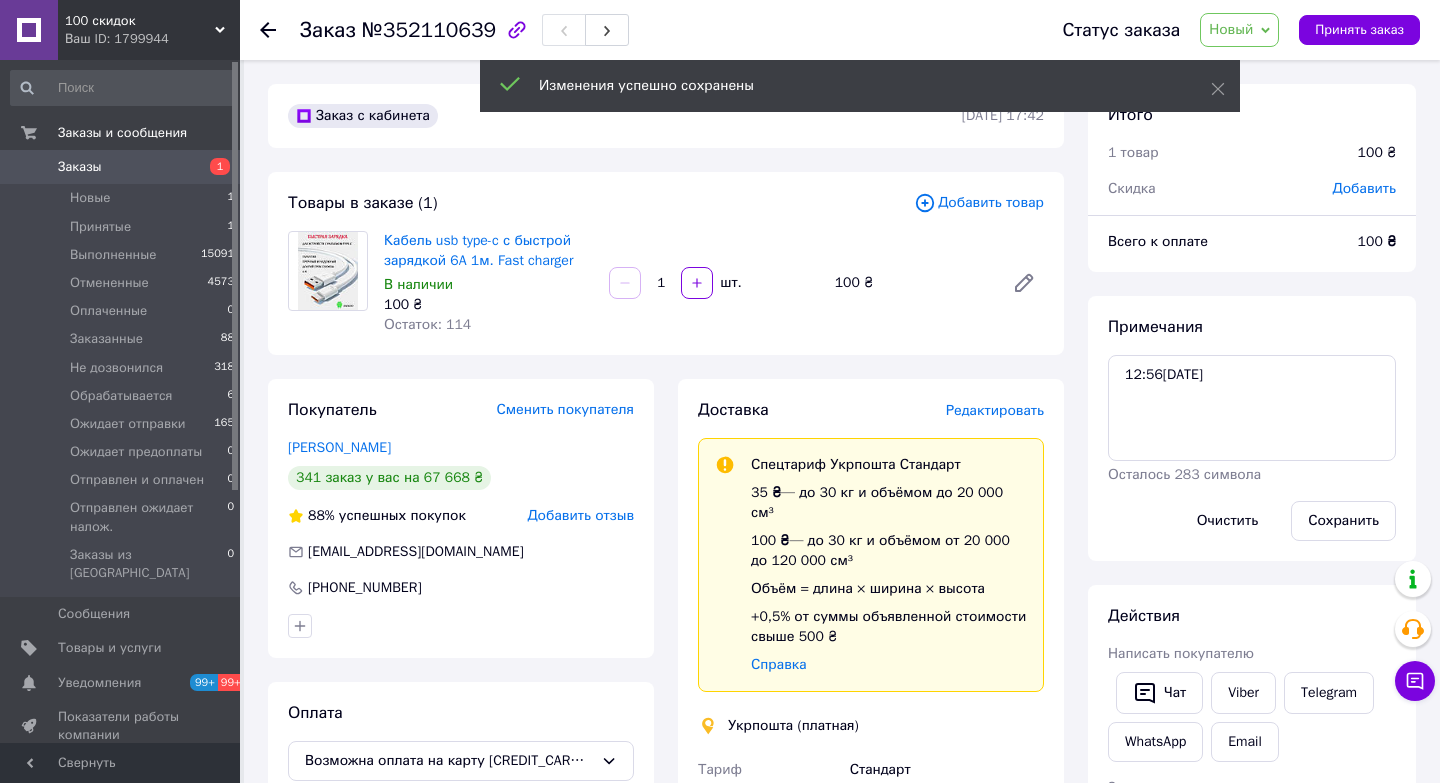 click on "Новый" at bounding box center (1239, 30) 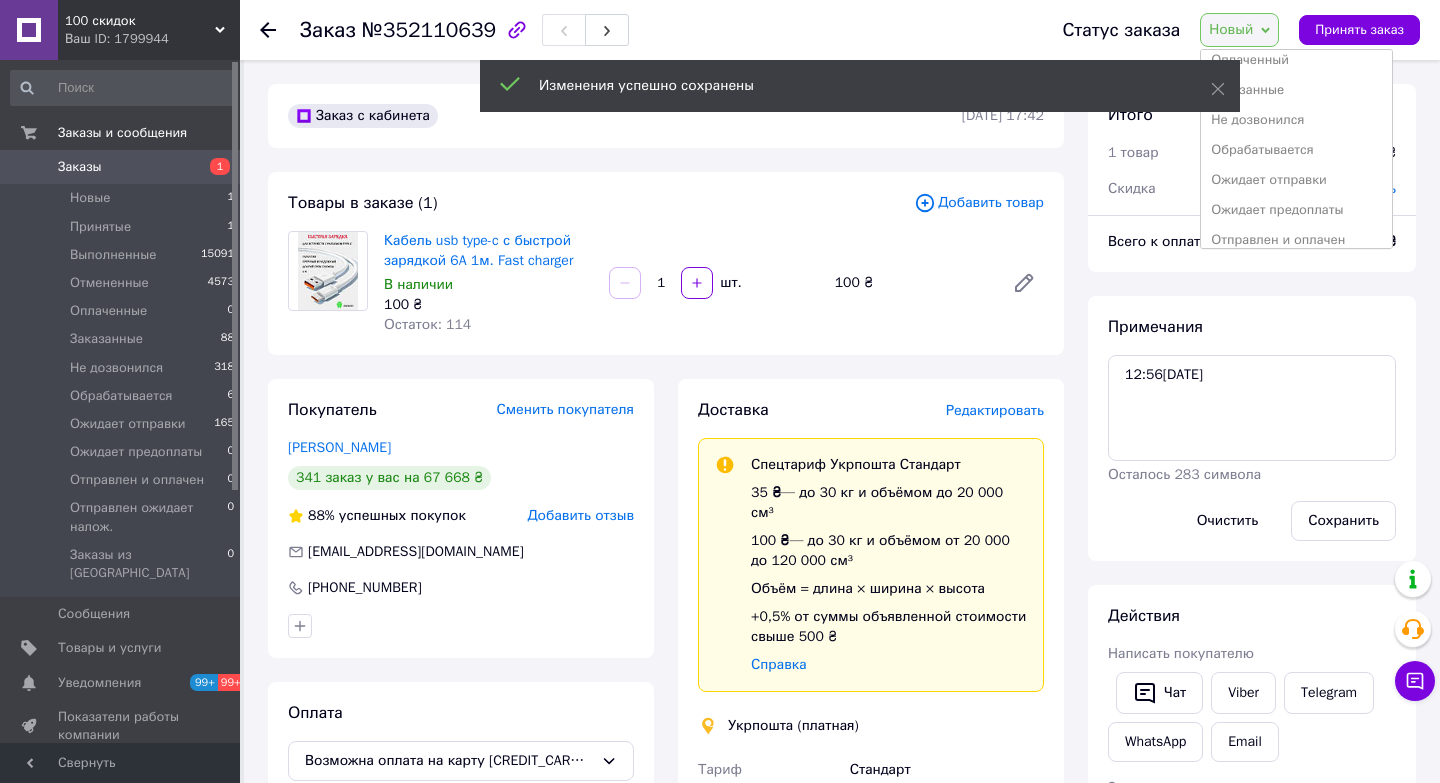 scroll, scrollTop: 117, scrollLeft: 0, axis: vertical 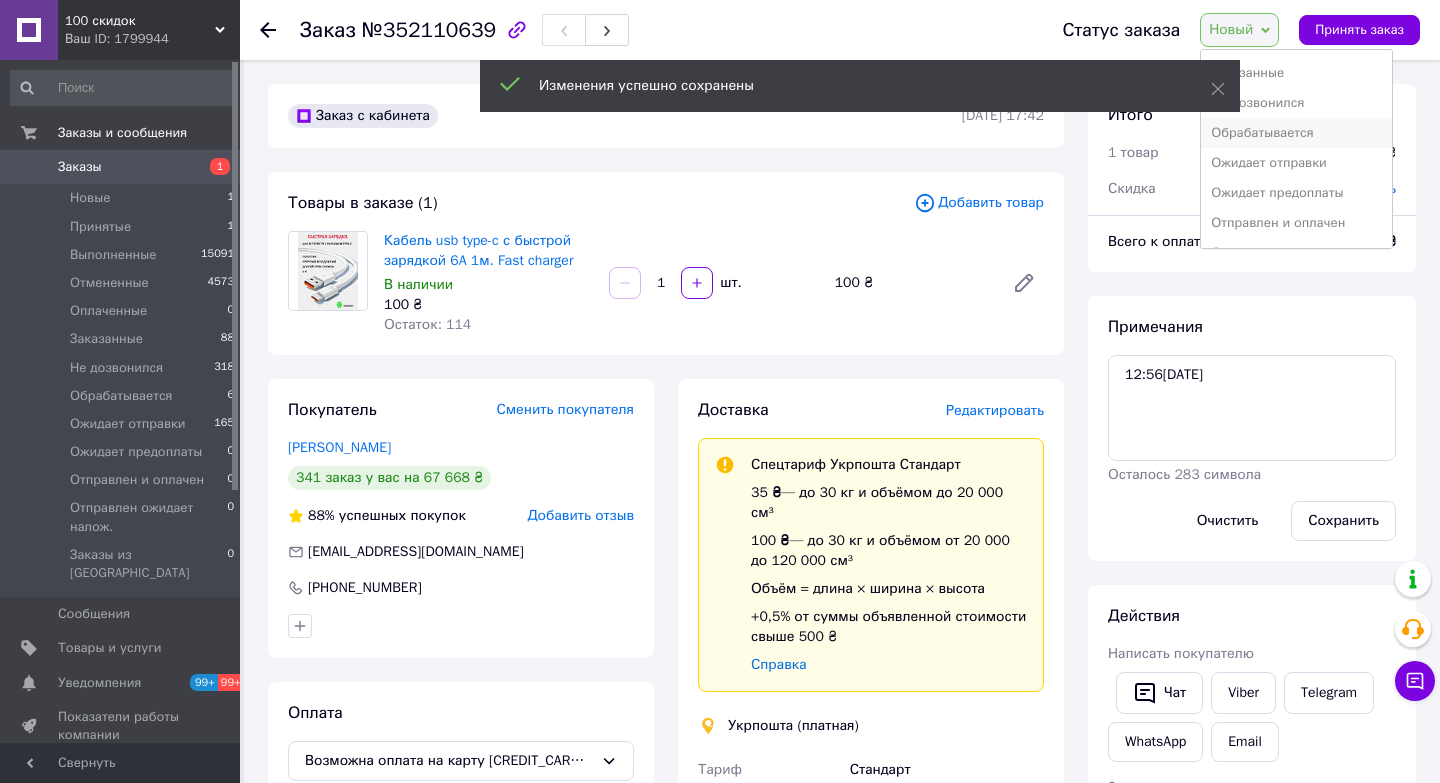 click on "Обрабатывается" at bounding box center (1296, 133) 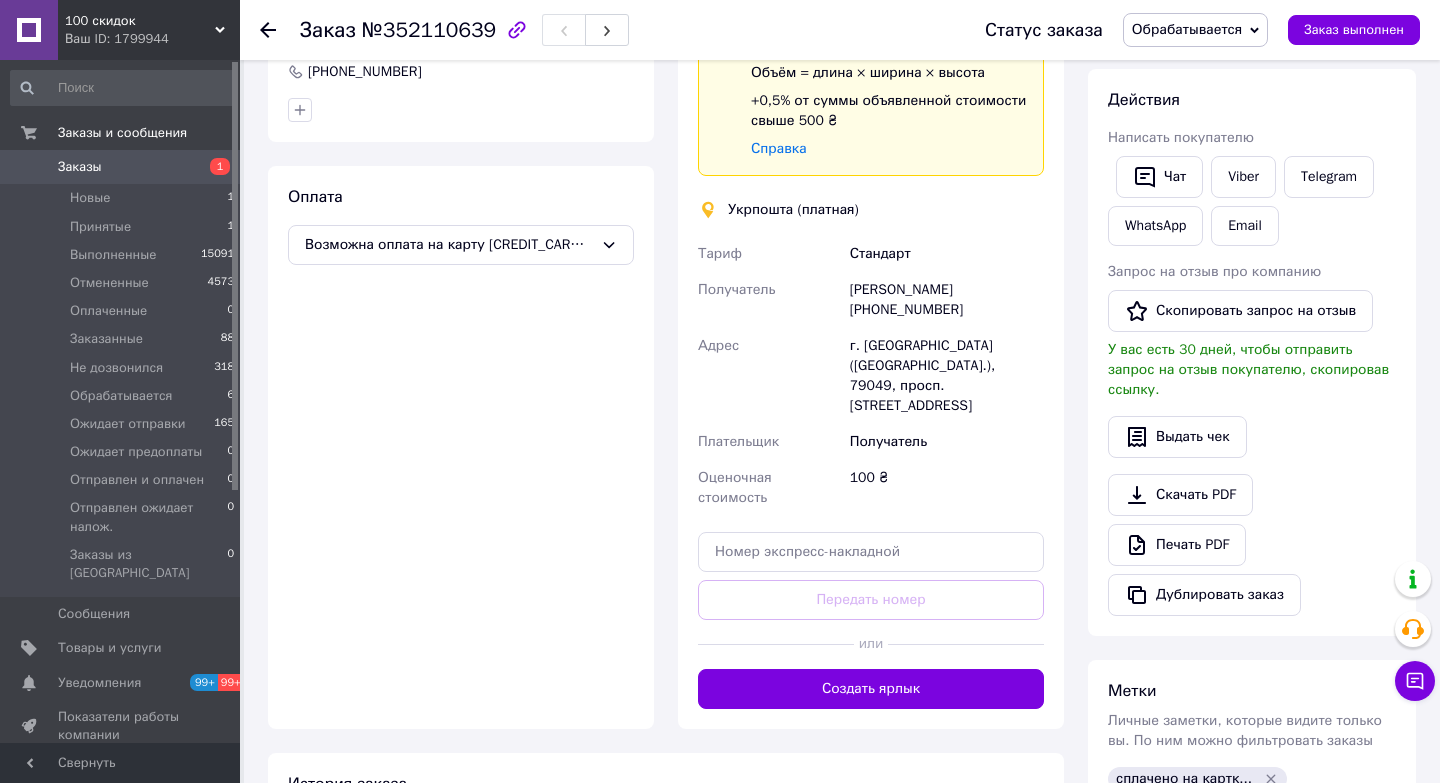 scroll, scrollTop: 526, scrollLeft: 0, axis: vertical 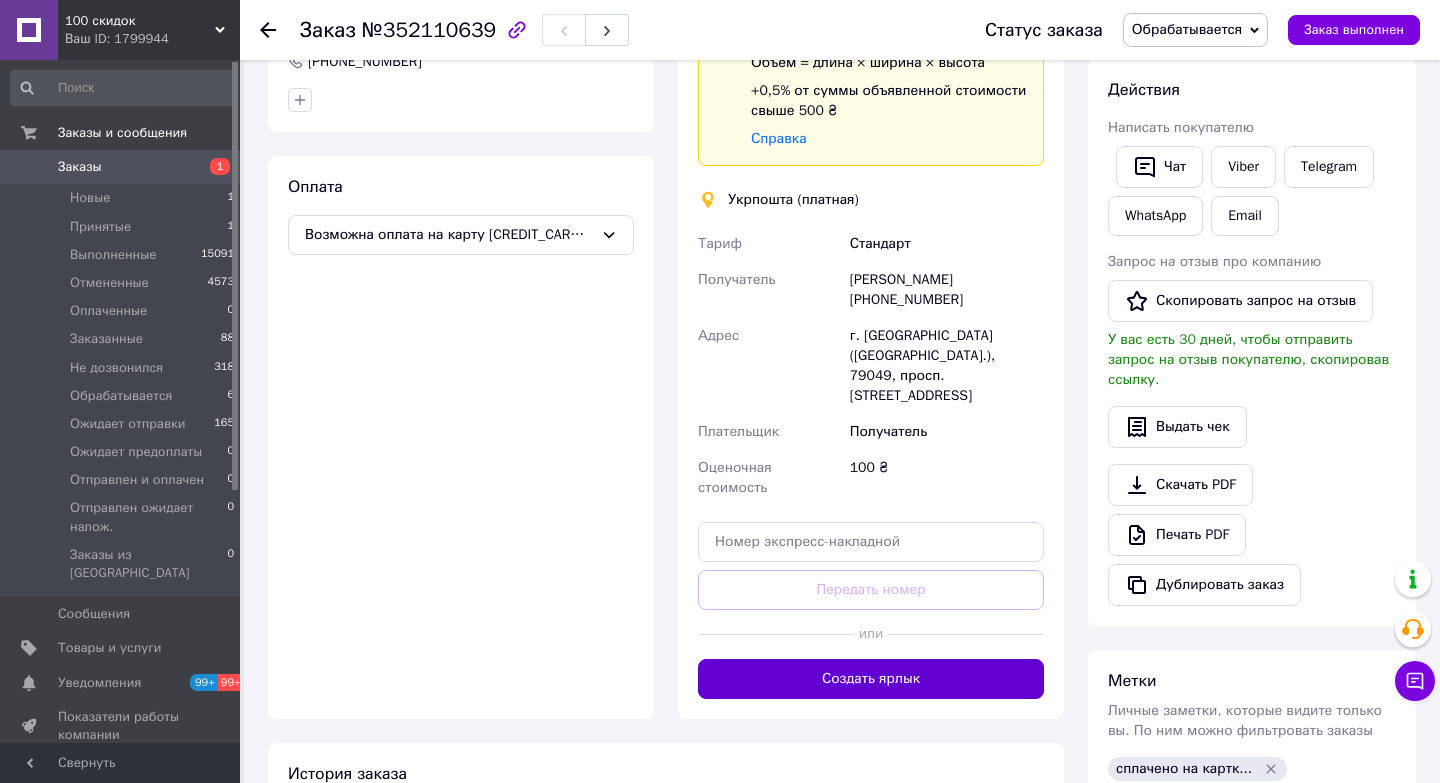click on "Создать ярлык" at bounding box center (871, 679) 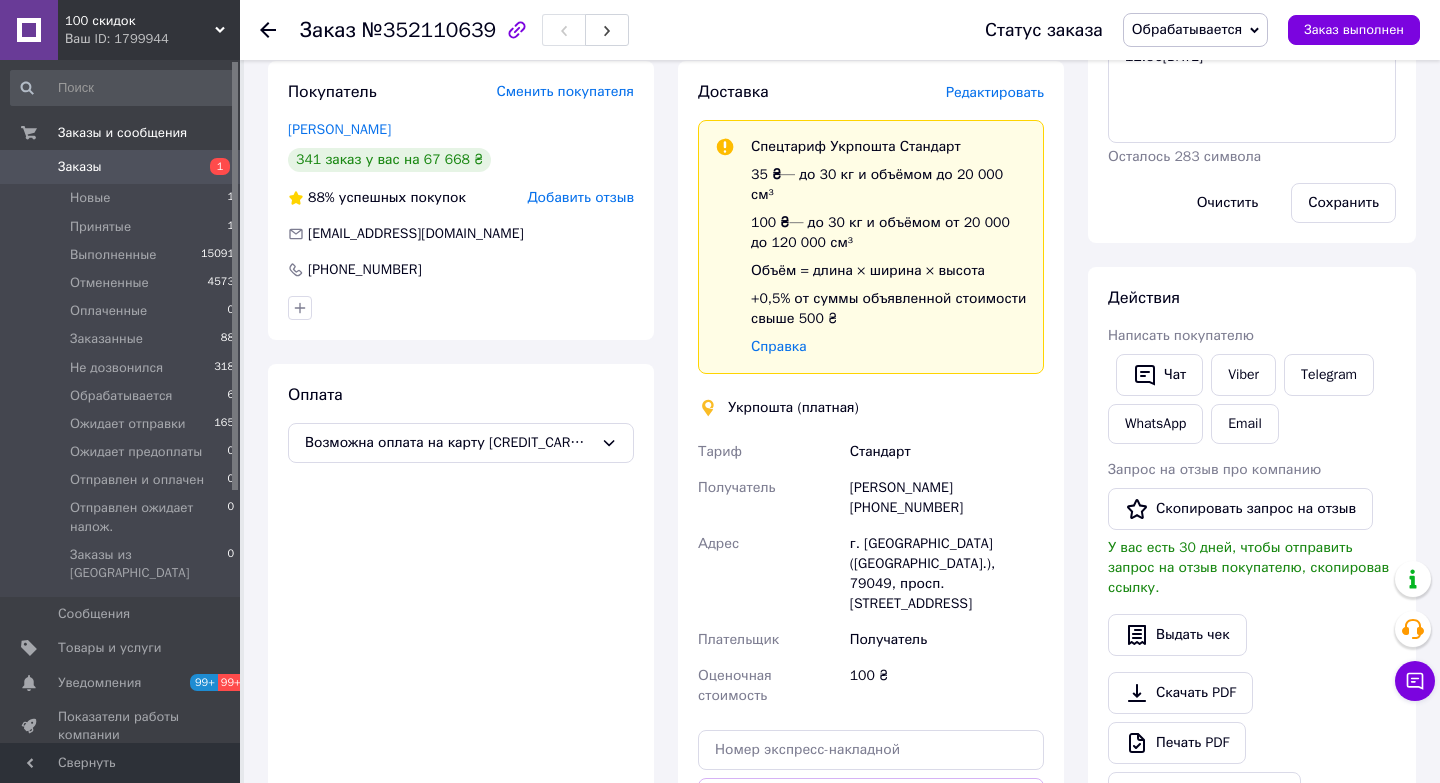 scroll, scrollTop: 288, scrollLeft: 0, axis: vertical 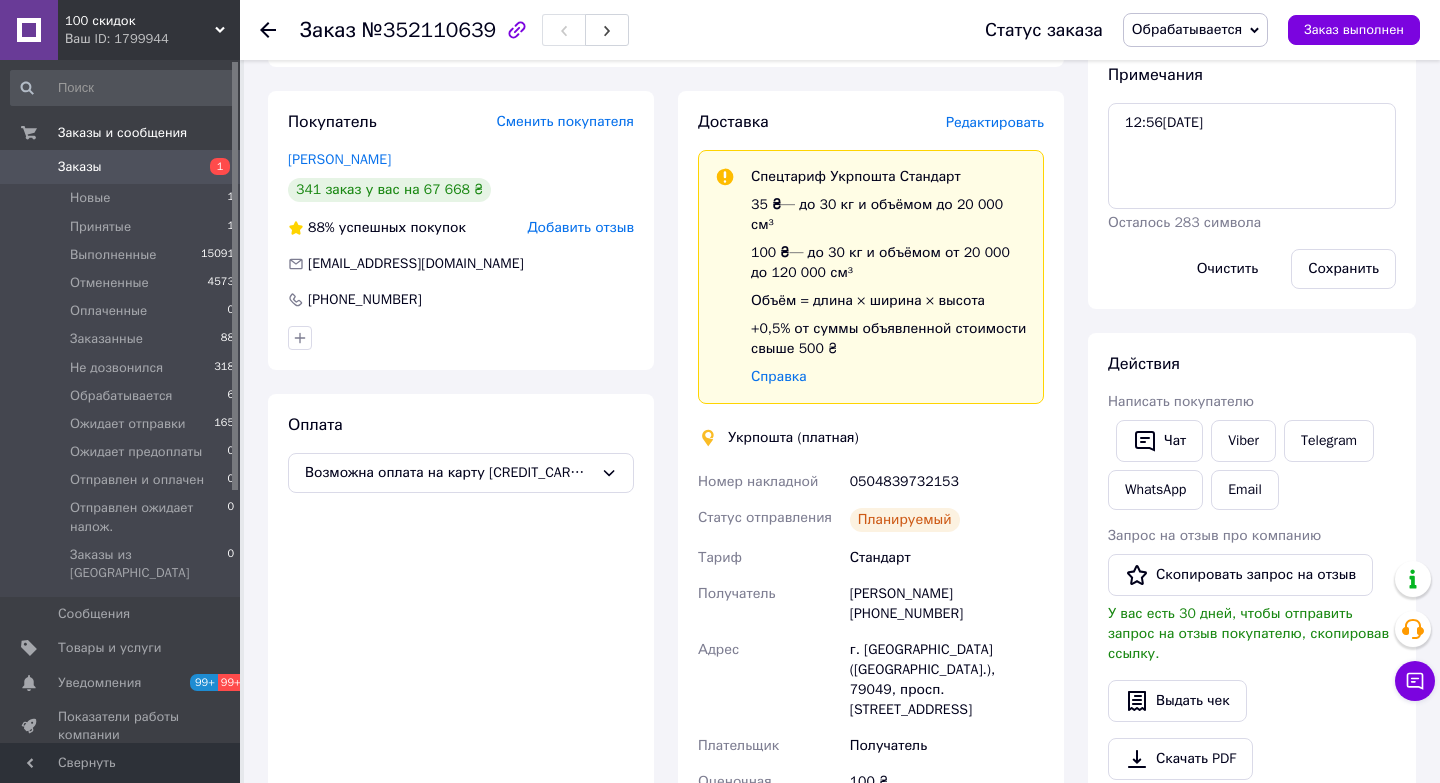 click on "0504839732153" at bounding box center (947, 482) 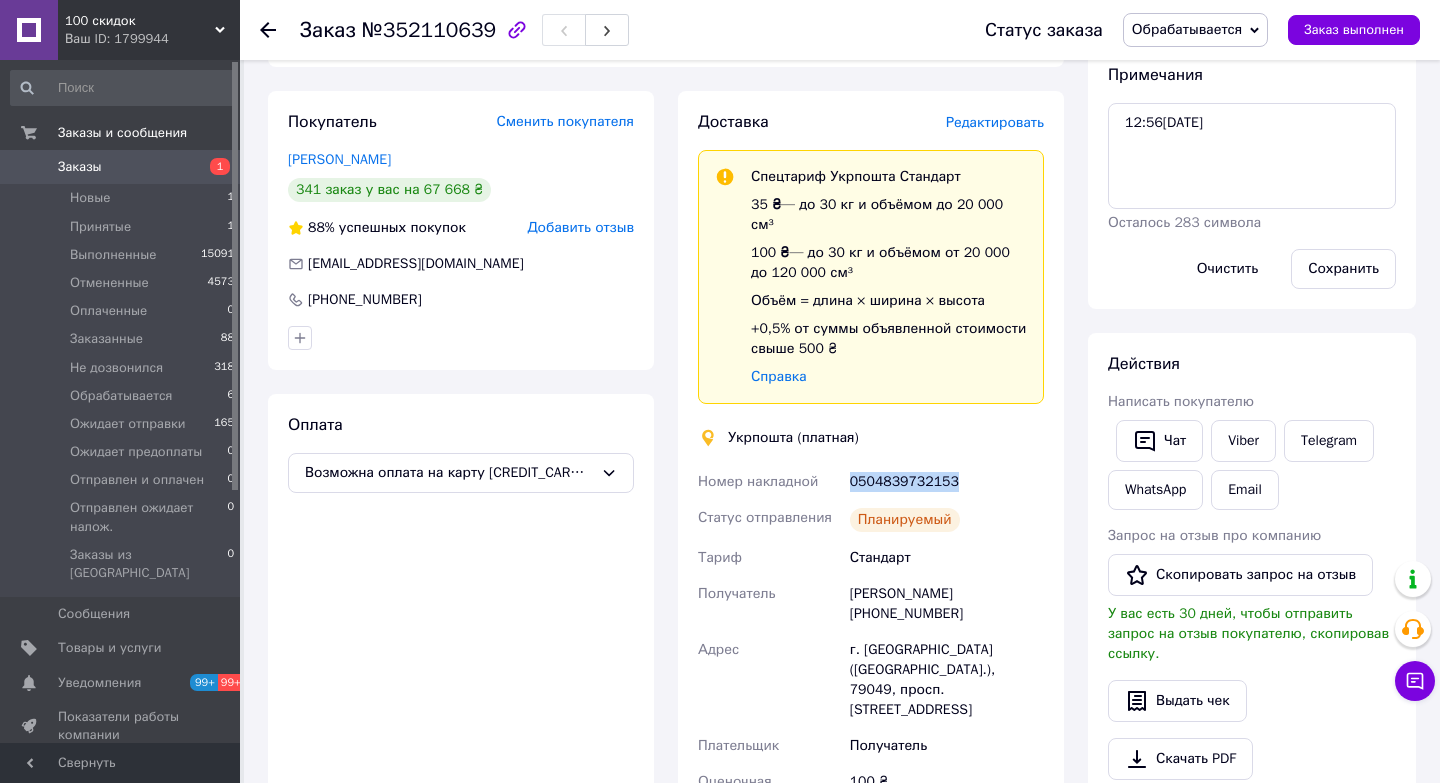 copy on "0504839732153" 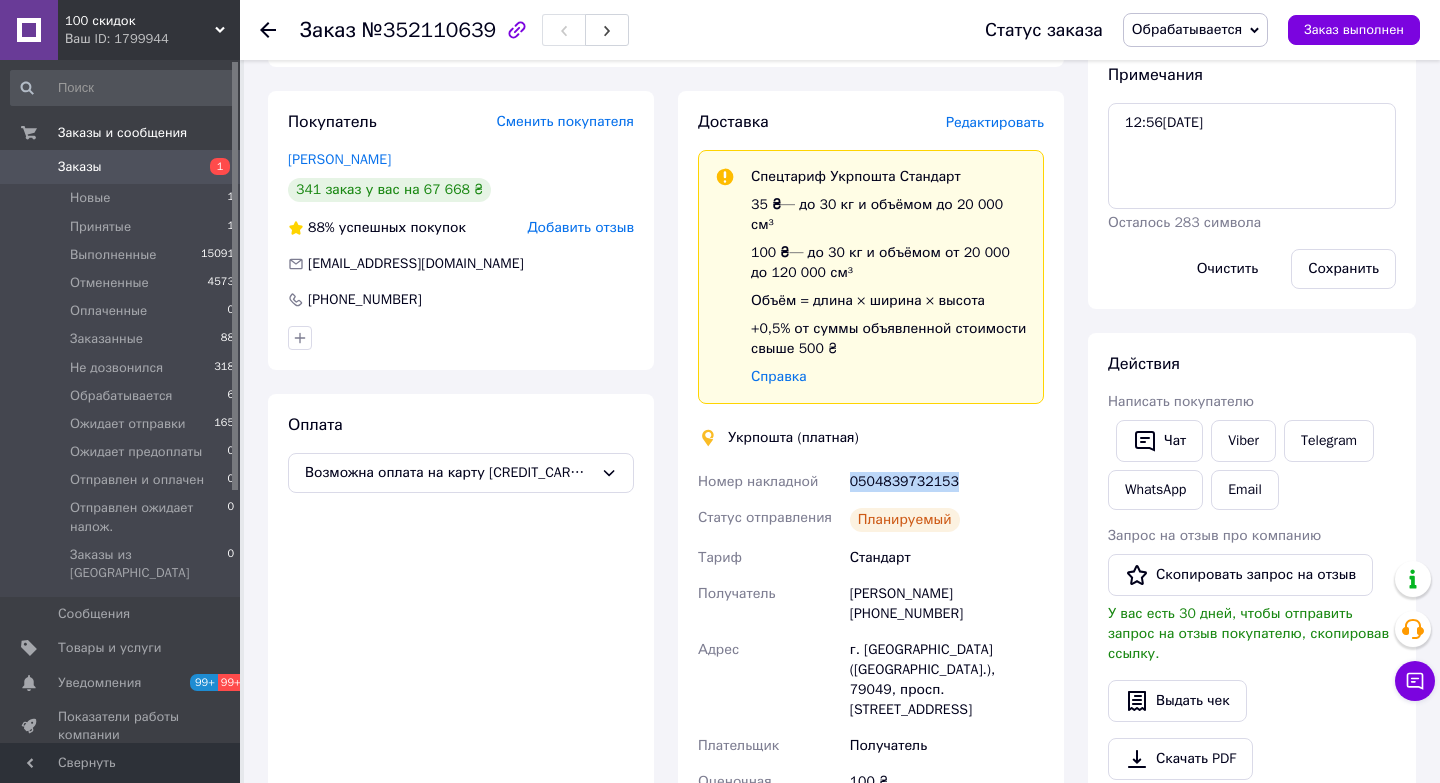 click on "1" at bounding box center (212, 167) 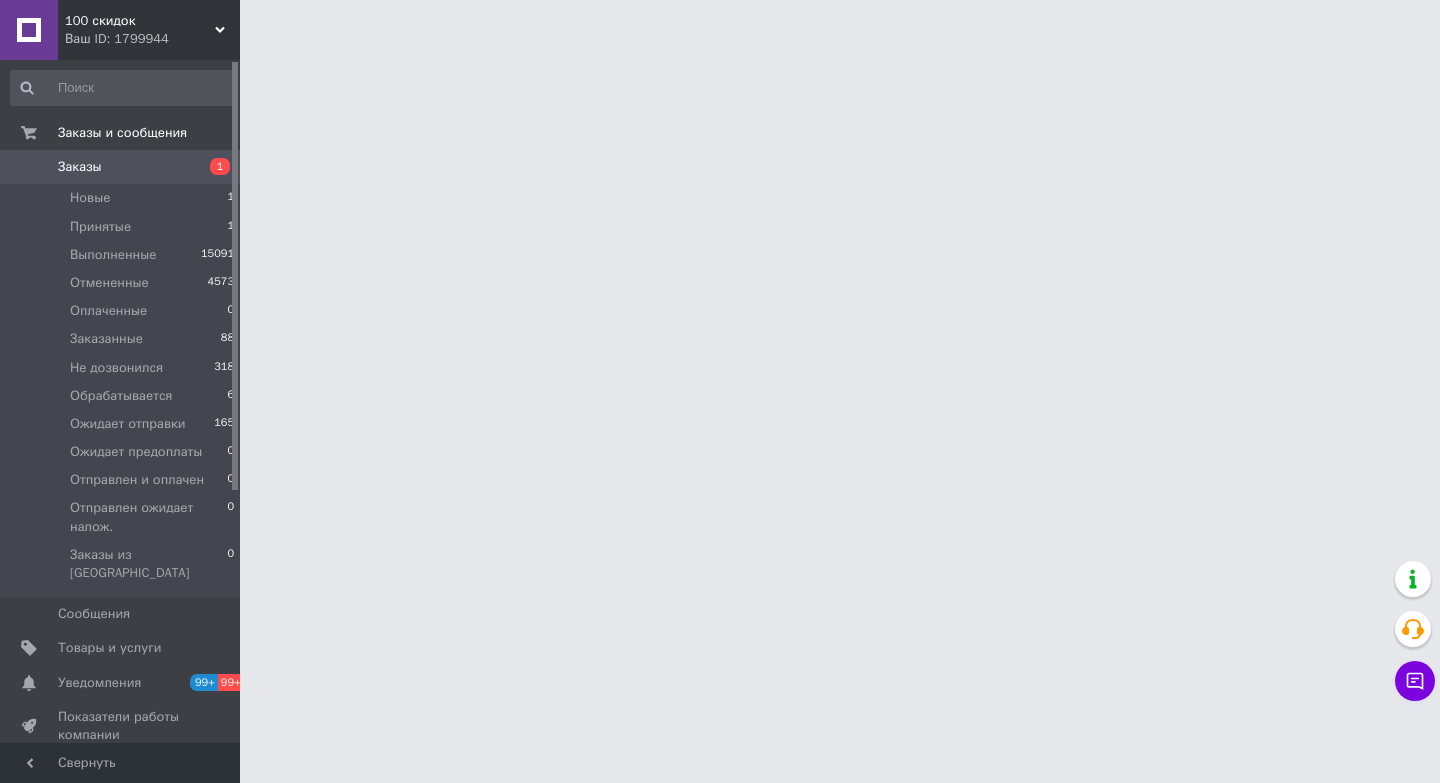 scroll, scrollTop: 0, scrollLeft: 0, axis: both 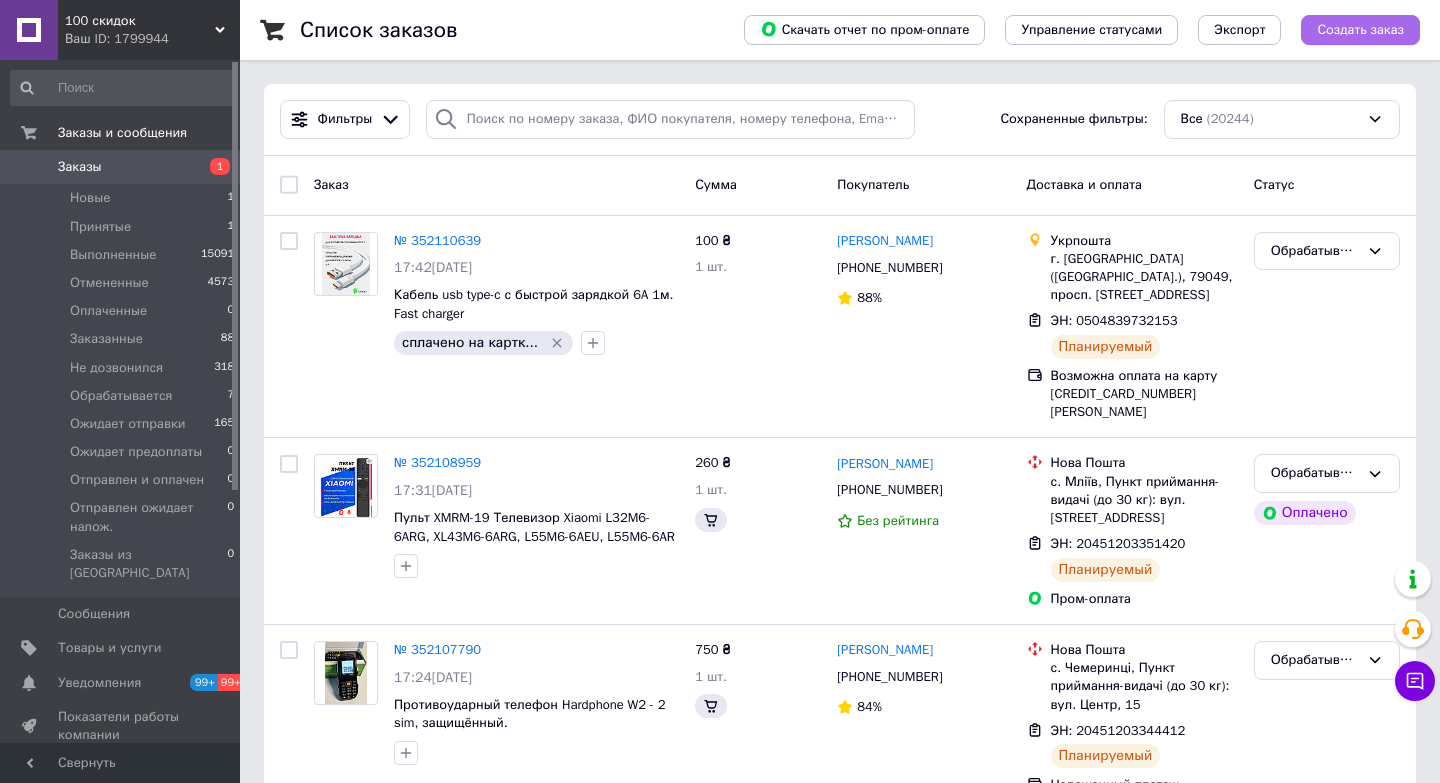 click on "Создать заказ" at bounding box center (1360, 30) 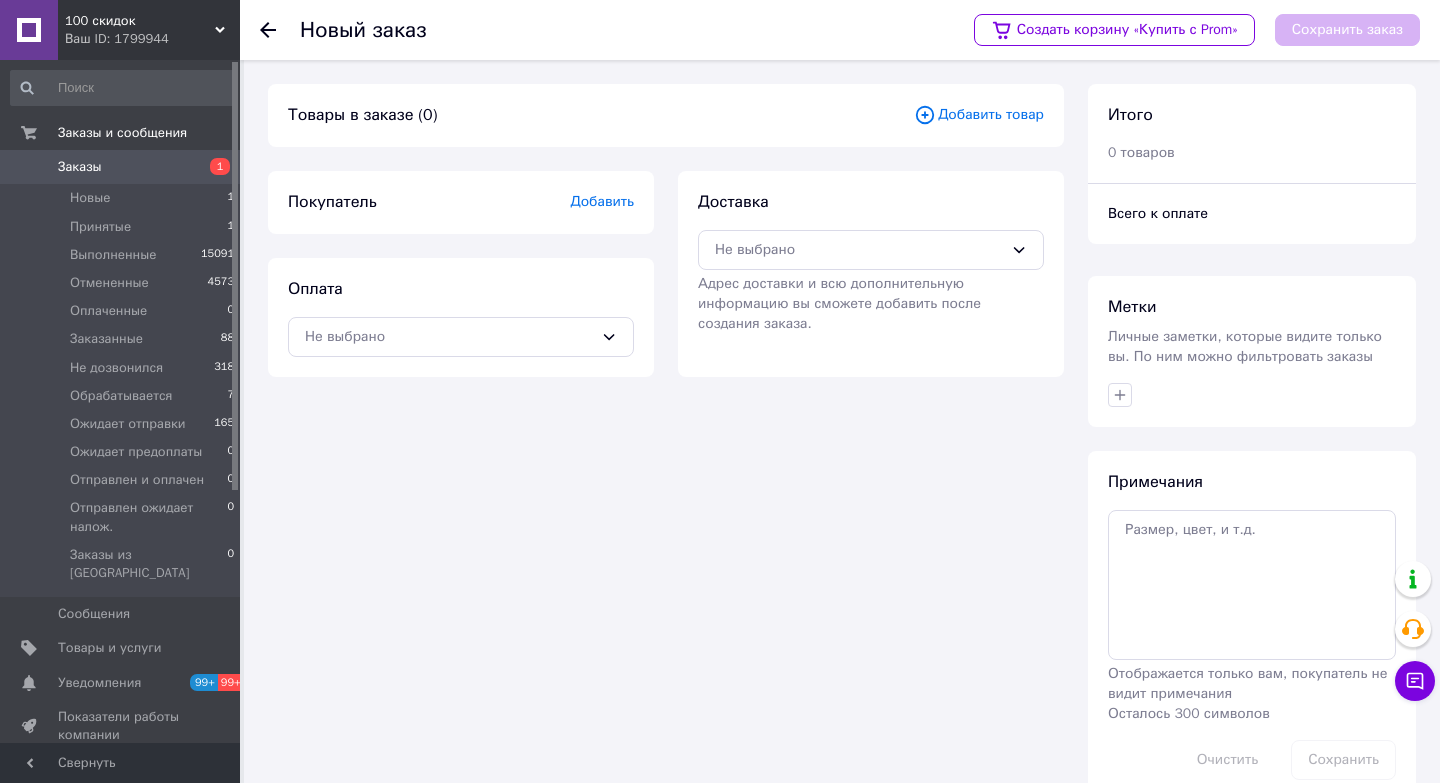 click on "Добавить товар" at bounding box center (979, 115) 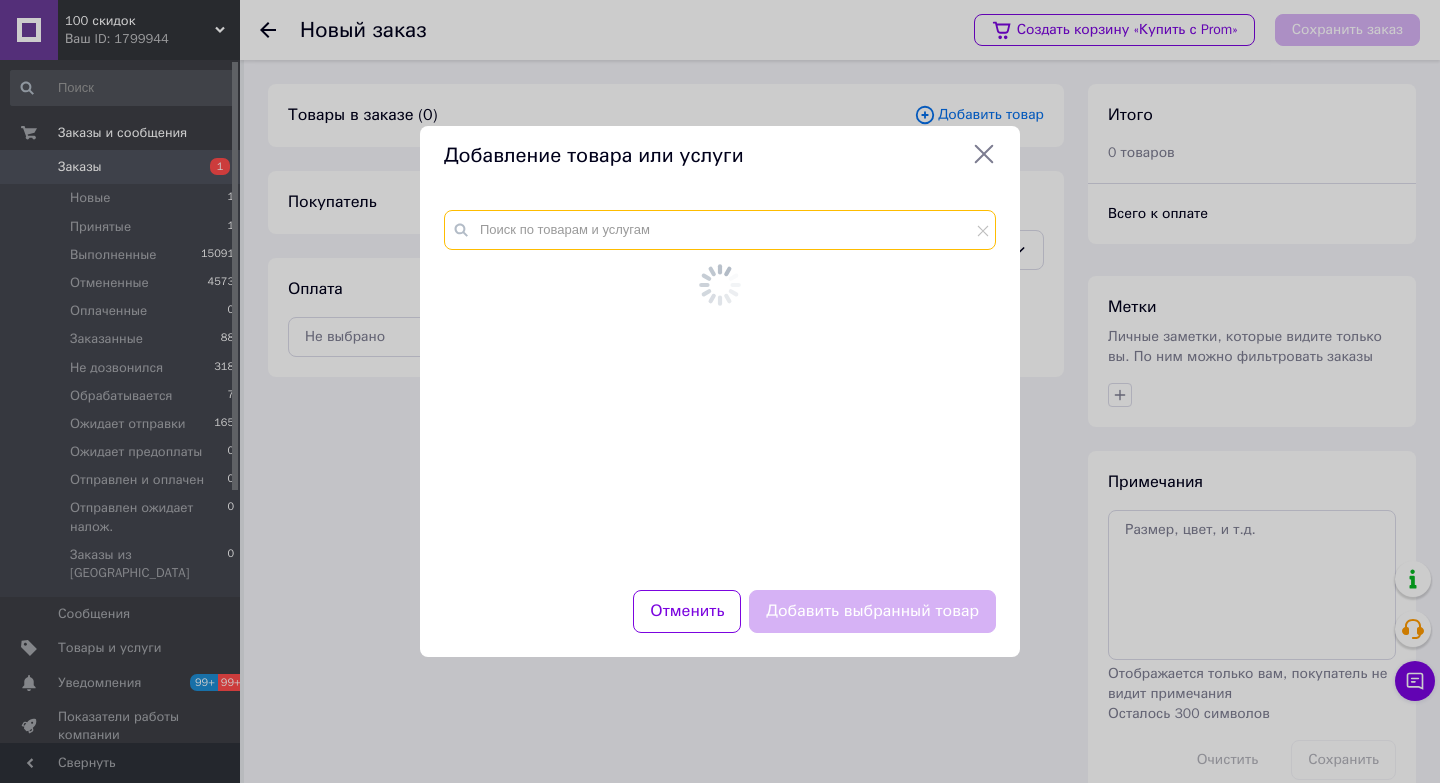 click at bounding box center [720, 230] 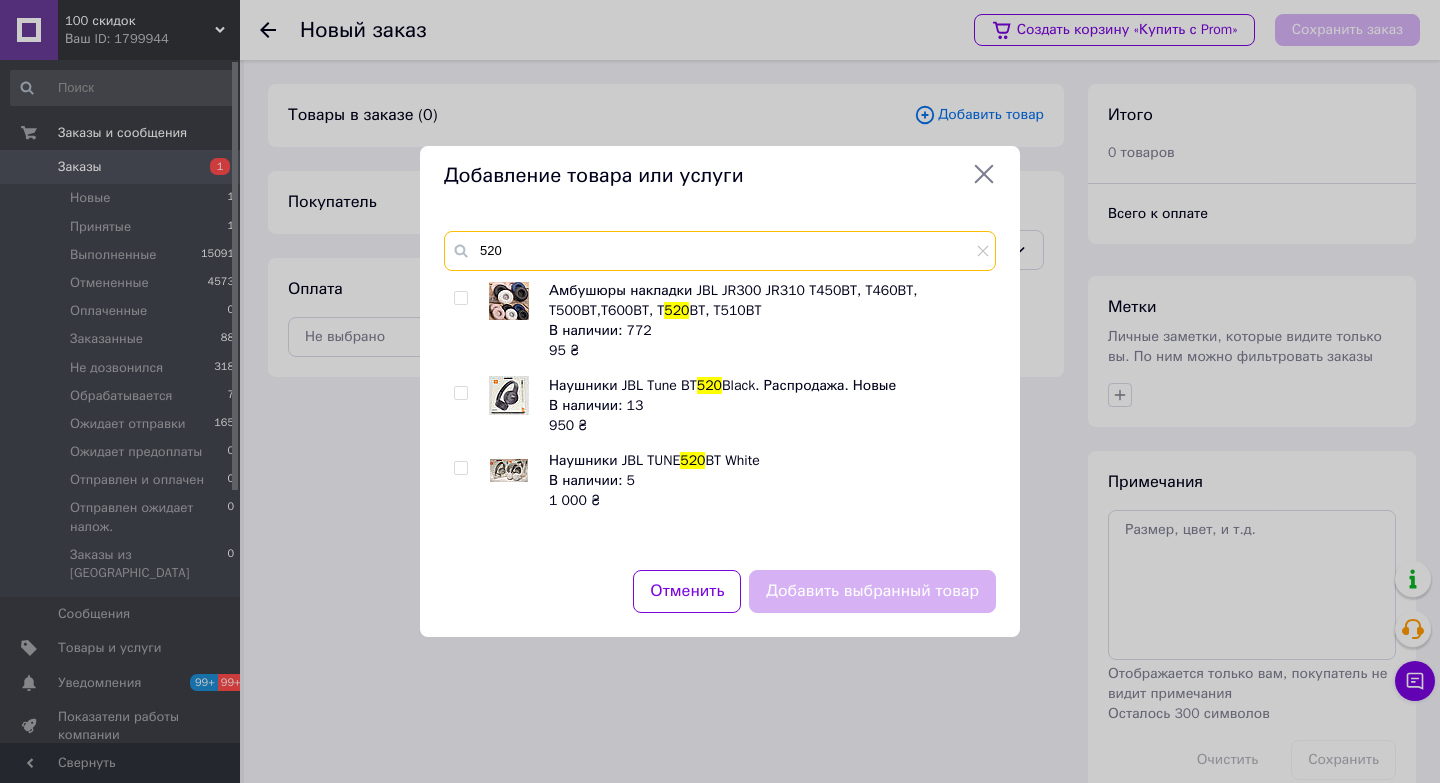 type on "520" 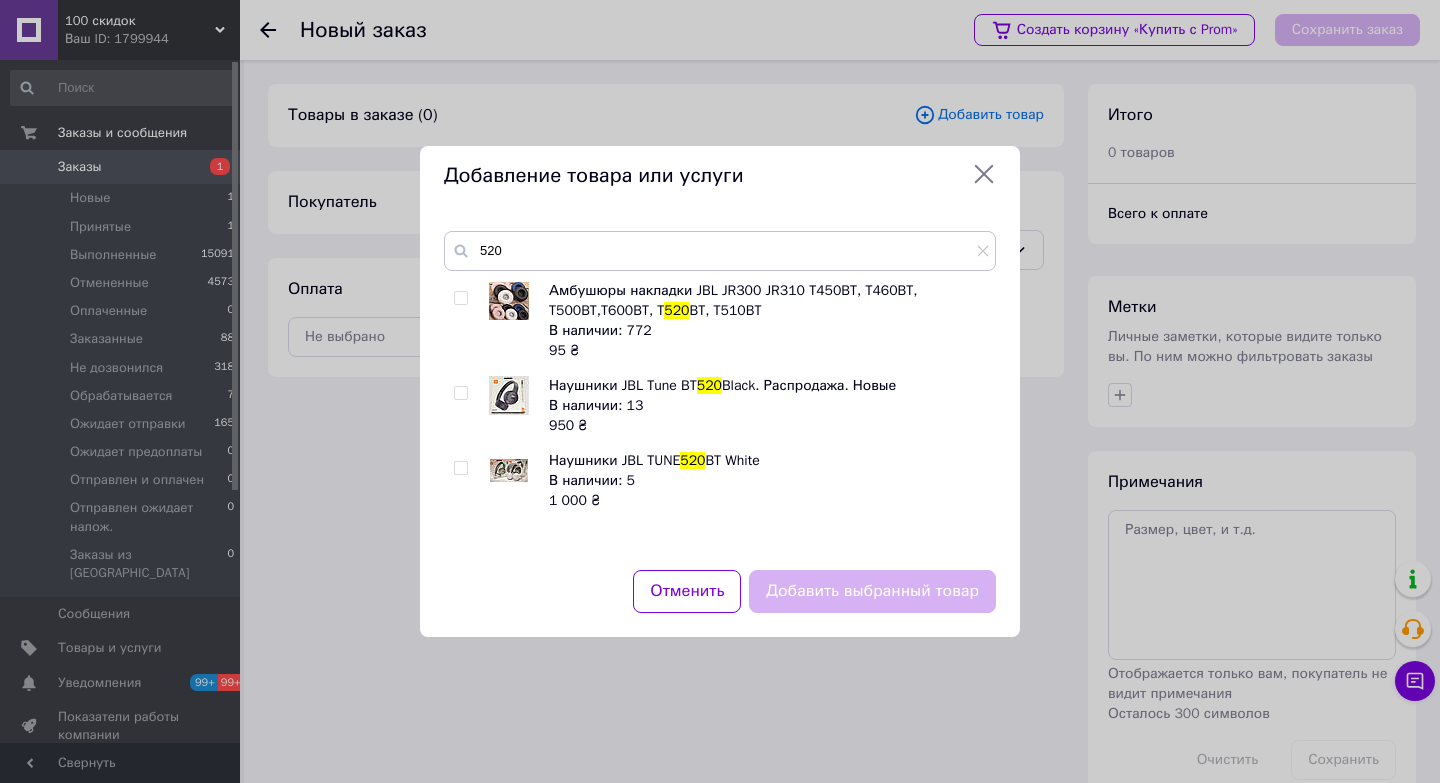 click at bounding box center (460, 393) 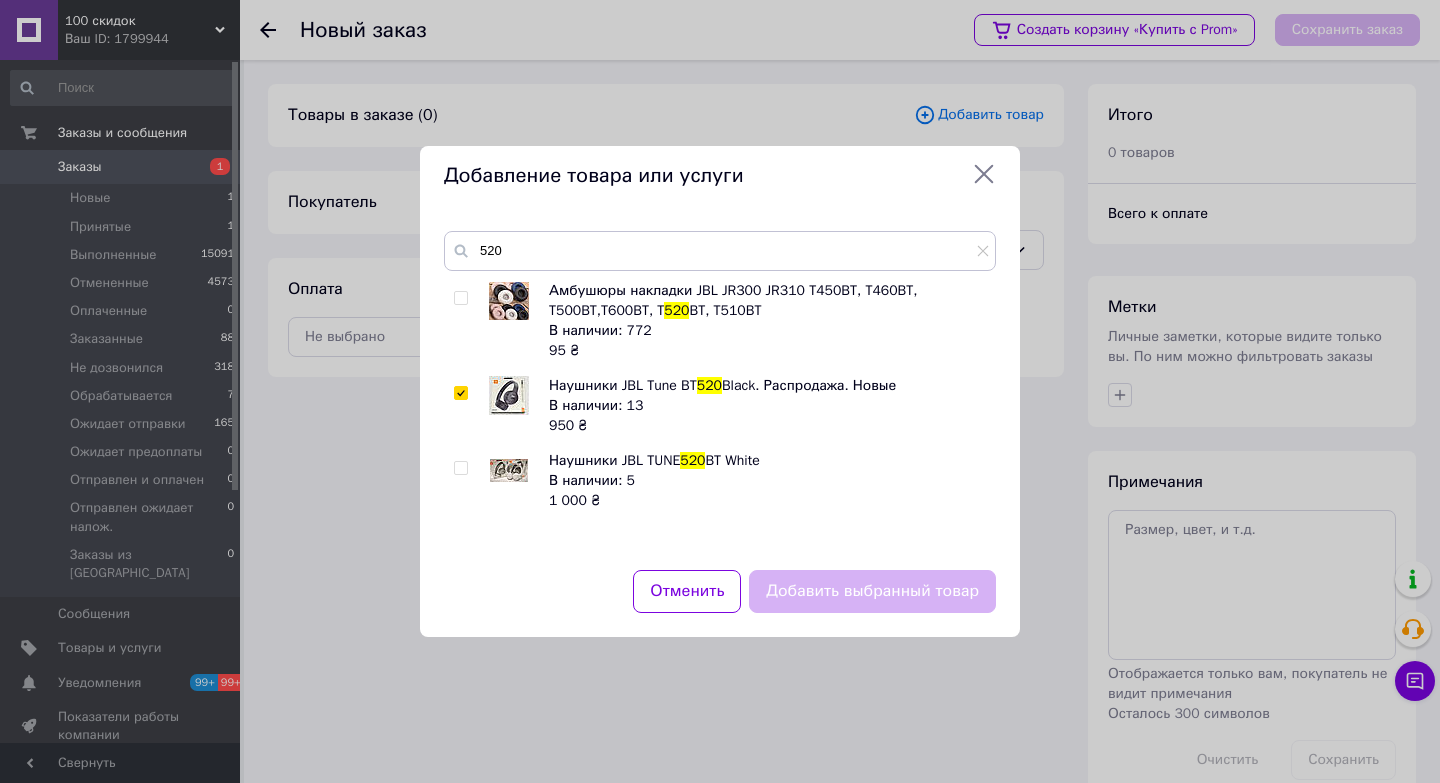 checkbox on "true" 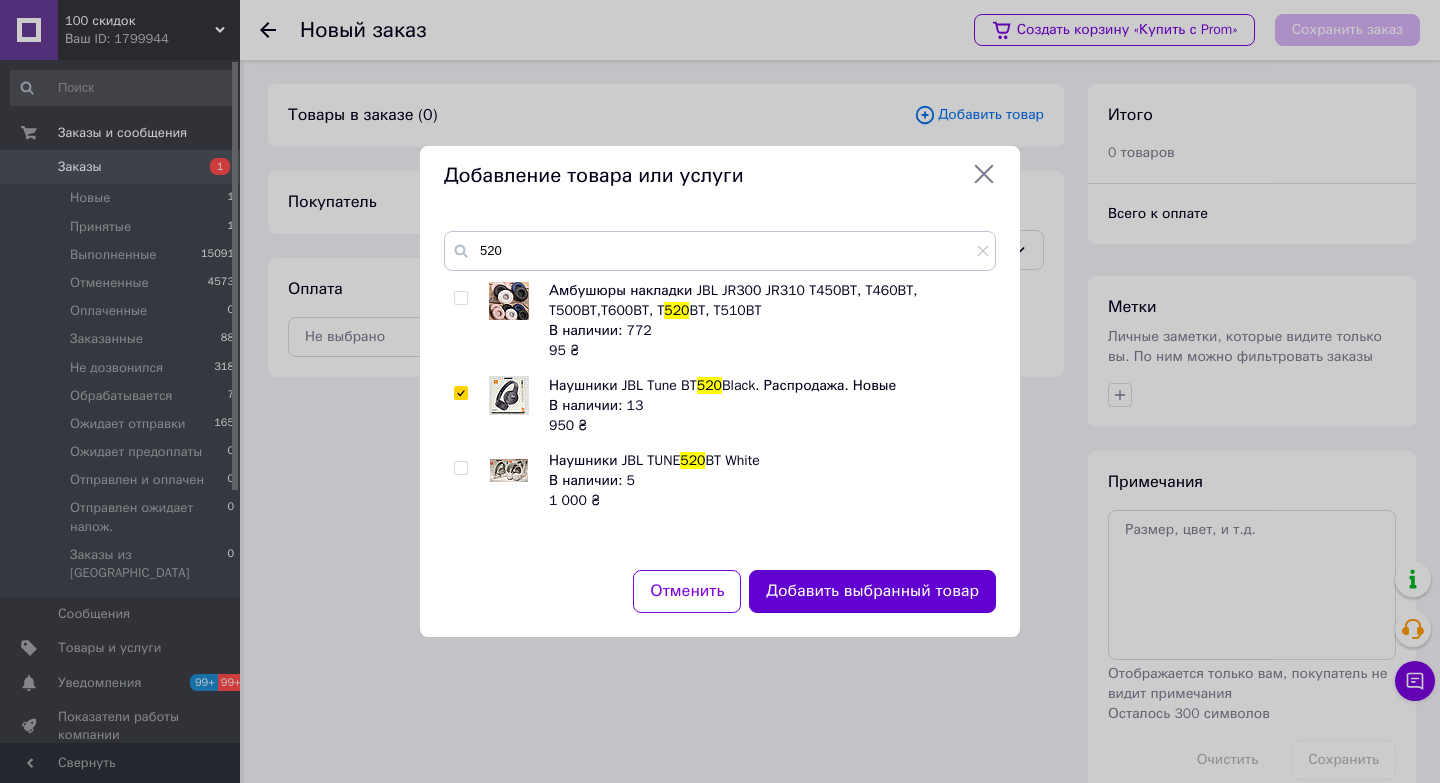 click on "Добавить выбранный товар" at bounding box center (872, 591) 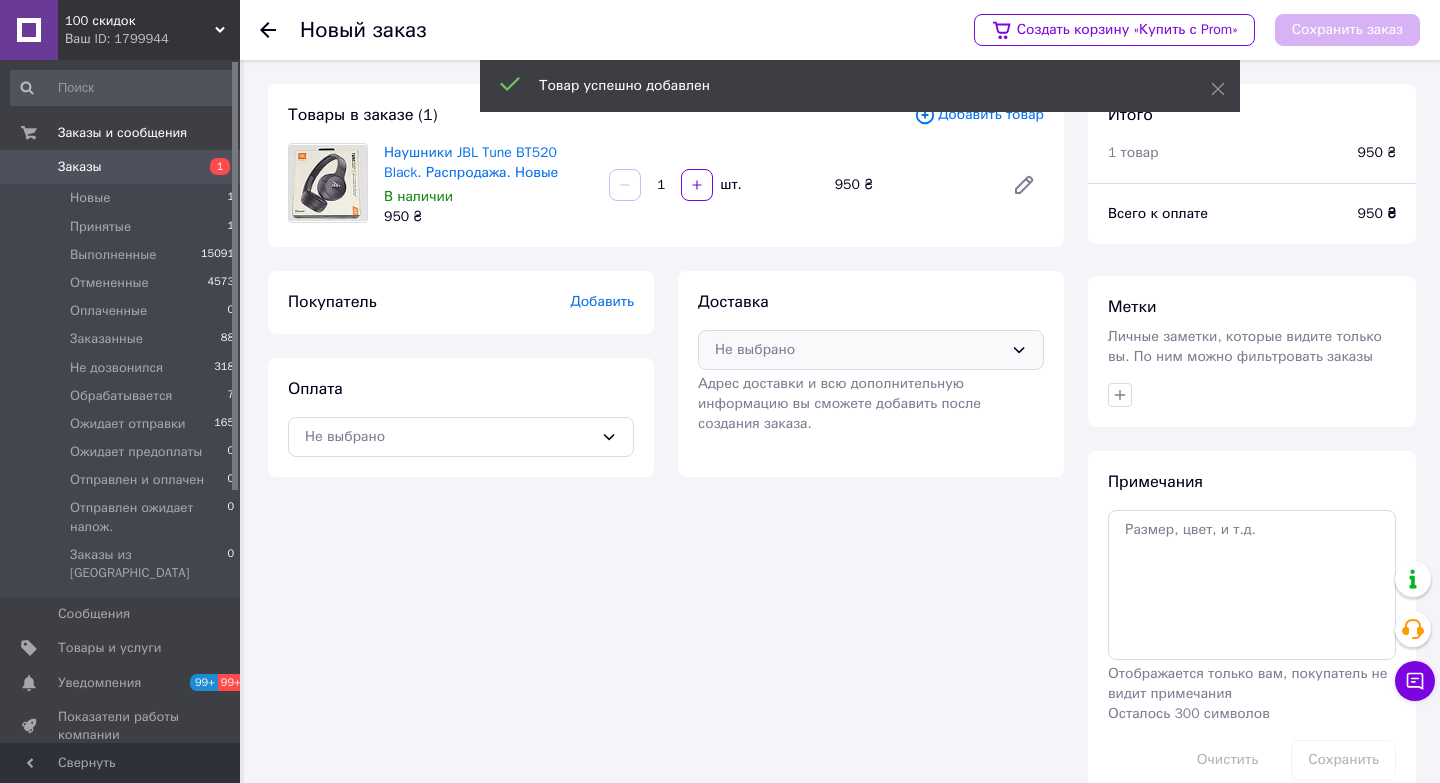 click on "Не выбрано" at bounding box center [859, 350] 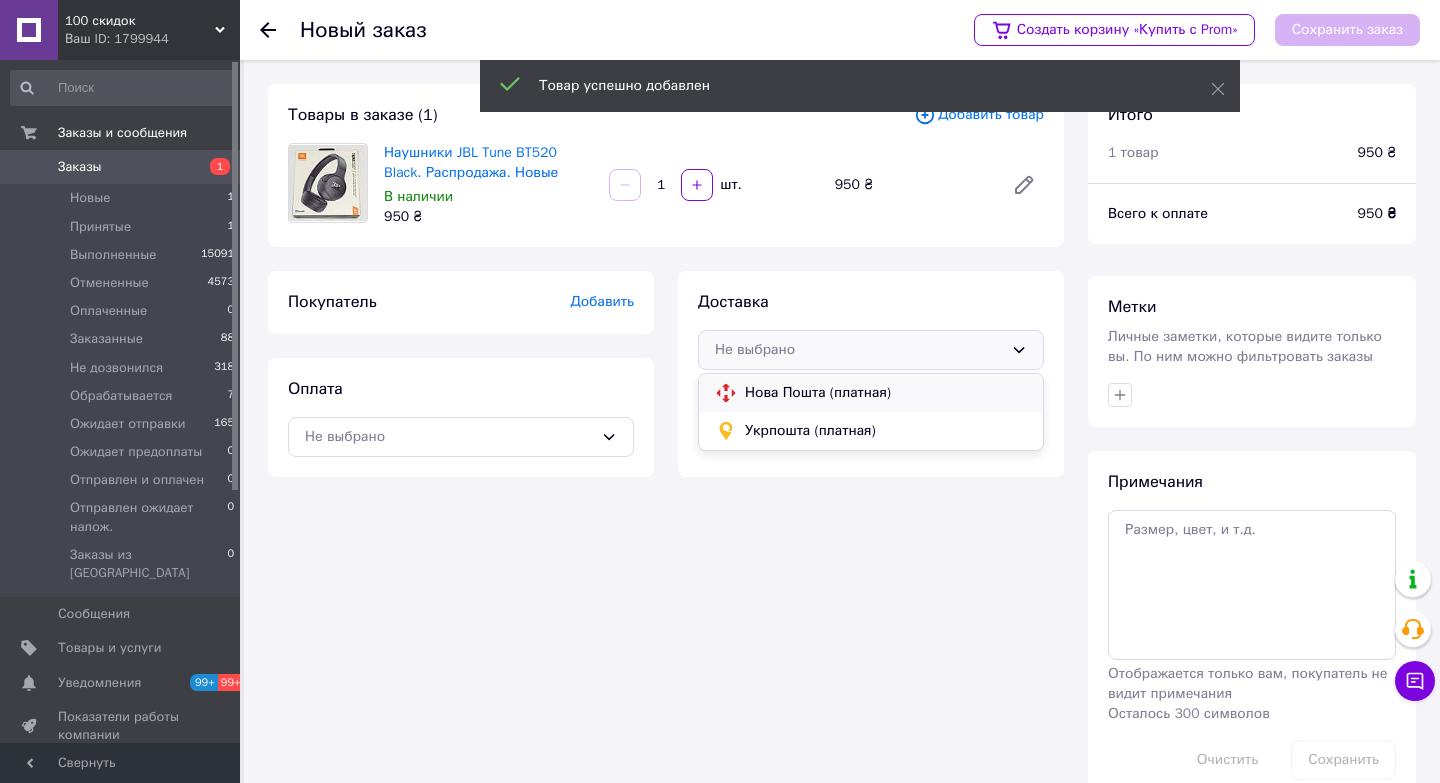 click on "Нова Пошта (платная)" at bounding box center [886, 393] 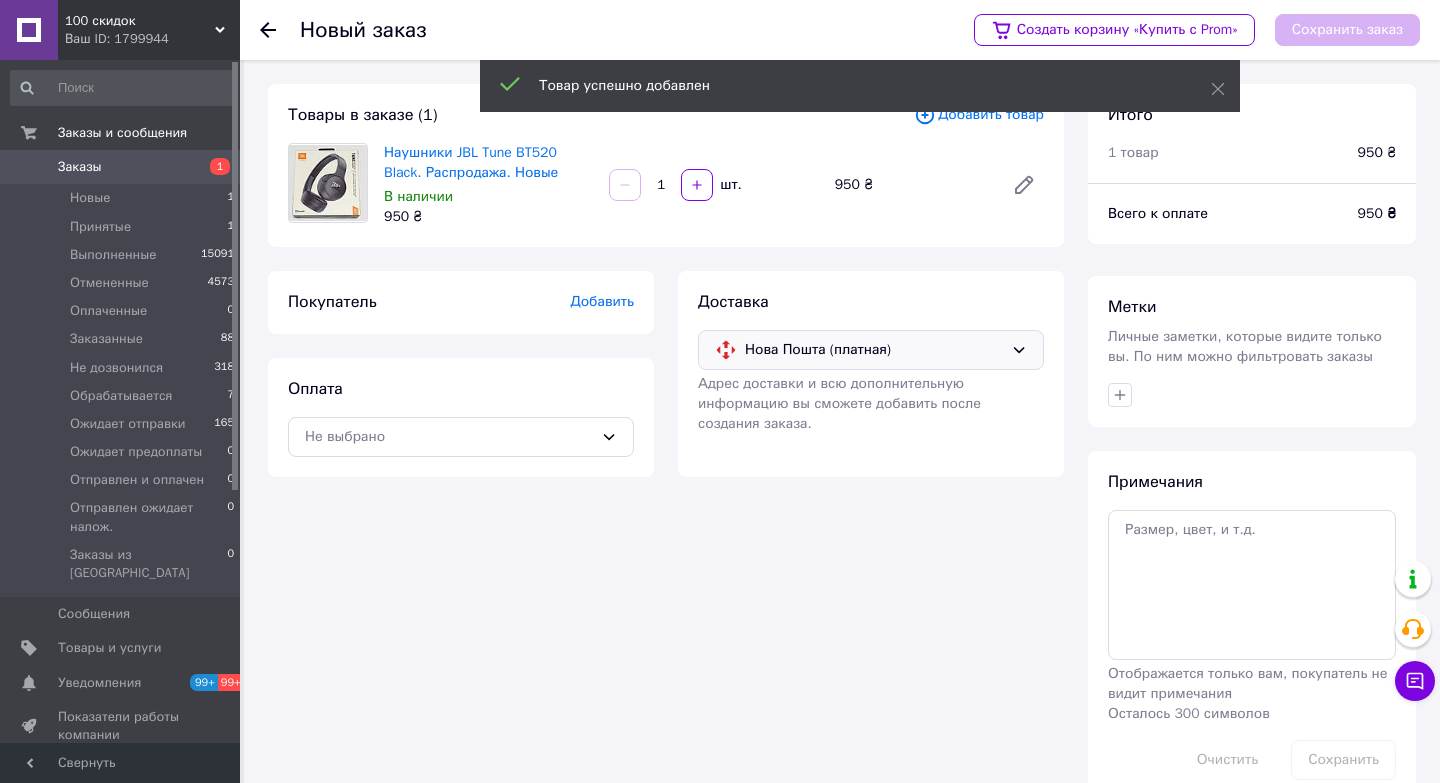click on "Добавить" at bounding box center (602, 301) 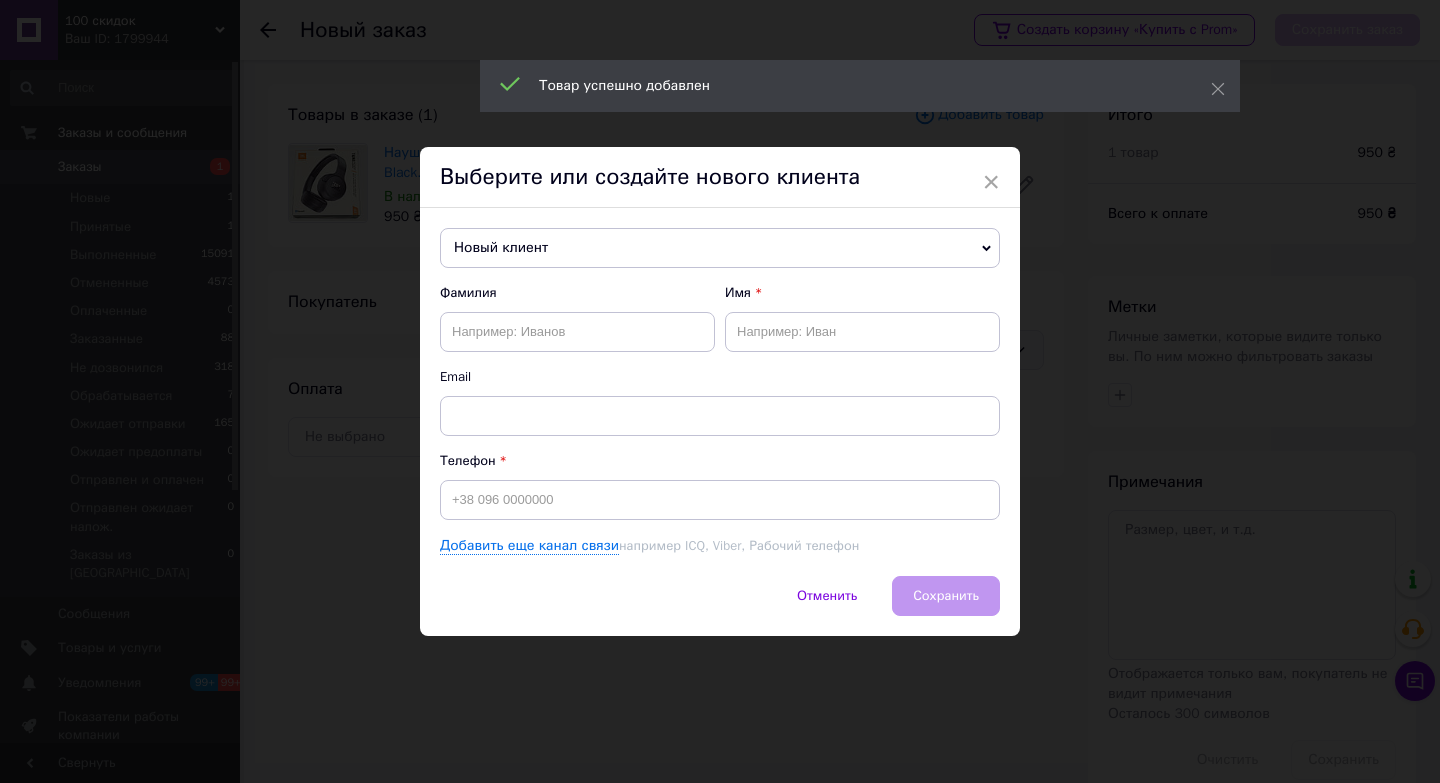 click on "Новый клиент" at bounding box center (720, 248) 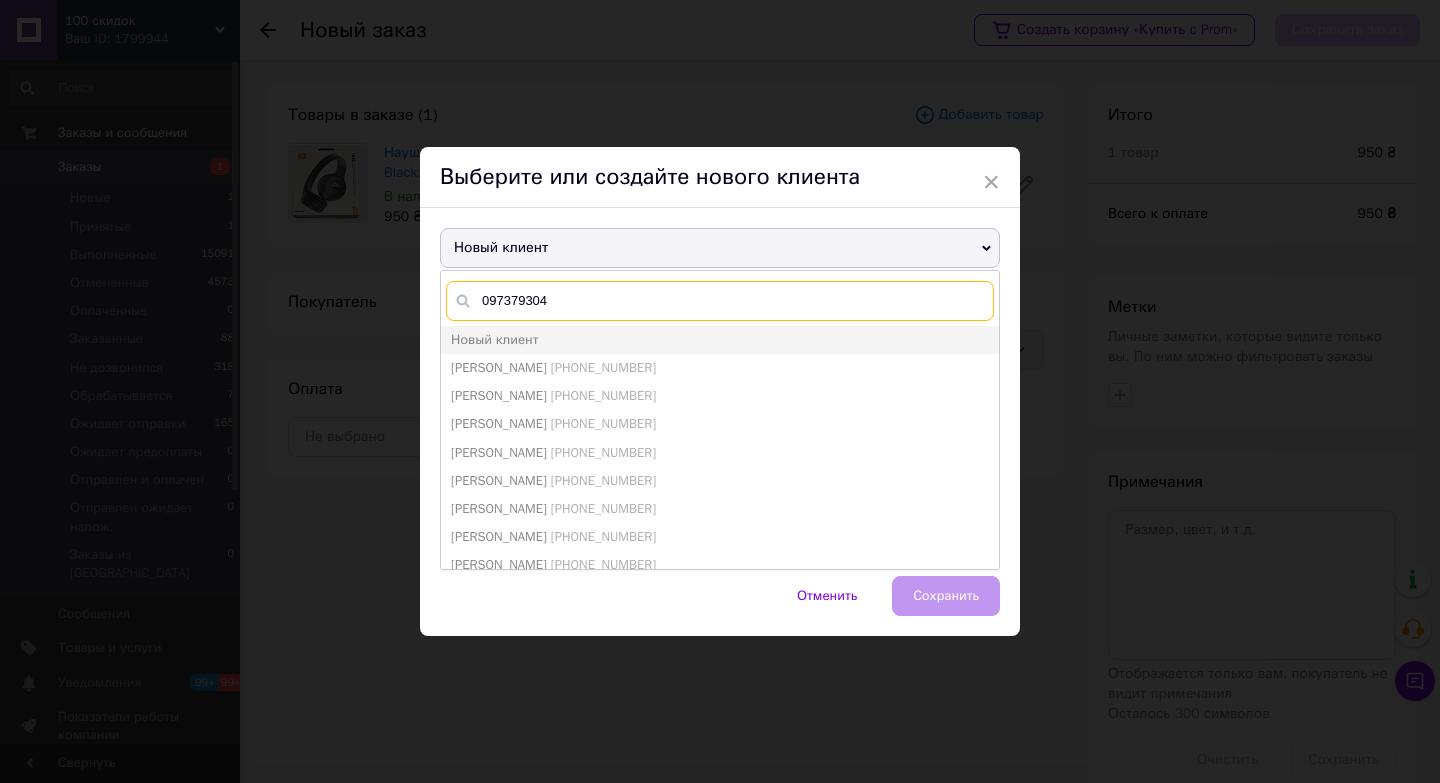 type on "0973793044" 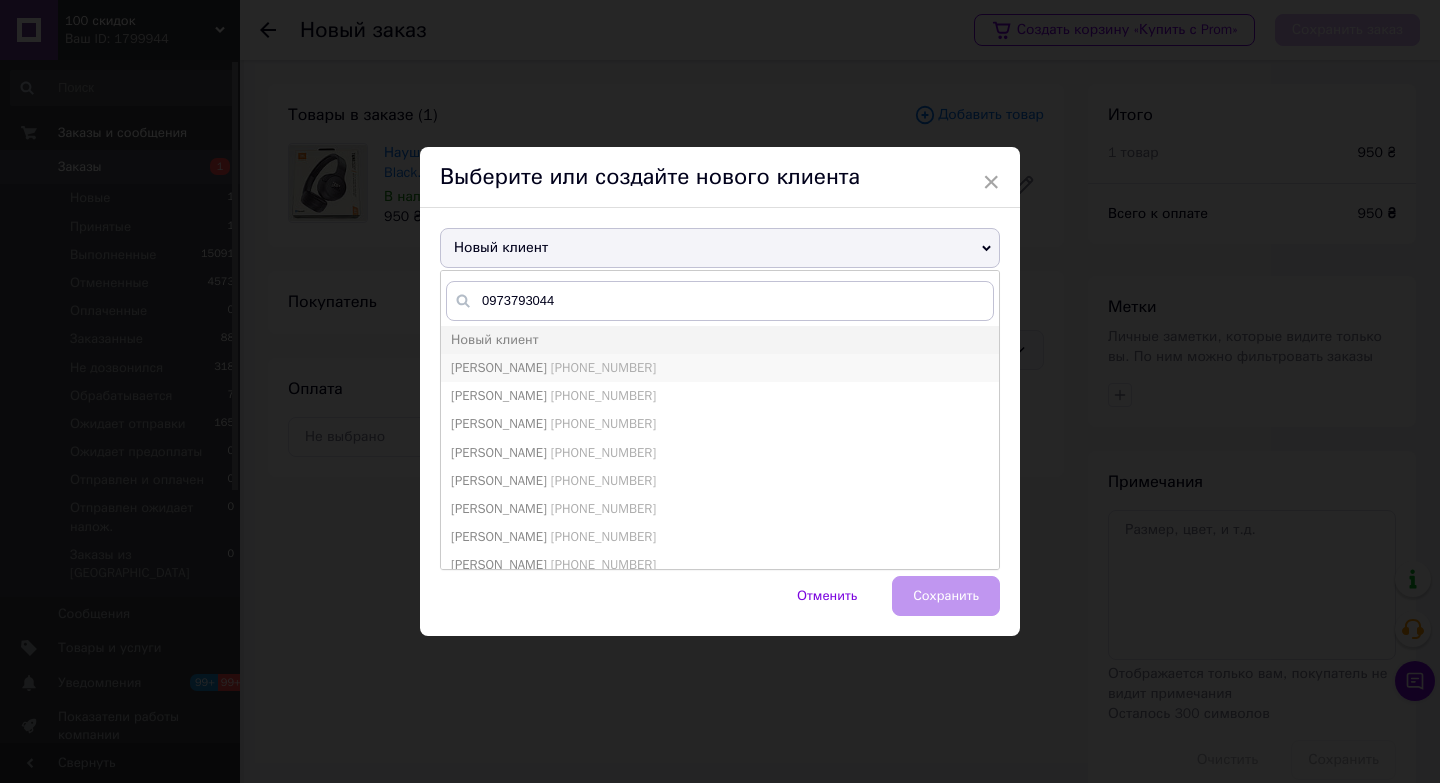 type on "[PERSON_NAME]" 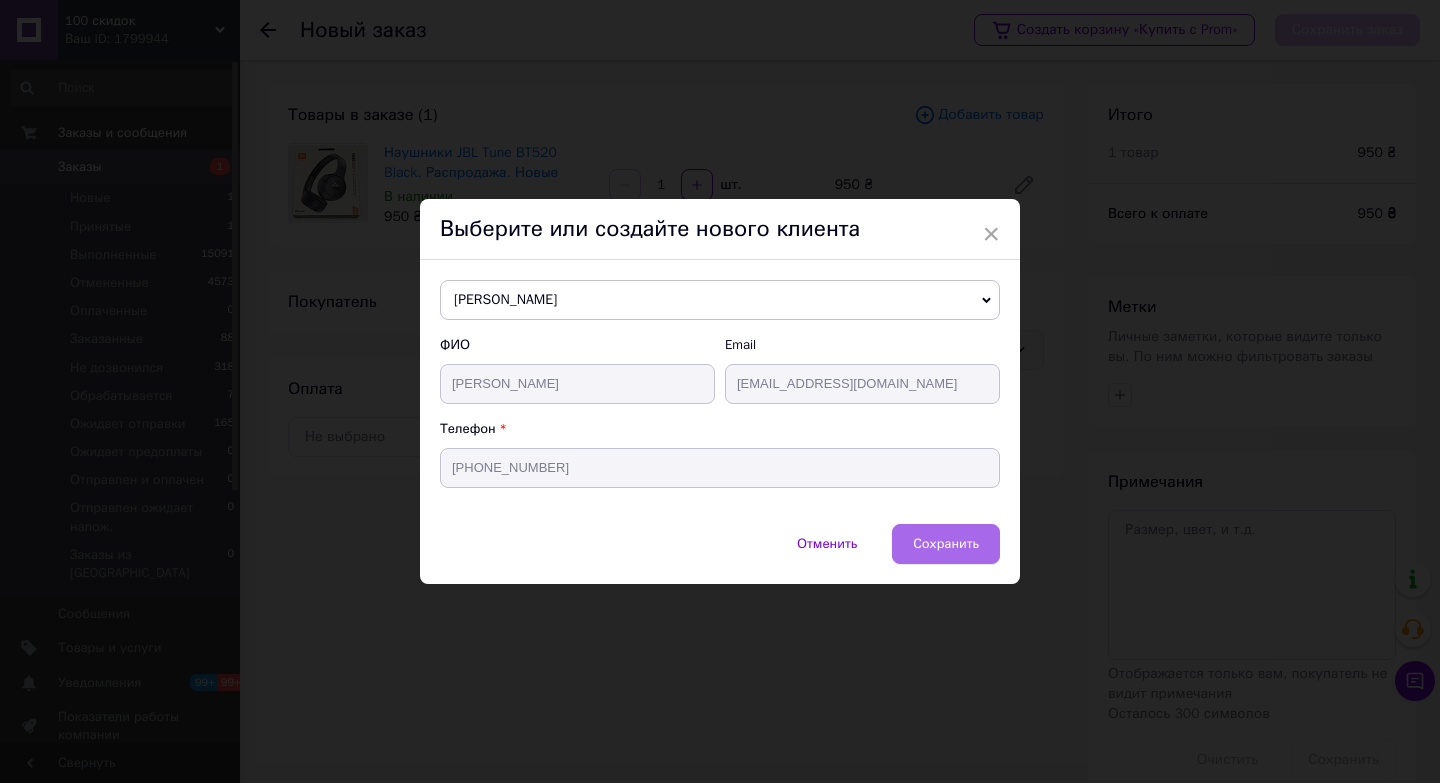 click on "Сохранить" at bounding box center (946, 543) 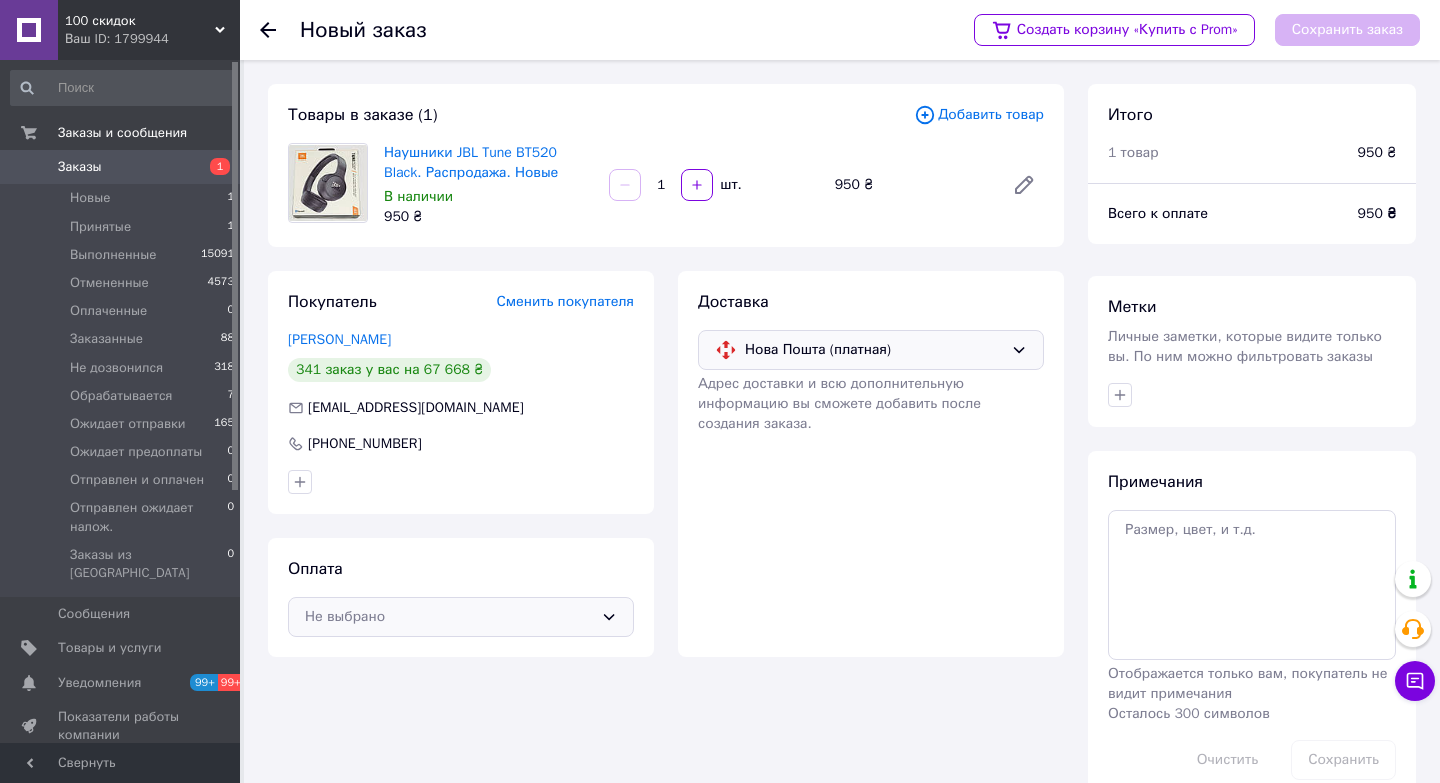 click on "Не выбрано" at bounding box center [449, 617] 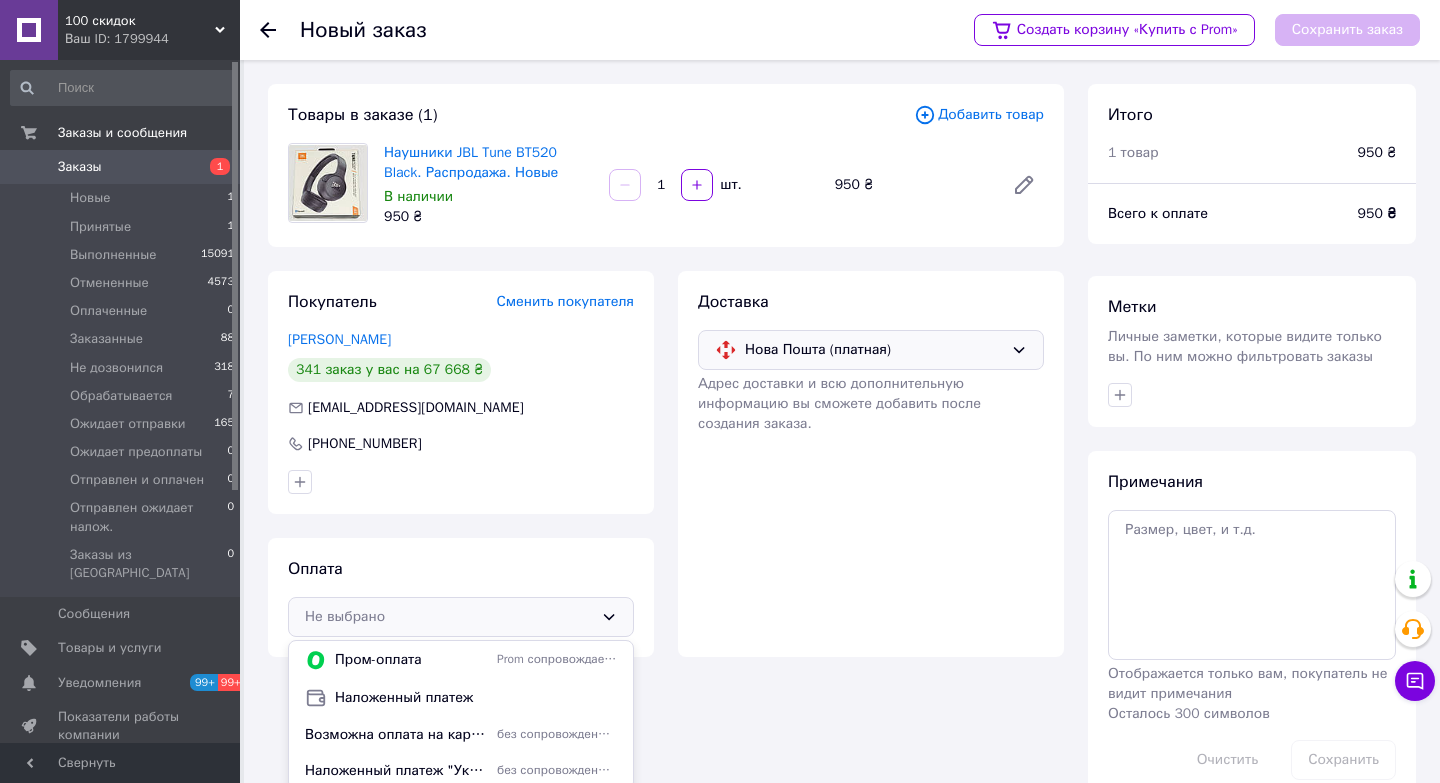 scroll, scrollTop: 41, scrollLeft: 0, axis: vertical 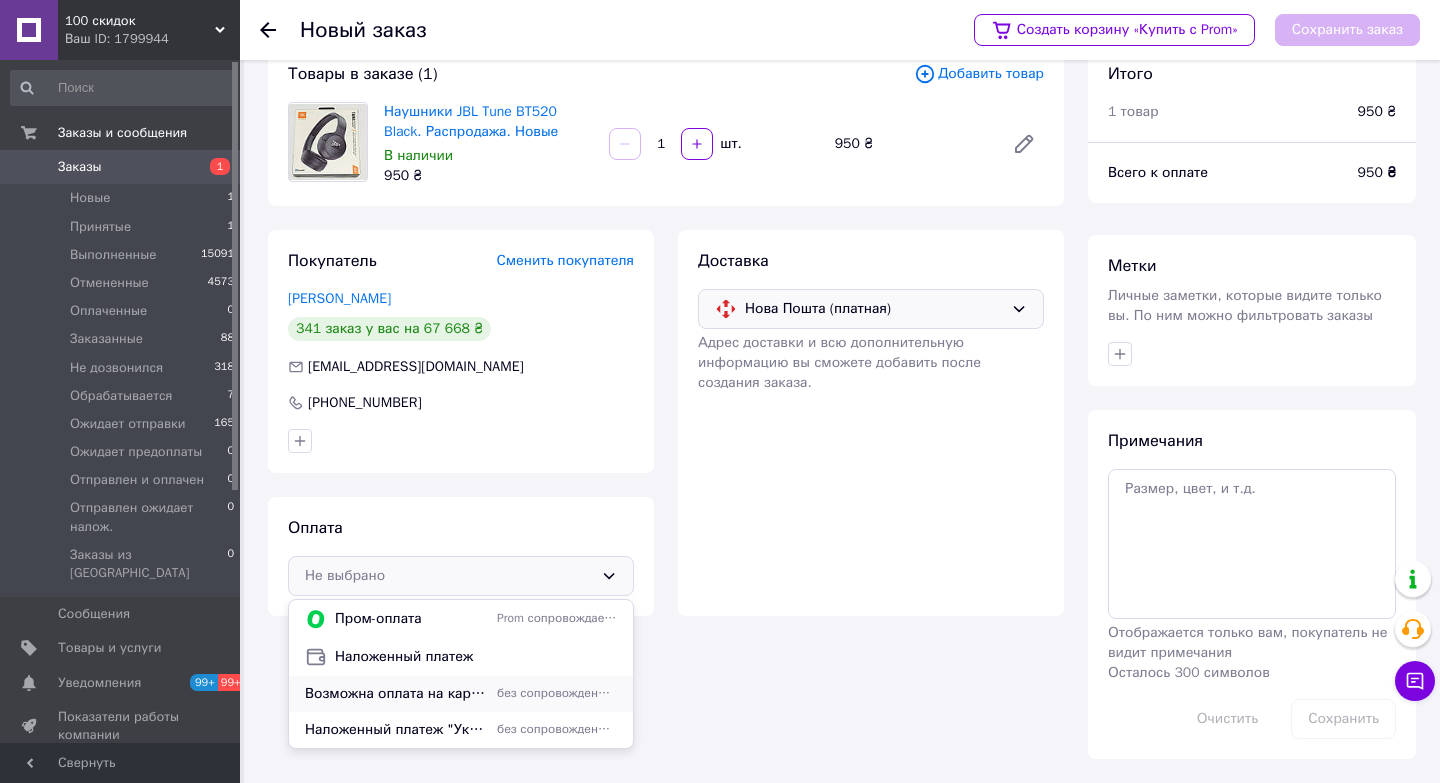 click on "Возможна оплата на карту  [CREDIT_CARD_NUMBER] [PERSON_NAME]" at bounding box center [397, 694] 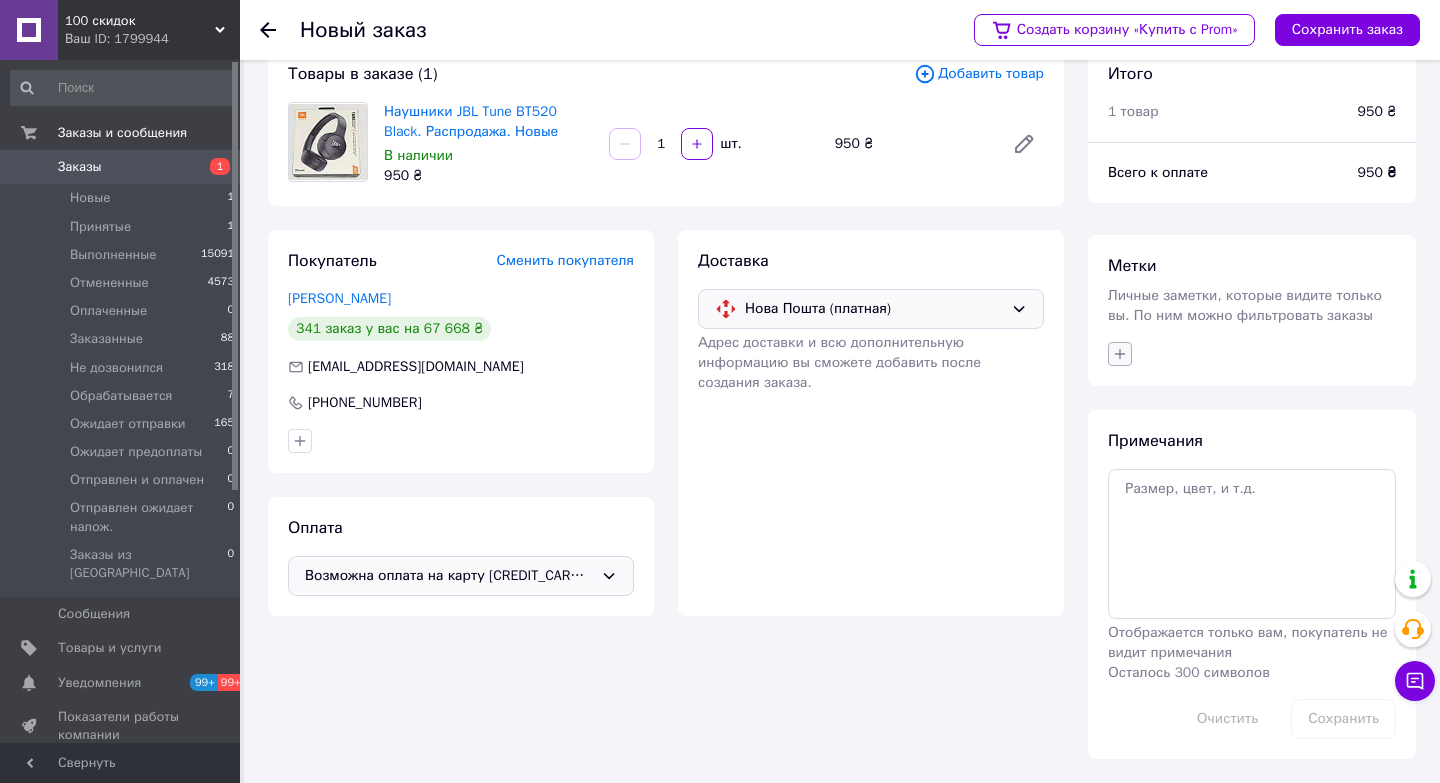 click 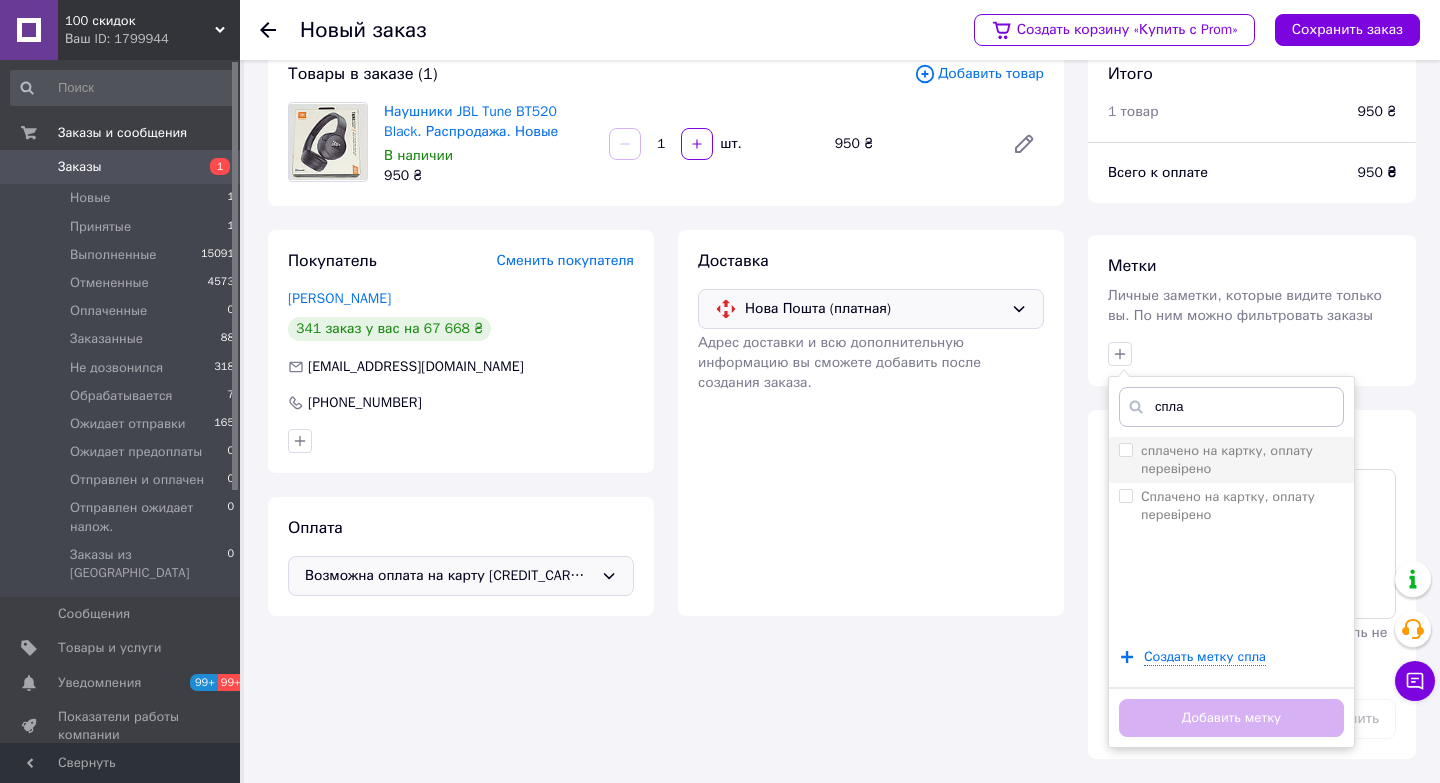 type on "спла" 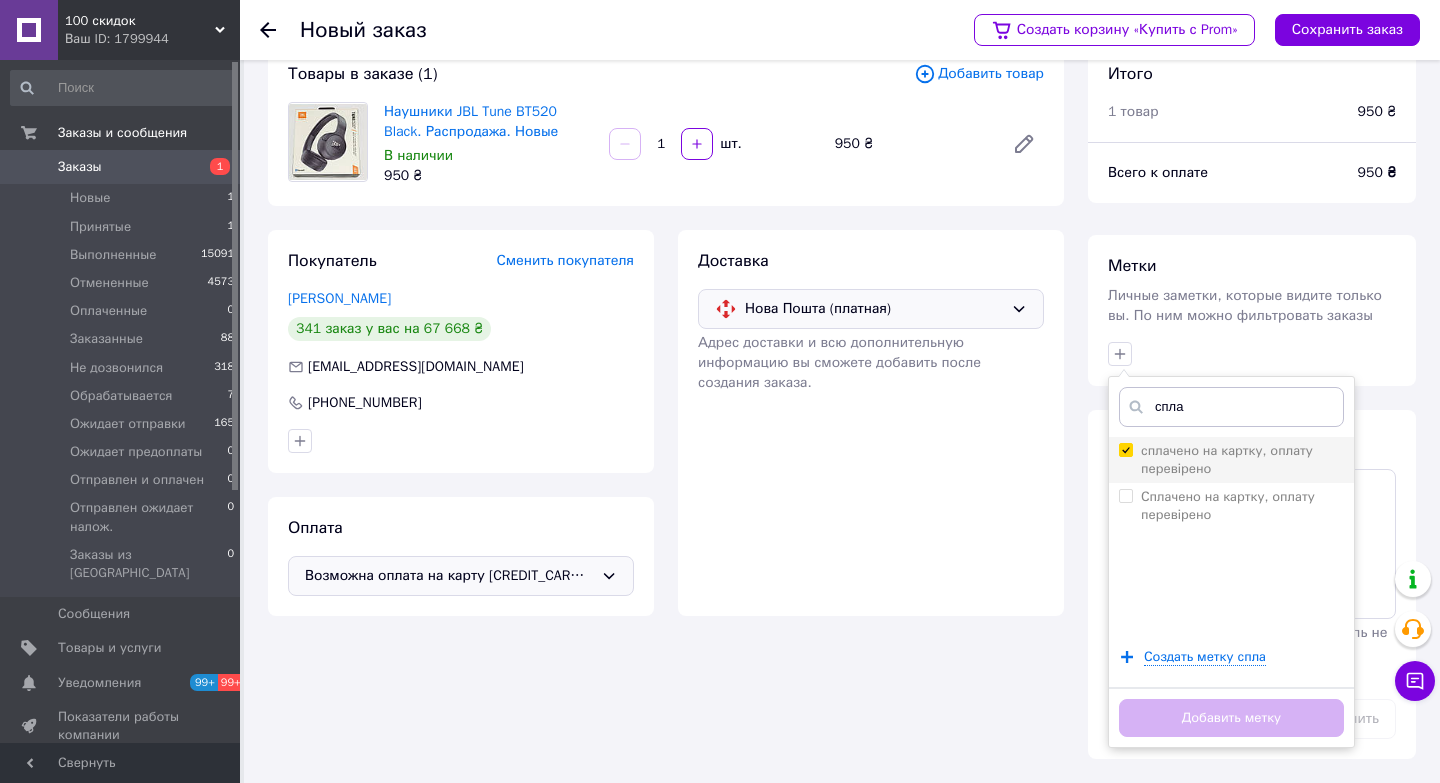 checkbox on "true" 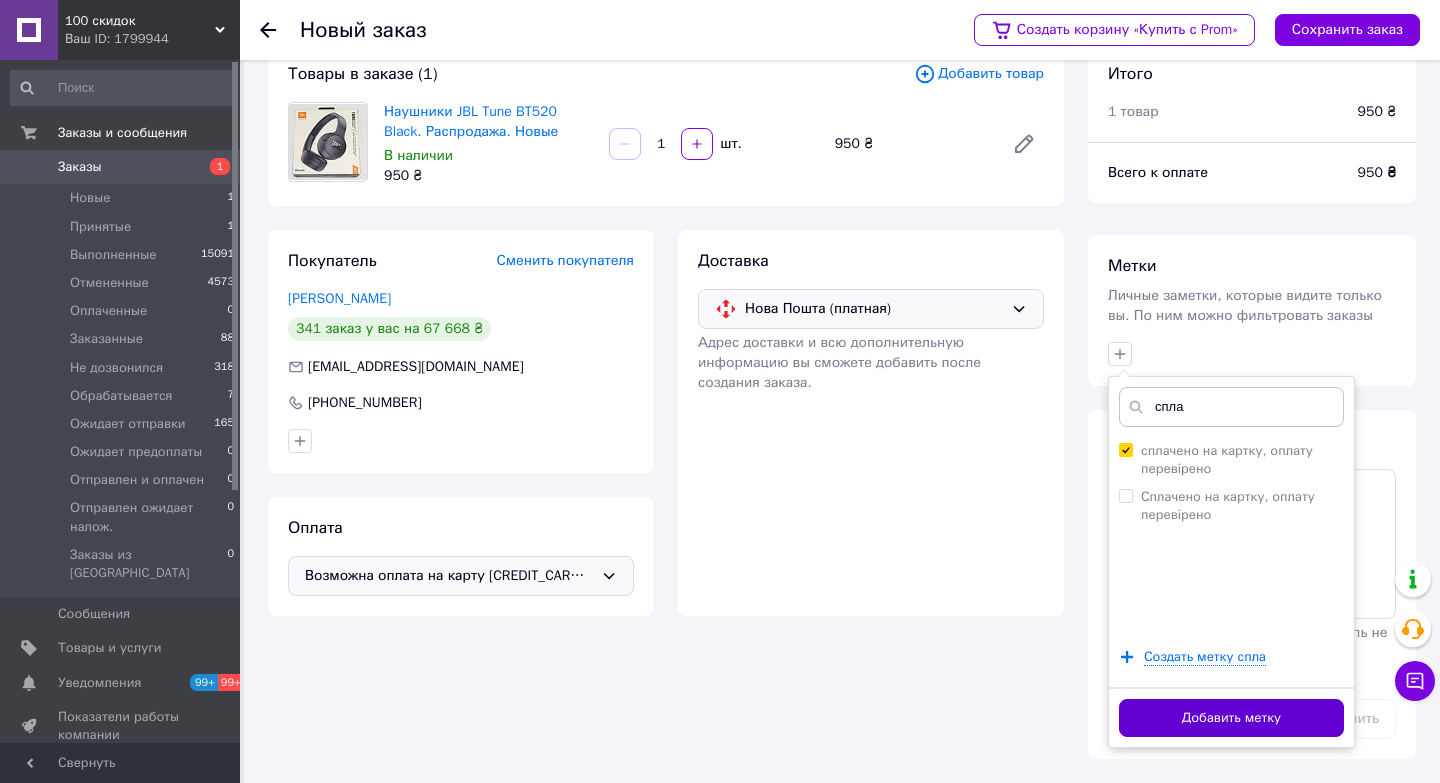 click on "Добавить метку" at bounding box center [1231, 718] 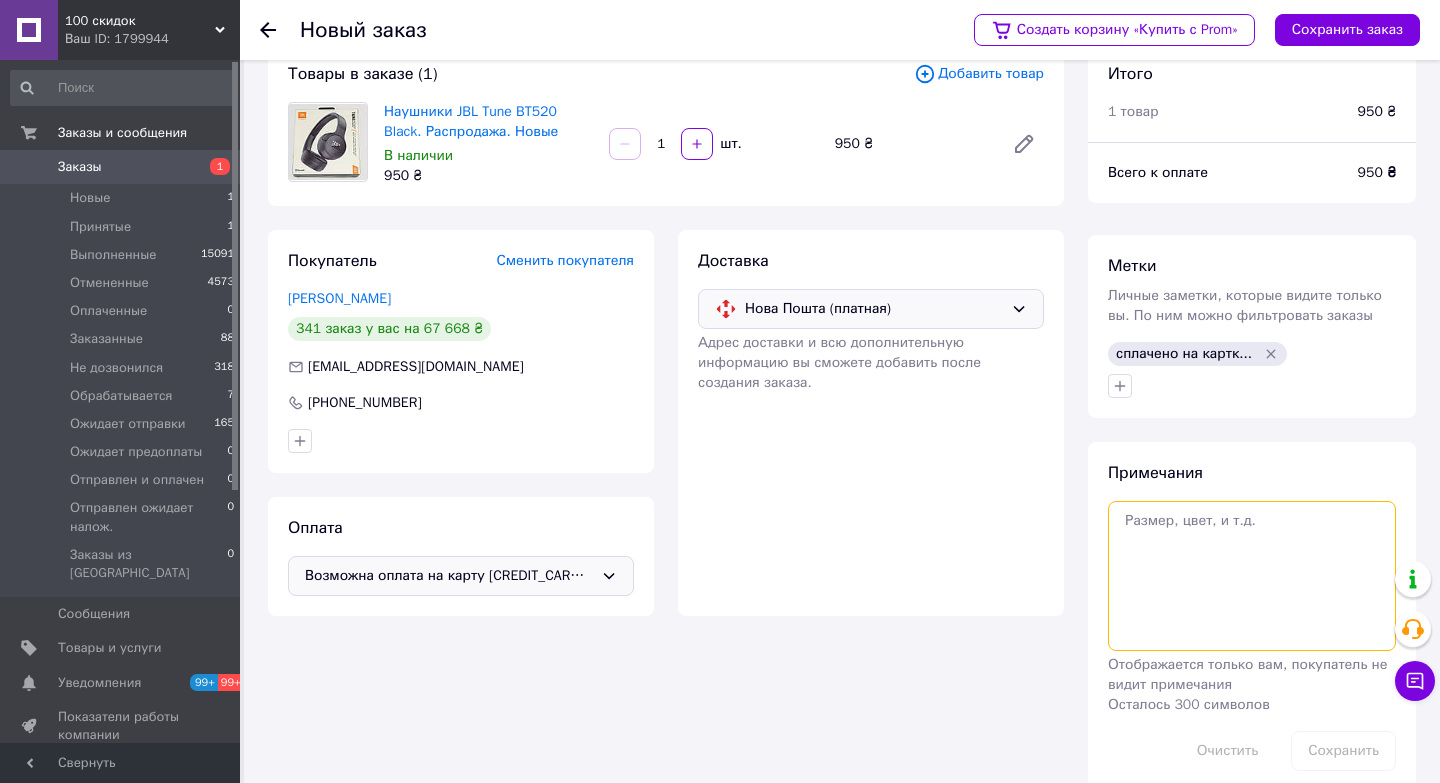 click at bounding box center [1252, 576] 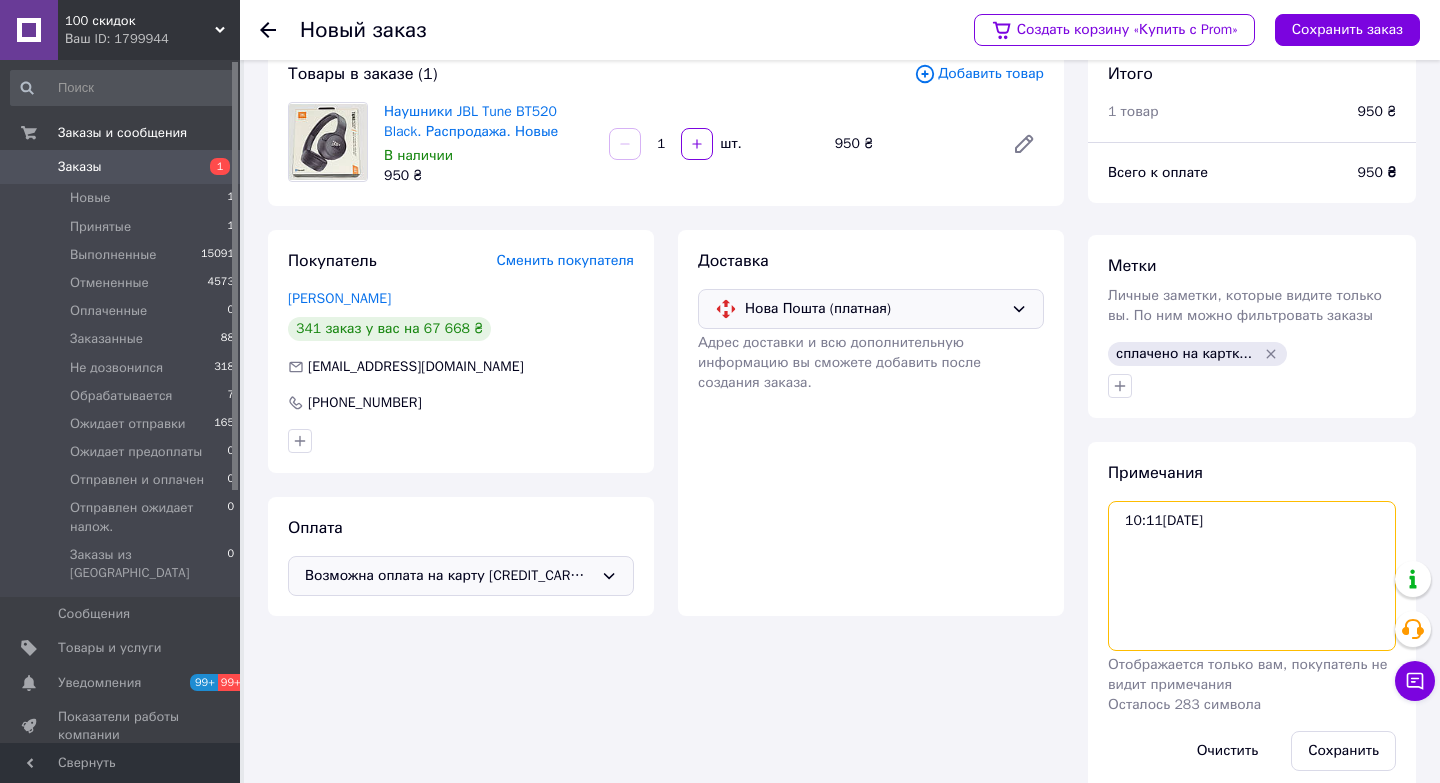 scroll, scrollTop: 73, scrollLeft: 0, axis: vertical 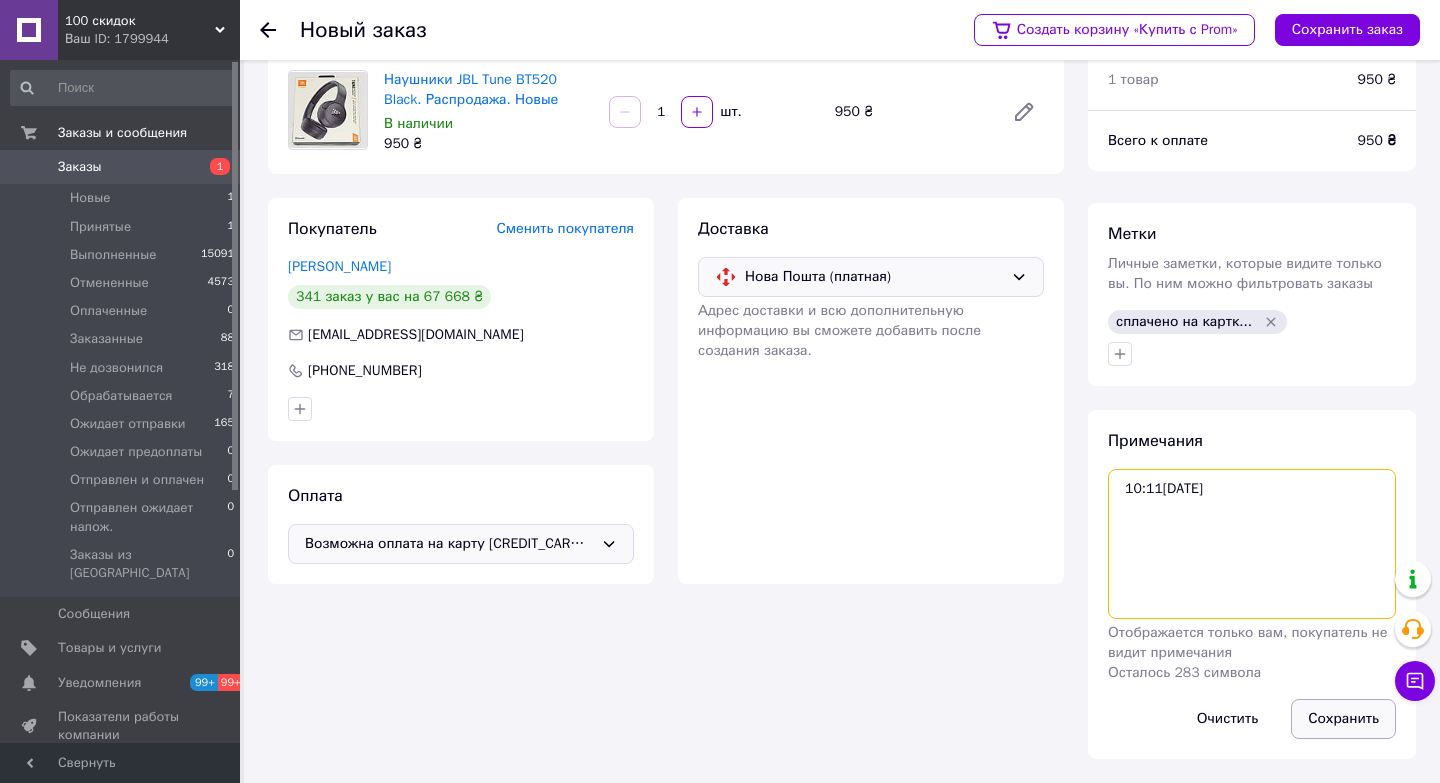 type on "10:11[DATE]" 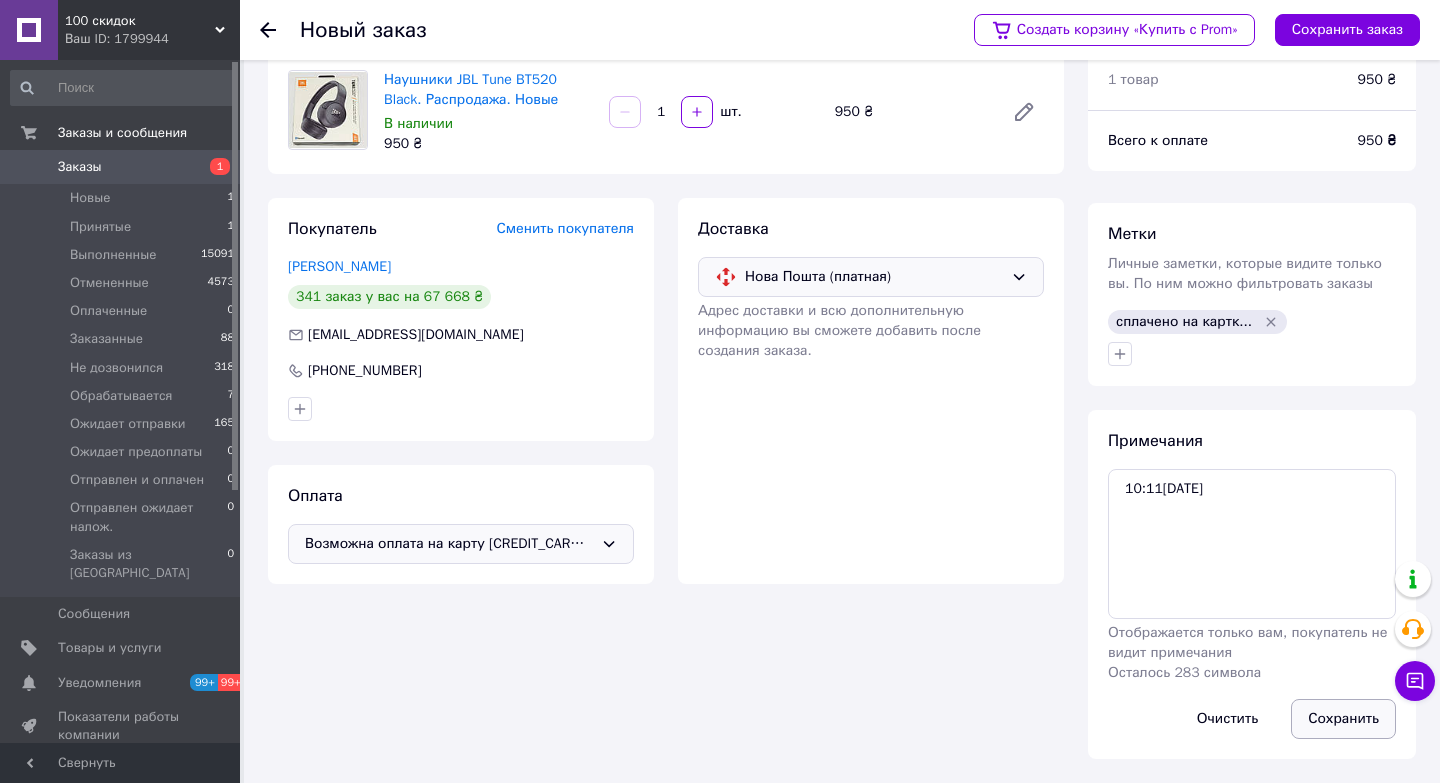 click on "Сохранить" at bounding box center (1343, 719) 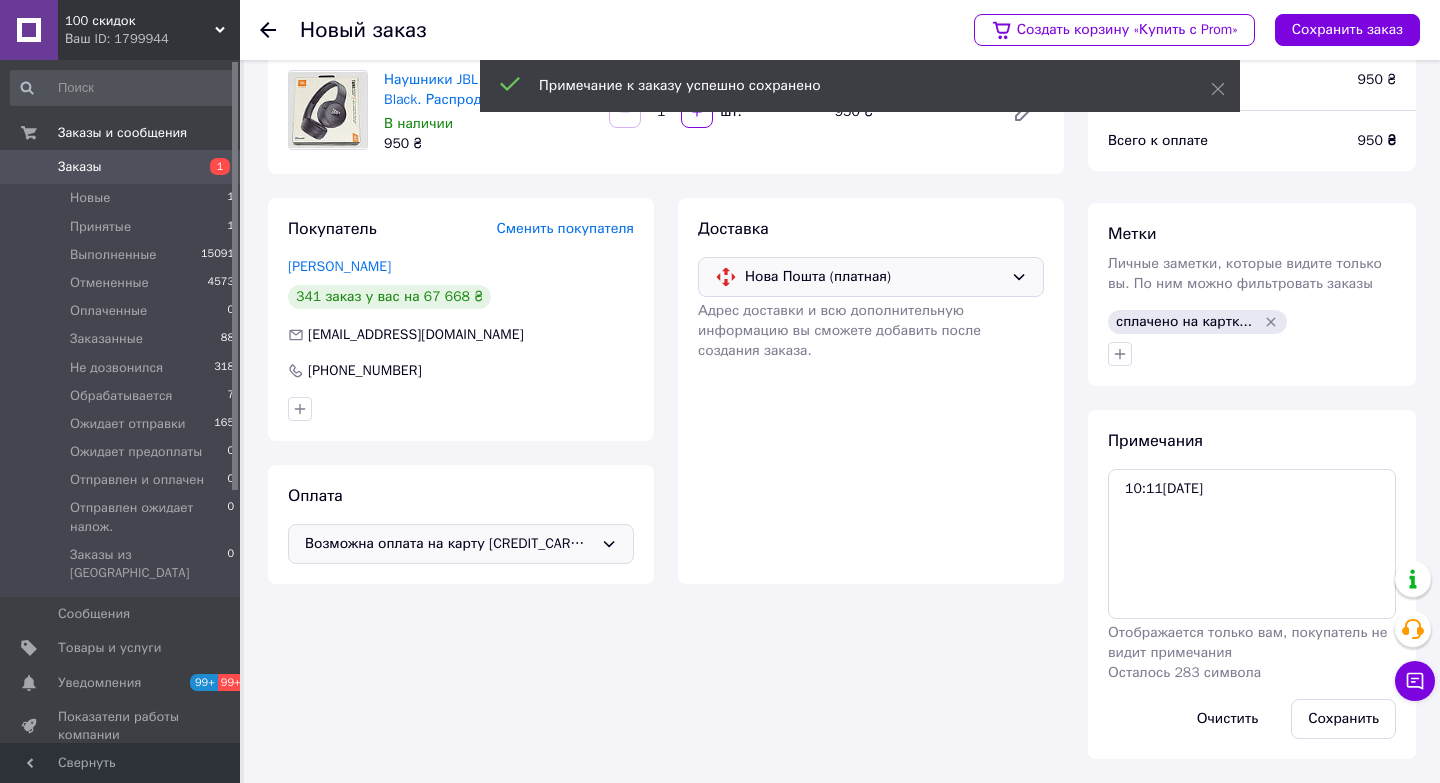 scroll, scrollTop: 0, scrollLeft: 0, axis: both 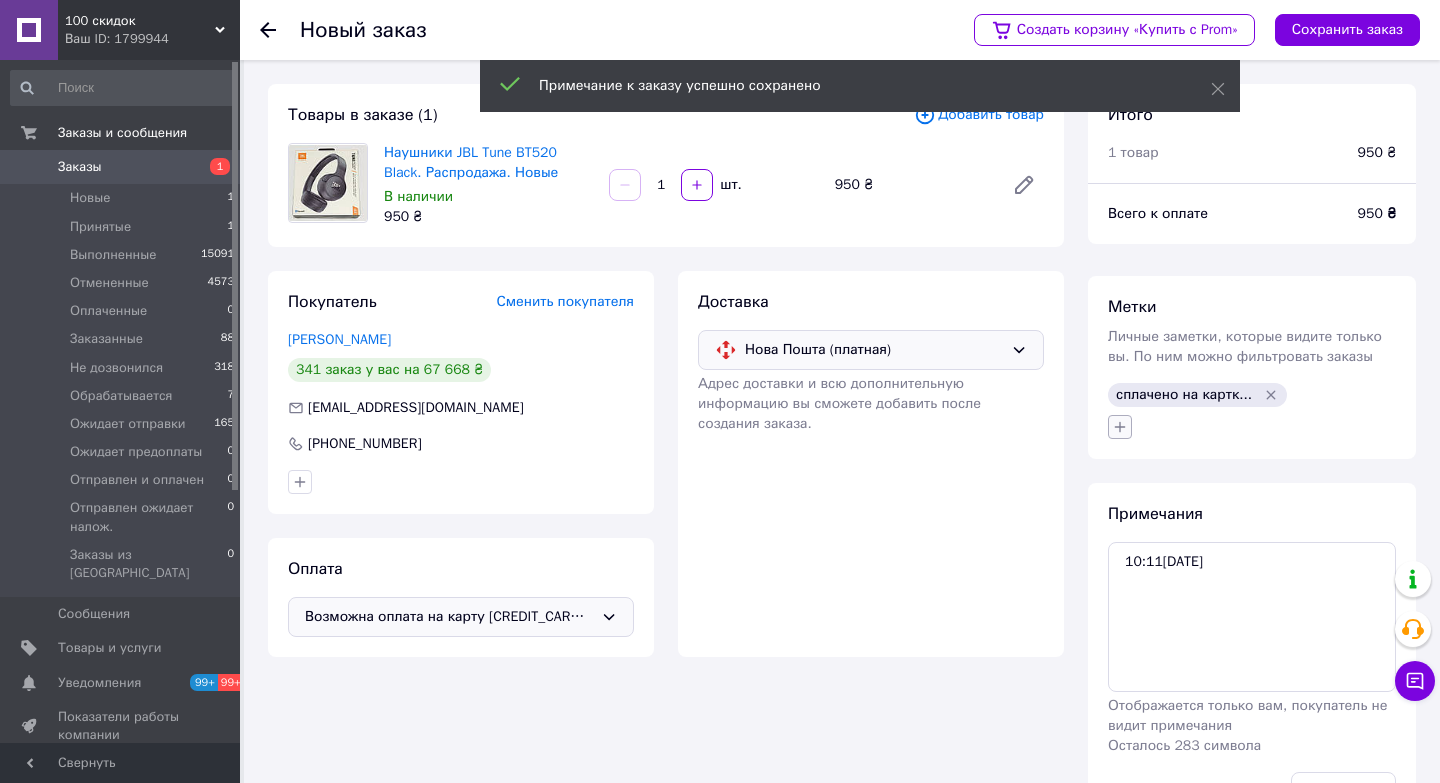 click 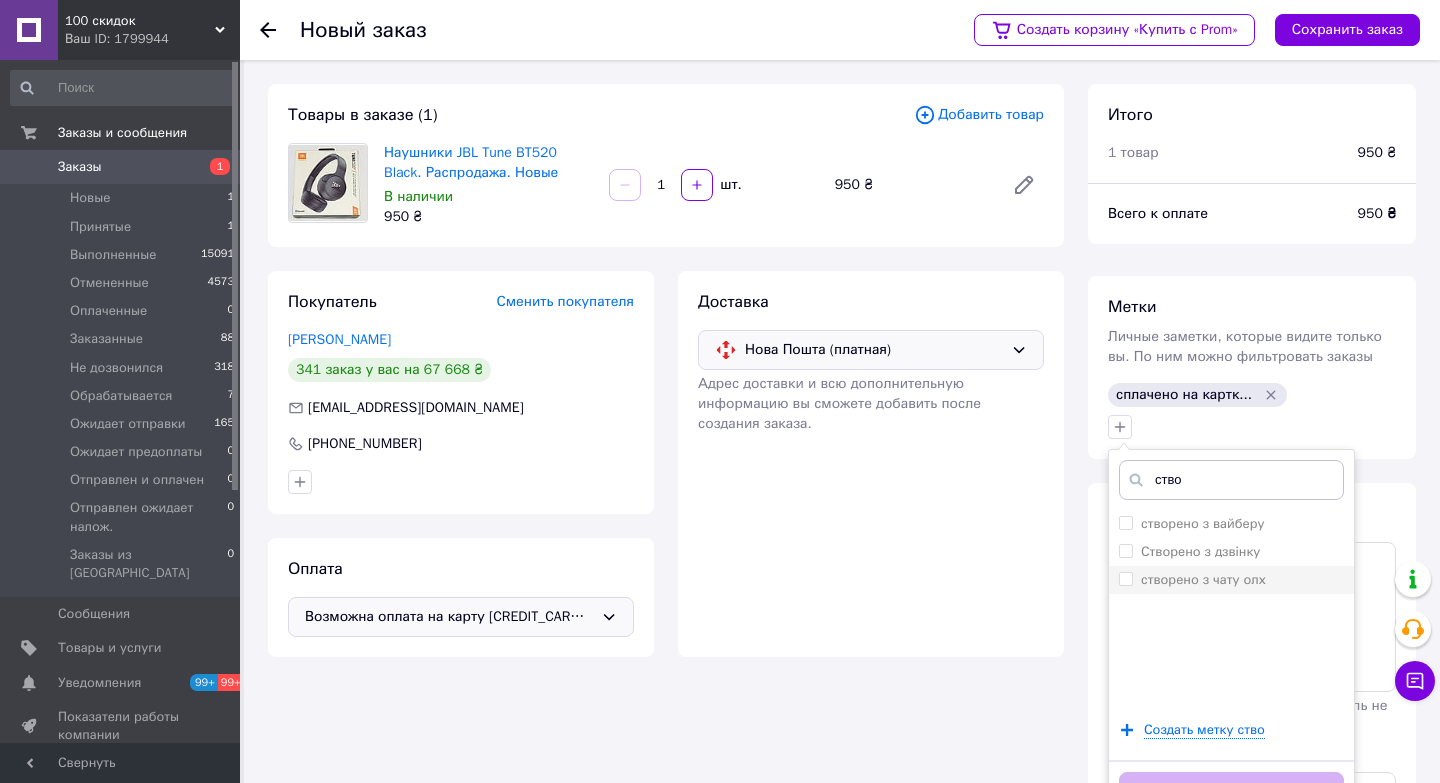 type on "ство" 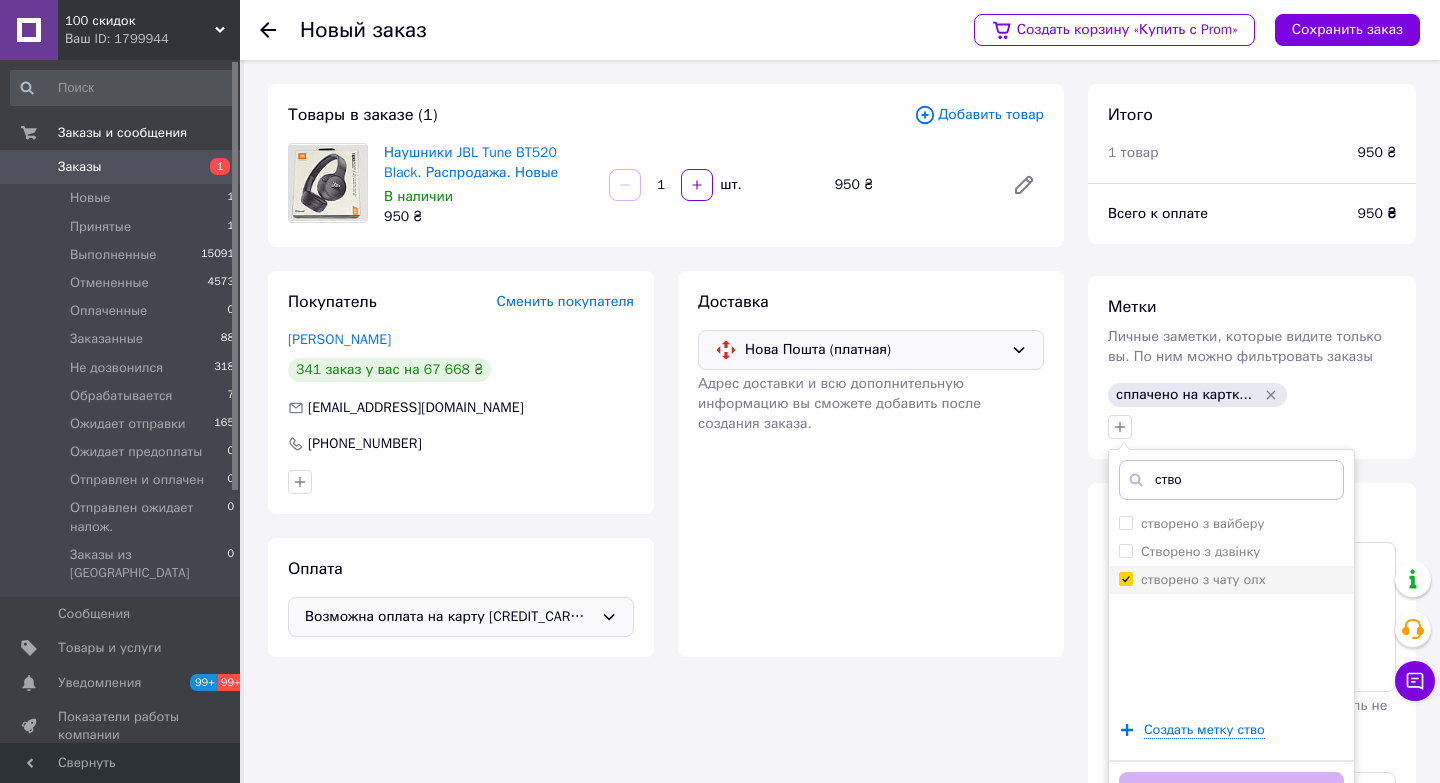 checkbox on "true" 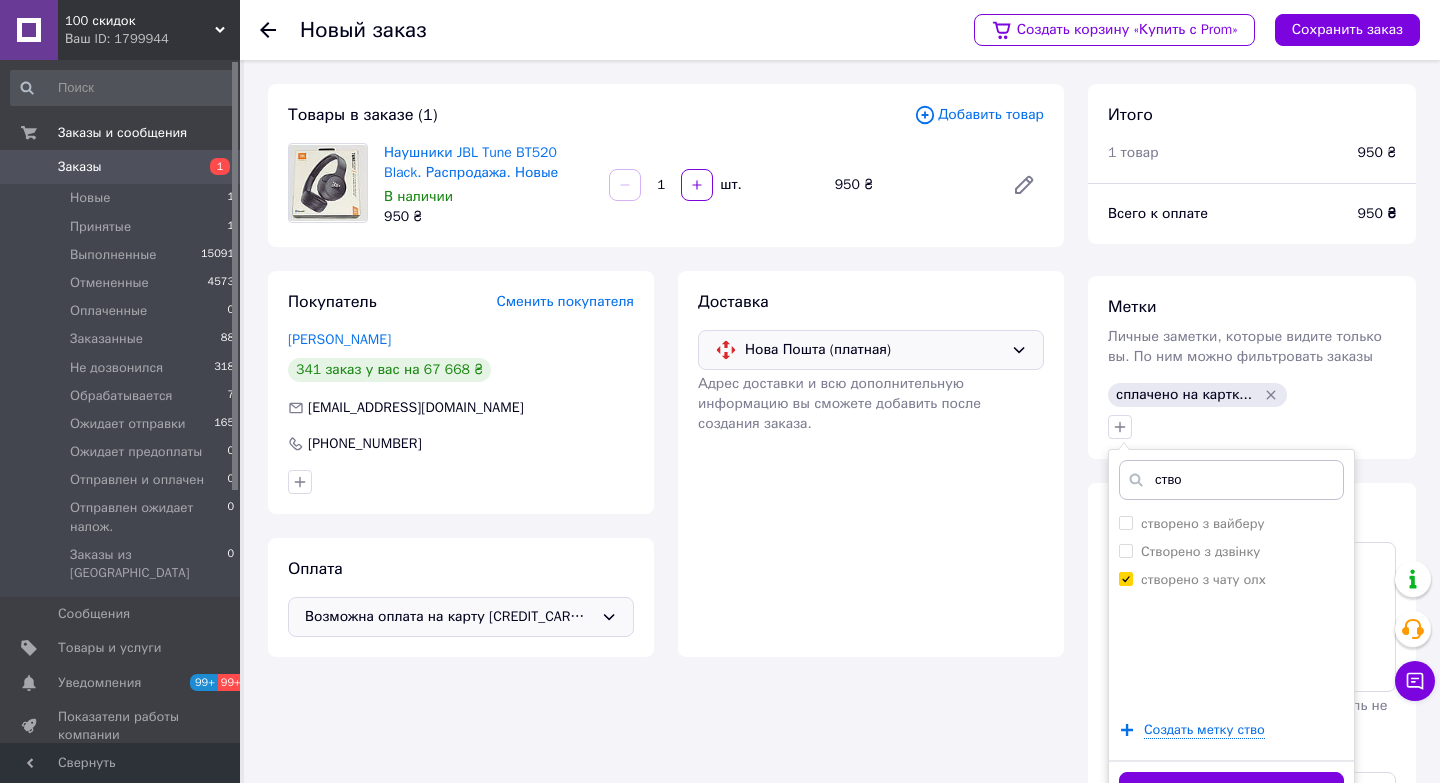 scroll, scrollTop: 73, scrollLeft: 0, axis: vertical 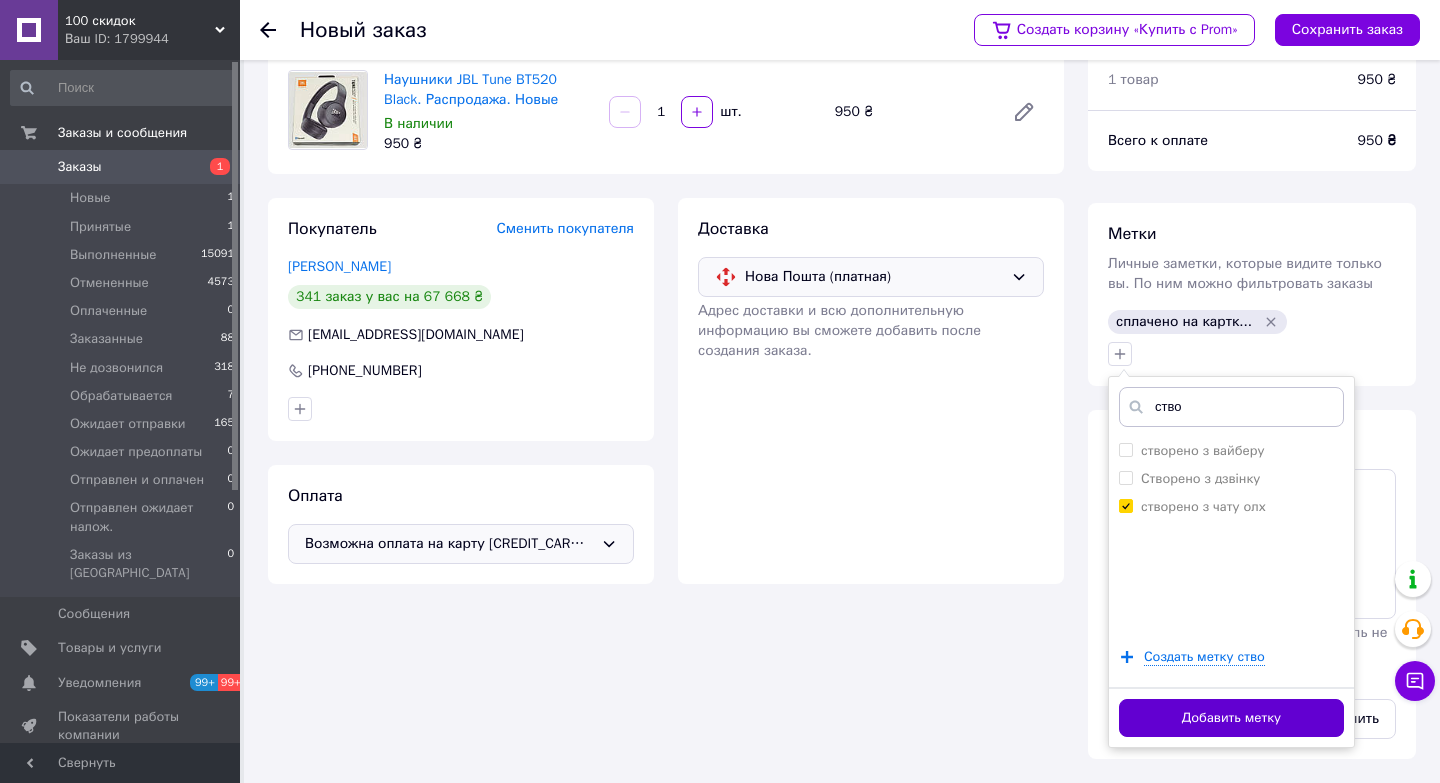 click on "Добавить метку" at bounding box center [1231, 718] 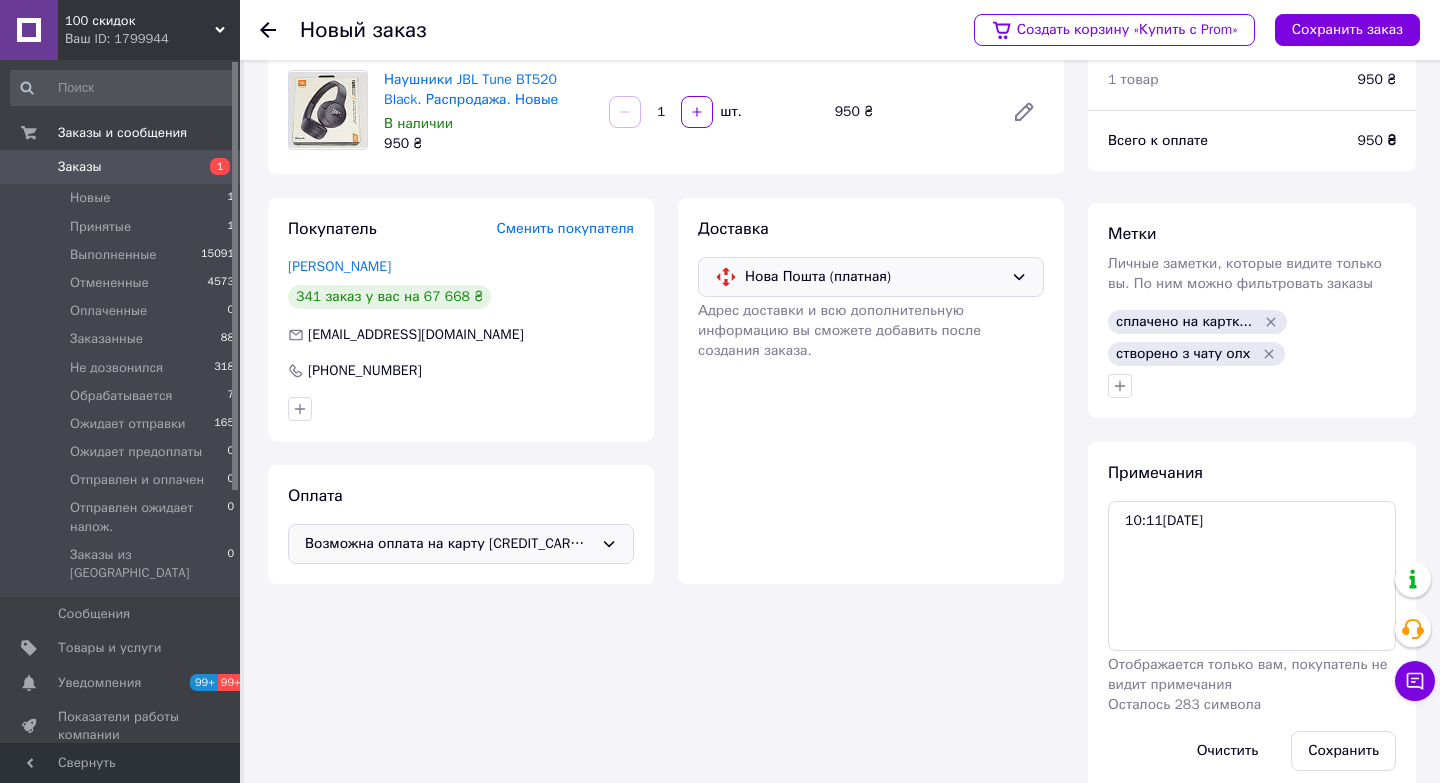 scroll, scrollTop: 0, scrollLeft: 0, axis: both 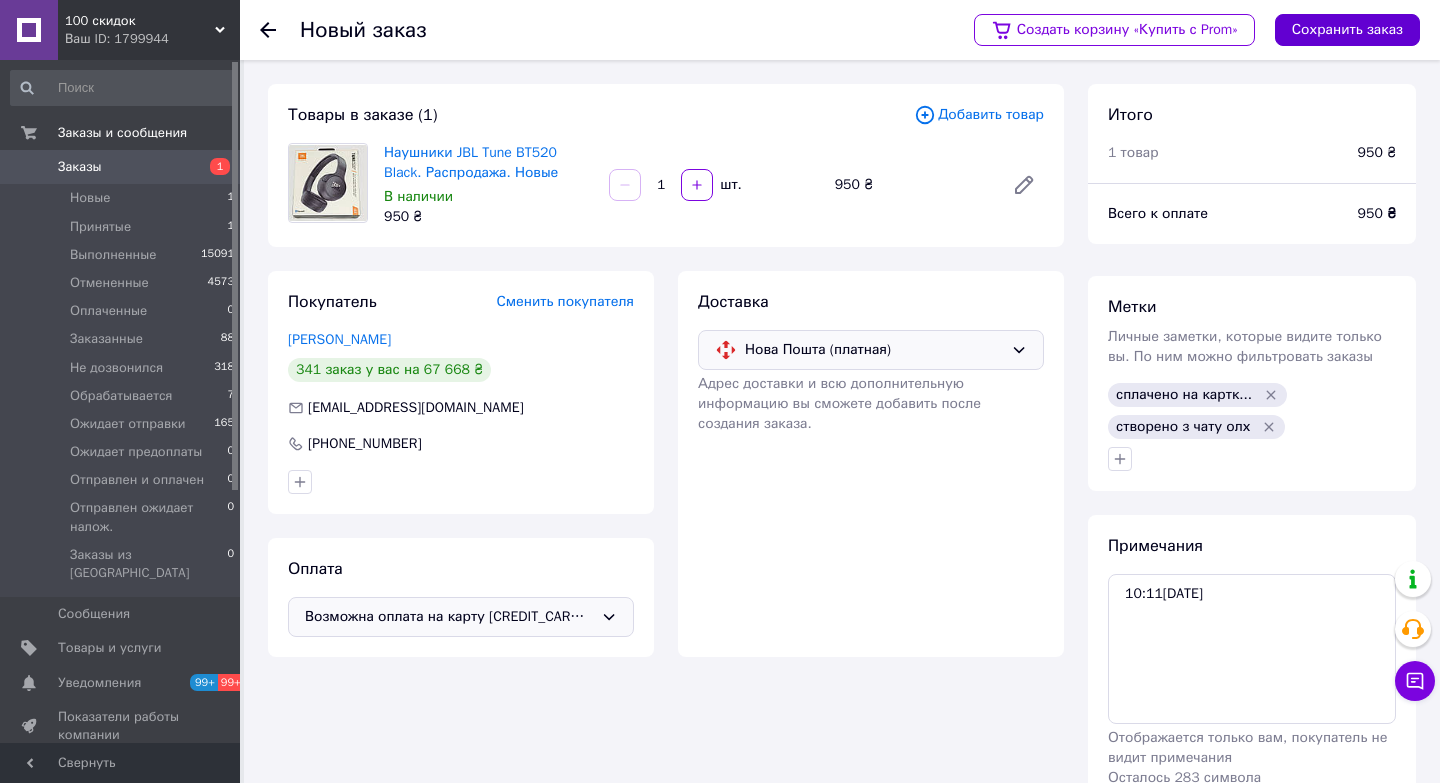 click on "Сохранить заказ" at bounding box center (1347, 30) 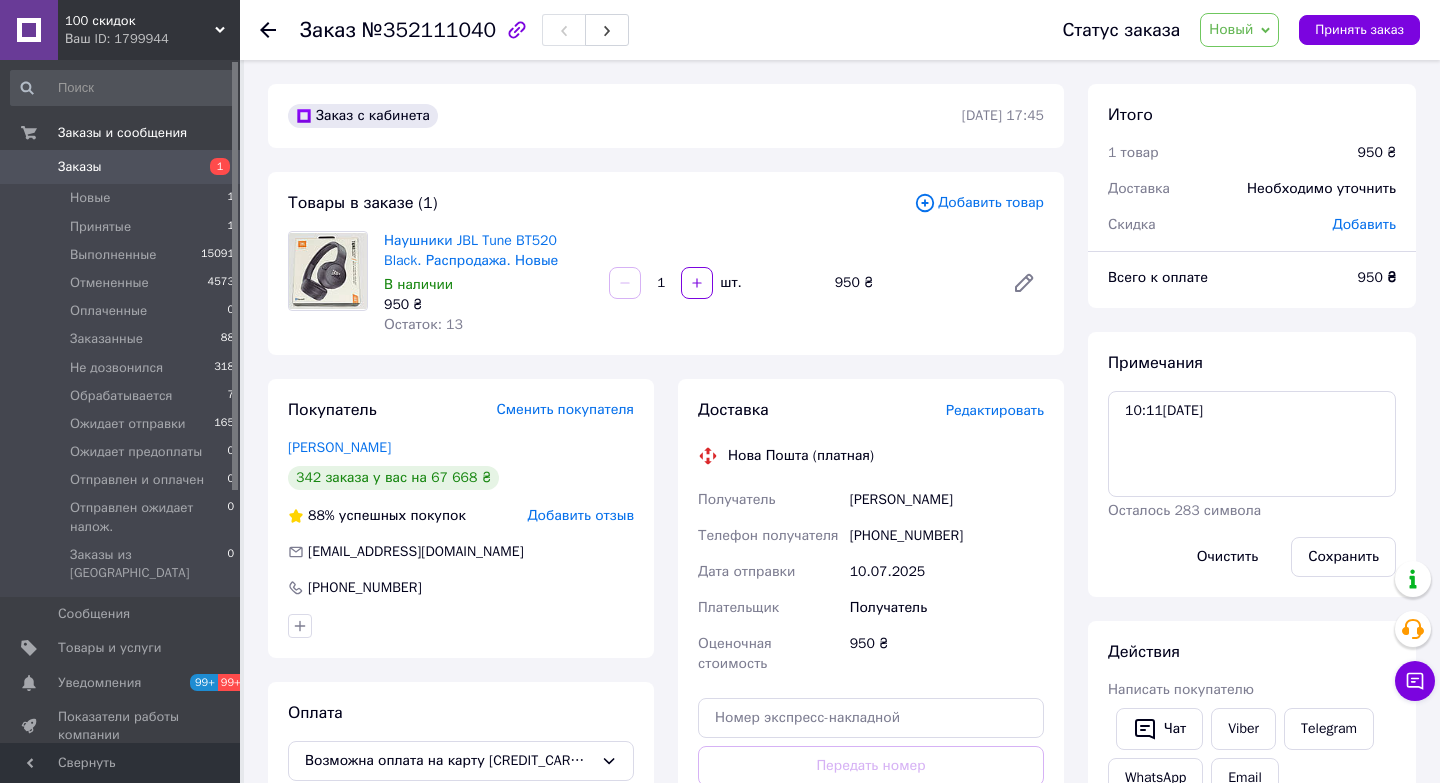 click on "Редактировать" at bounding box center [995, 410] 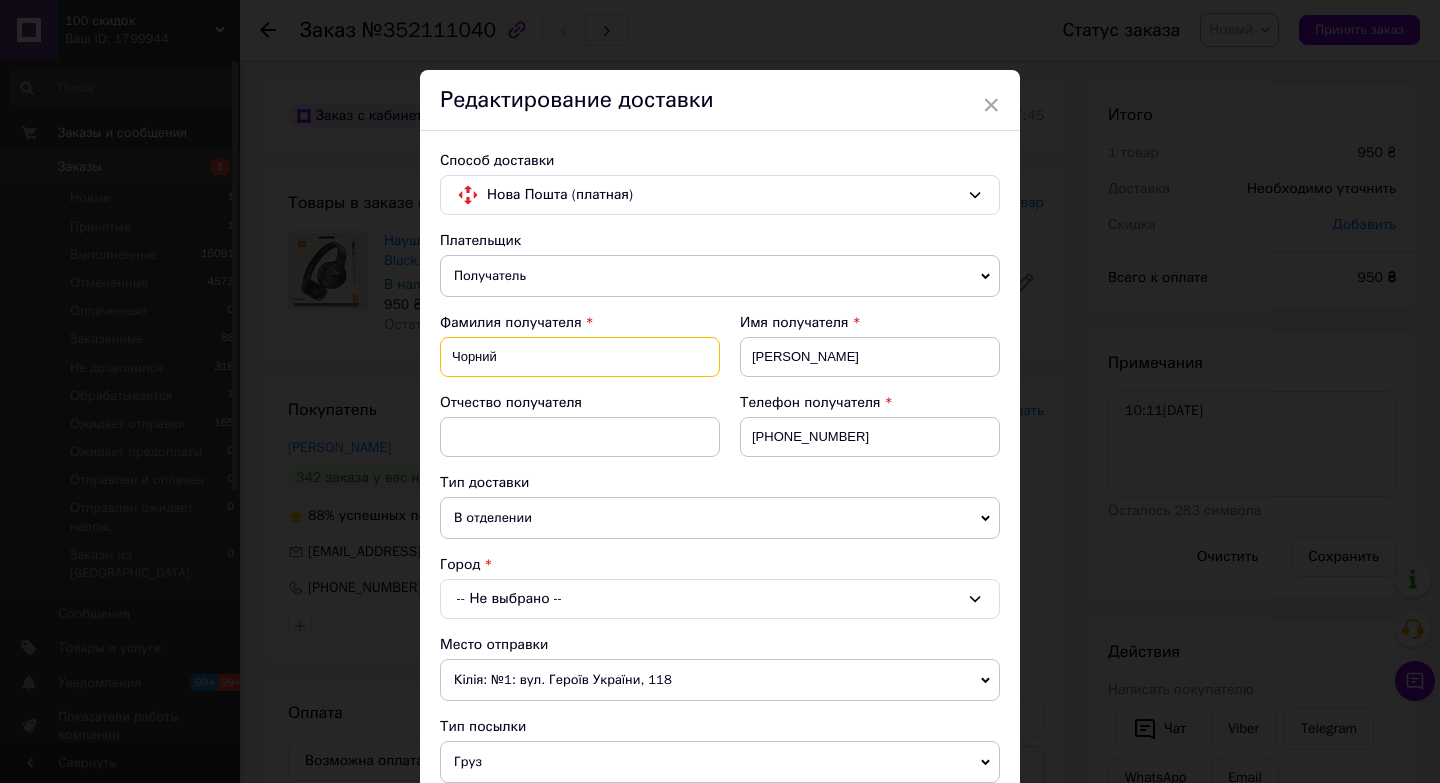 click on "Чорний" at bounding box center [580, 357] 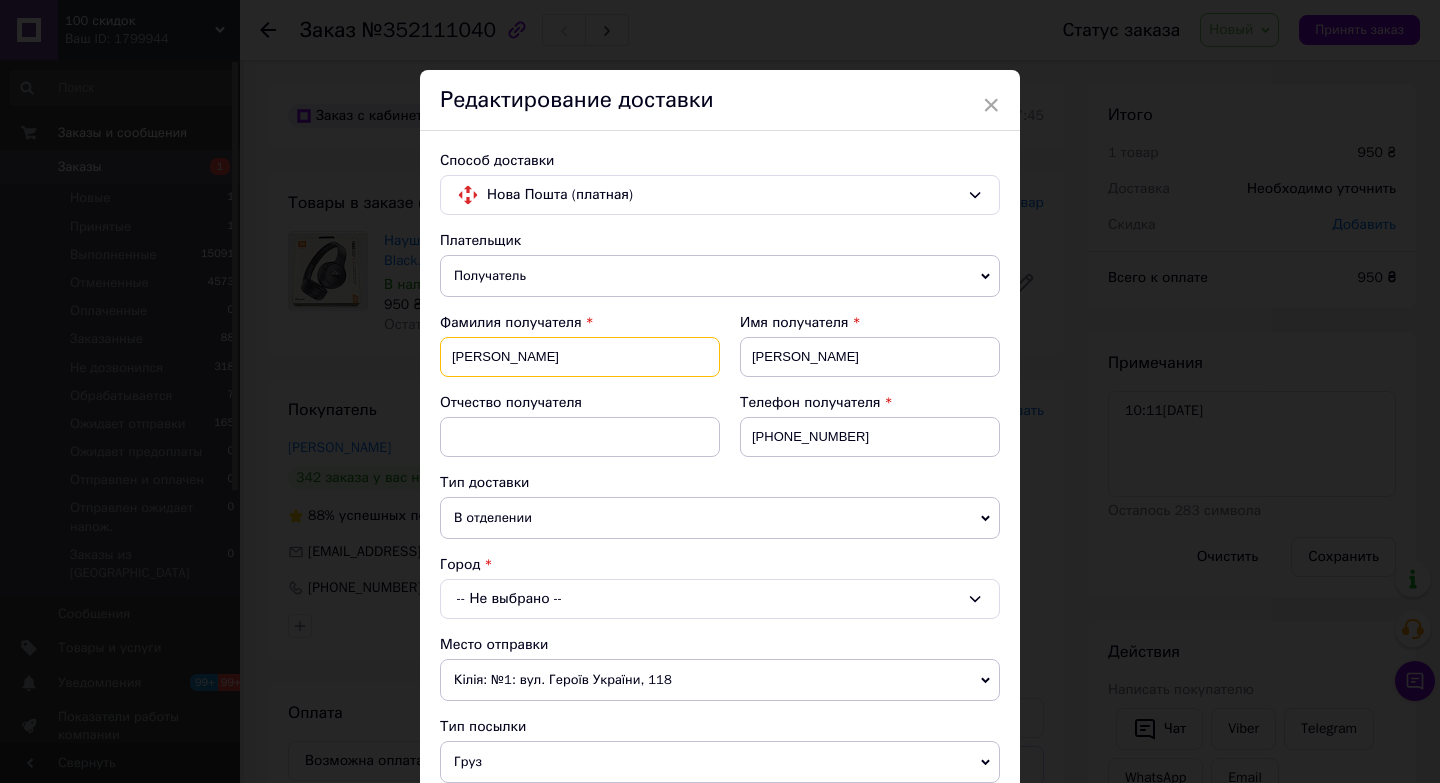 type on "[PERSON_NAME]" 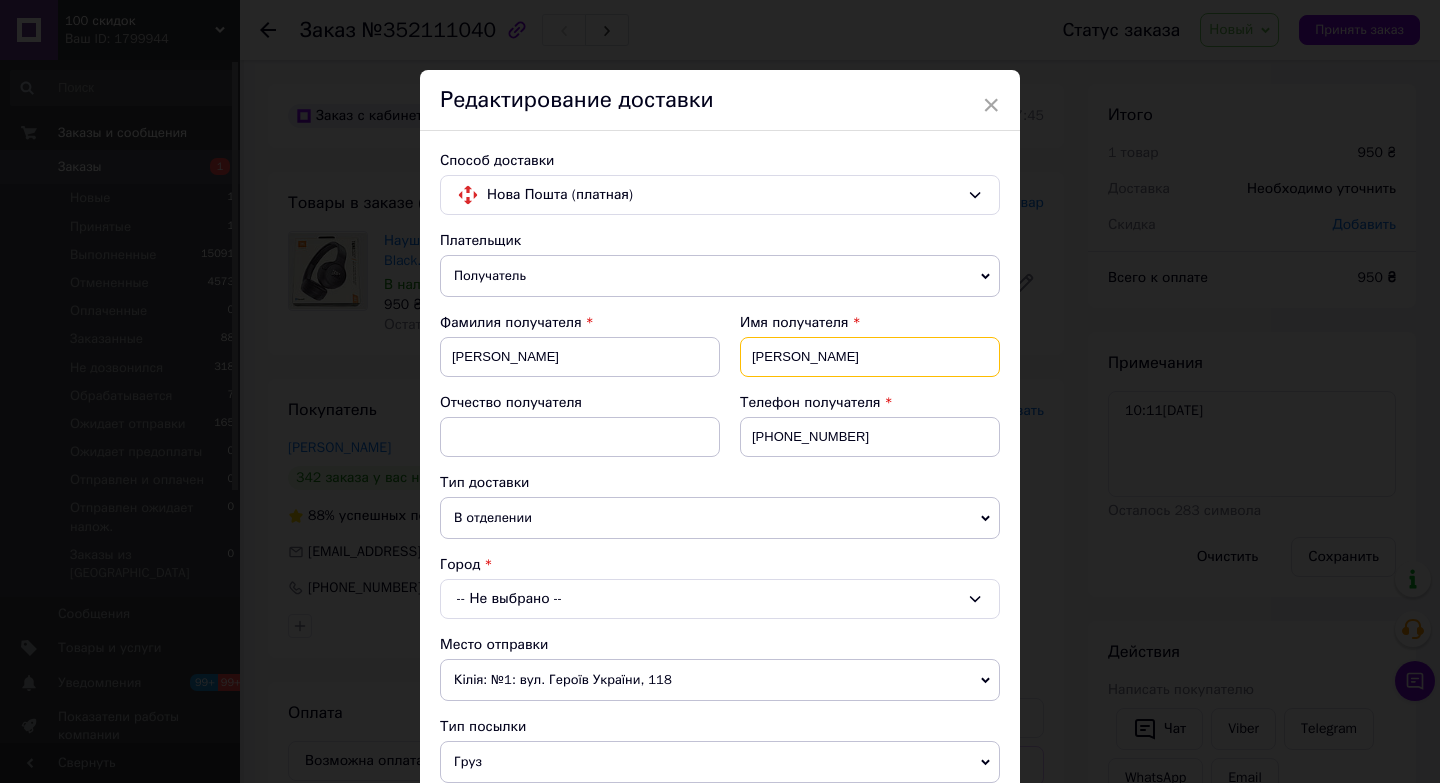 click on "[PERSON_NAME]" at bounding box center [870, 357] 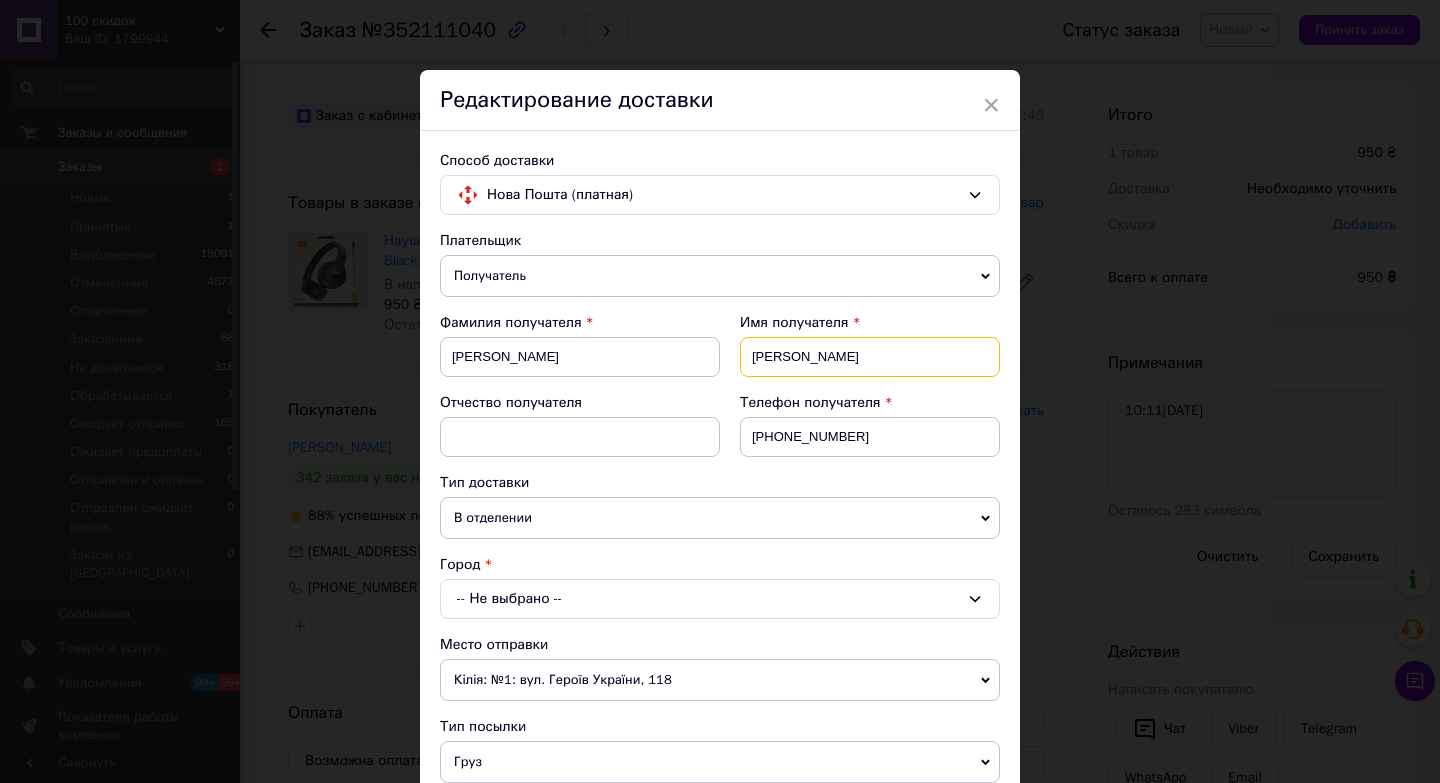 type on "[PERSON_NAME]" 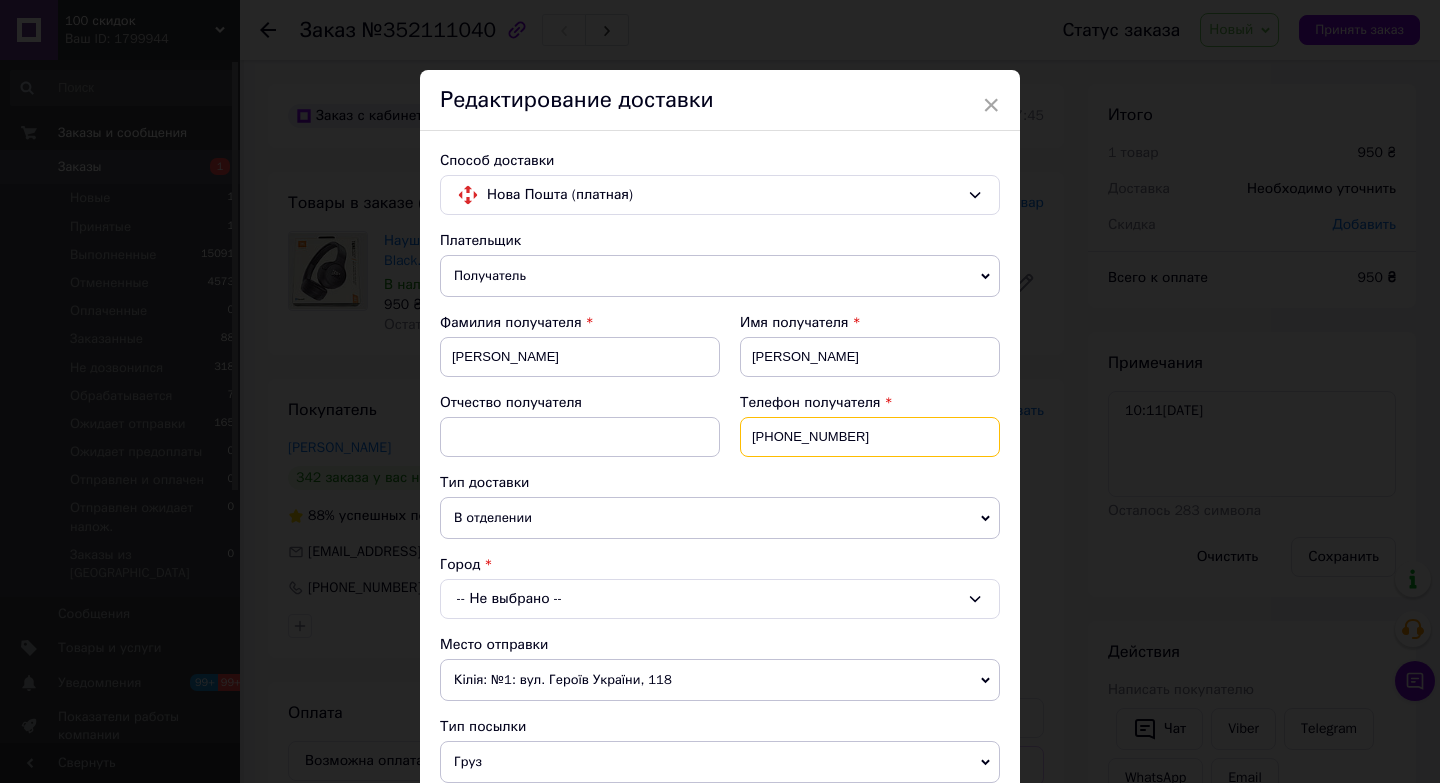 drag, startPoint x: 869, startPoint y: 431, endPoint x: 773, endPoint y: 433, distance: 96.02083 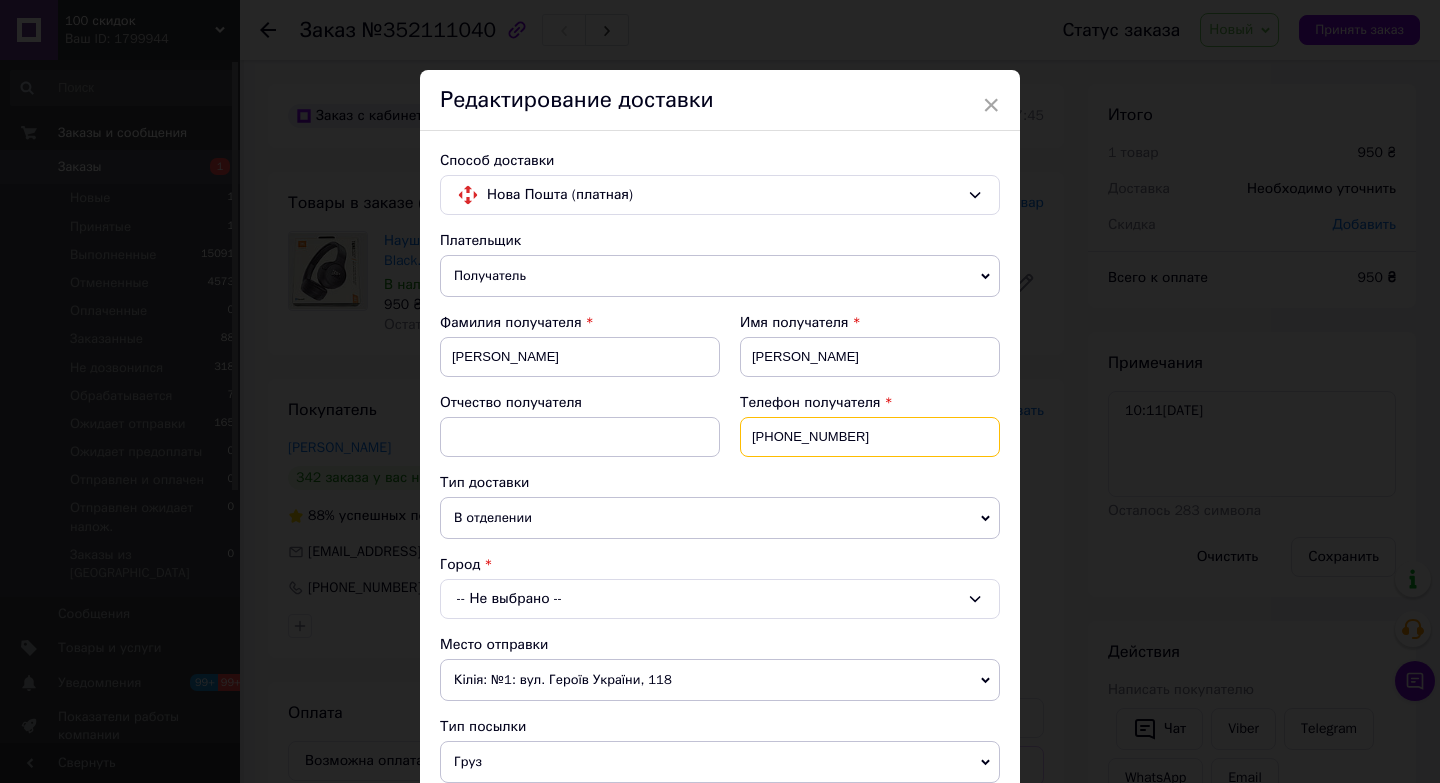 click on "[PHONE_NUMBER]" at bounding box center (870, 437) 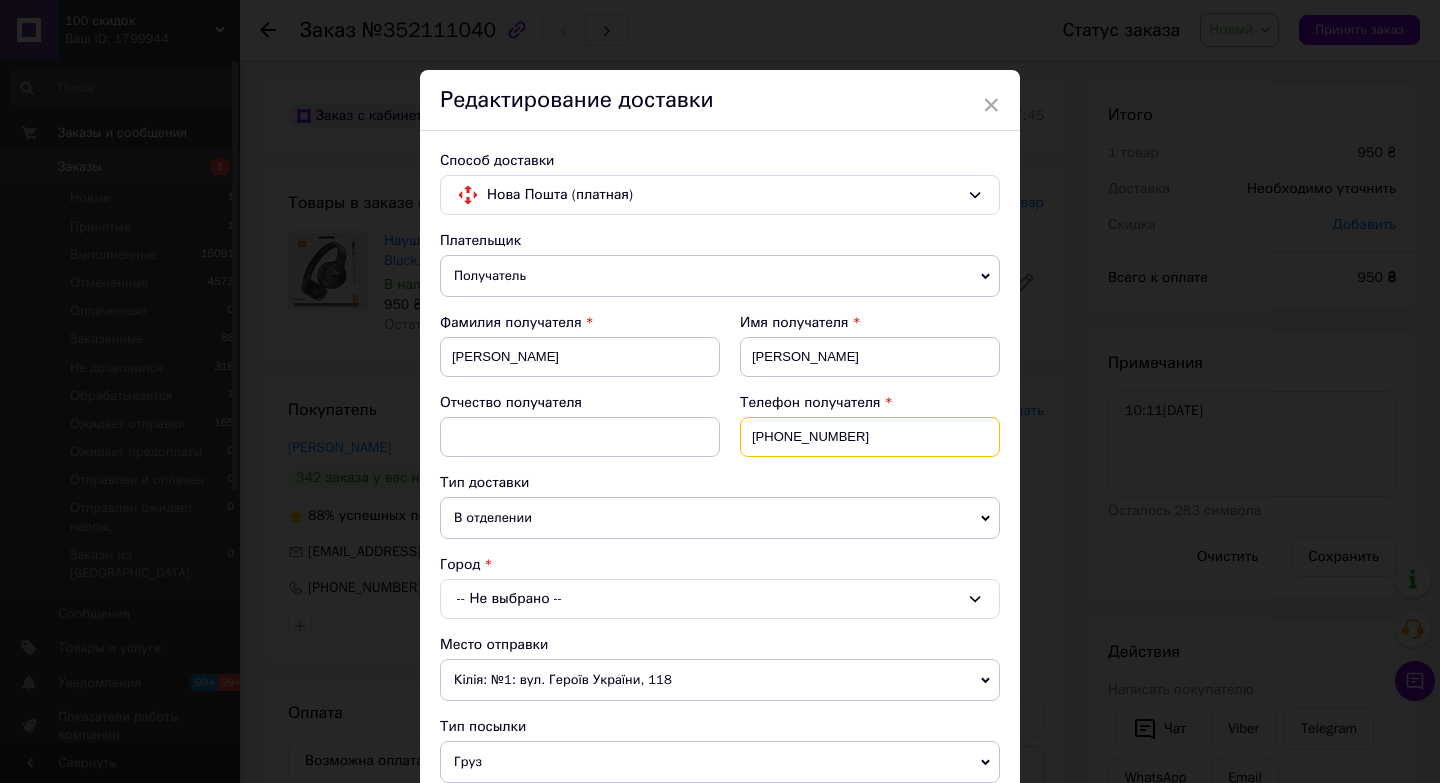 type on "[PHONE_NUMBER]" 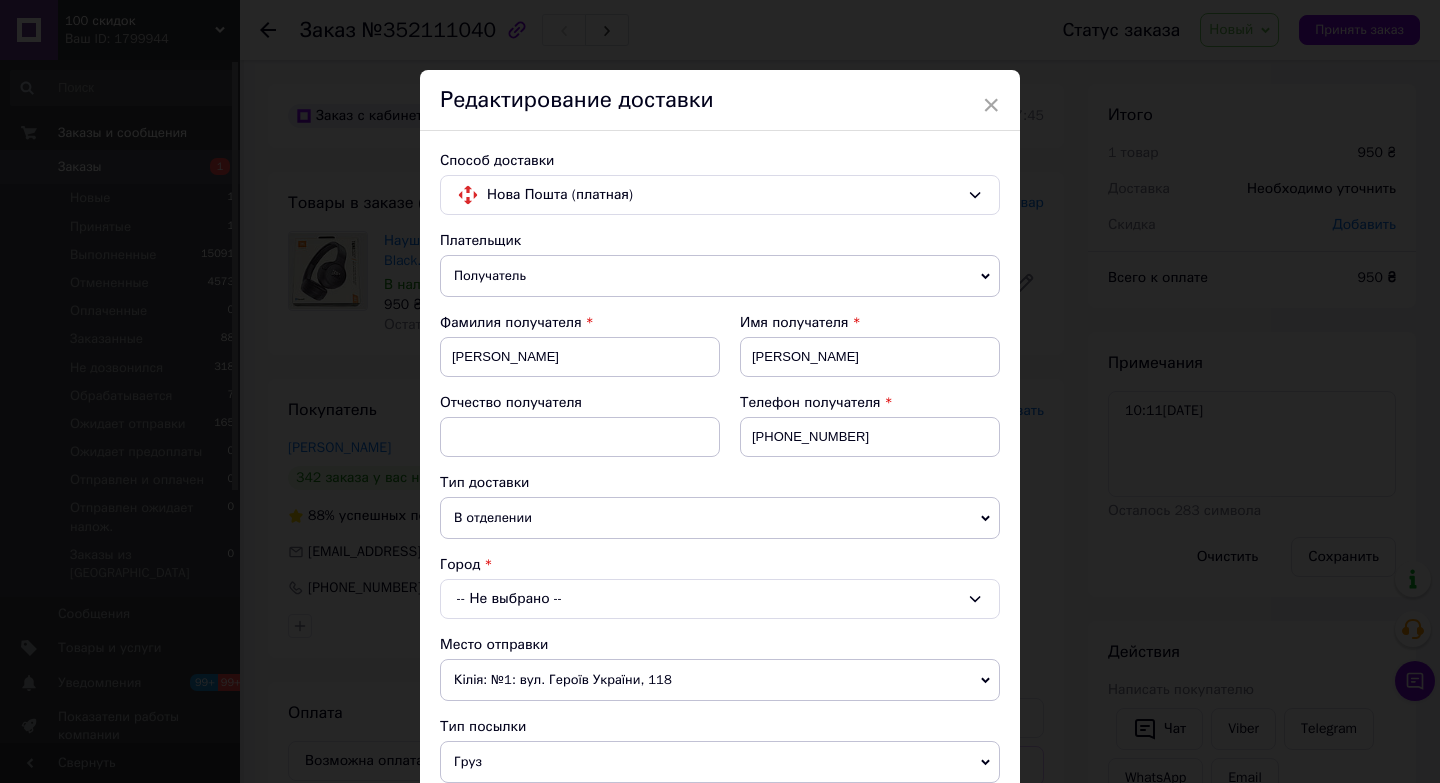 click on "-- Не выбрано --" at bounding box center [720, 599] 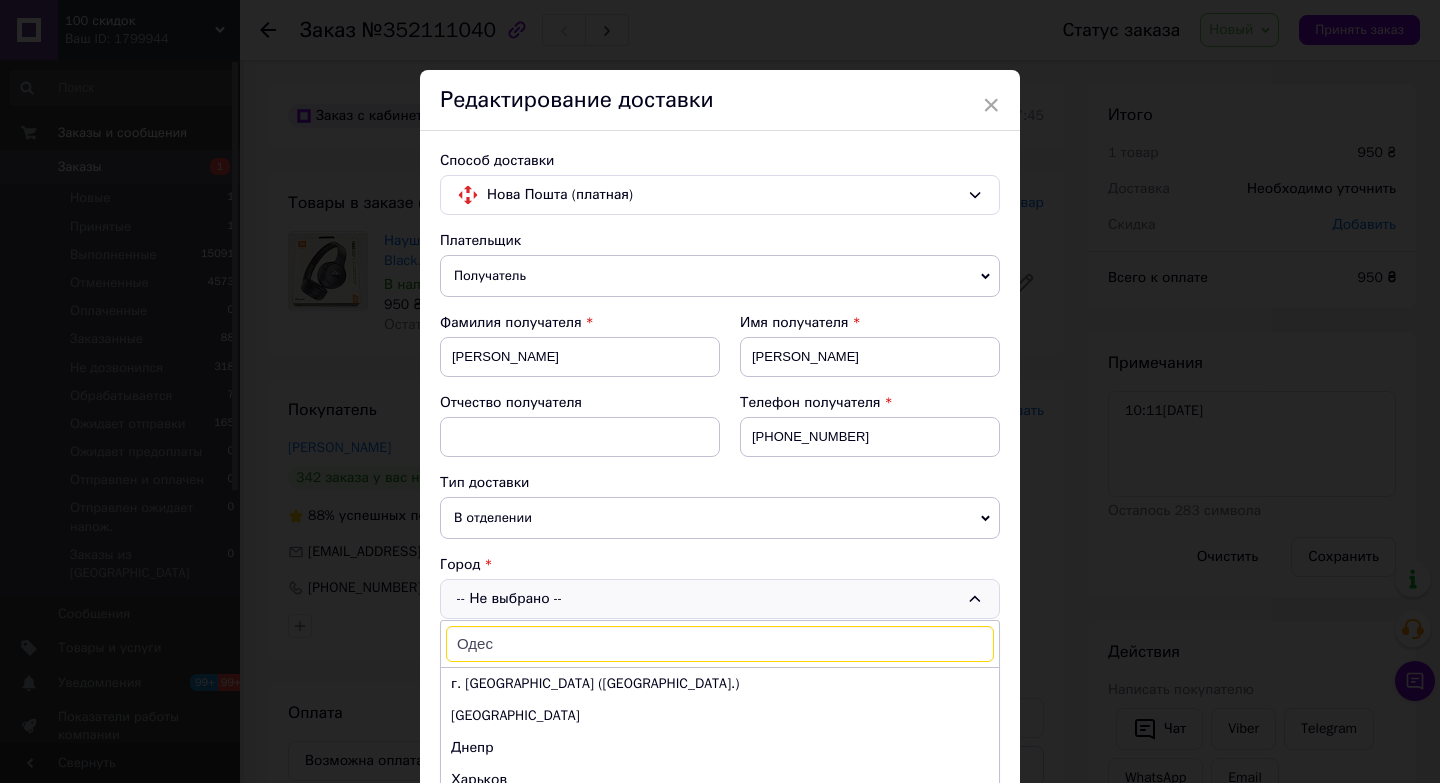 type on "[GEOGRAPHIC_DATA]" 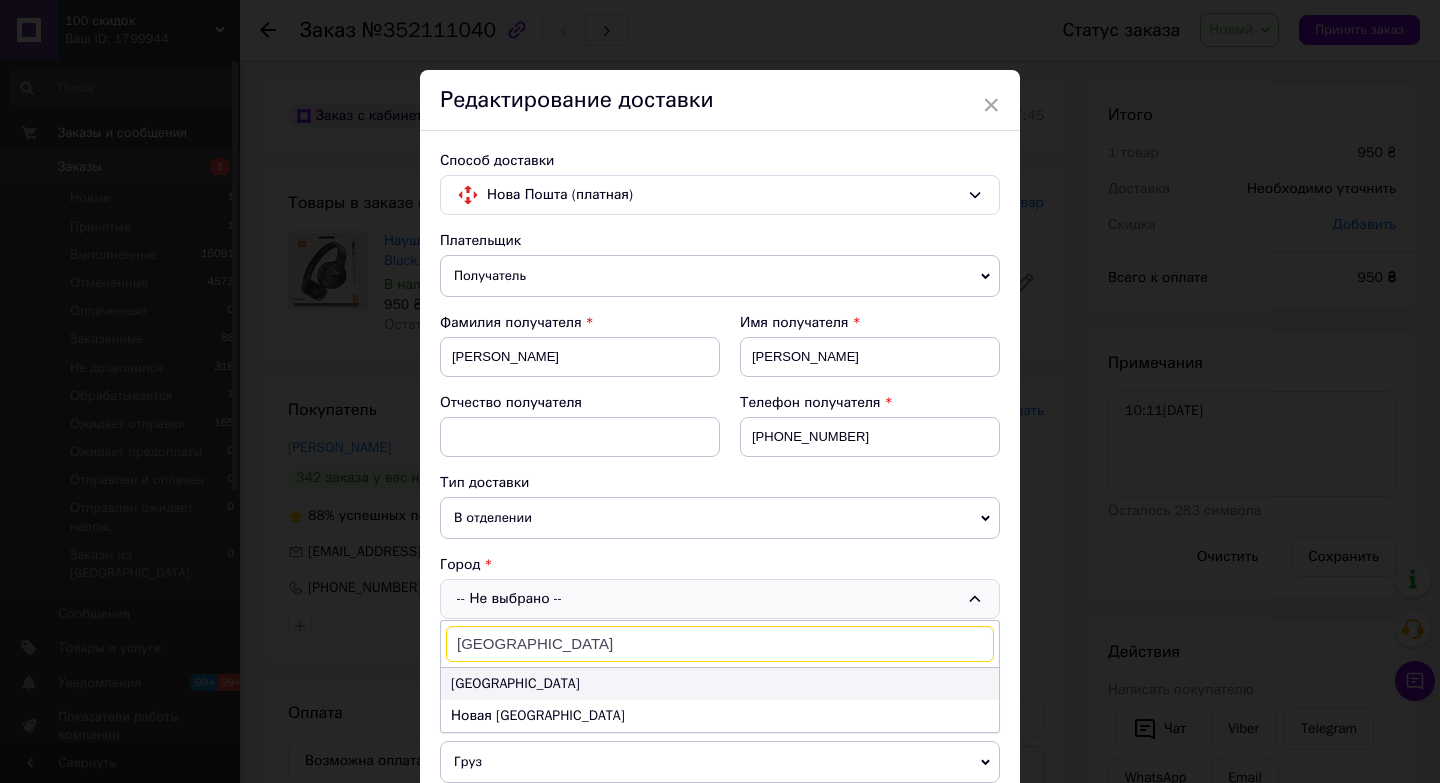 click on "[GEOGRAPHIC_DATA]" at bounding box center (720, 684) 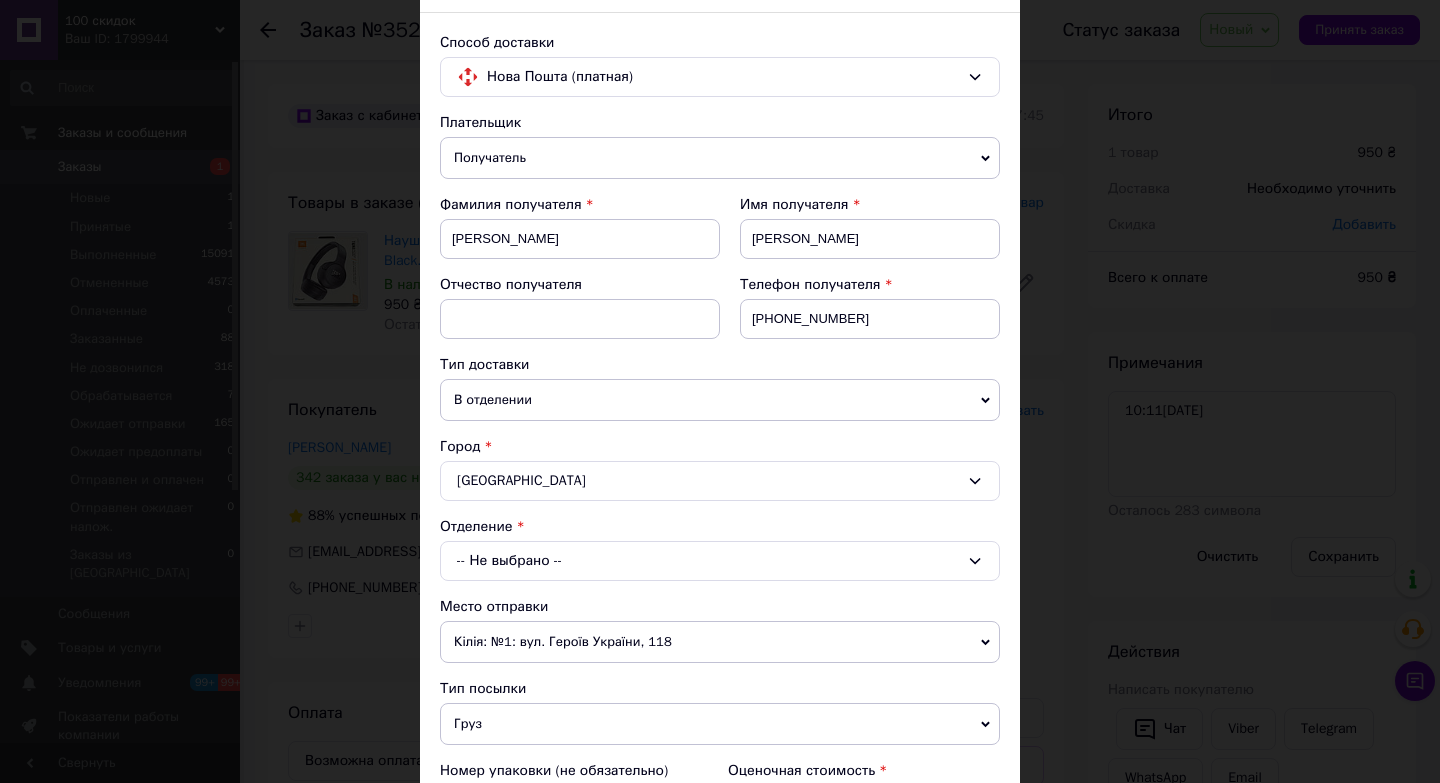scroll, scrollTop: 121, scrollLeft: 0, axis: vertical 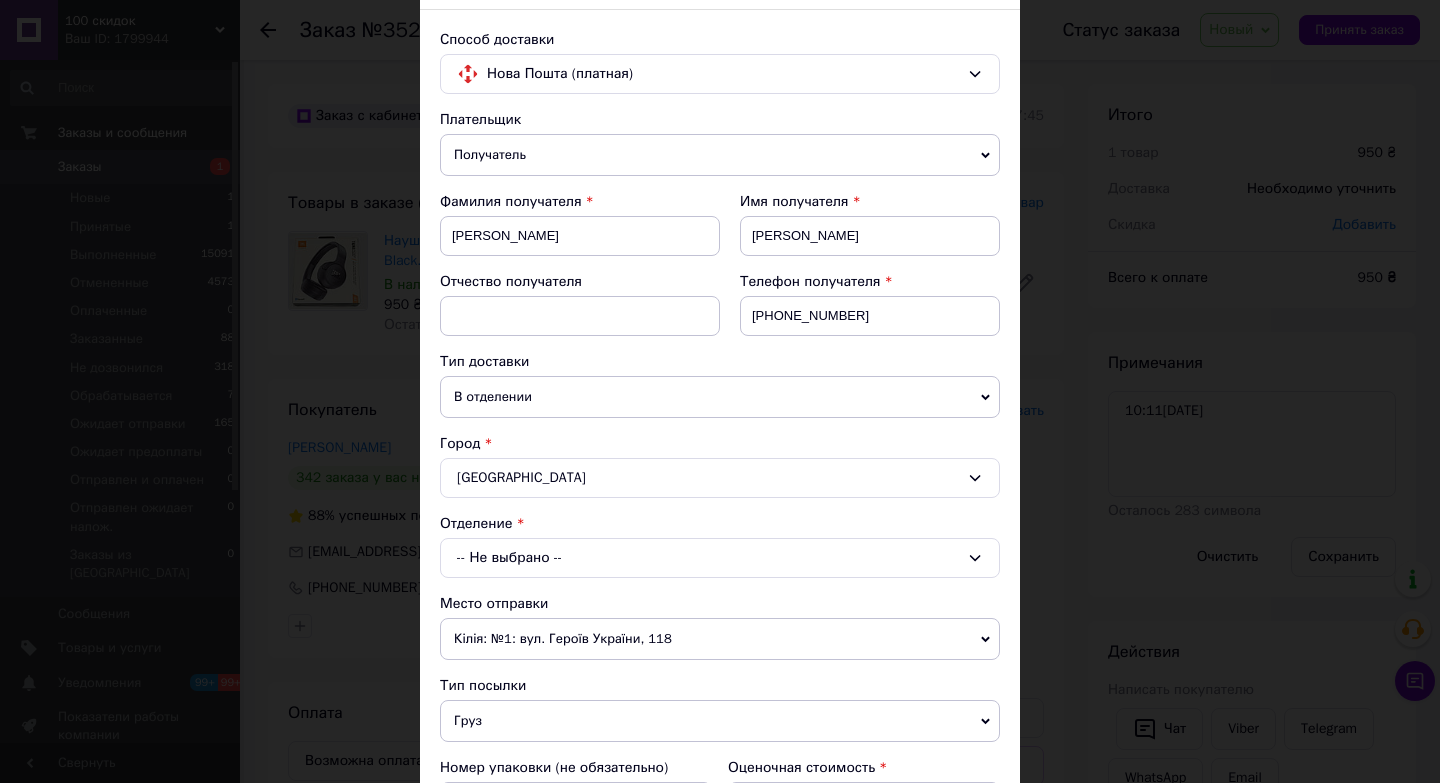 click on "-- Не выбрано --" at bounding box center [720, 558] 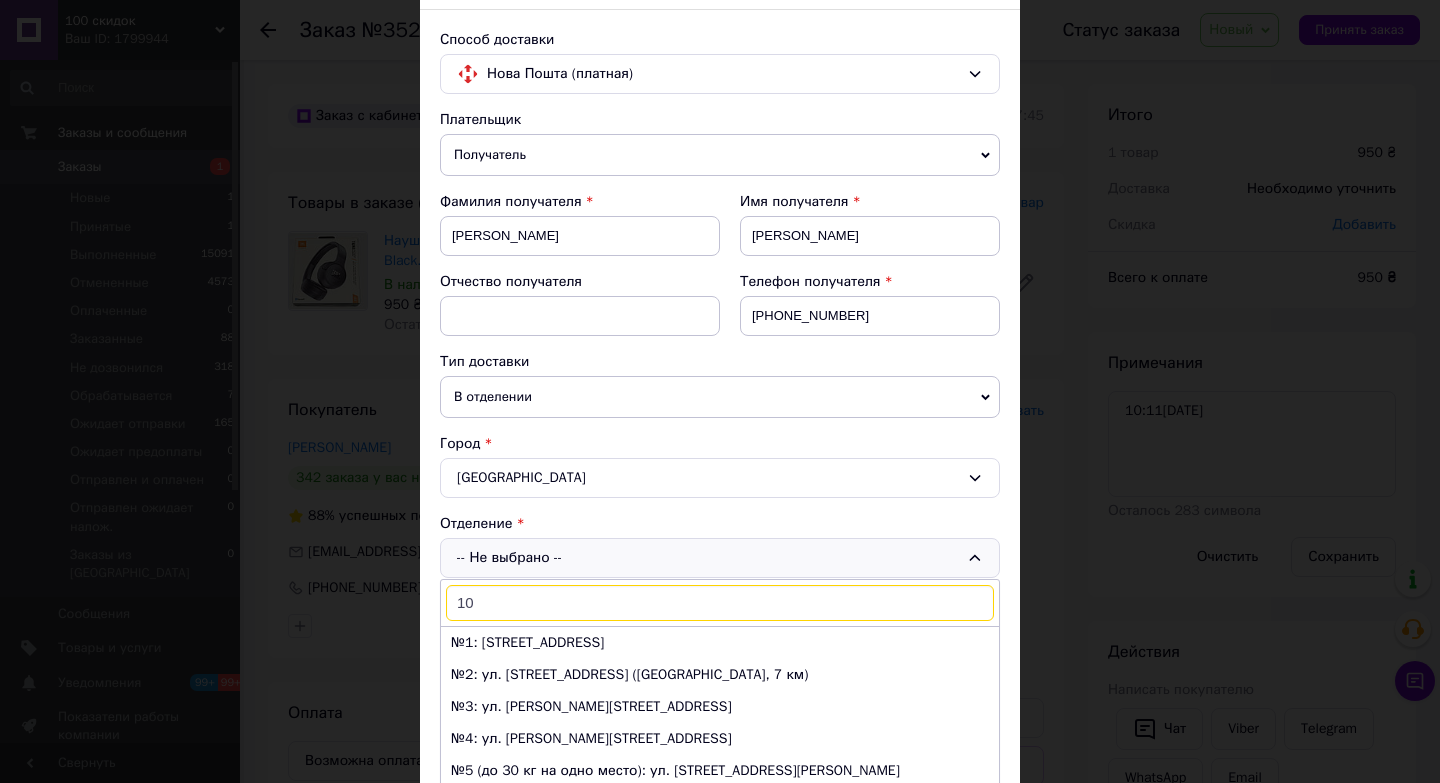 type on "109" 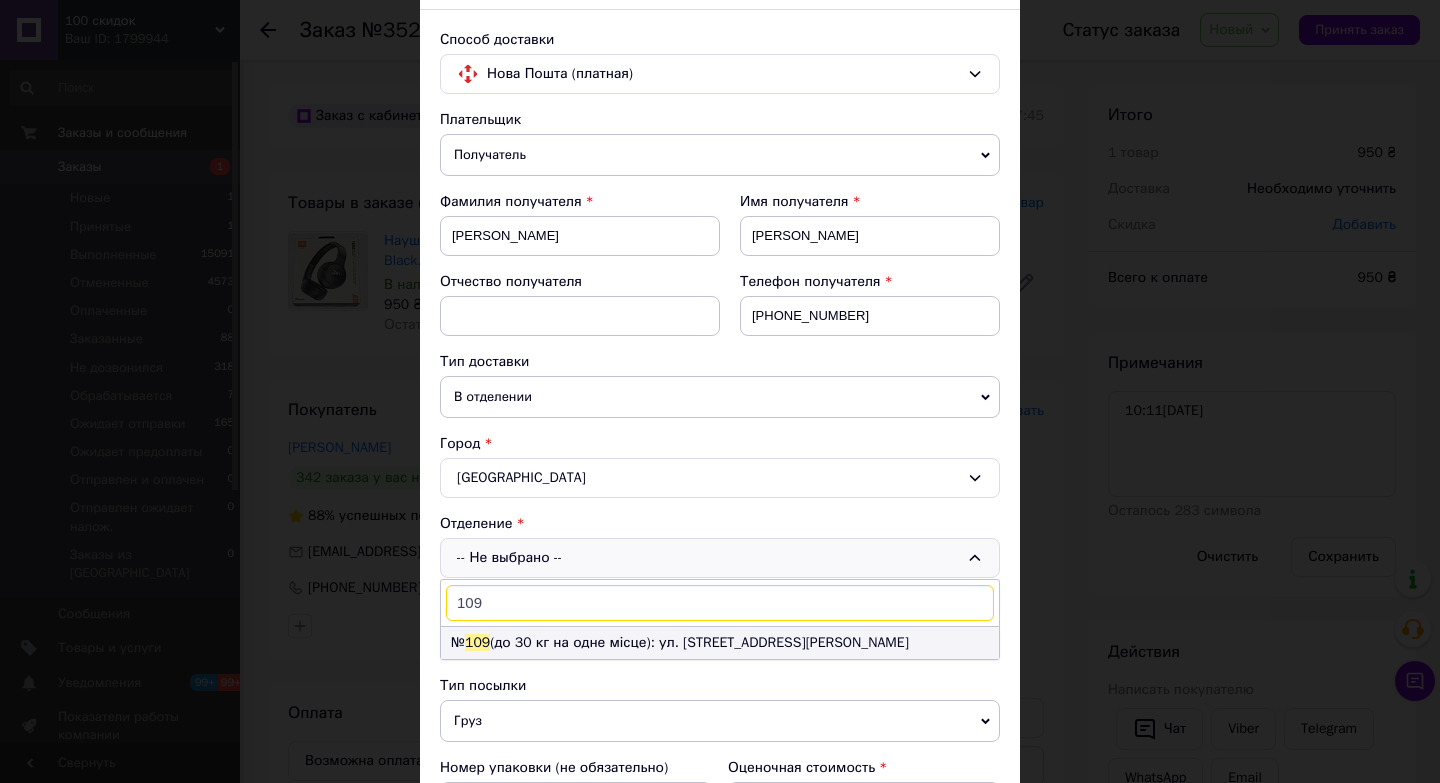 click on "№ 109  (до 30 кг на одне місце): ул. [STREET_ADDRESS][PERSON_NAME]" at bounding box center (720, 643) 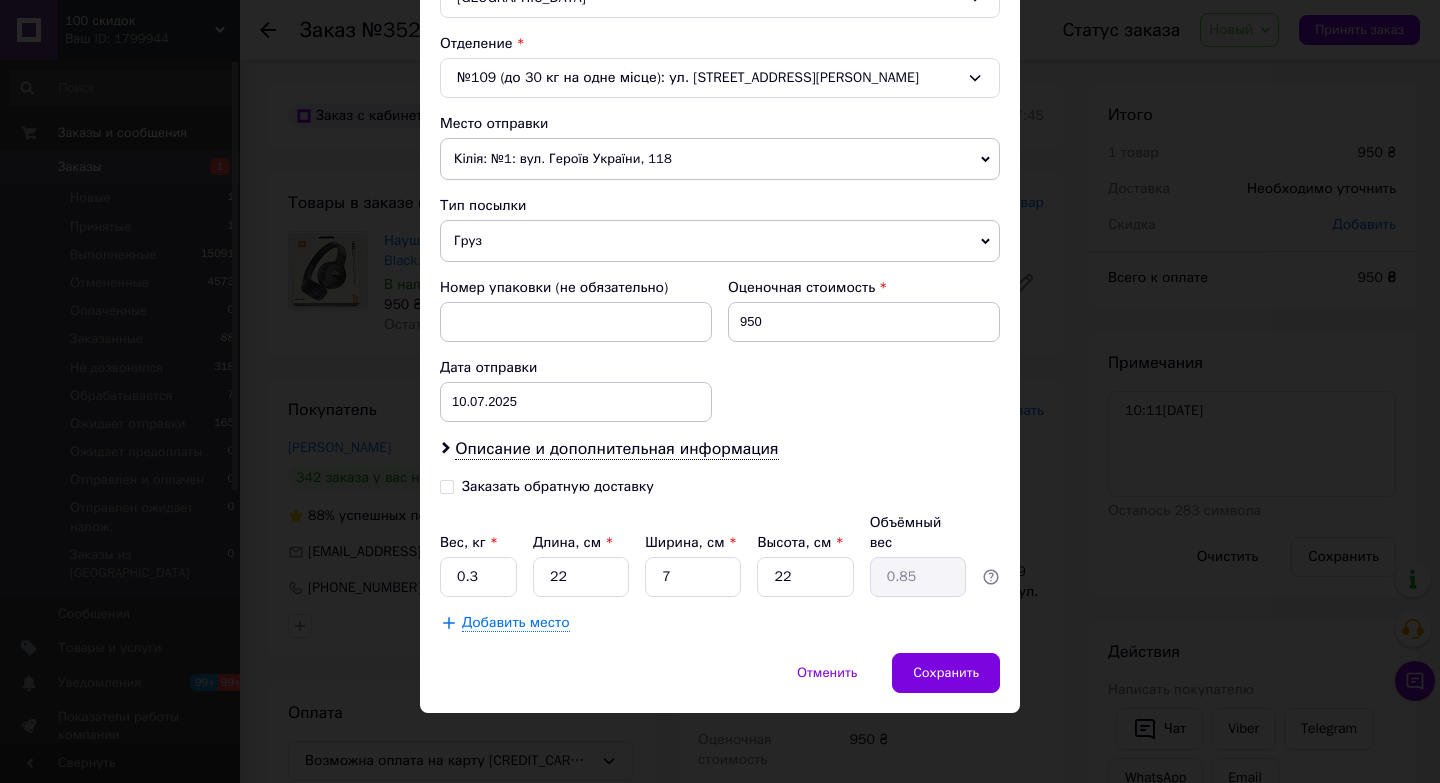 scroll, scrollTop: 600, scrollLeft: 0, axis: vertical 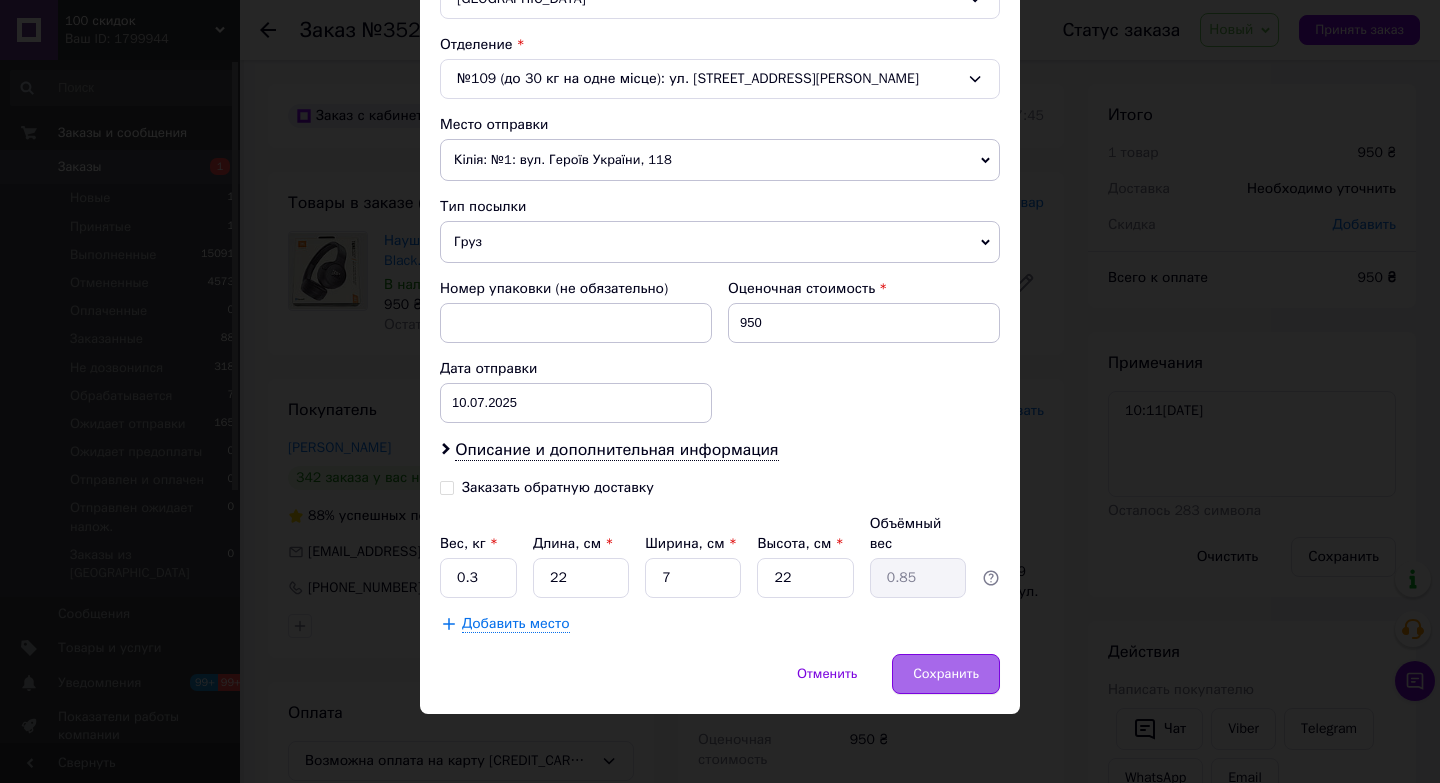 click on "Сохранить" at bounding box center [946, 674] 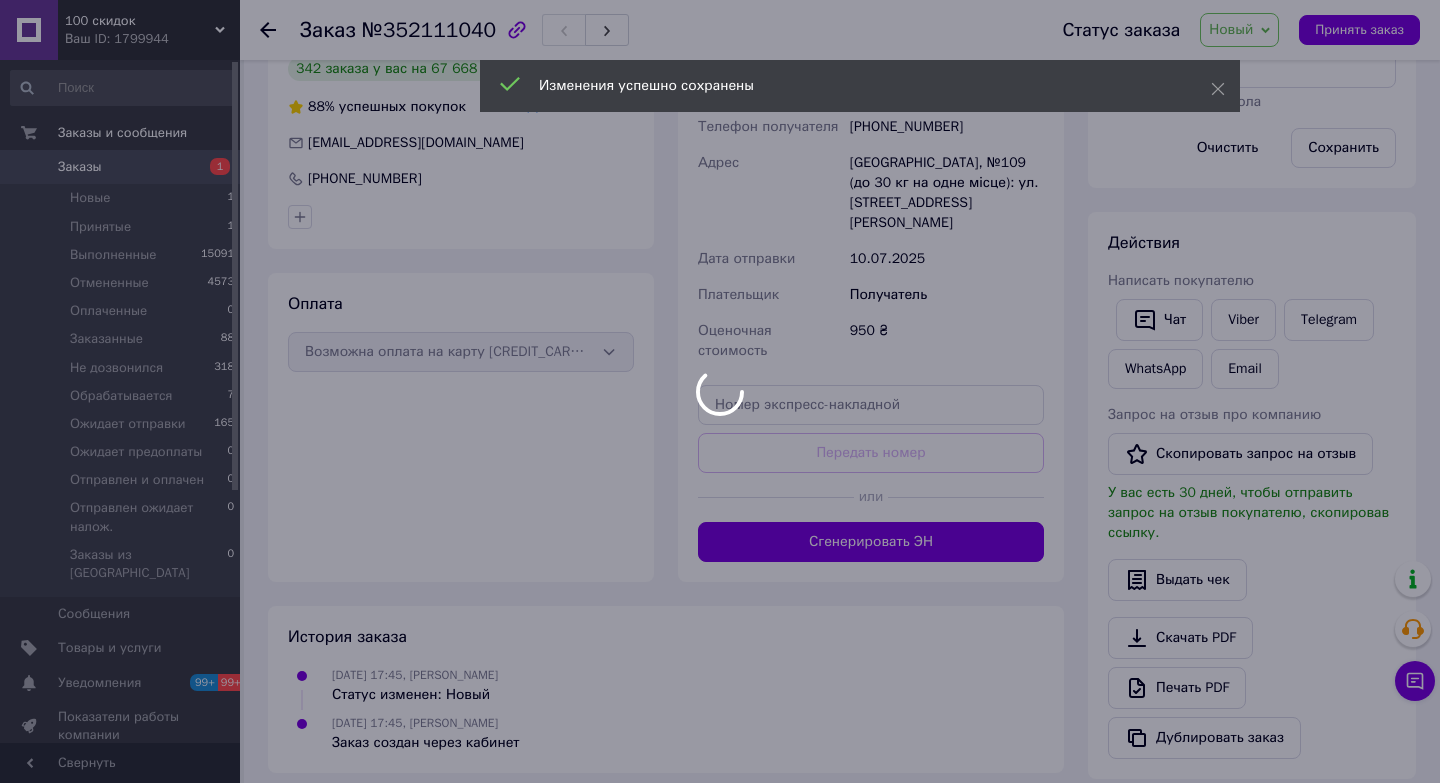 scroll, scrollTop: 411, scrollLeft: 0, axis: vertical 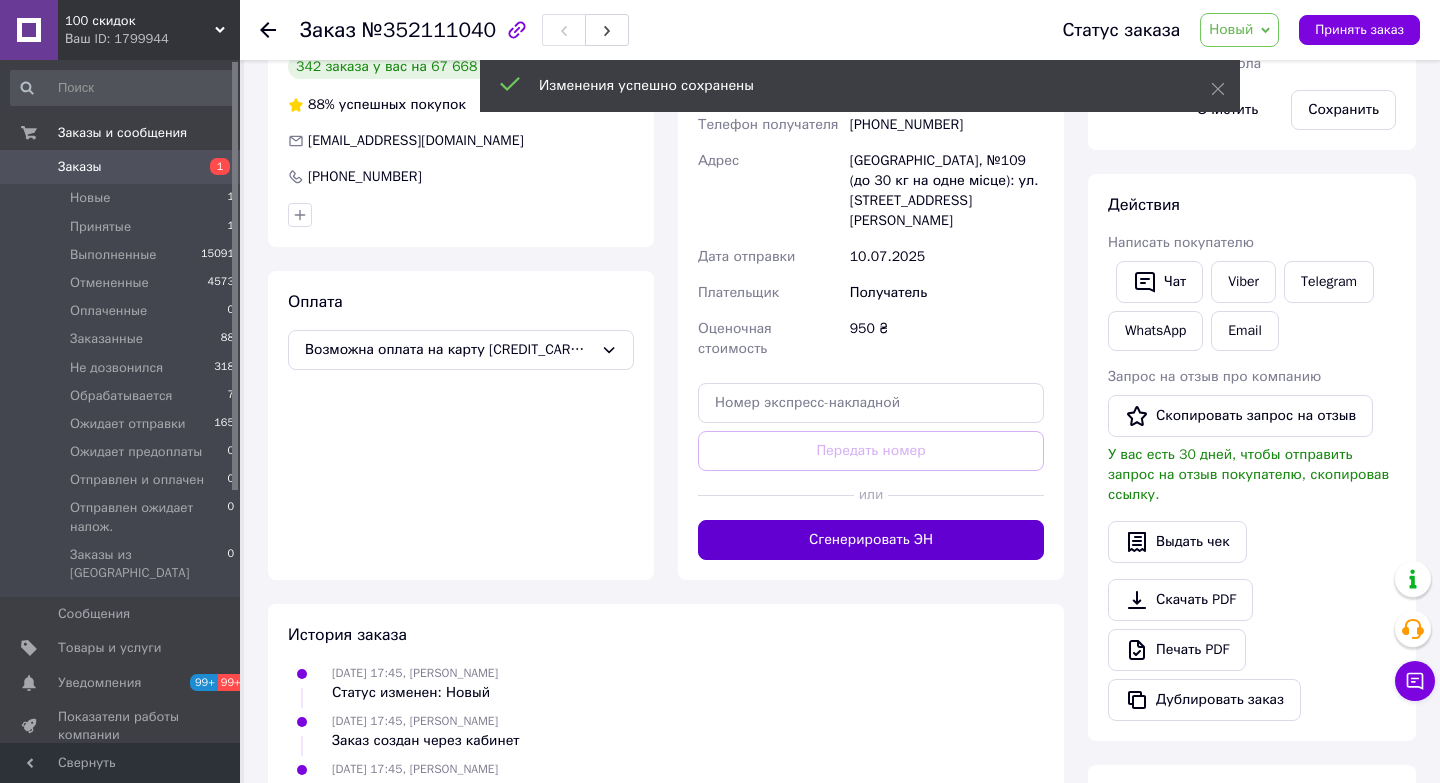 click on "Сгенерировать ЭН" at bounding box center [871, 540] 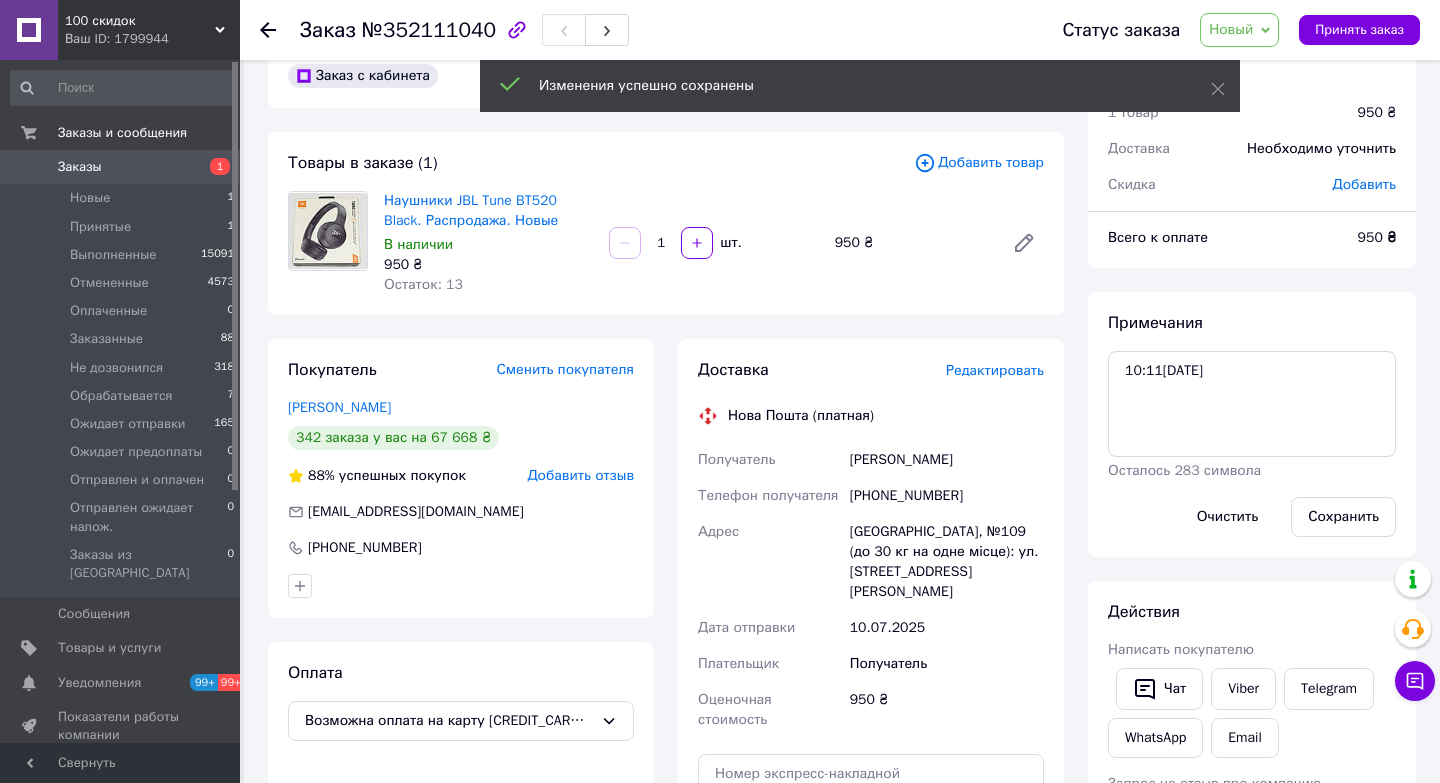 scroll, scrollTop: 0, scrollLeft: 0, axis: both 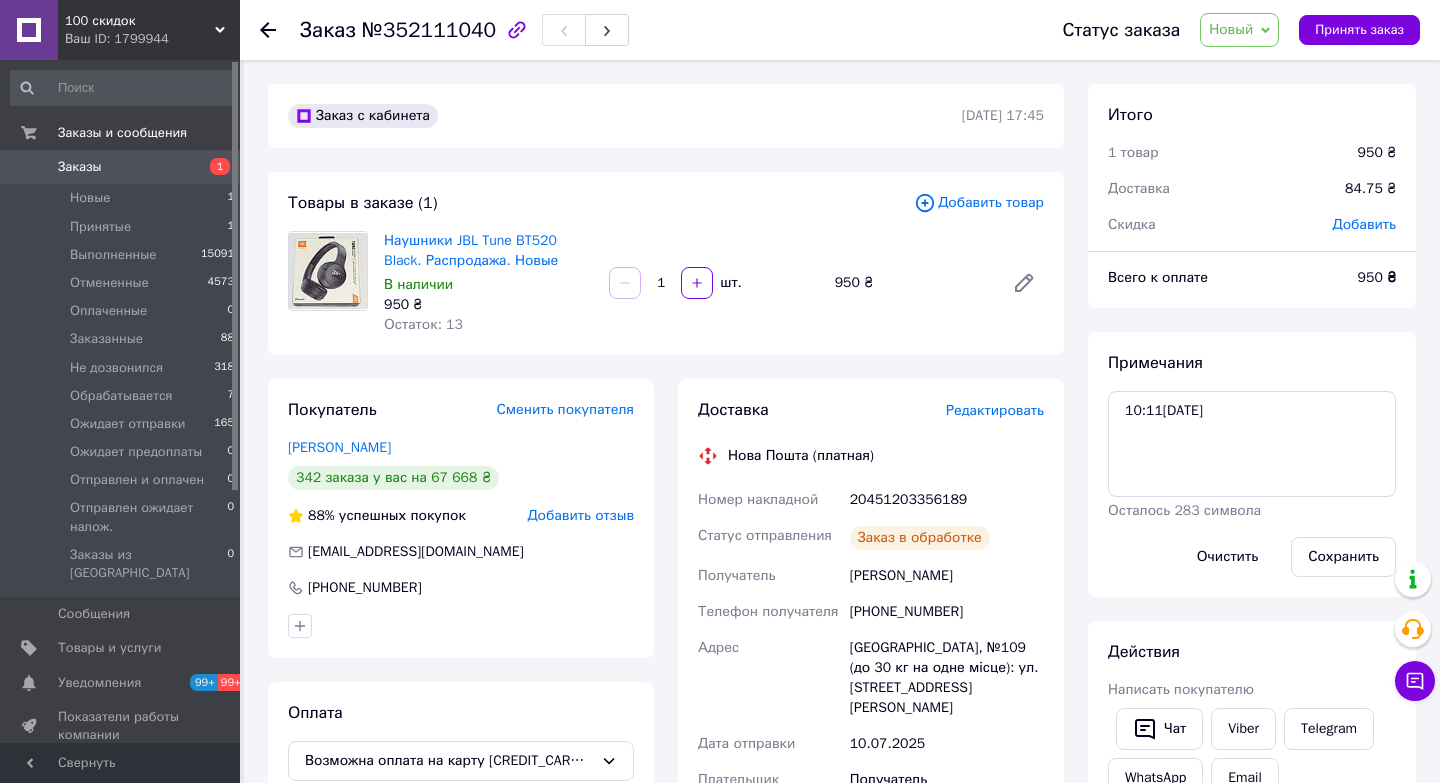 click on "20451203356189" at bounding box center [947, 500] 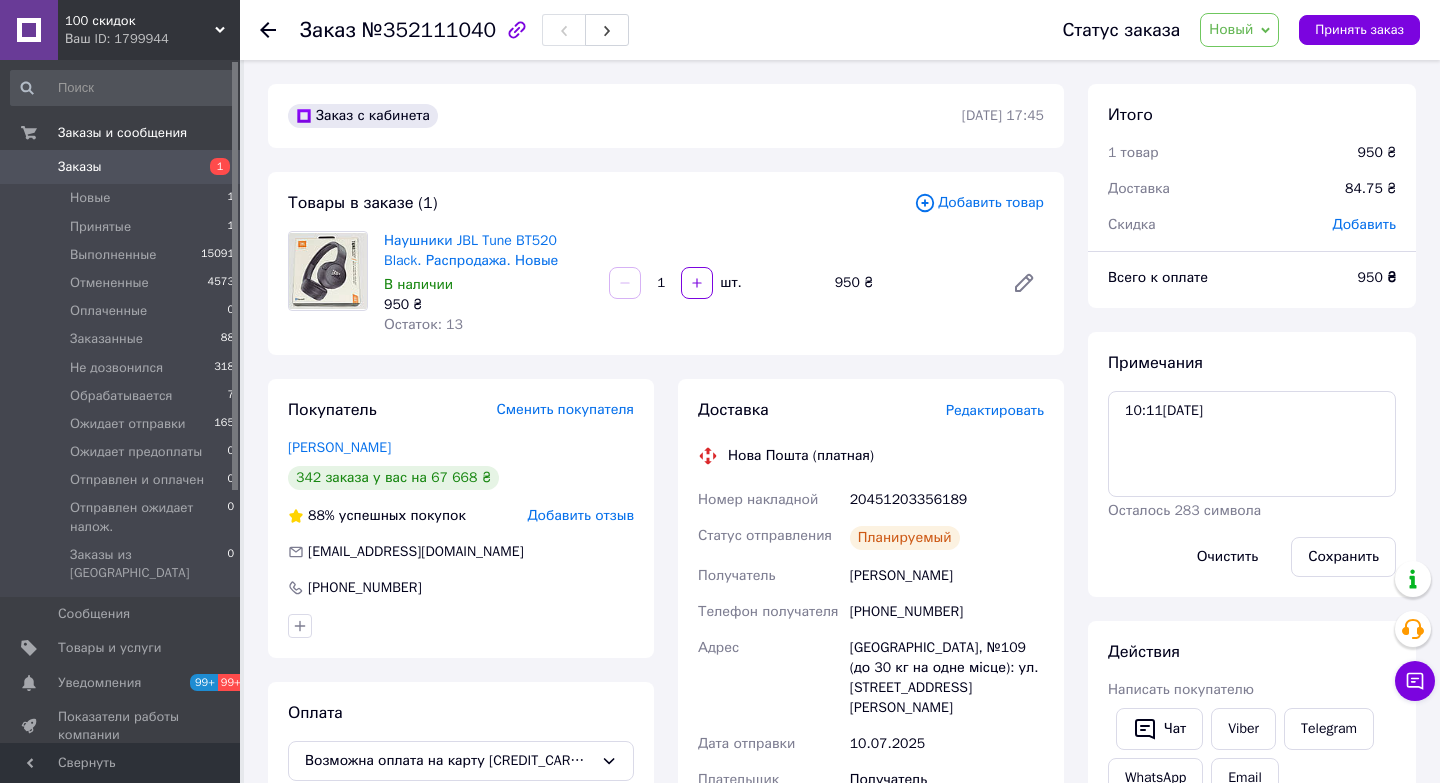 click on "20451203356189" at bounding box center [947, 500] 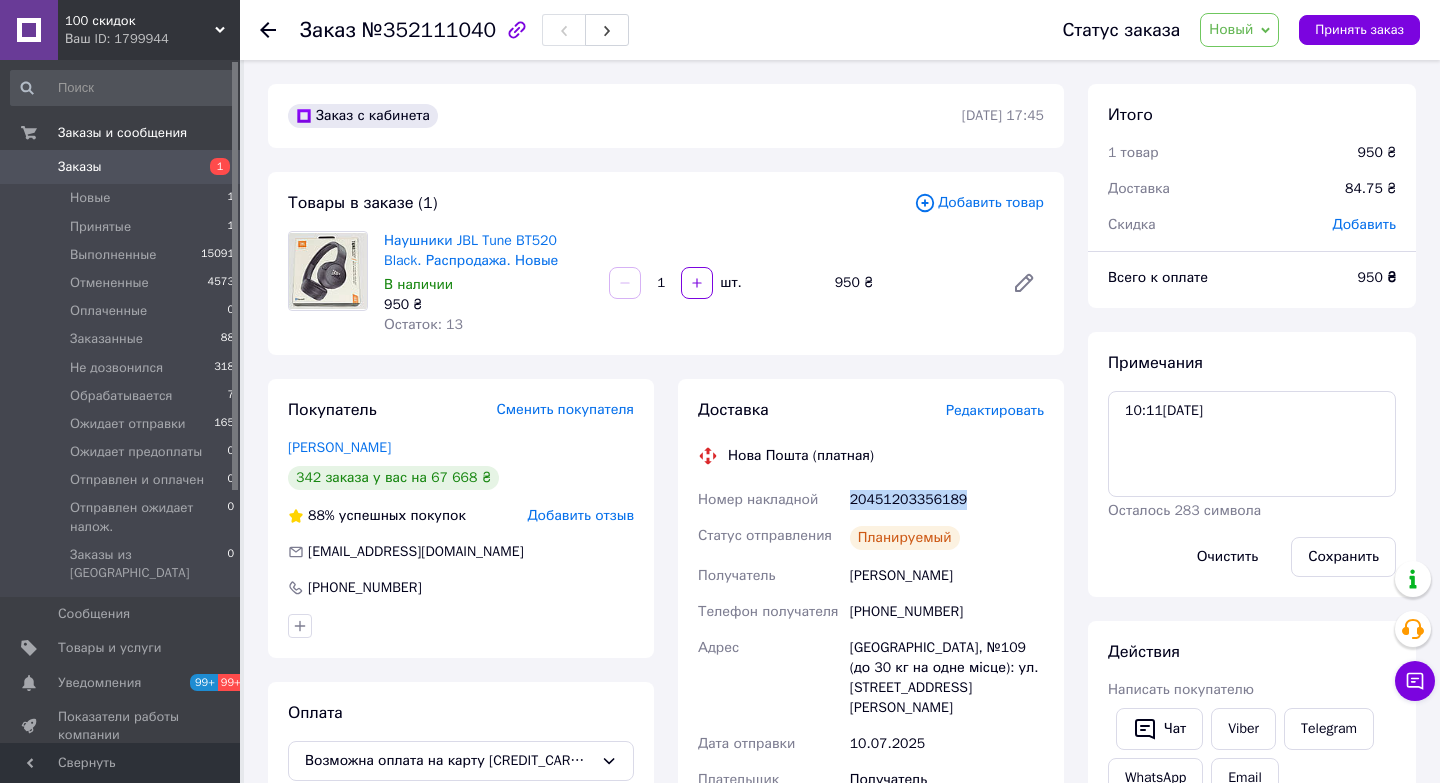 copy on "20451203356189" 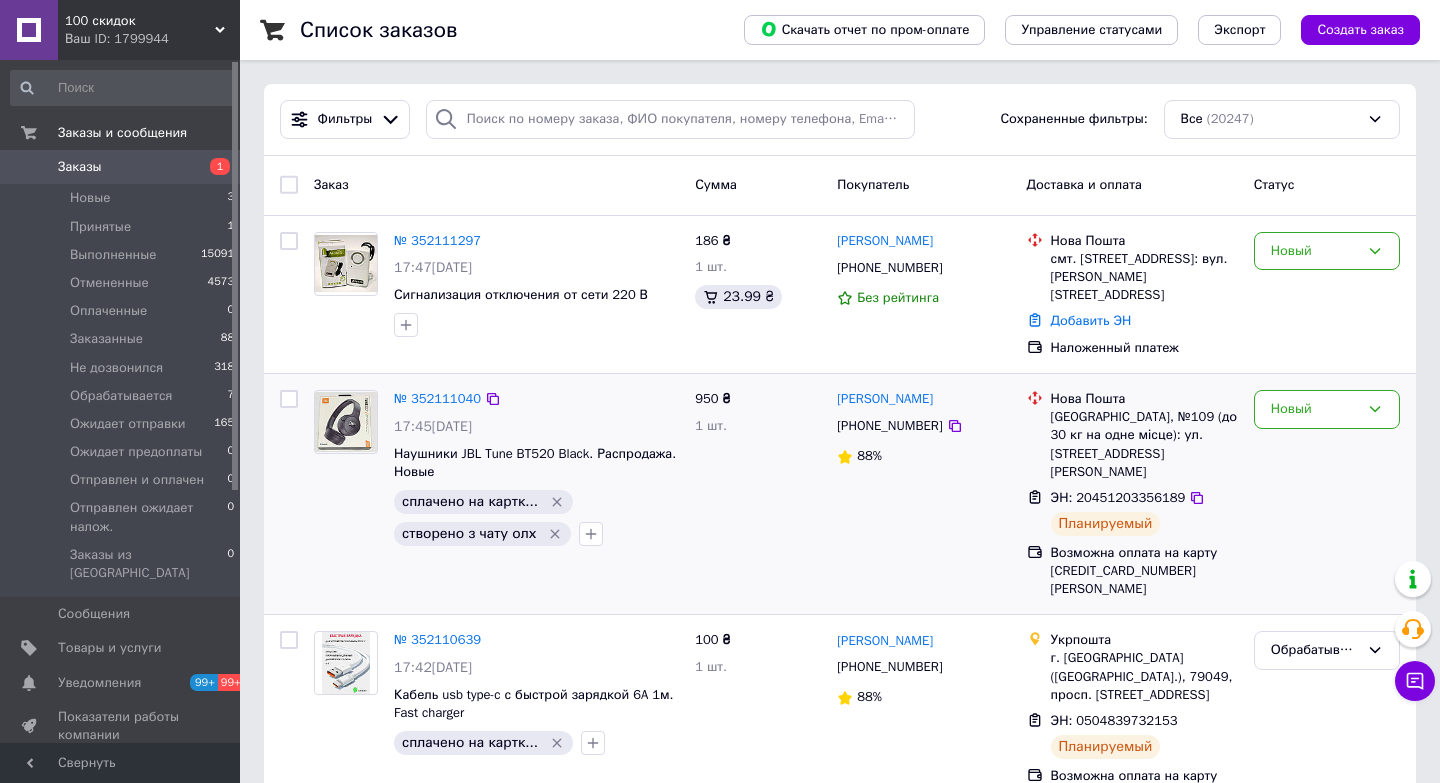 click at bounding box center [289, 399] 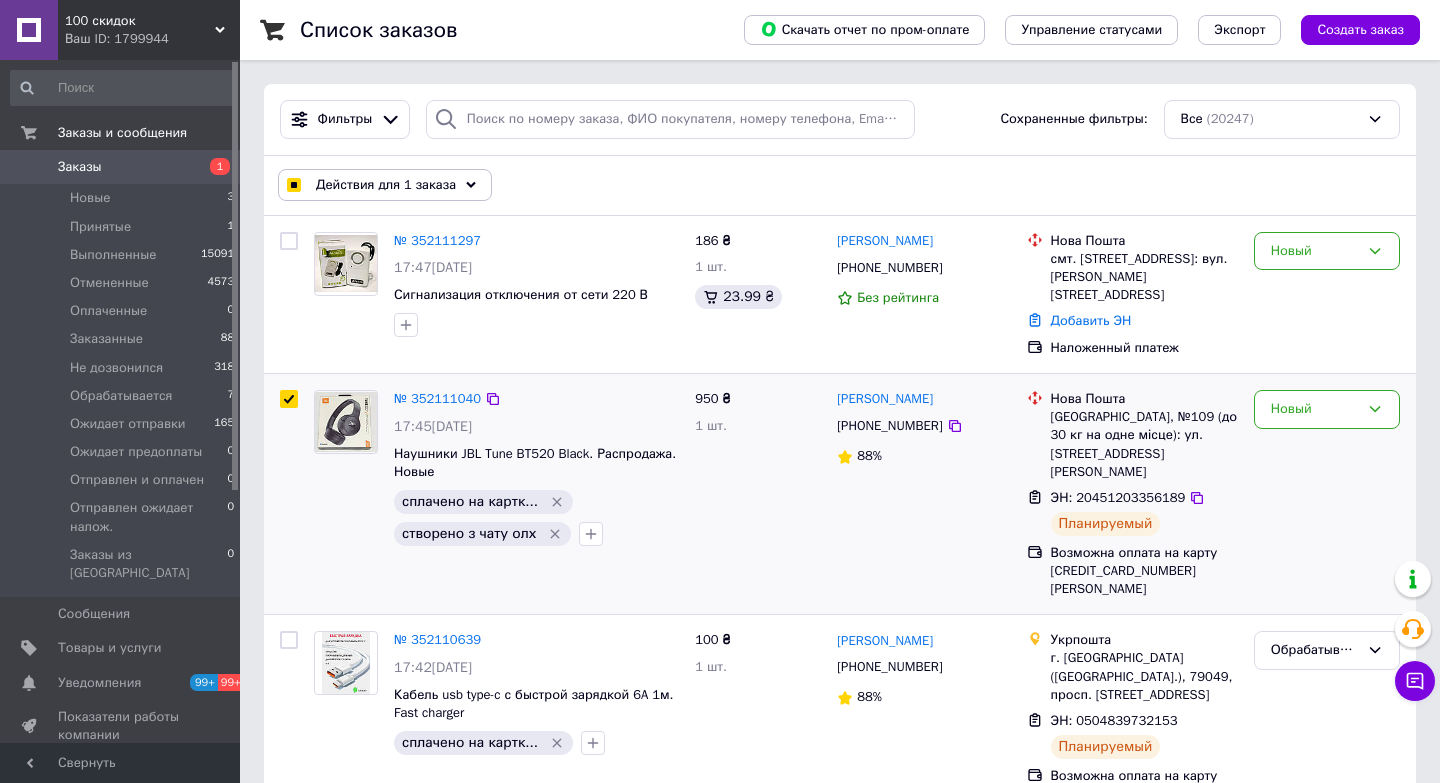 click at bounding box center [289, 399] 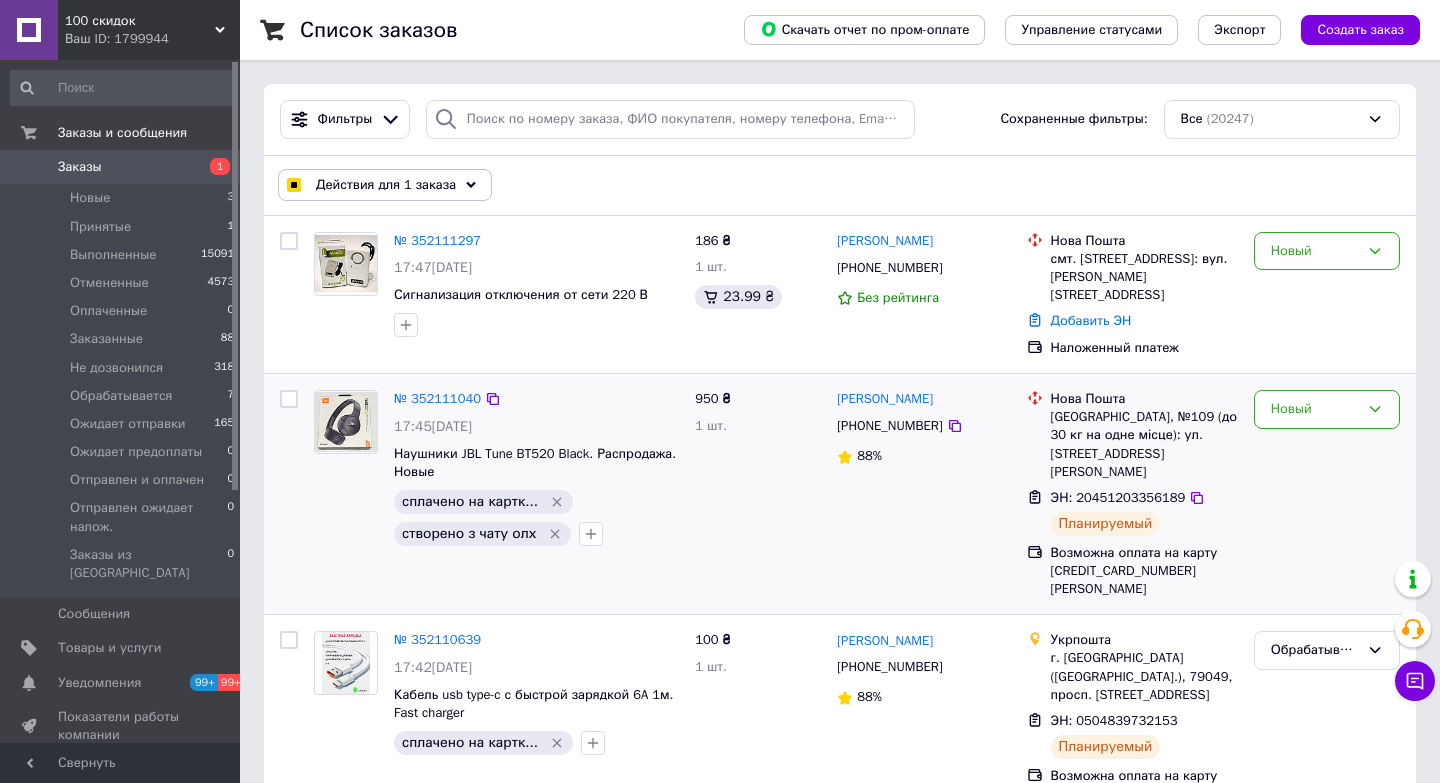 checkbox on "false" 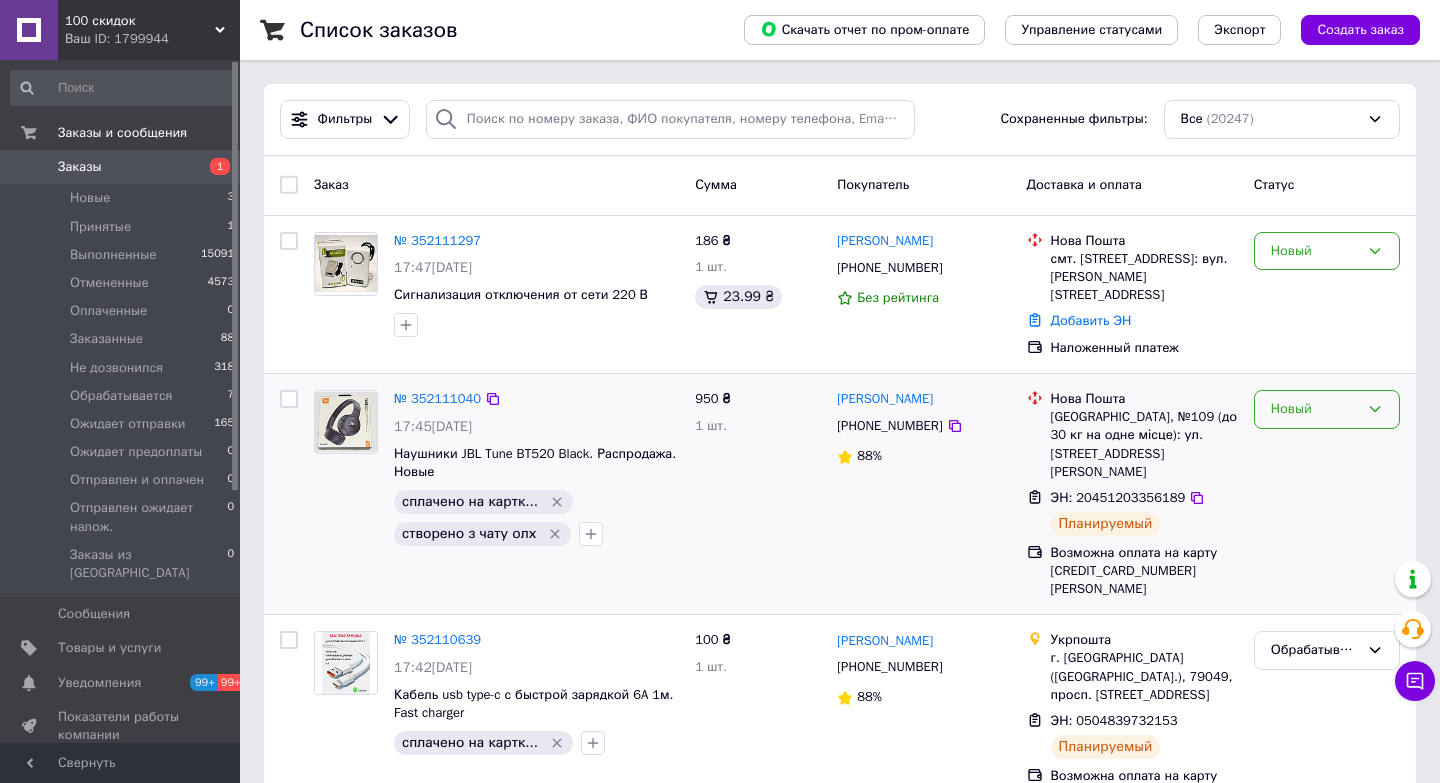 click on "Новый" at bounding box center (1315, 409) 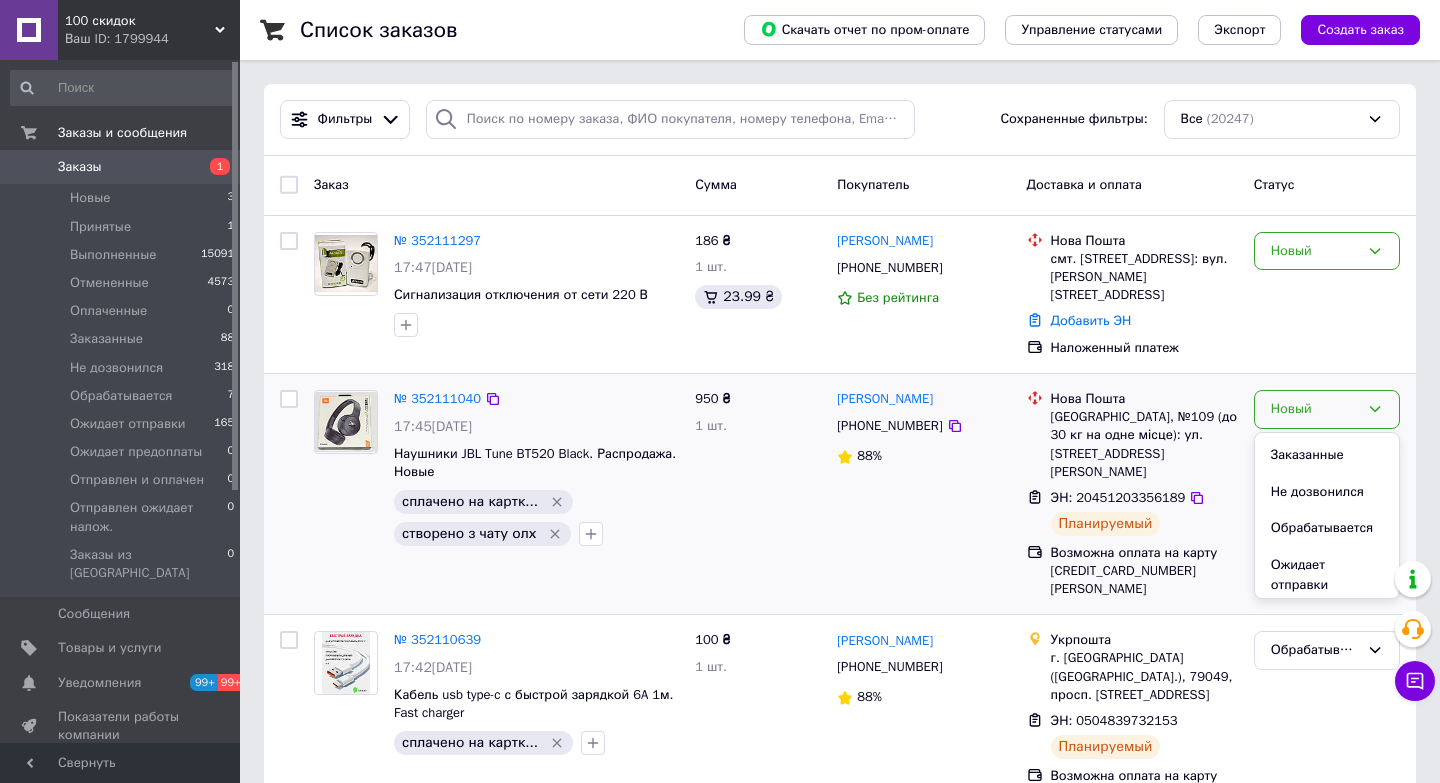 scroll, scrollTop: 159, scrollLeft: 0, axis: vertical 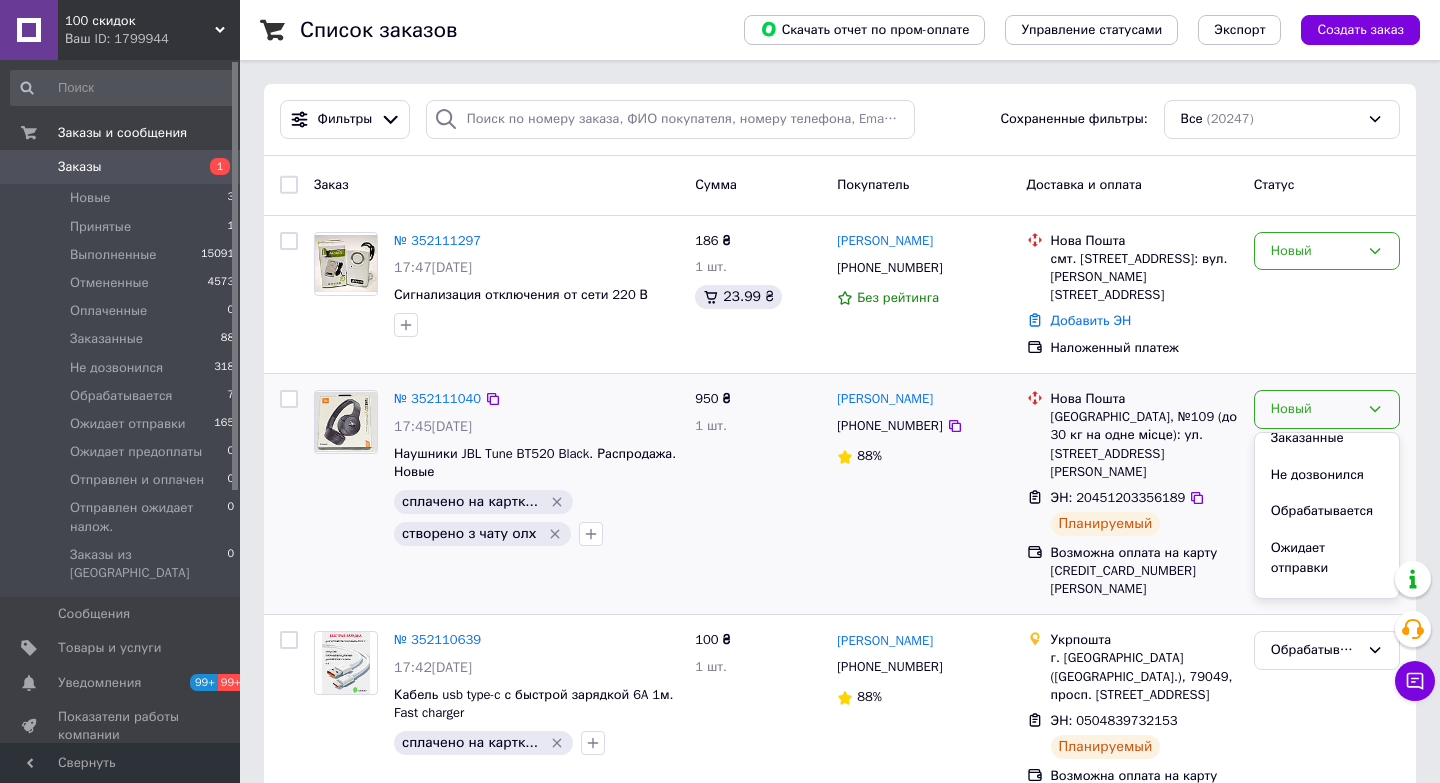 click on "Обрабатывается" at bounding box center (1327, 511) 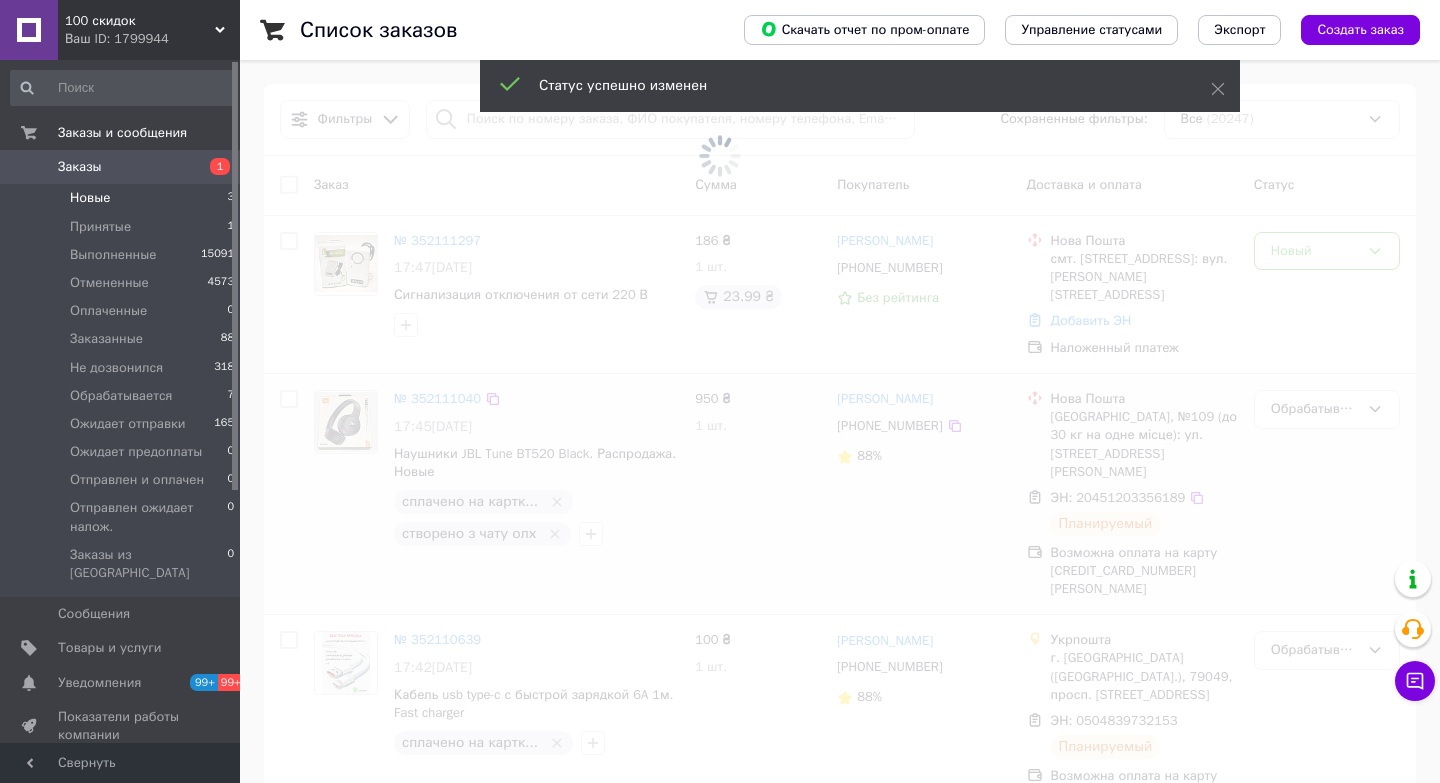 click on "Новые" at bounding box center [90, 198] 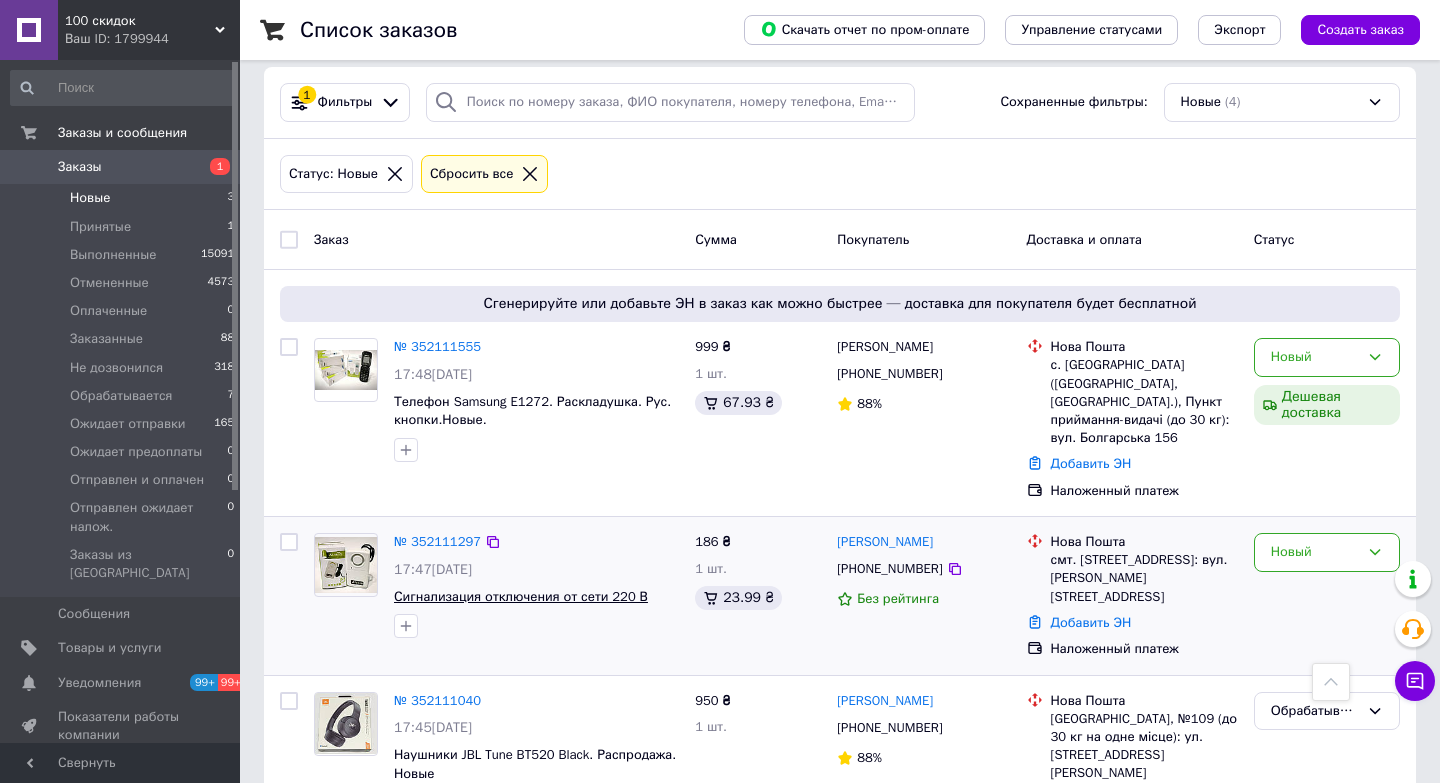 scroll, scrollTop: 0, scrollLeft: 0, axis: both 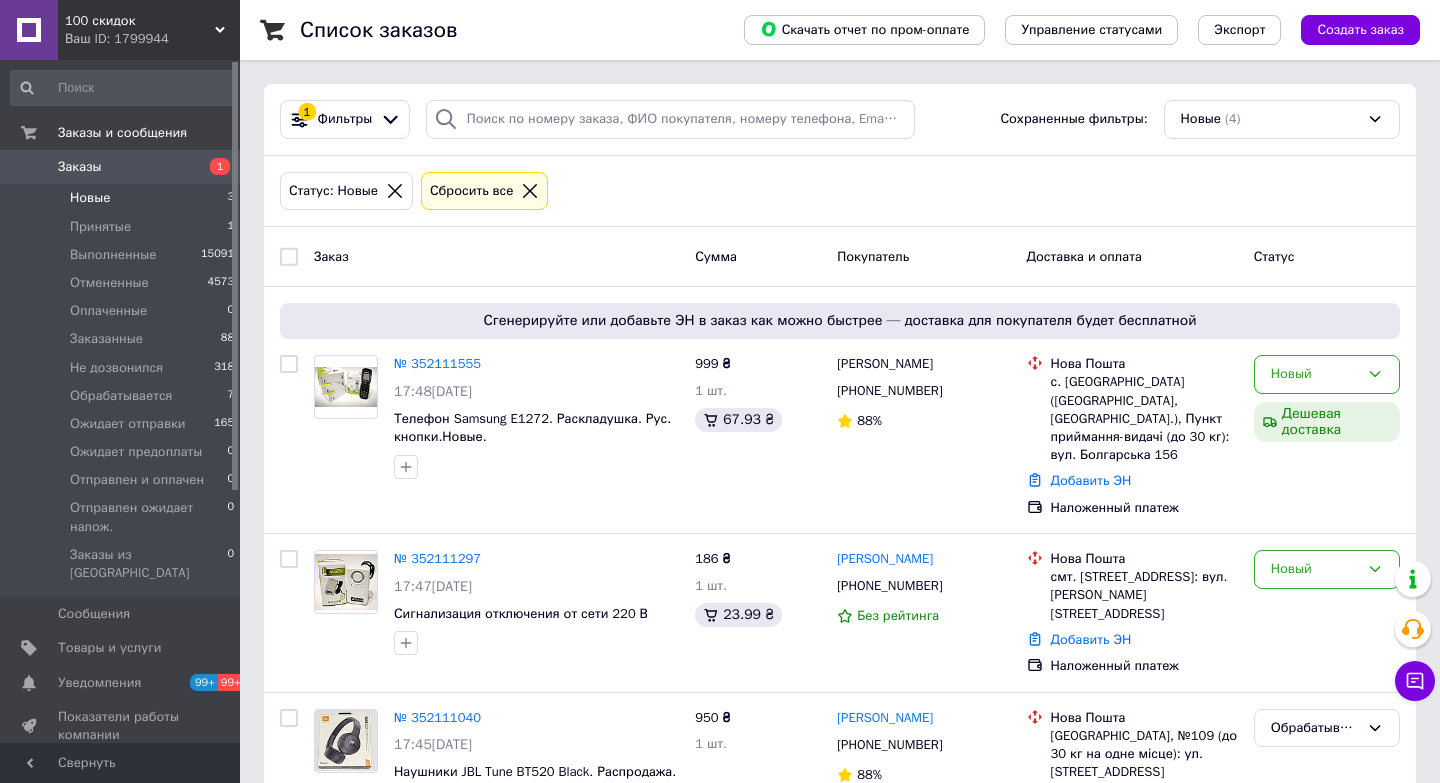 click on "Новые 3" at bounding box center [123, 198] 